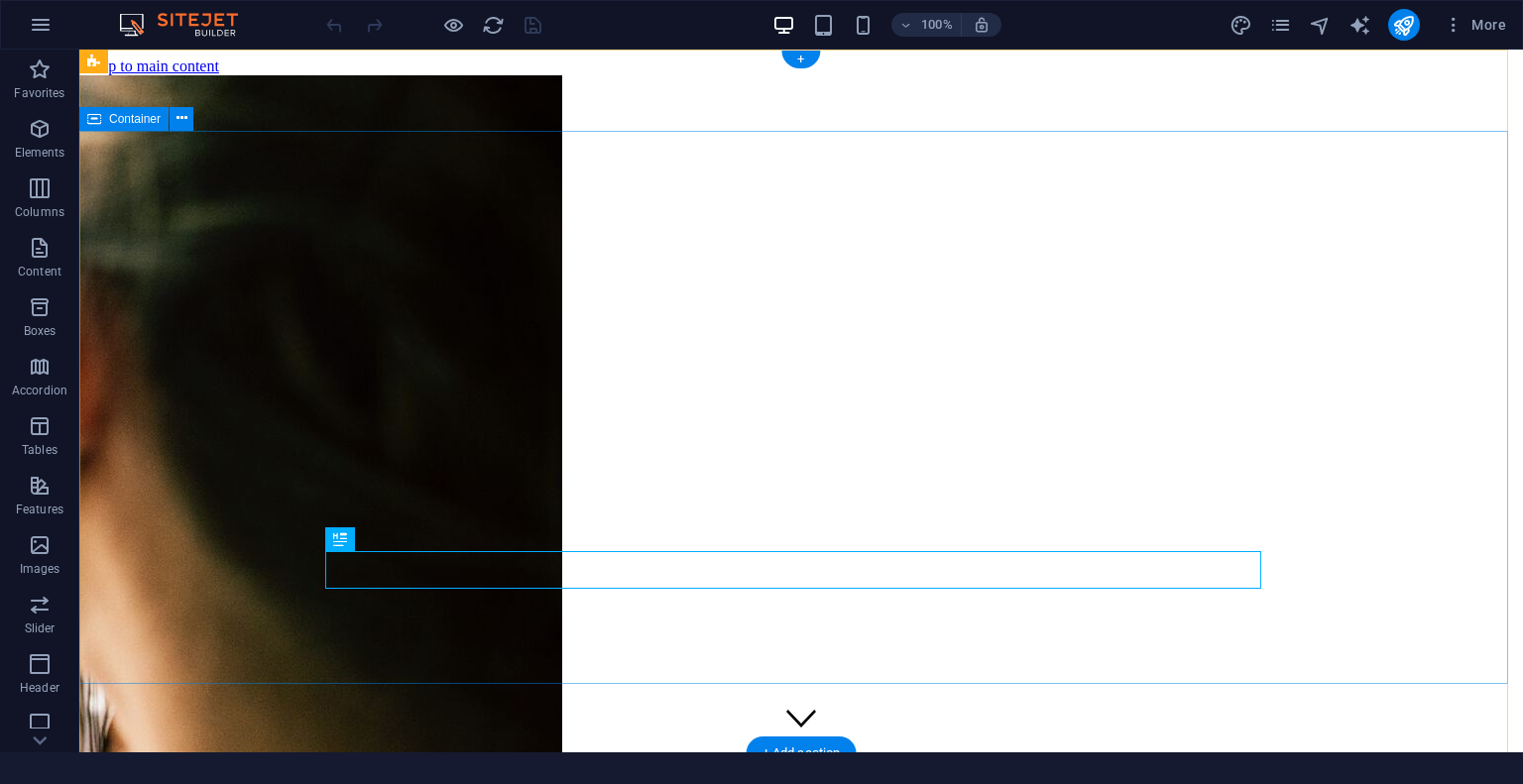 scroll, scrollTop: 0, scrollLeft: 0, axis: both 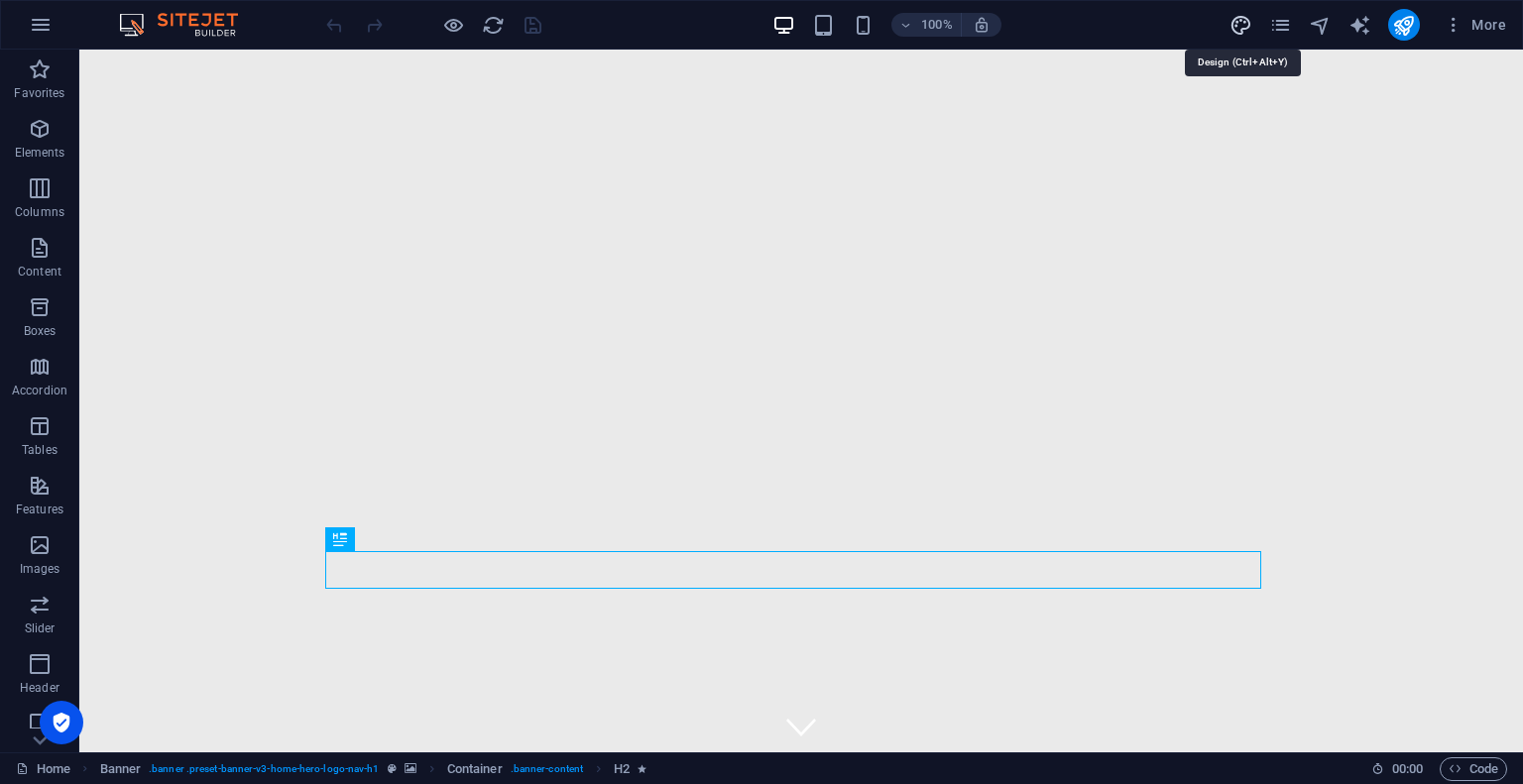 drag, startPoint x: 1248, startPoint y: 26, endPoint x: 726, endPoint y: 180, distance: 544.24259 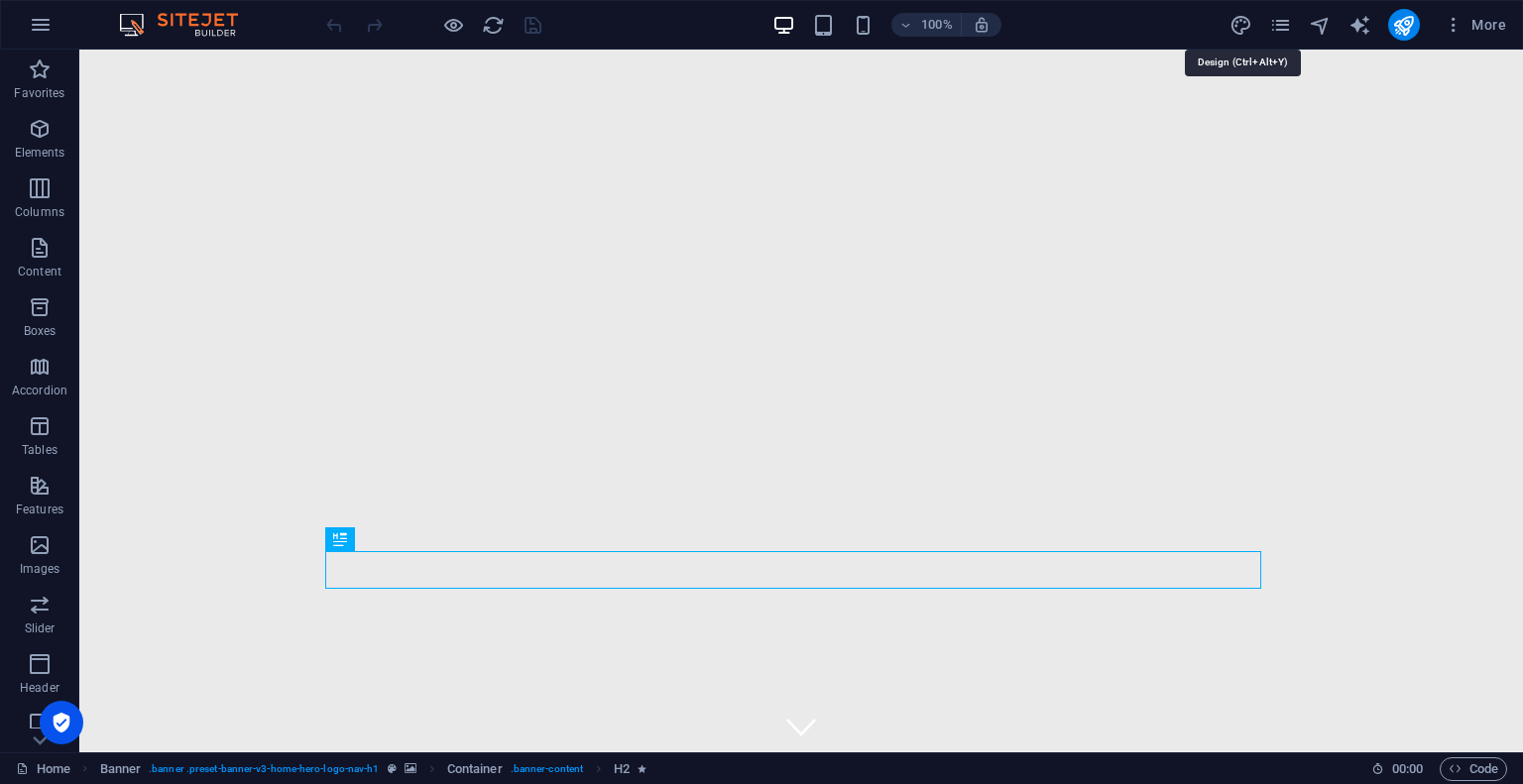 select on "px" 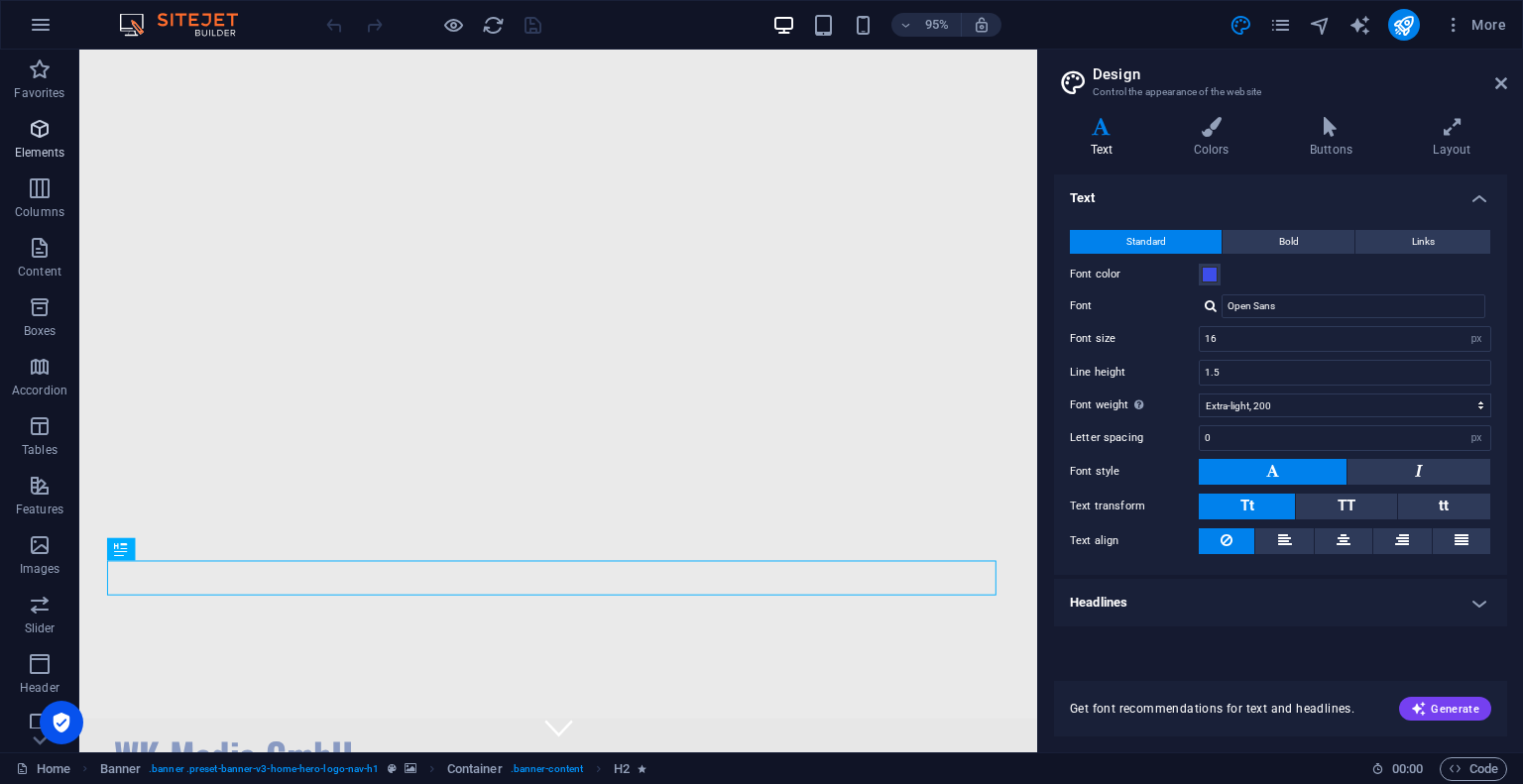 click at bounding box center (40, 129) 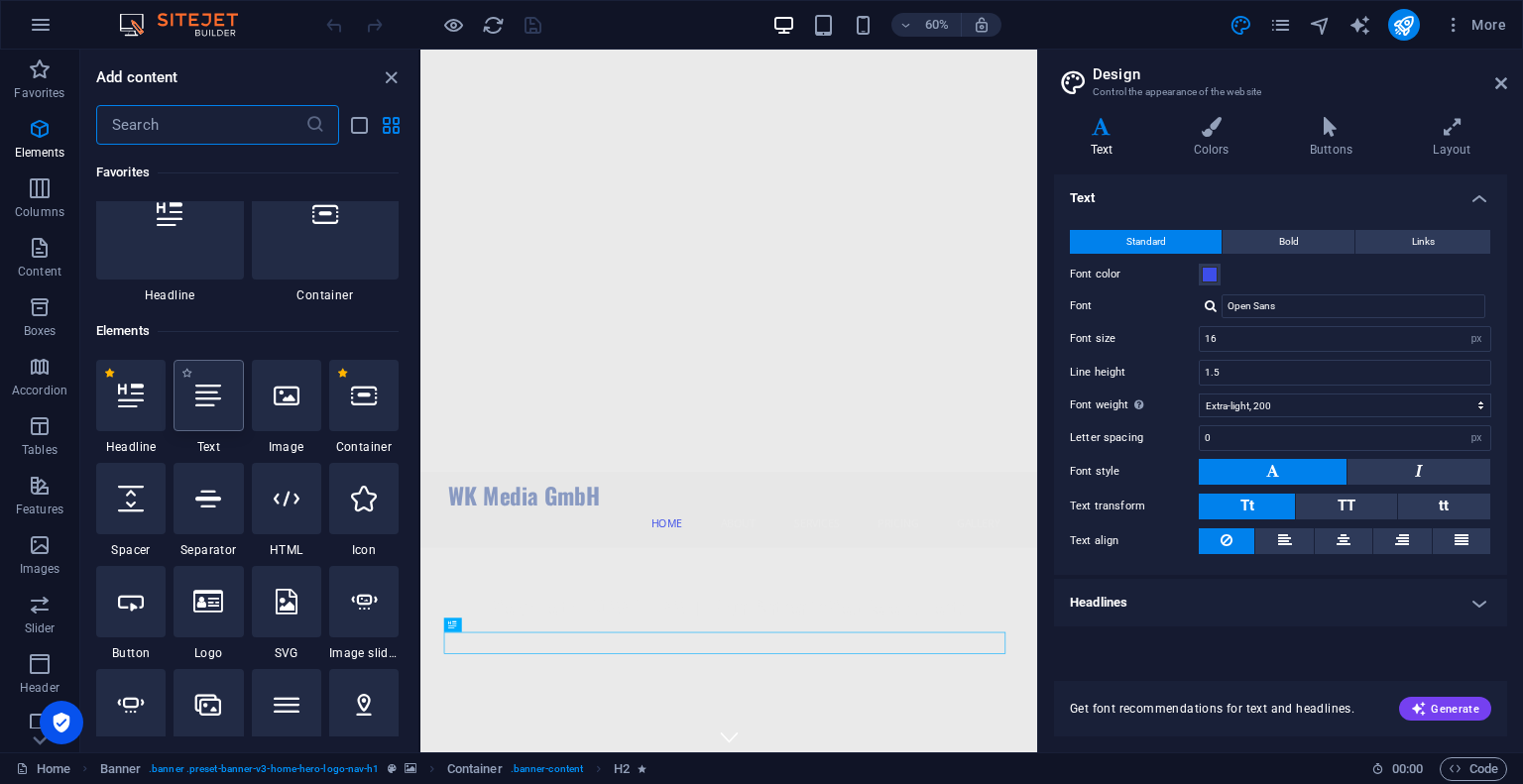 scroll, scrollTop: 13, scrollLeft: 0, axis: vertical 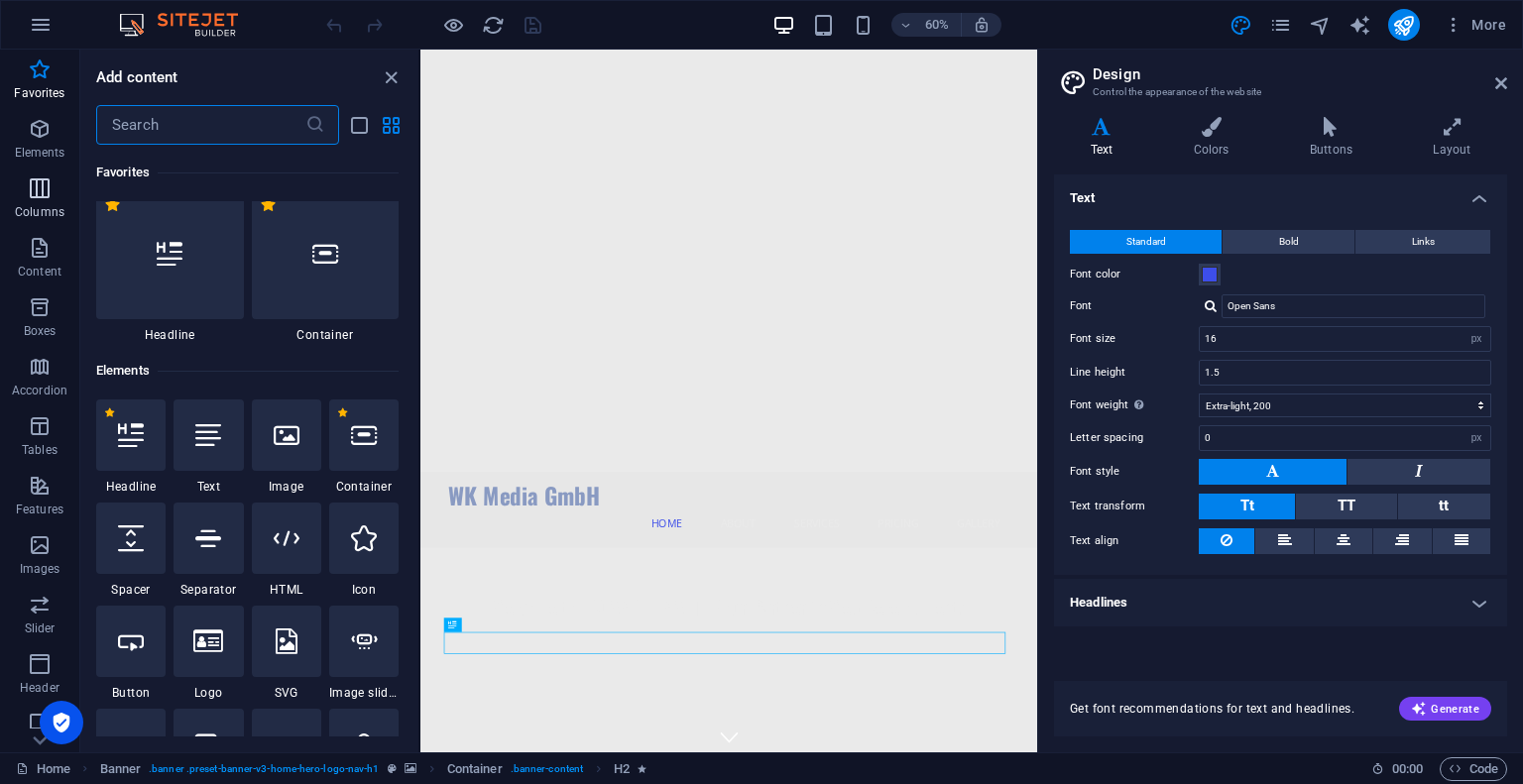 click at bounding box center [40, 188] 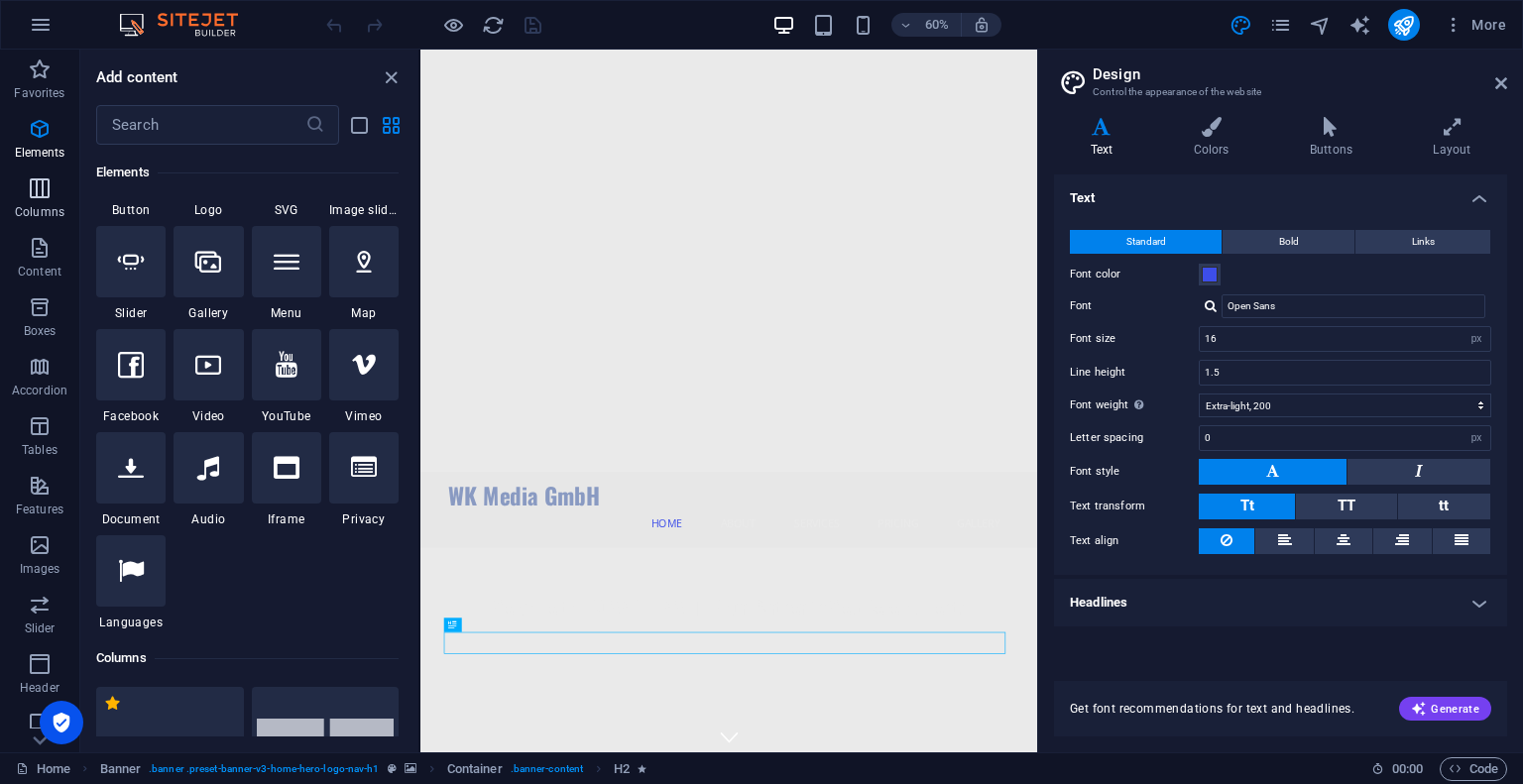 scroll, scrollTop: 980, scrollLeft: 0, axis: vertical 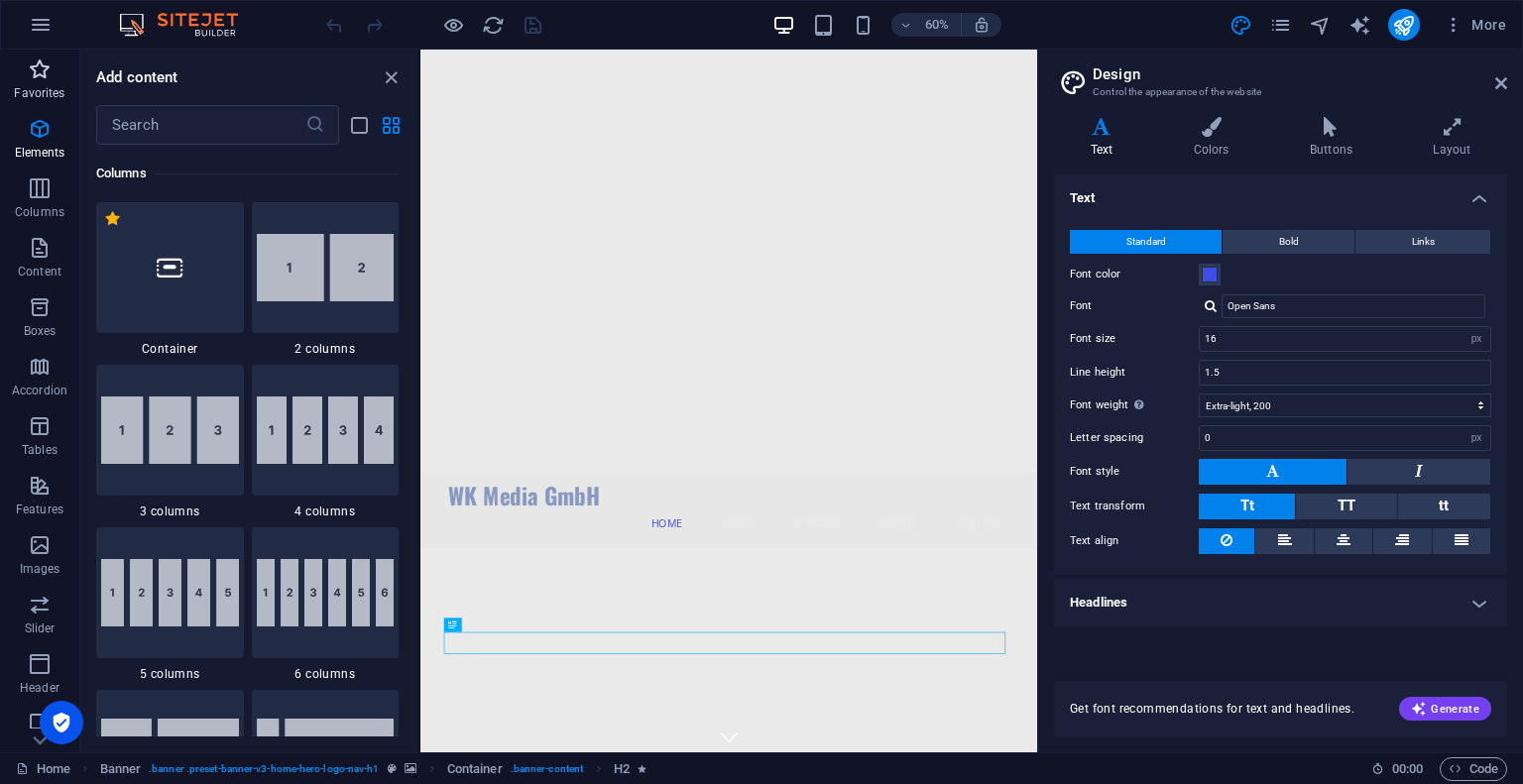 click at bounding box center [40, 69] 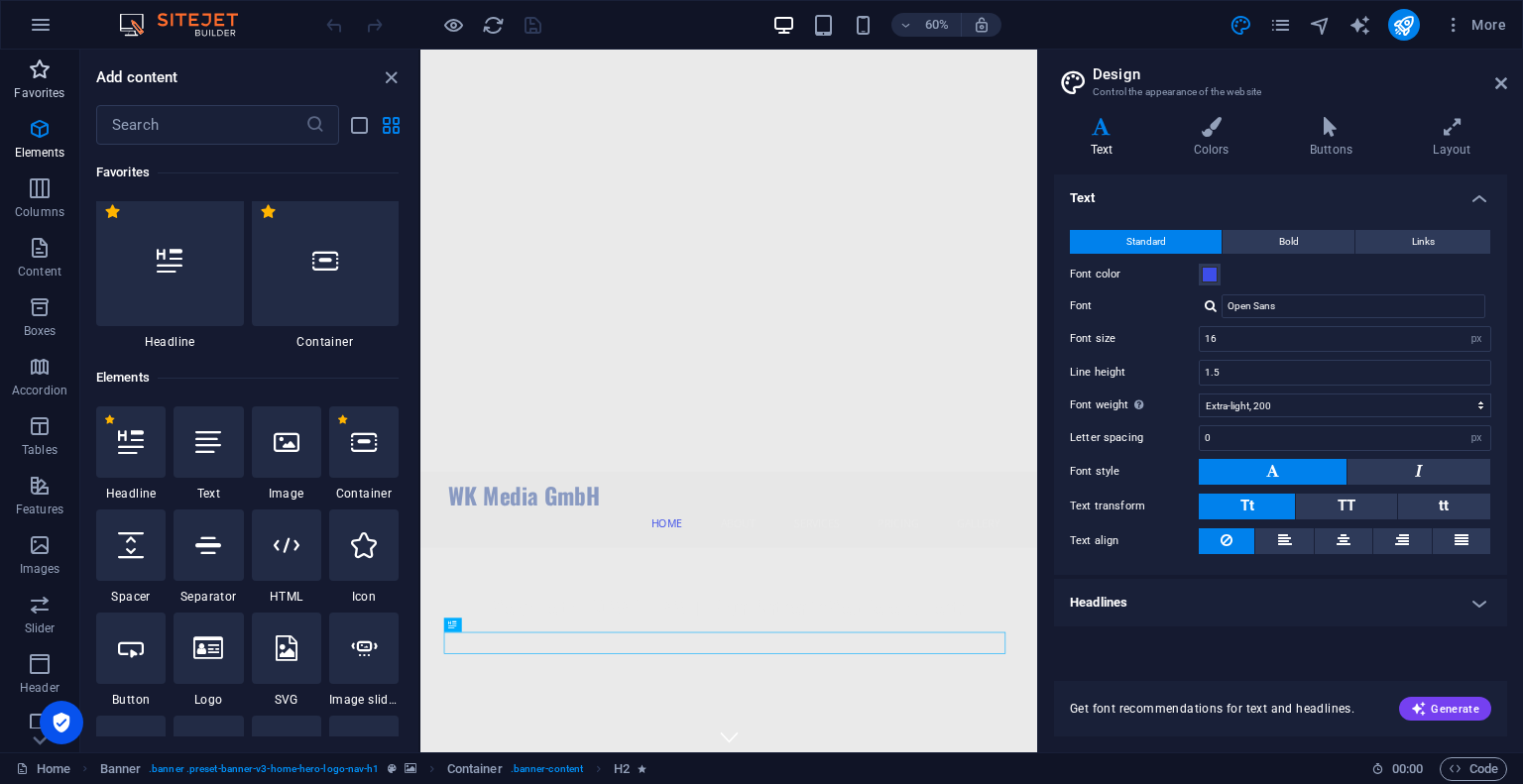 scroll, scrollTop: 0, scrollLeft: 0, axis: both 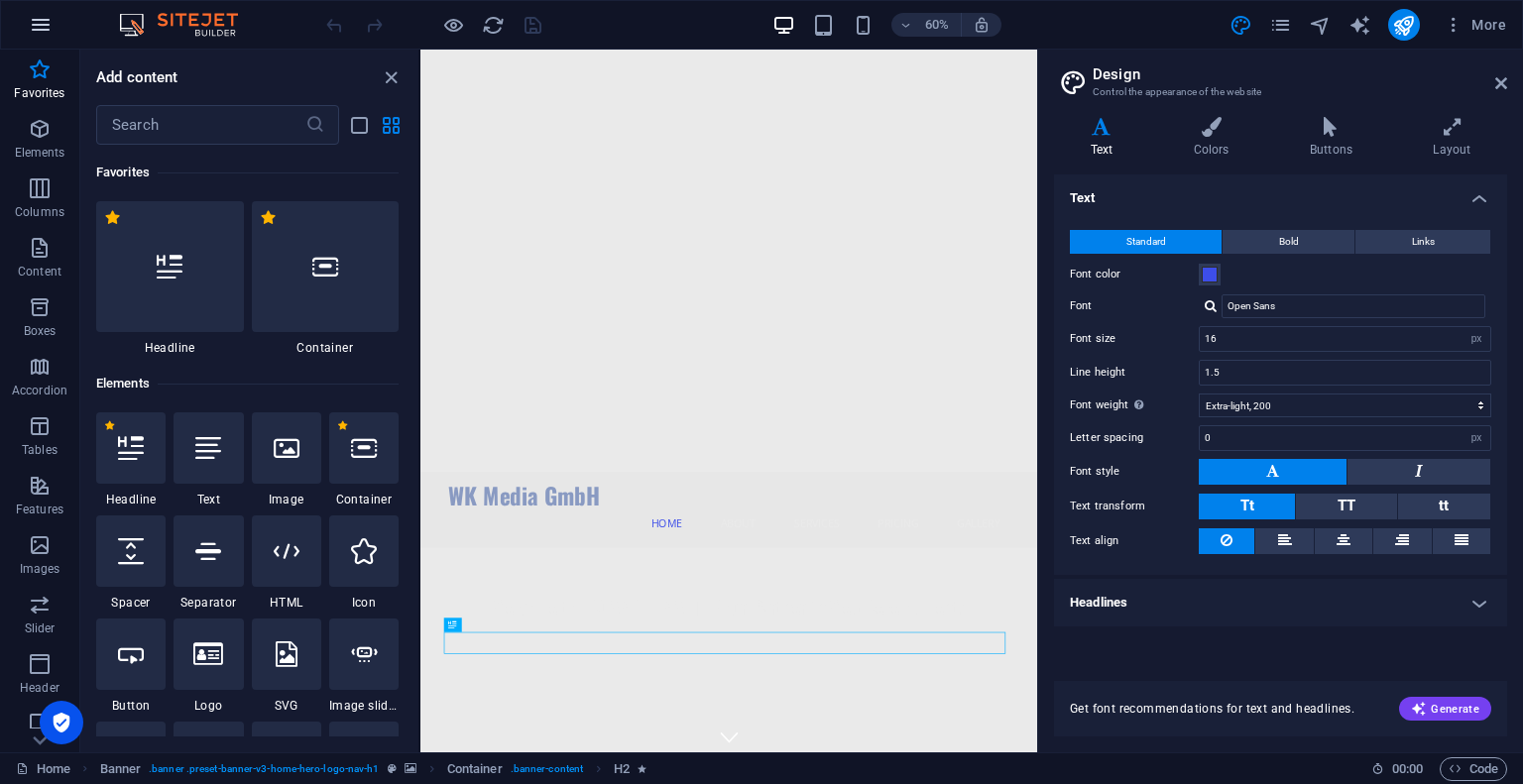 click at bounding box center [41, 25] 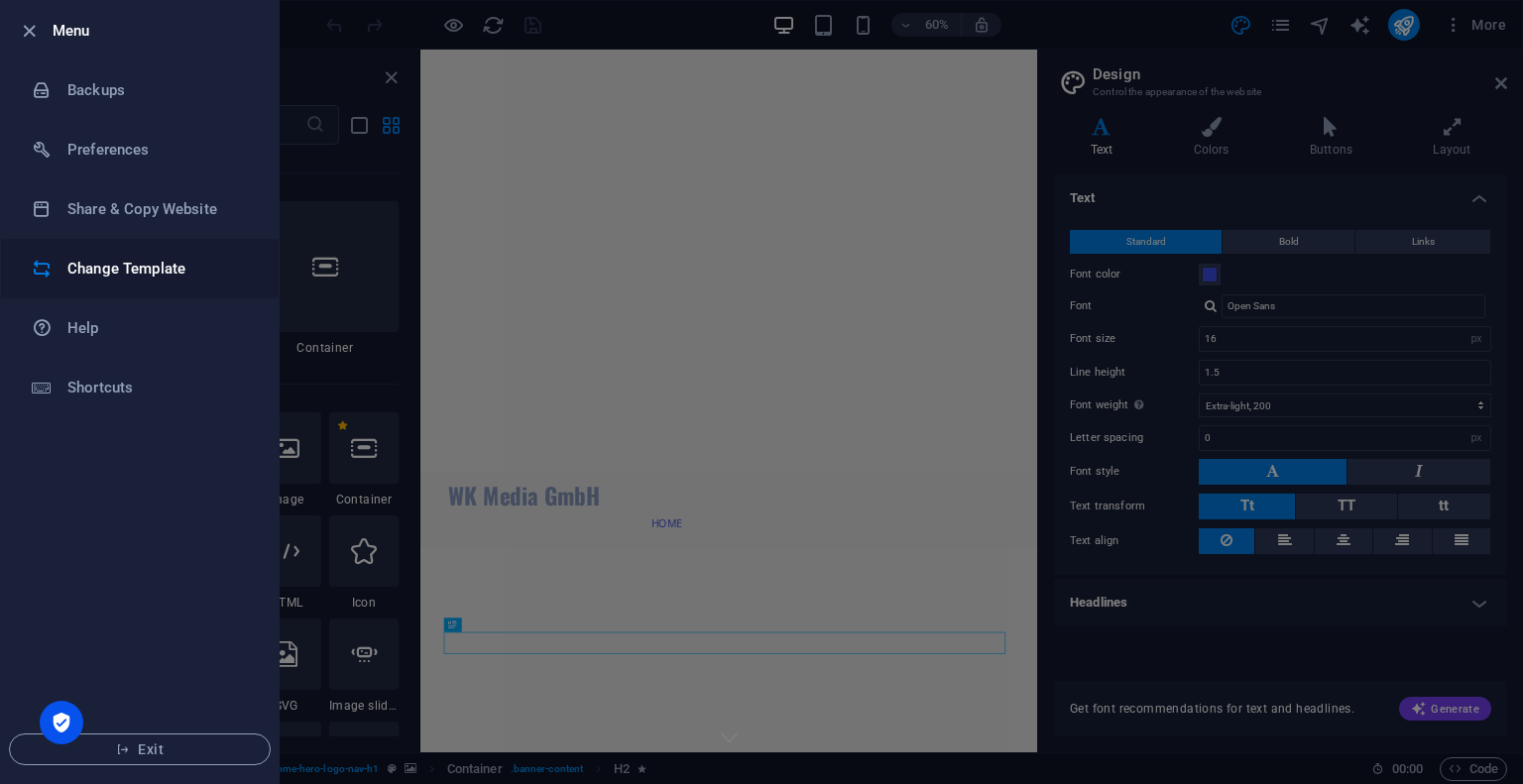 click on "Change Template" at bounding box center [159, 269] 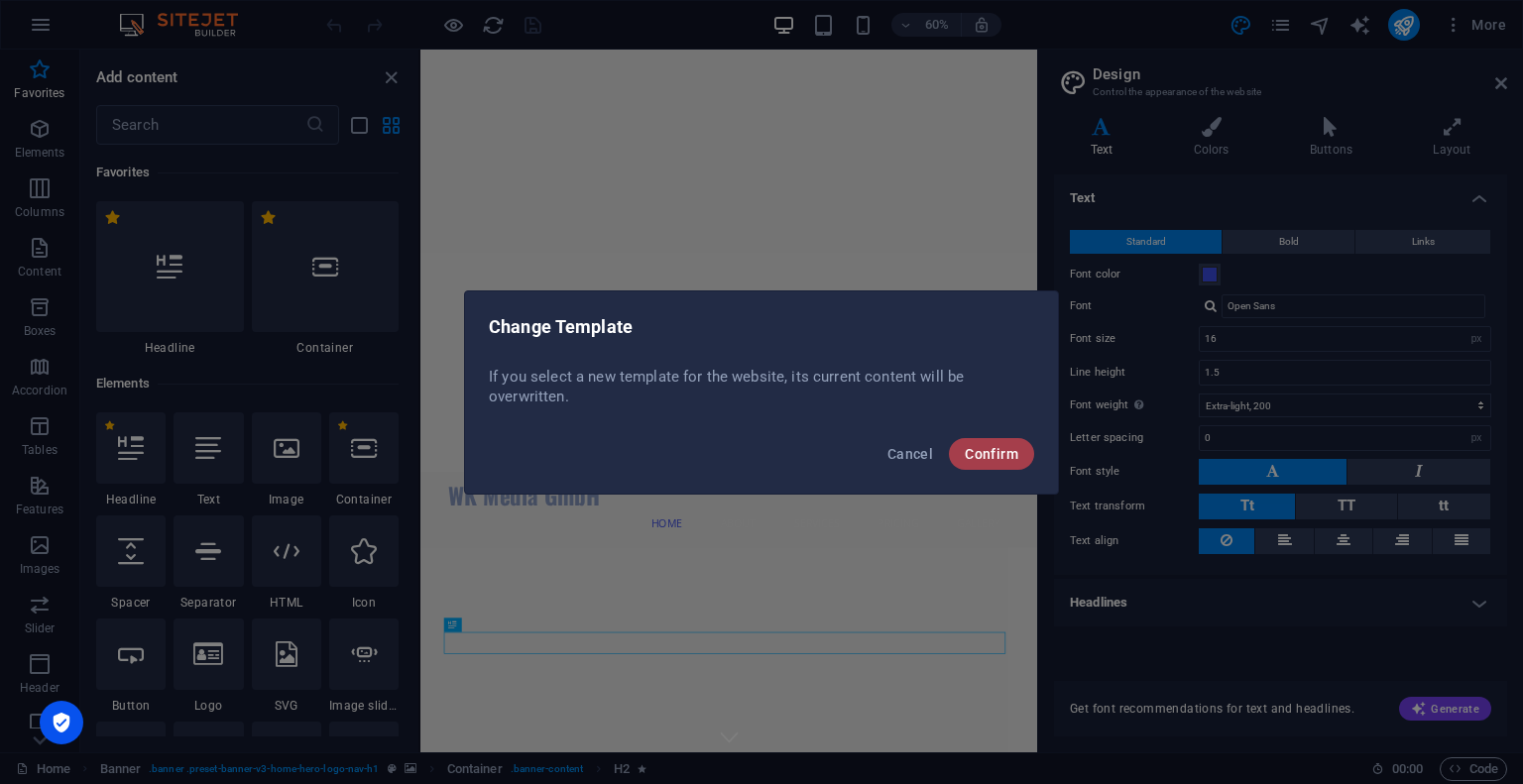 click on "Confirm" at bounding box center [992, 454] 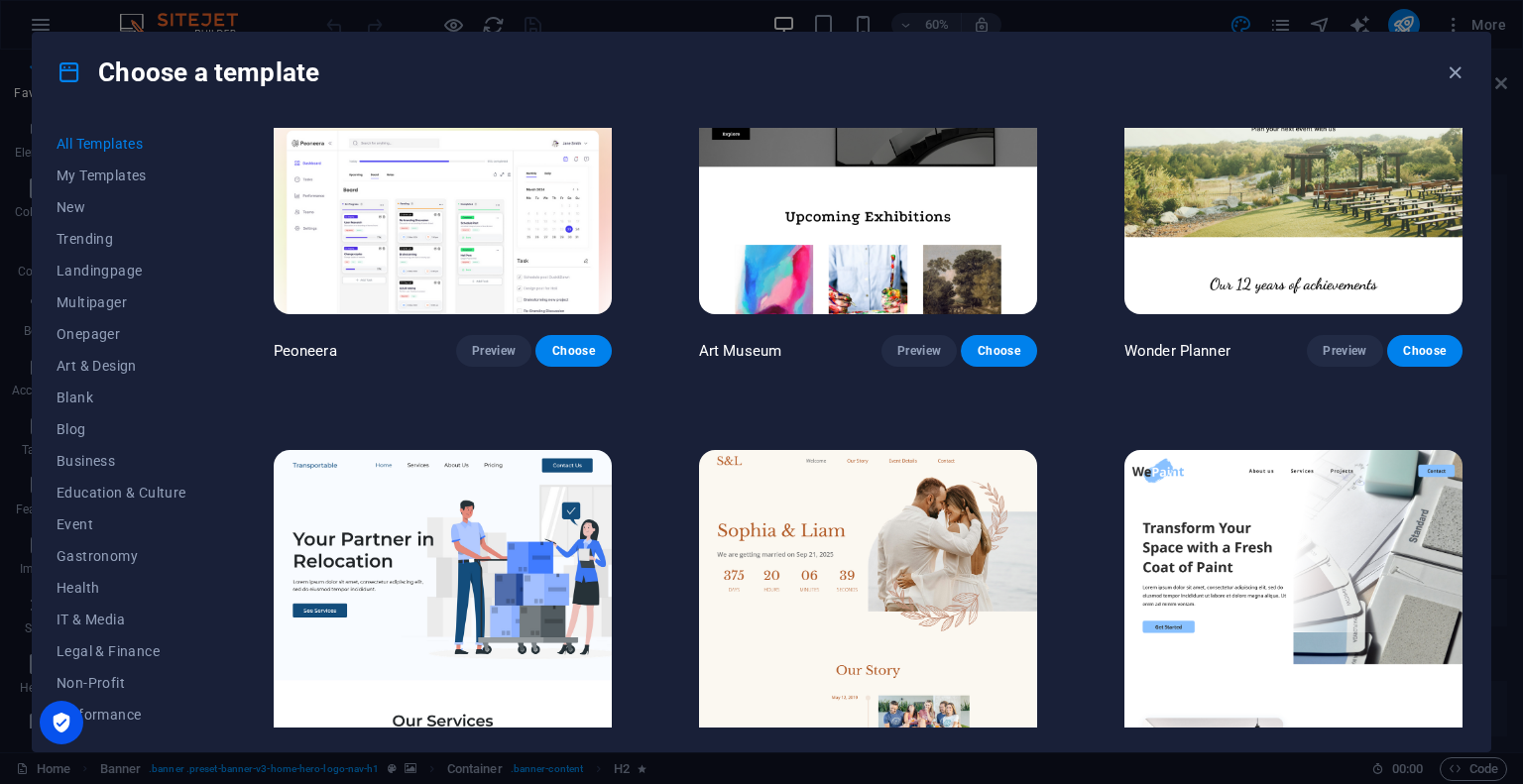scroll, scrollTop: 127, scrollLeft: 0, axis: vertical 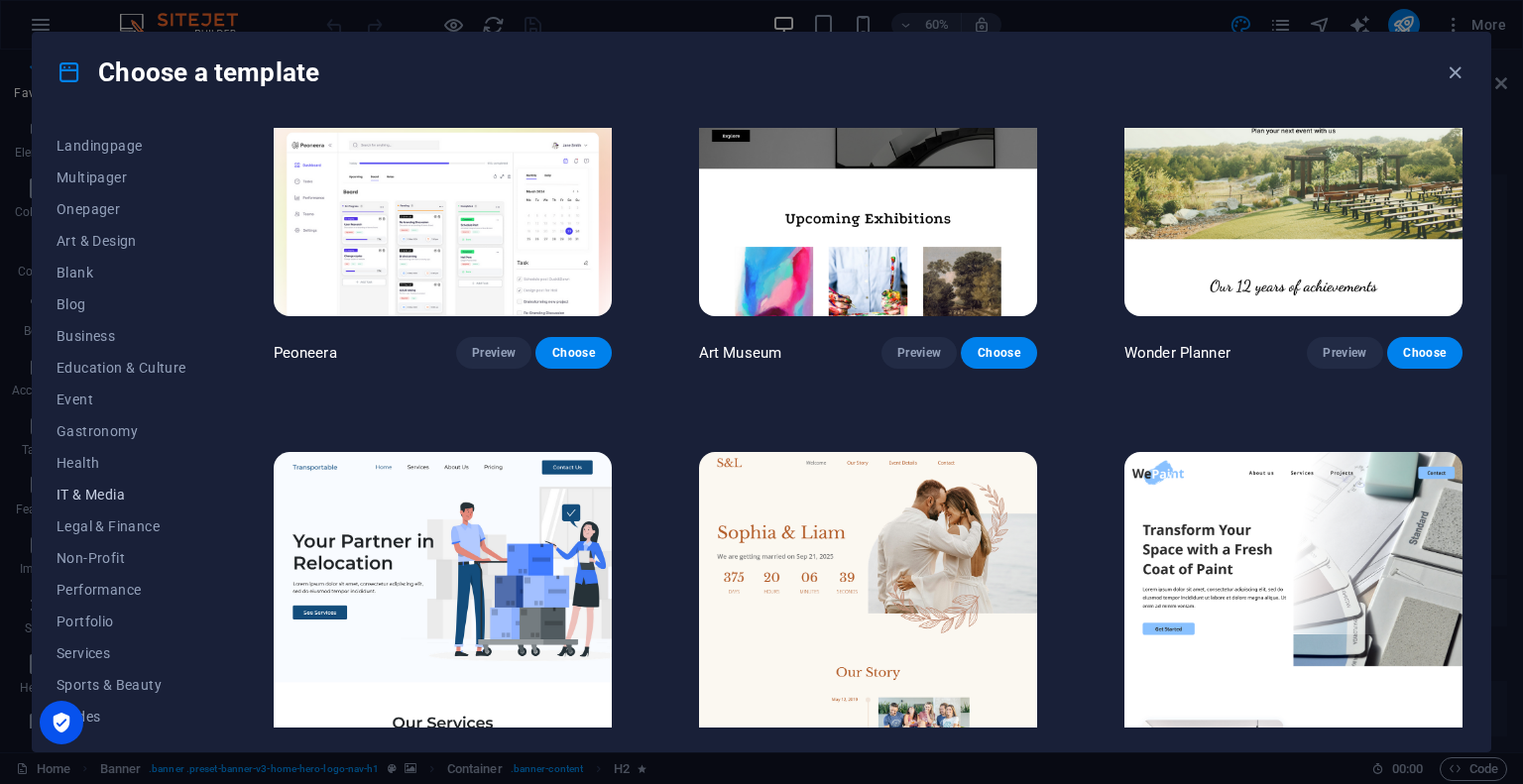 click on "IT & Media" at bounding box center (121, 495) 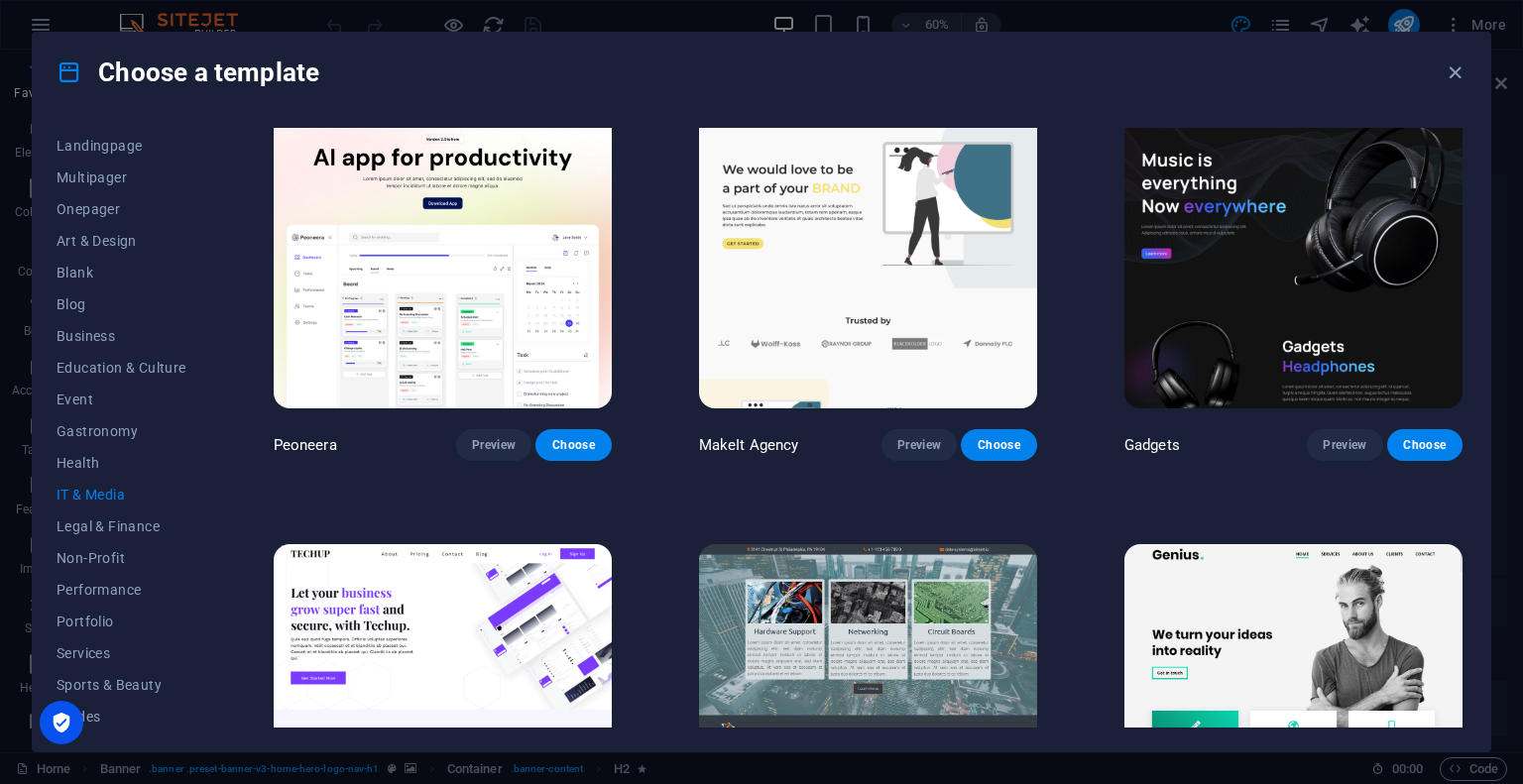 scroll, scrollTop: 0, scrollLeft: 0, axis: both 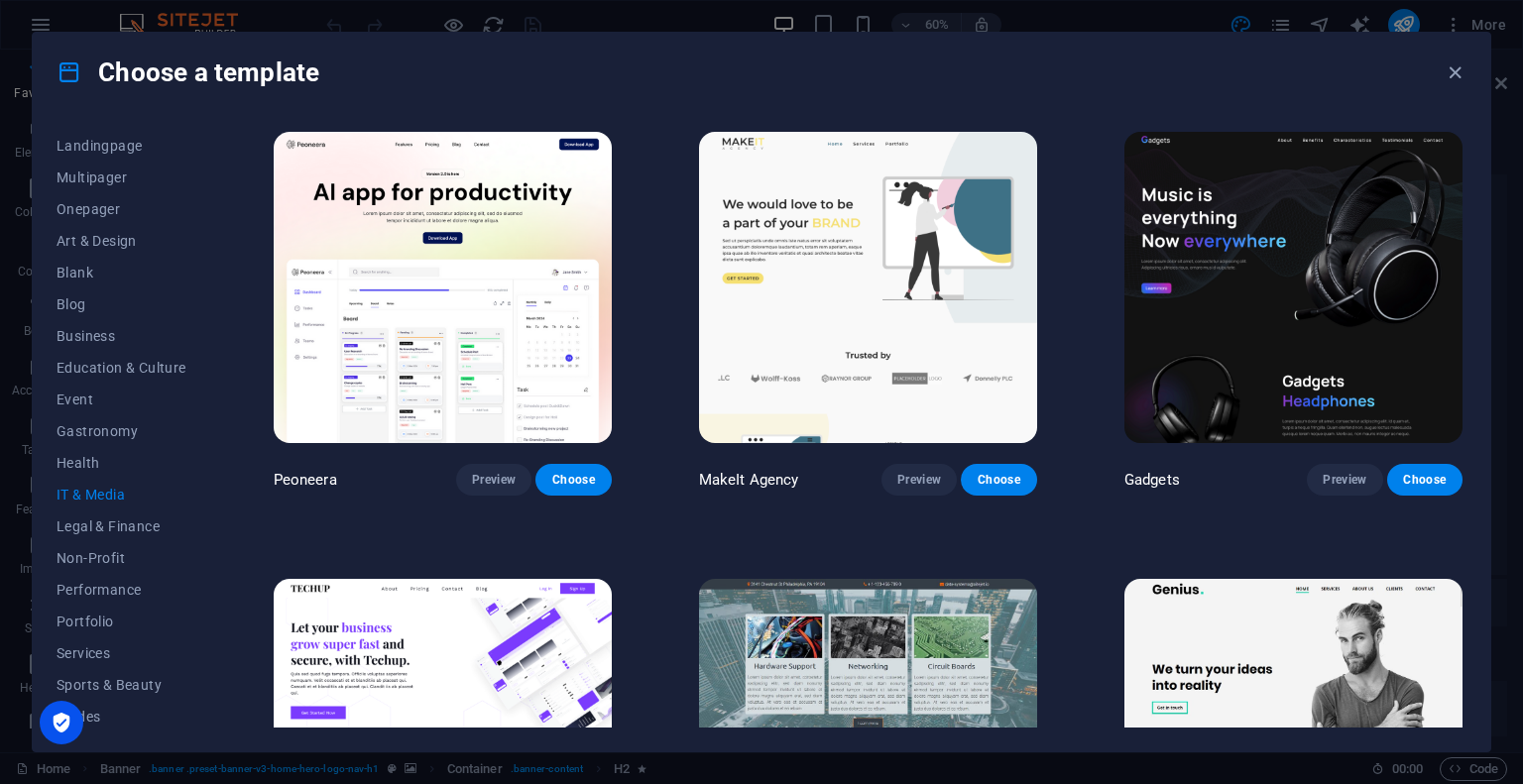 click at bounding box center [1293, 287] 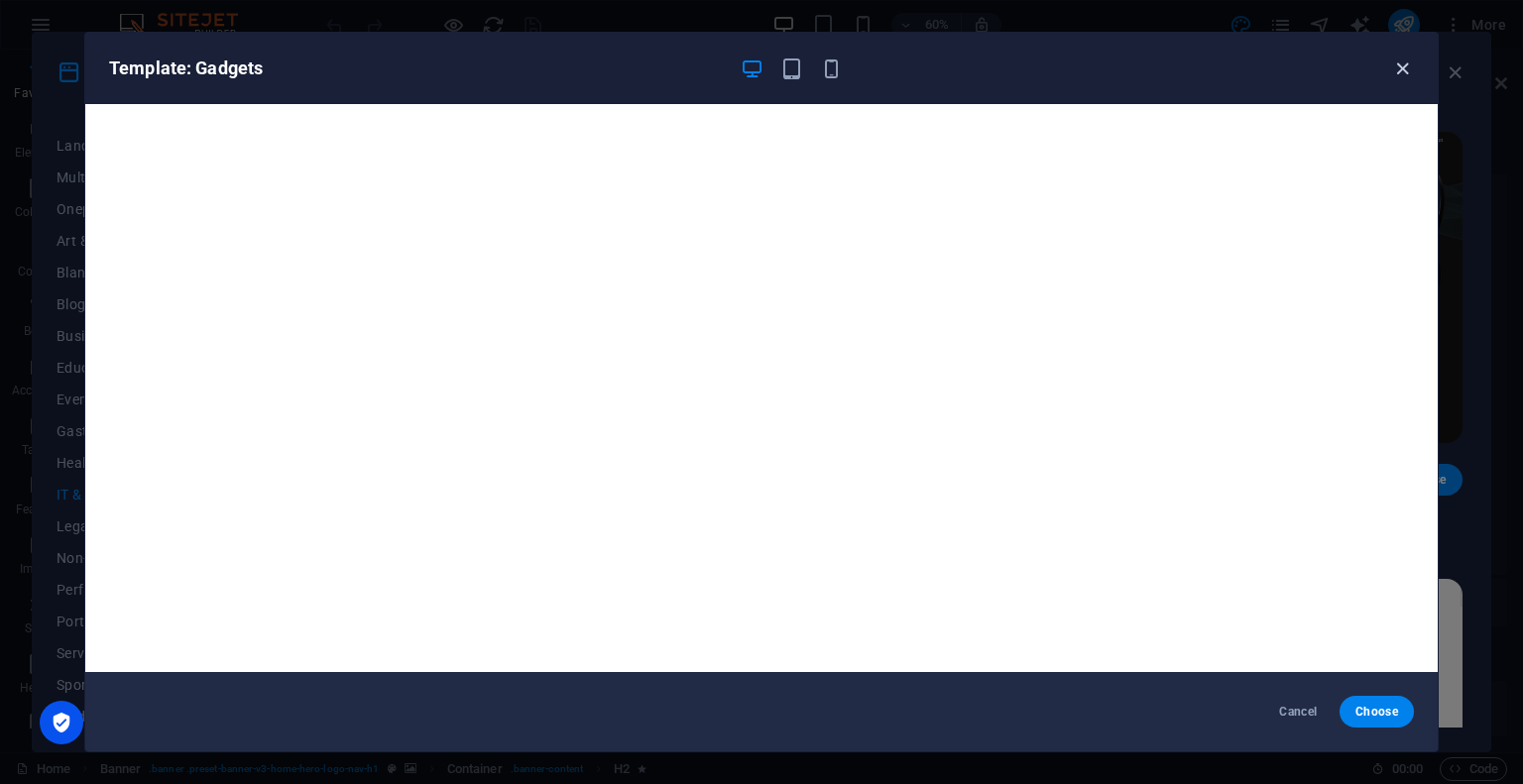 click at bounding box center (1402, 68) 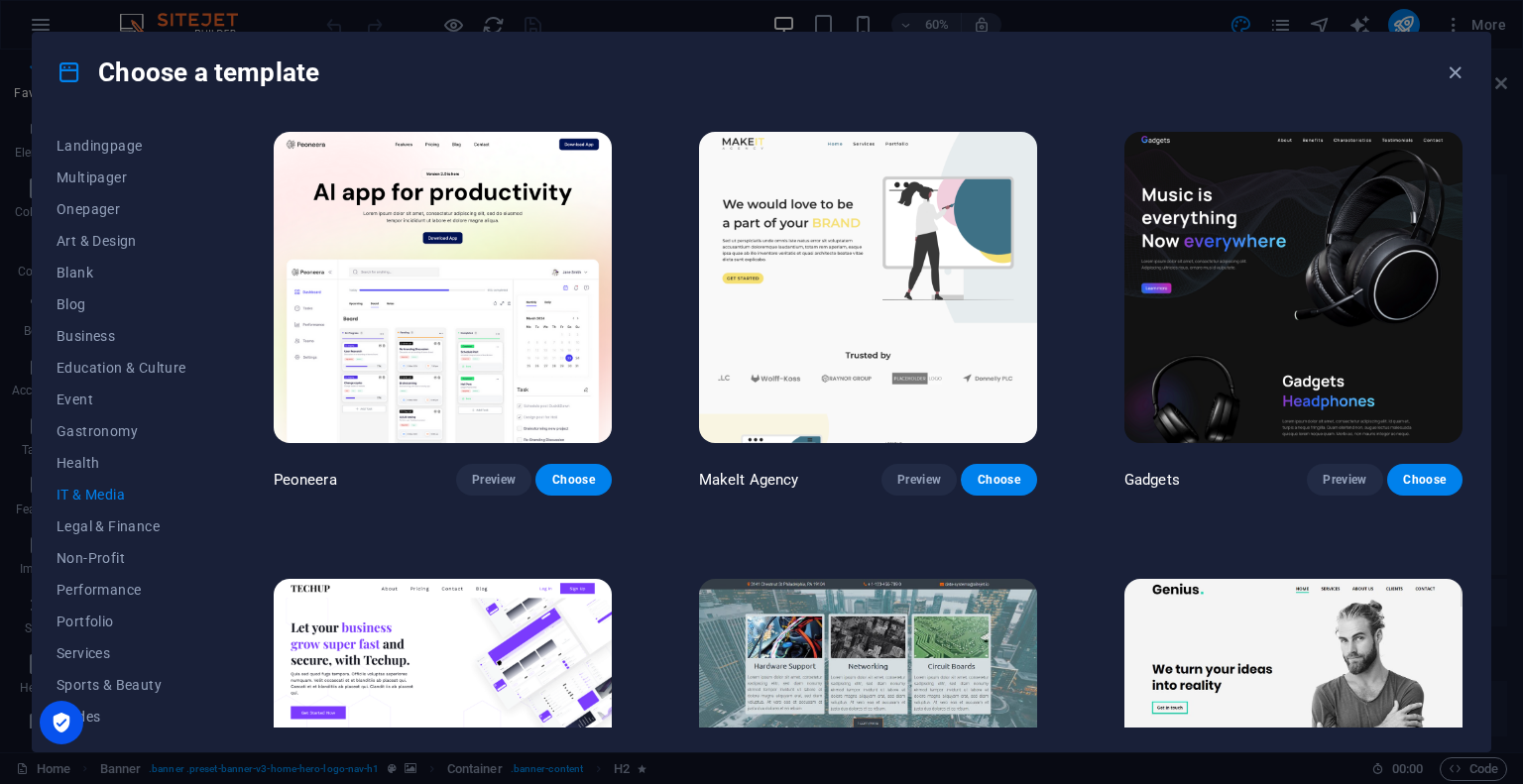 click at bounding box center (442, 287) 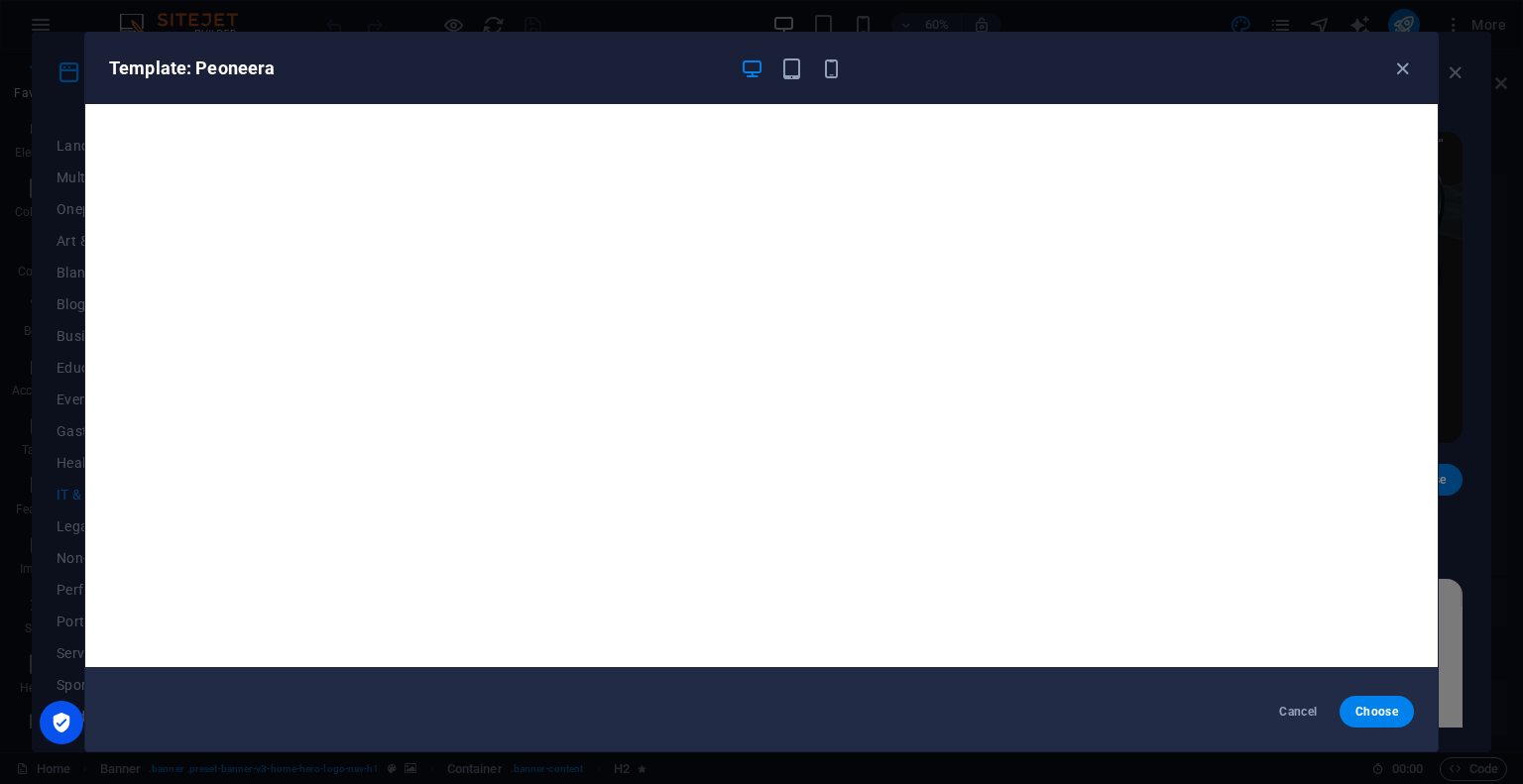 scroll, scrollTop: 4, scrollLeft: 0, axis: vertical 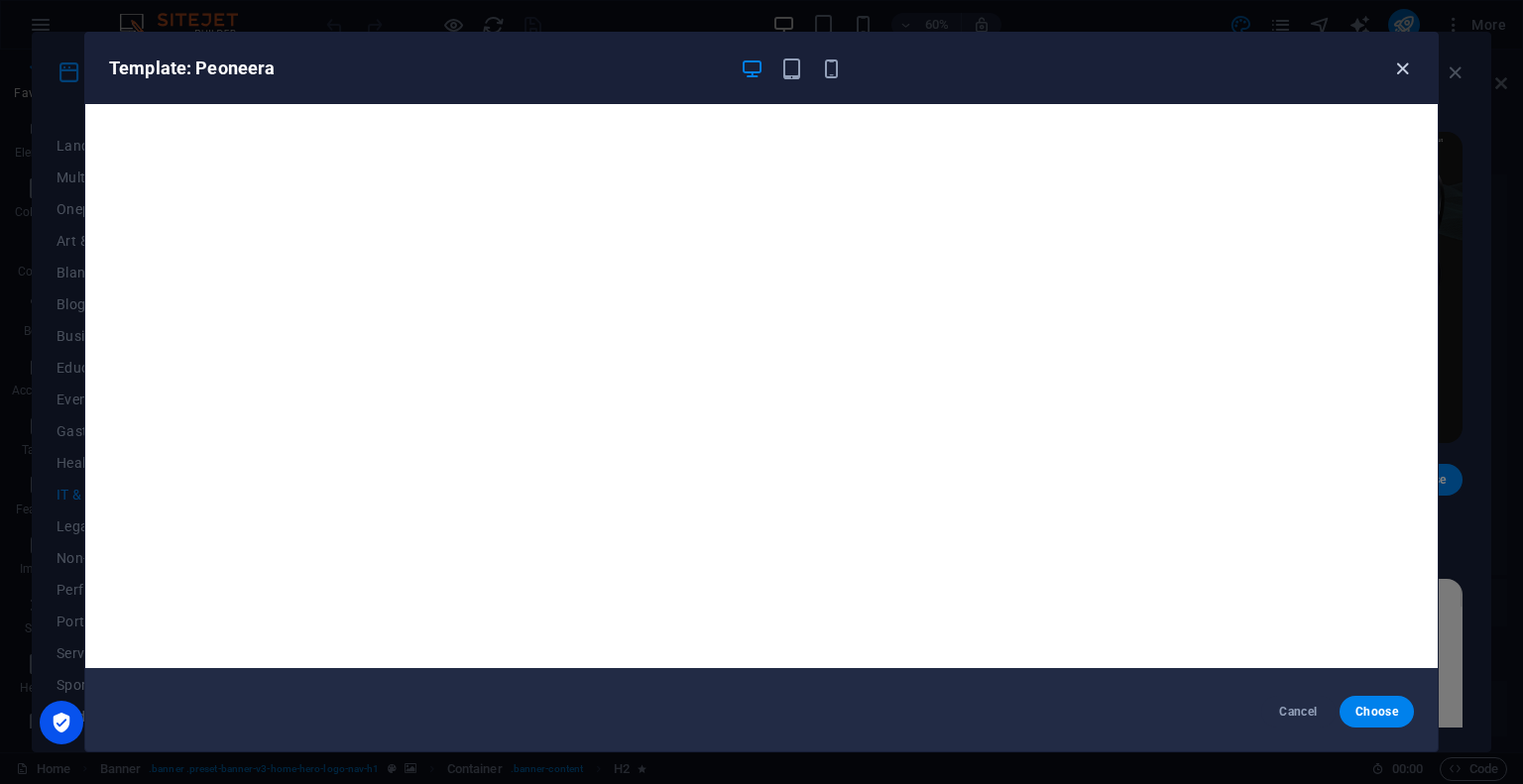 click at bounding box center [1402, 68] 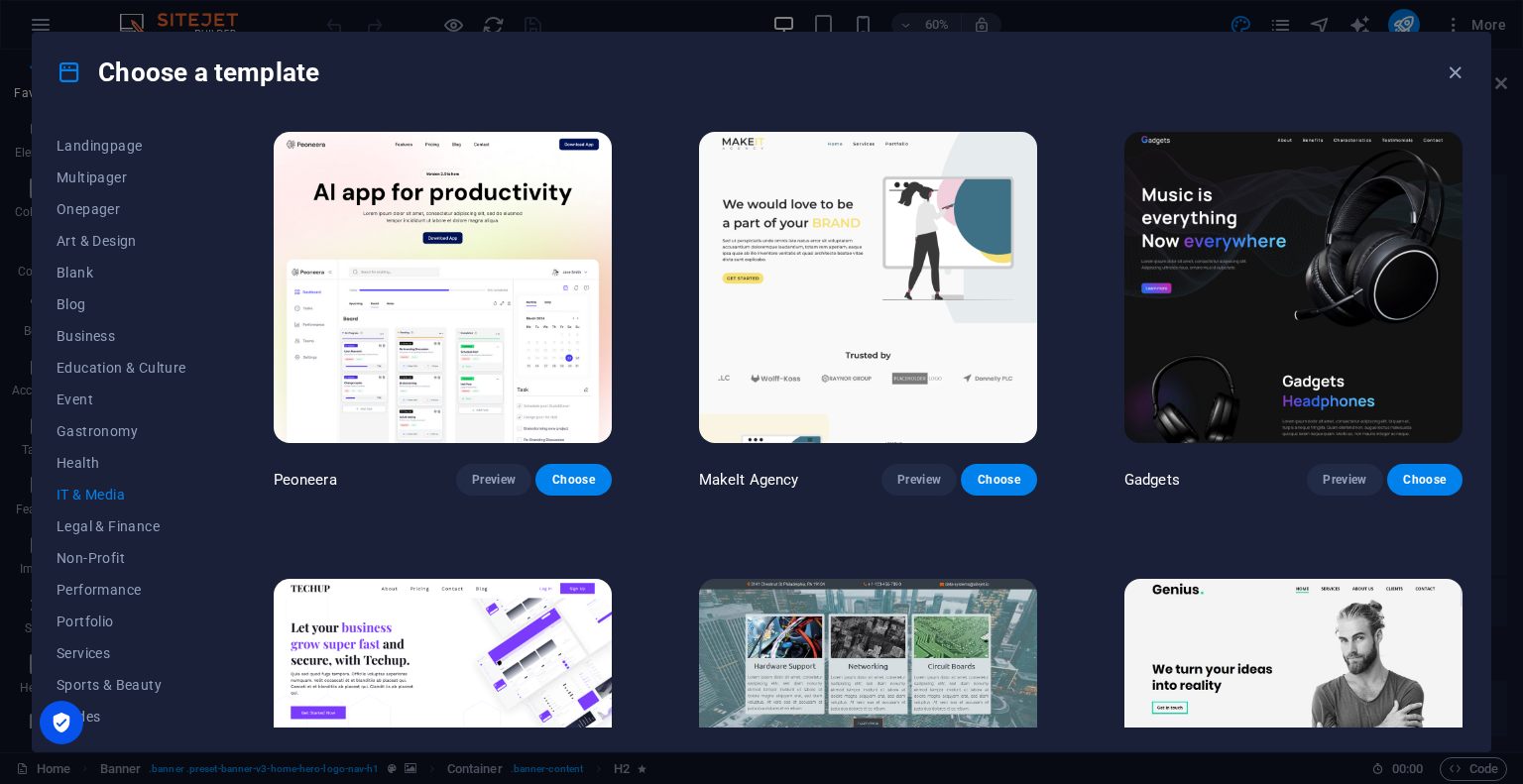 scroll, scrollTop: 324, scrollLeft: 0, axis: vertical 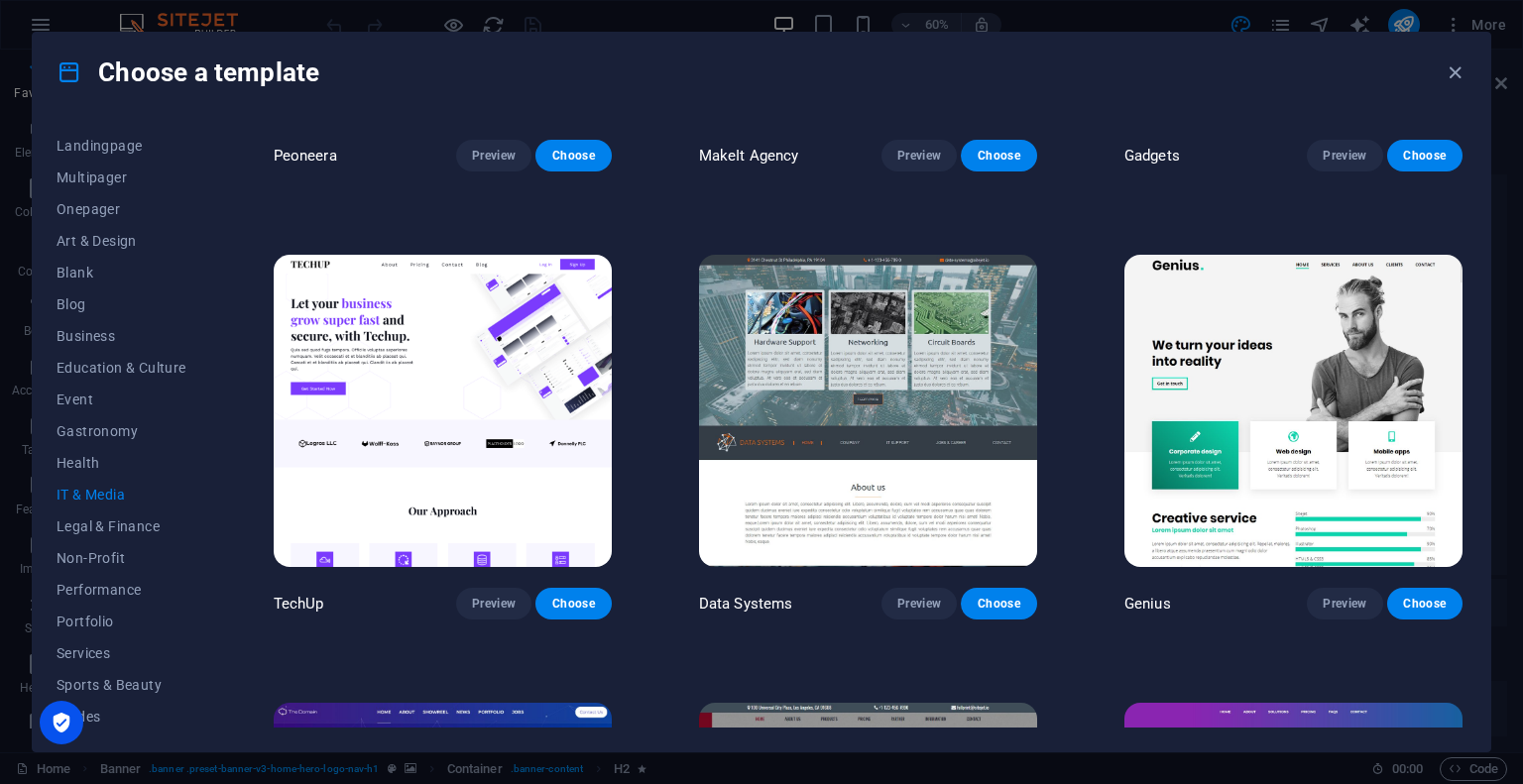 click at bounding box center (1293, 410) 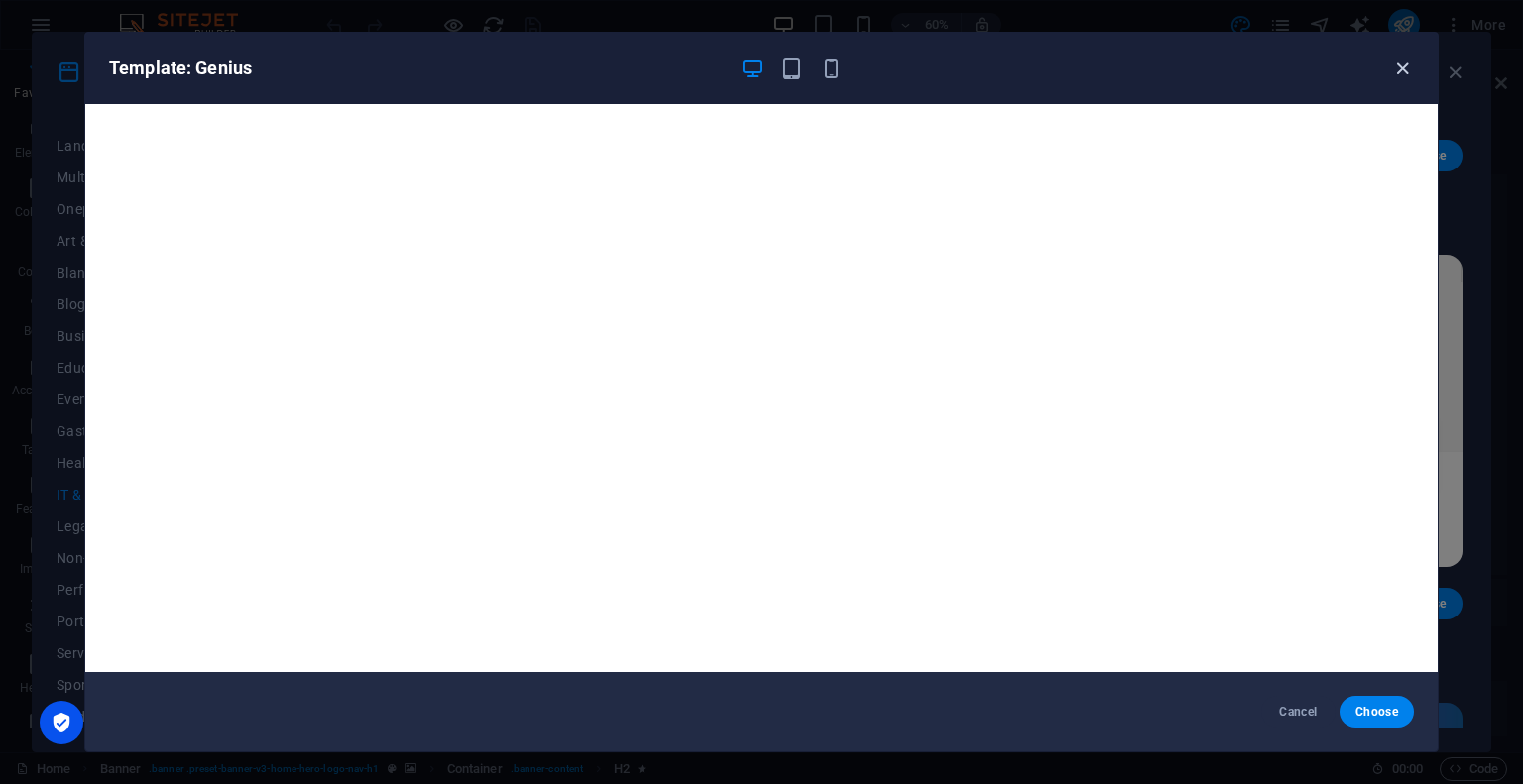click at bounding box center (1402, 68) 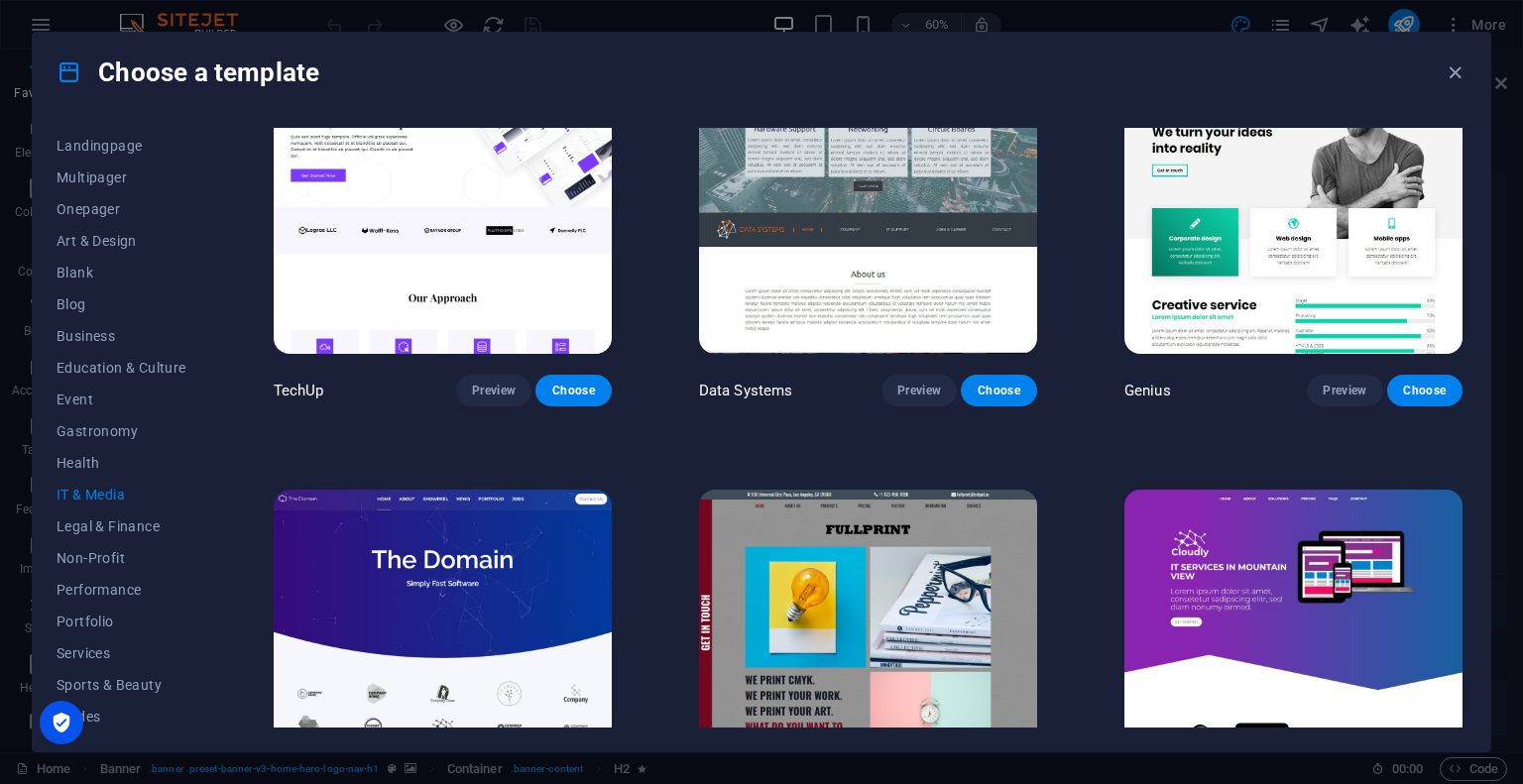 scroll, scrollTop: 0, scrollLeft: 0, axis: both 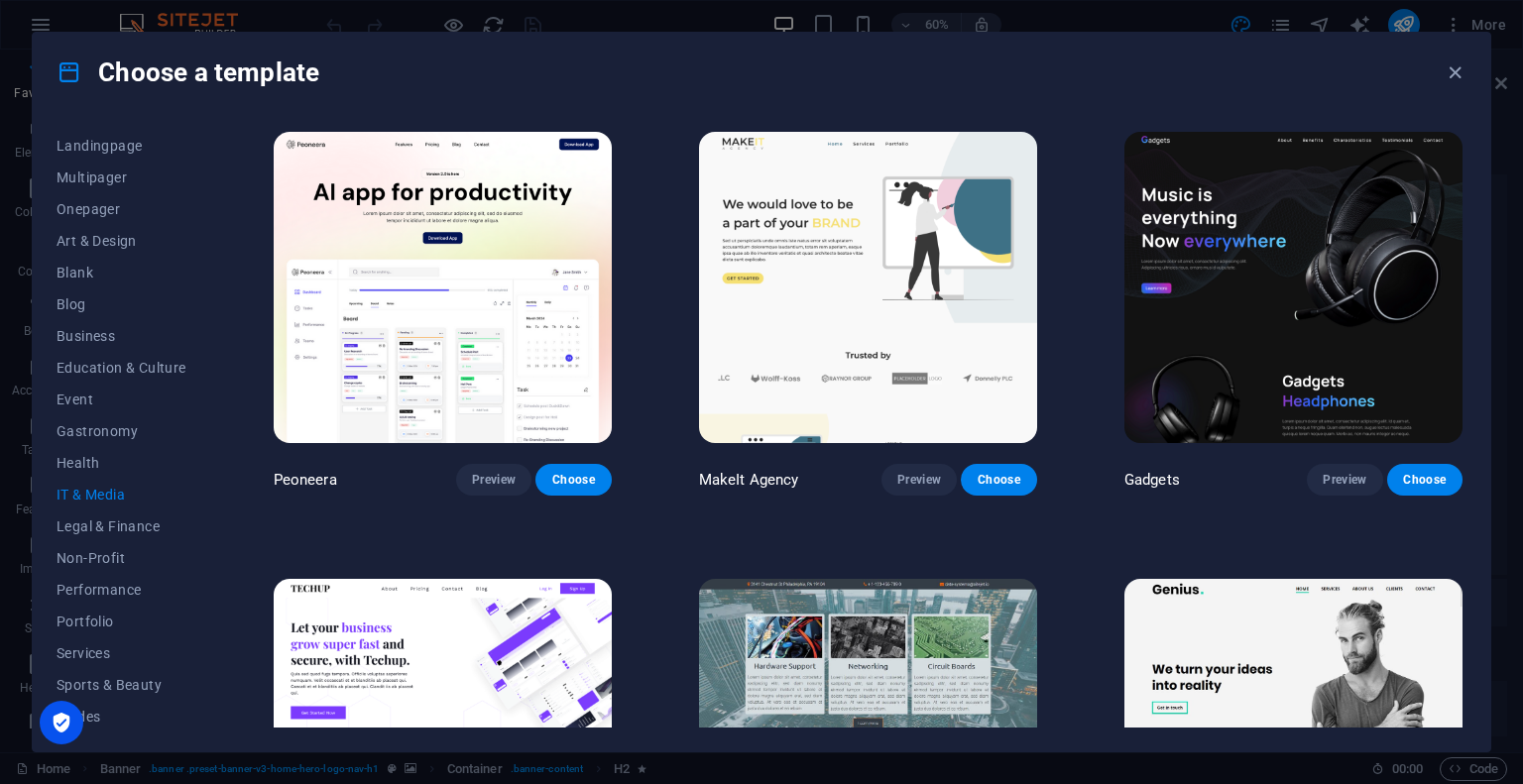 click at bounding box center (868, 287) 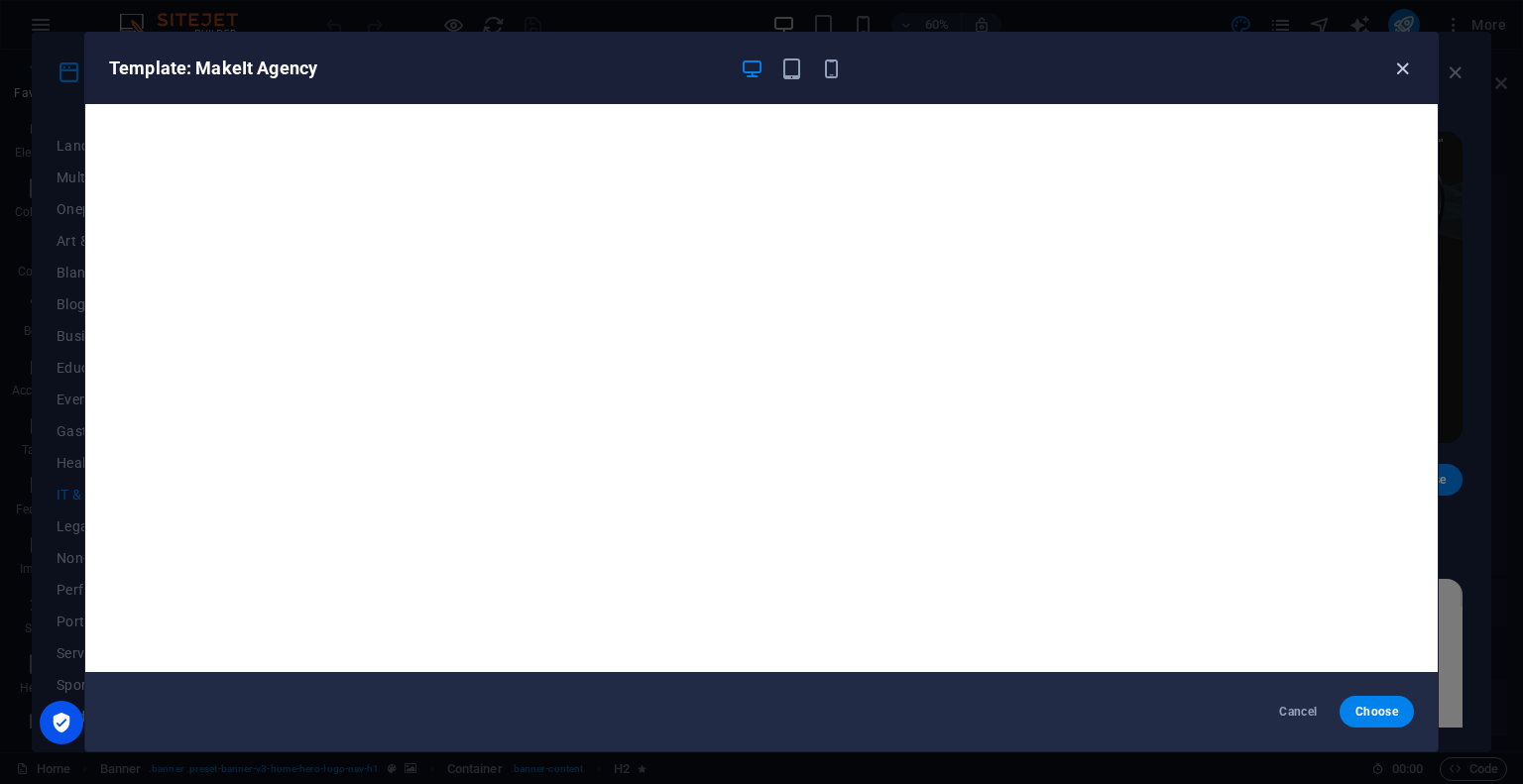 click at bounding box center [1402, 68] 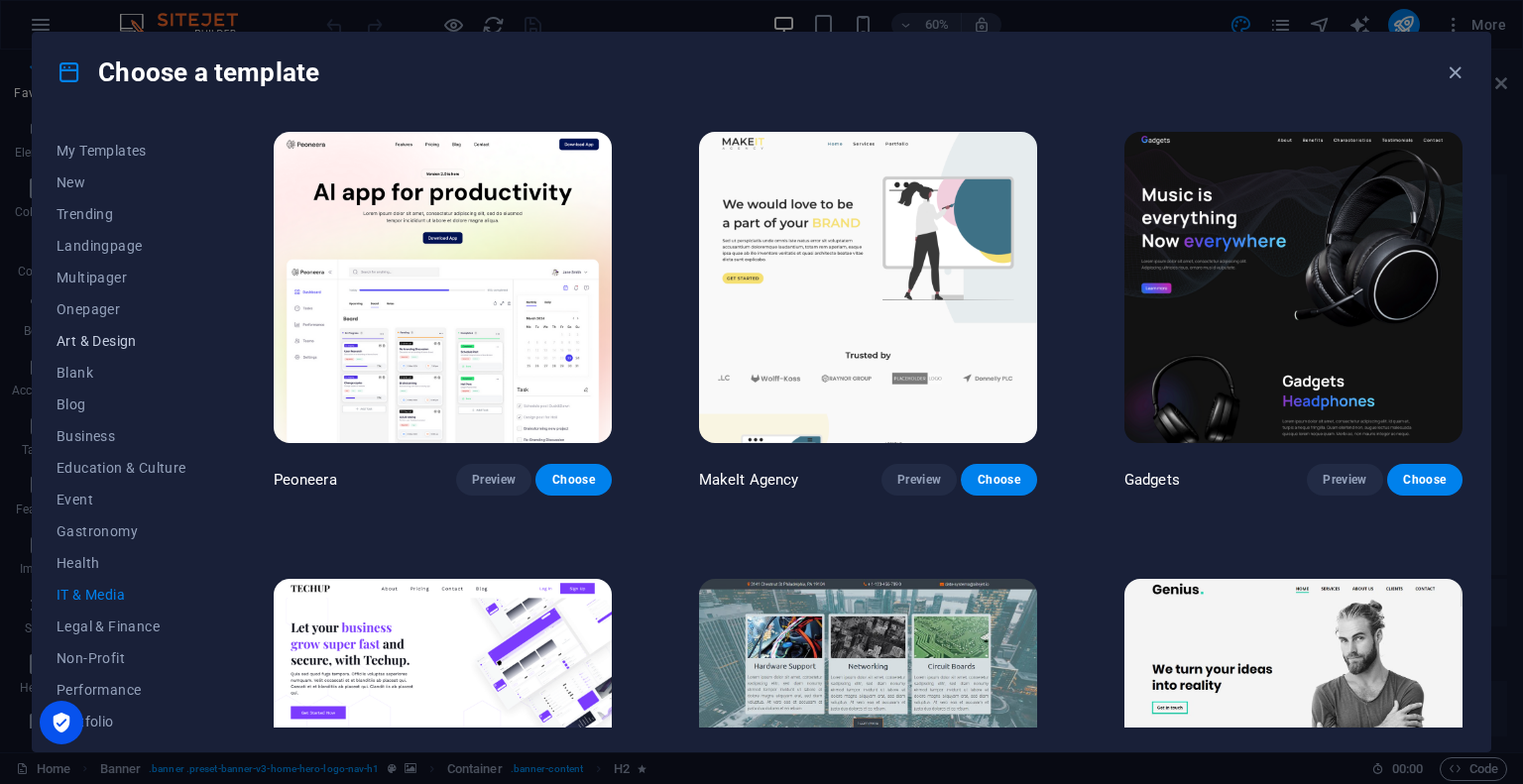 scroll, scrollTop: 0, scrollLeft: 0, axis: both 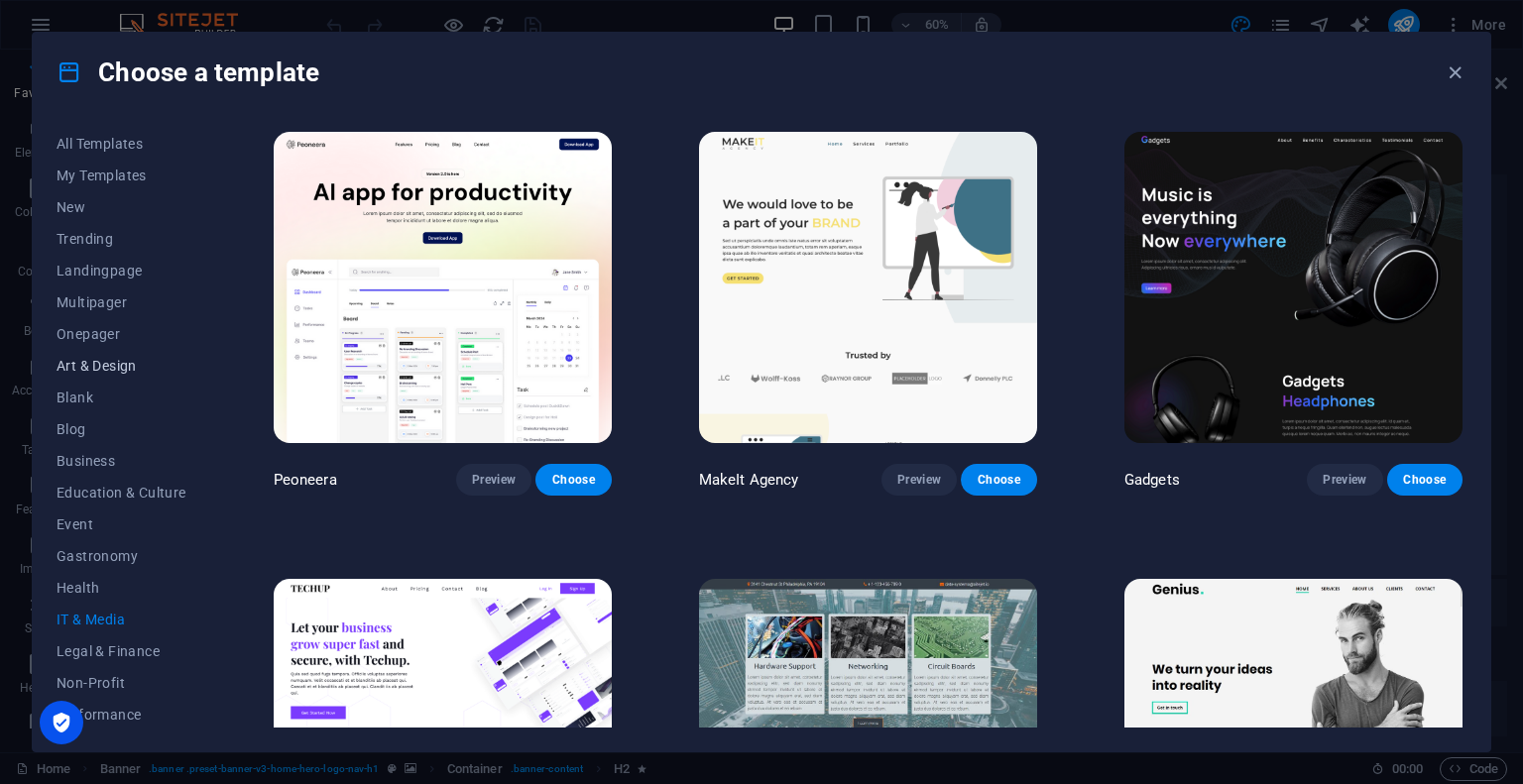 click on "Art & Design" at bounding box center [121, 366] 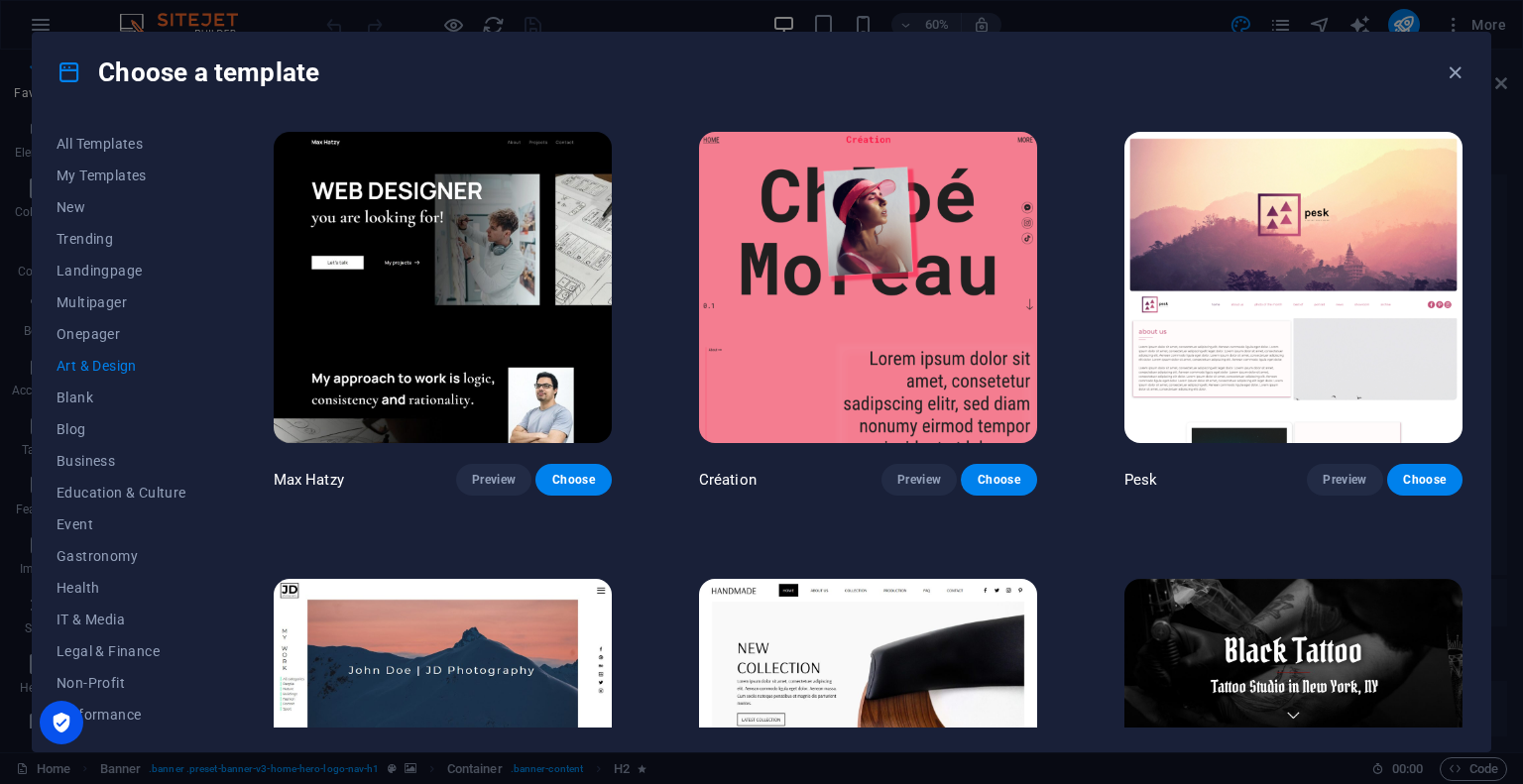 click at bounding box center [442, 287] 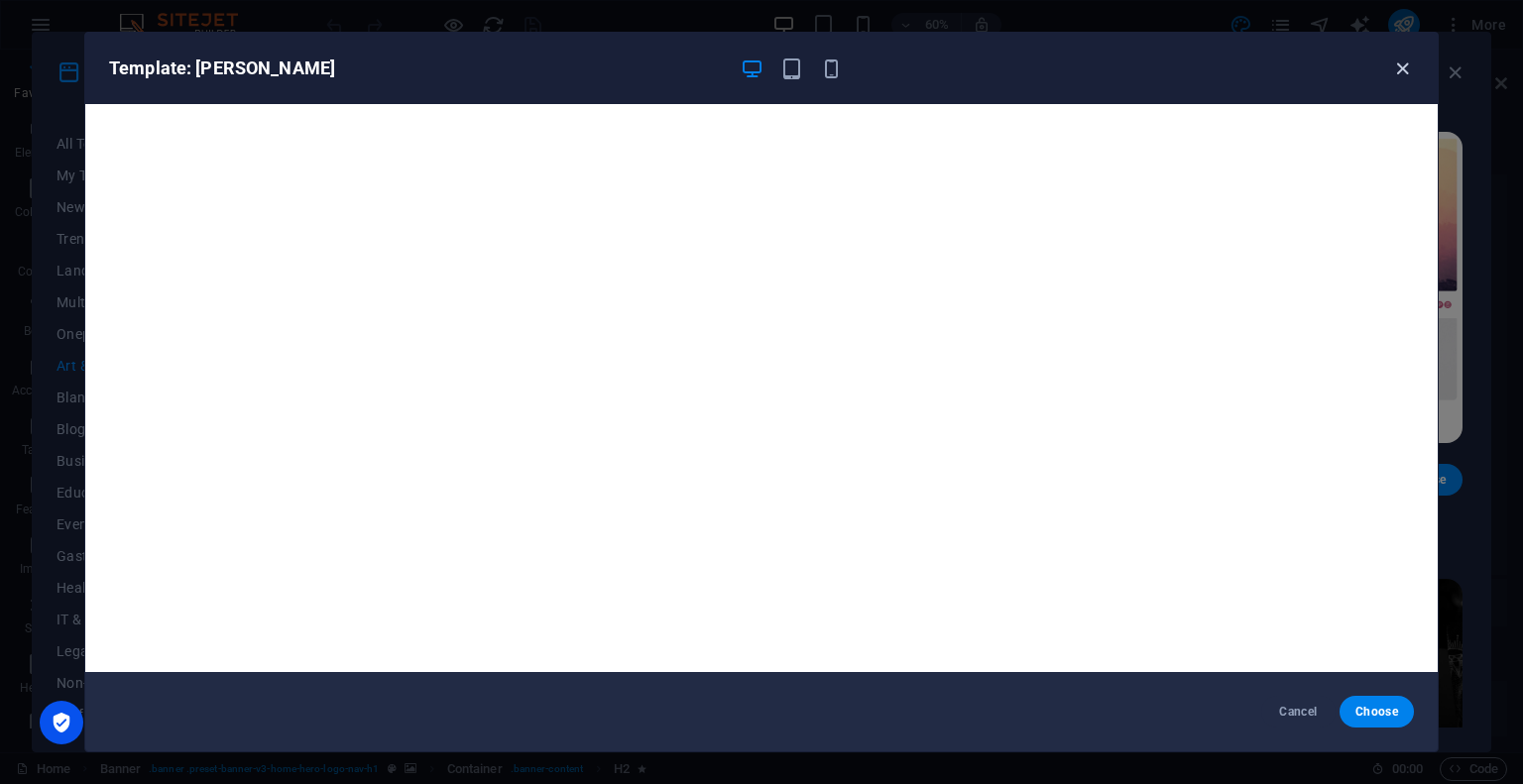 click at bounding box center (1402, 68) 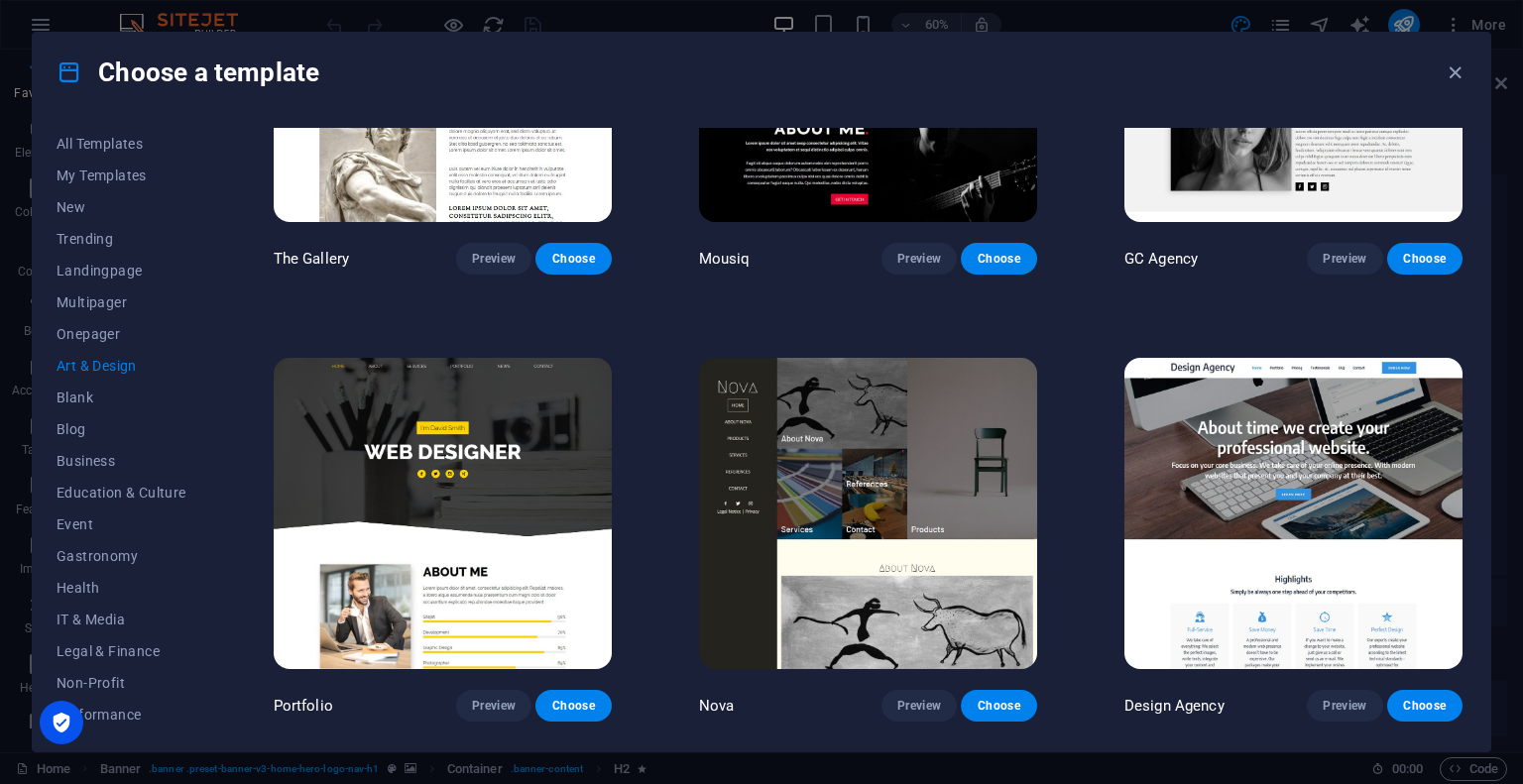 scroll, scrollTop: 1177, scrollLeft: 0, axis: vertical 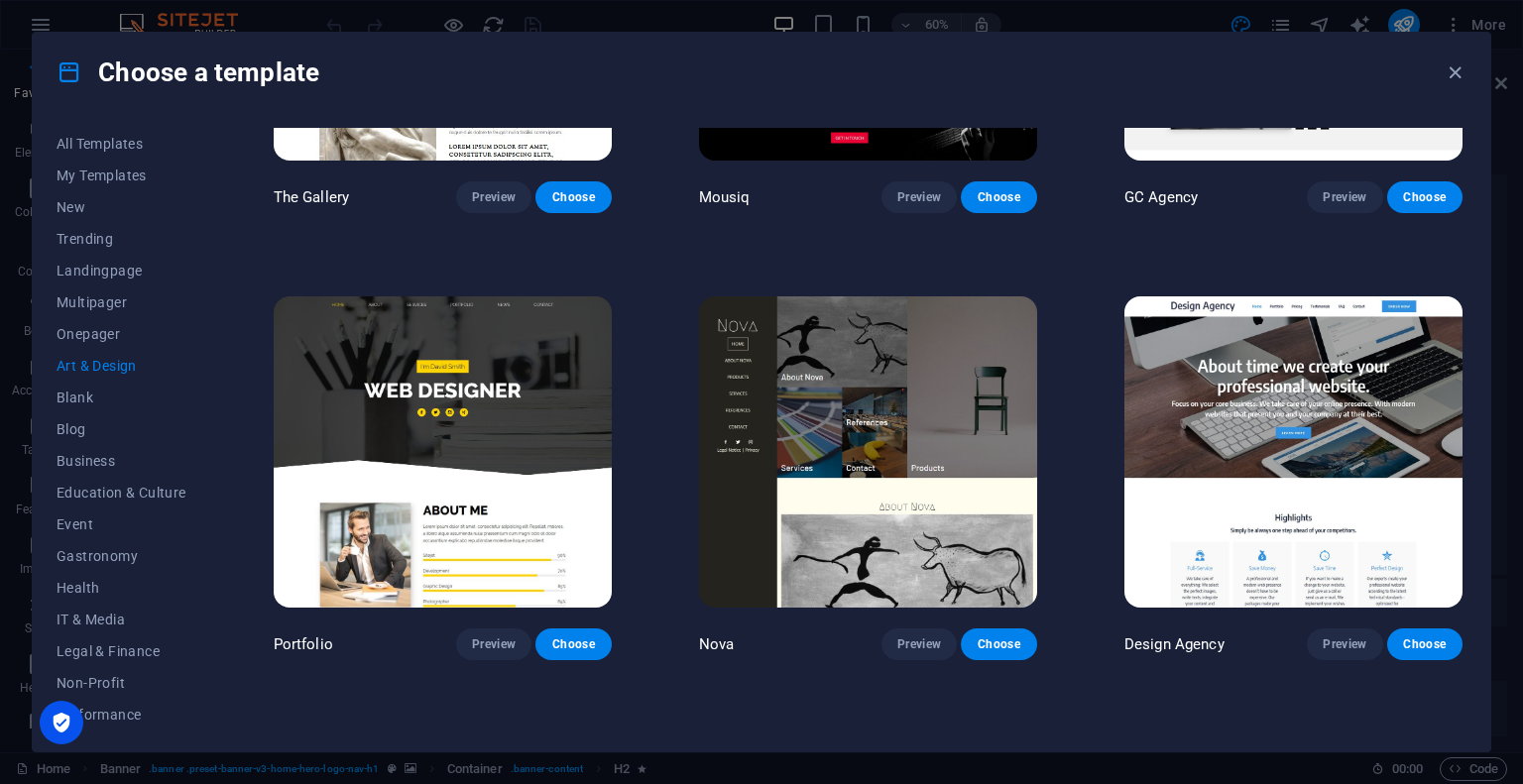 click at bounding box center (1293, 452) 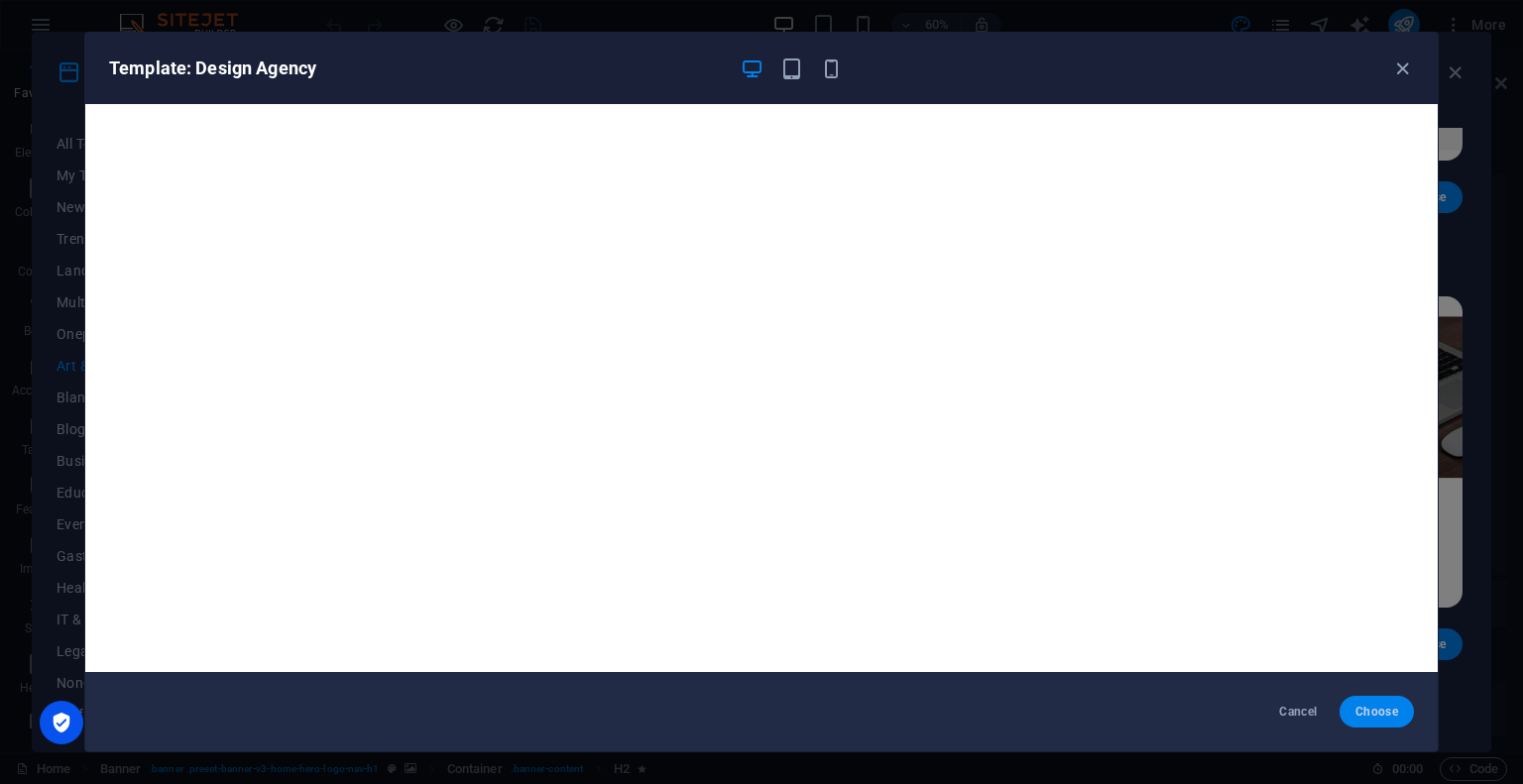 click on "Choose" at bounding box center (1376, 712) 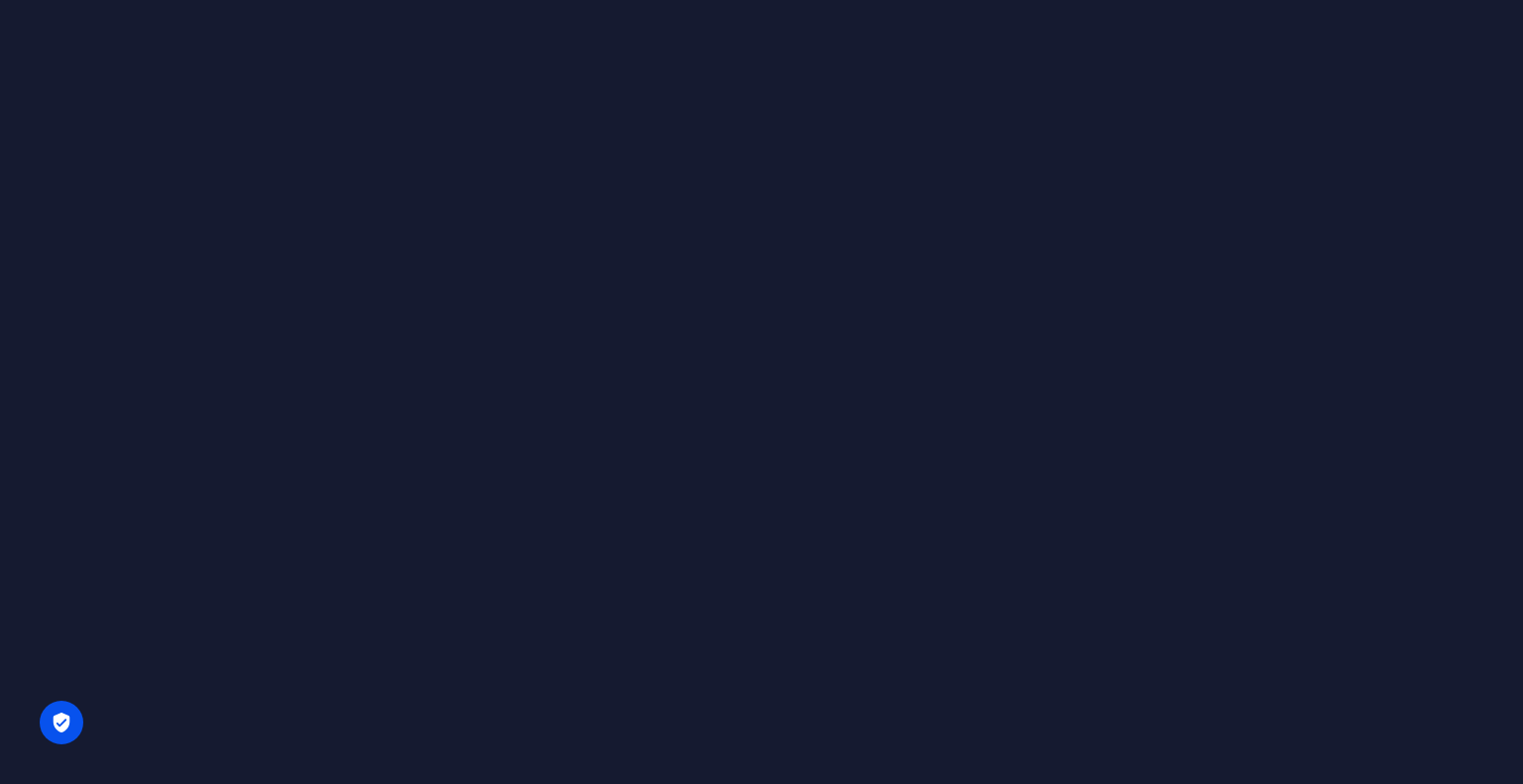 scroll, scrollTop: 0, scrollLeft: 0, axis: both 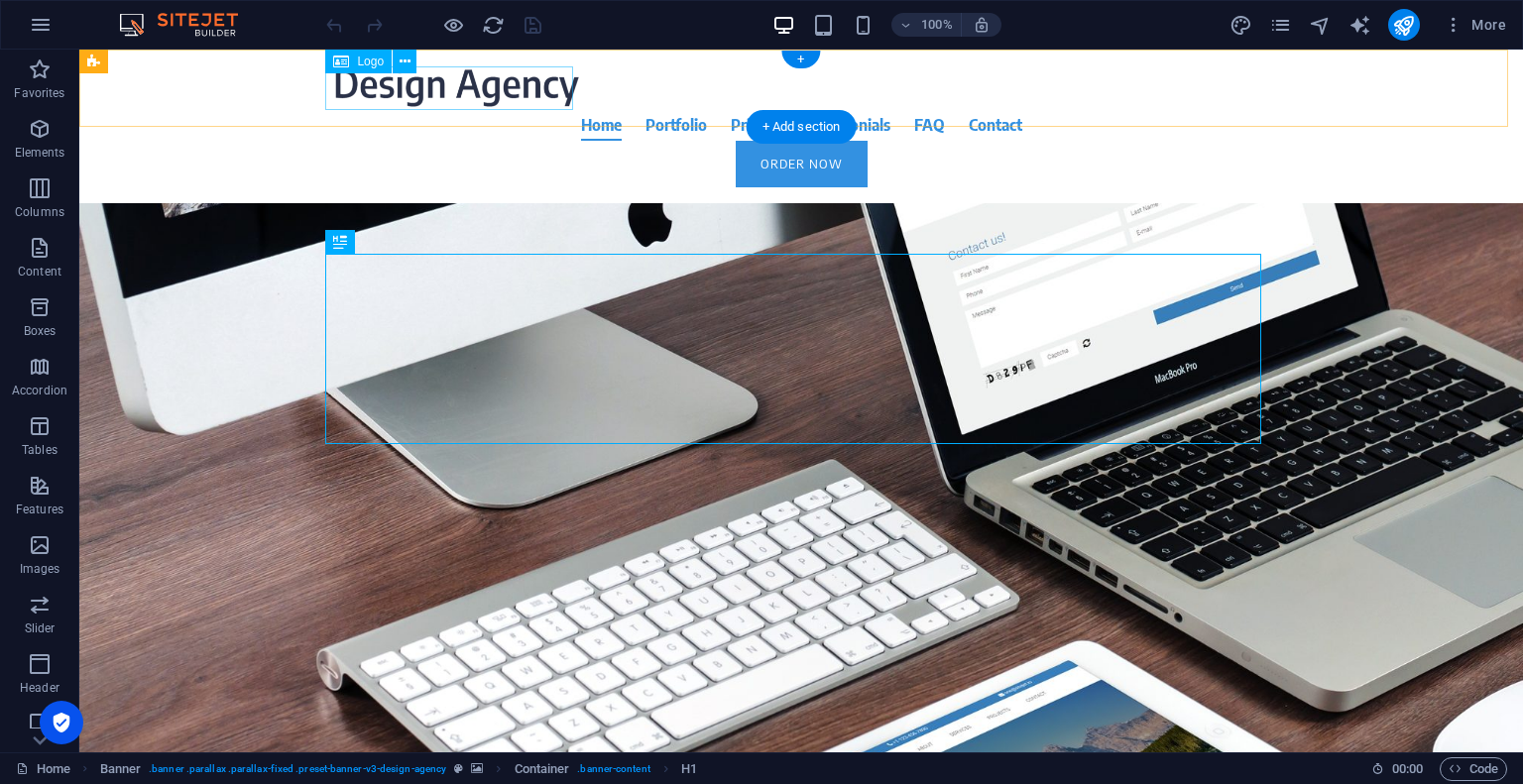 click at bounding box center (801, 87) 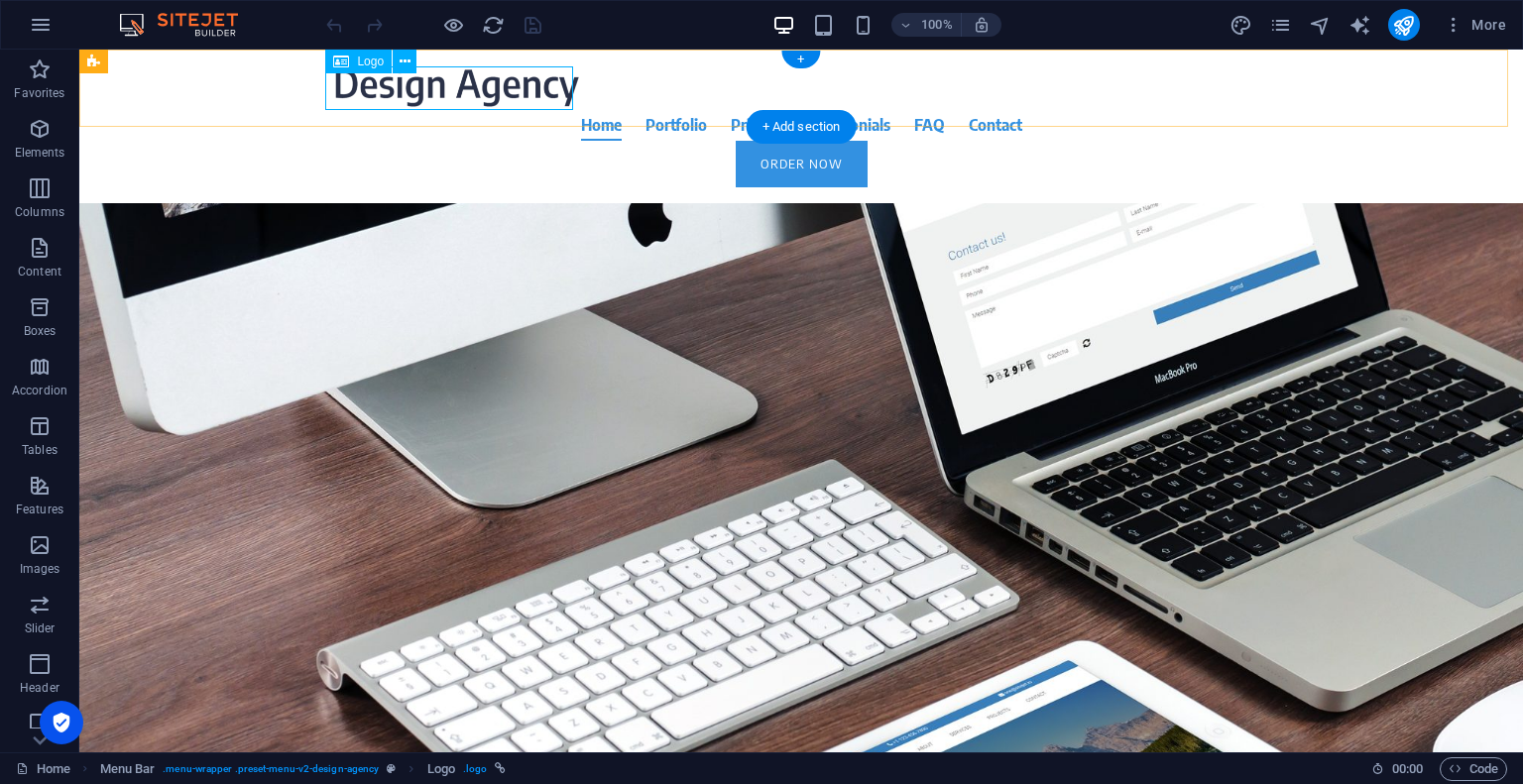 click at bounding box center [801, 87] 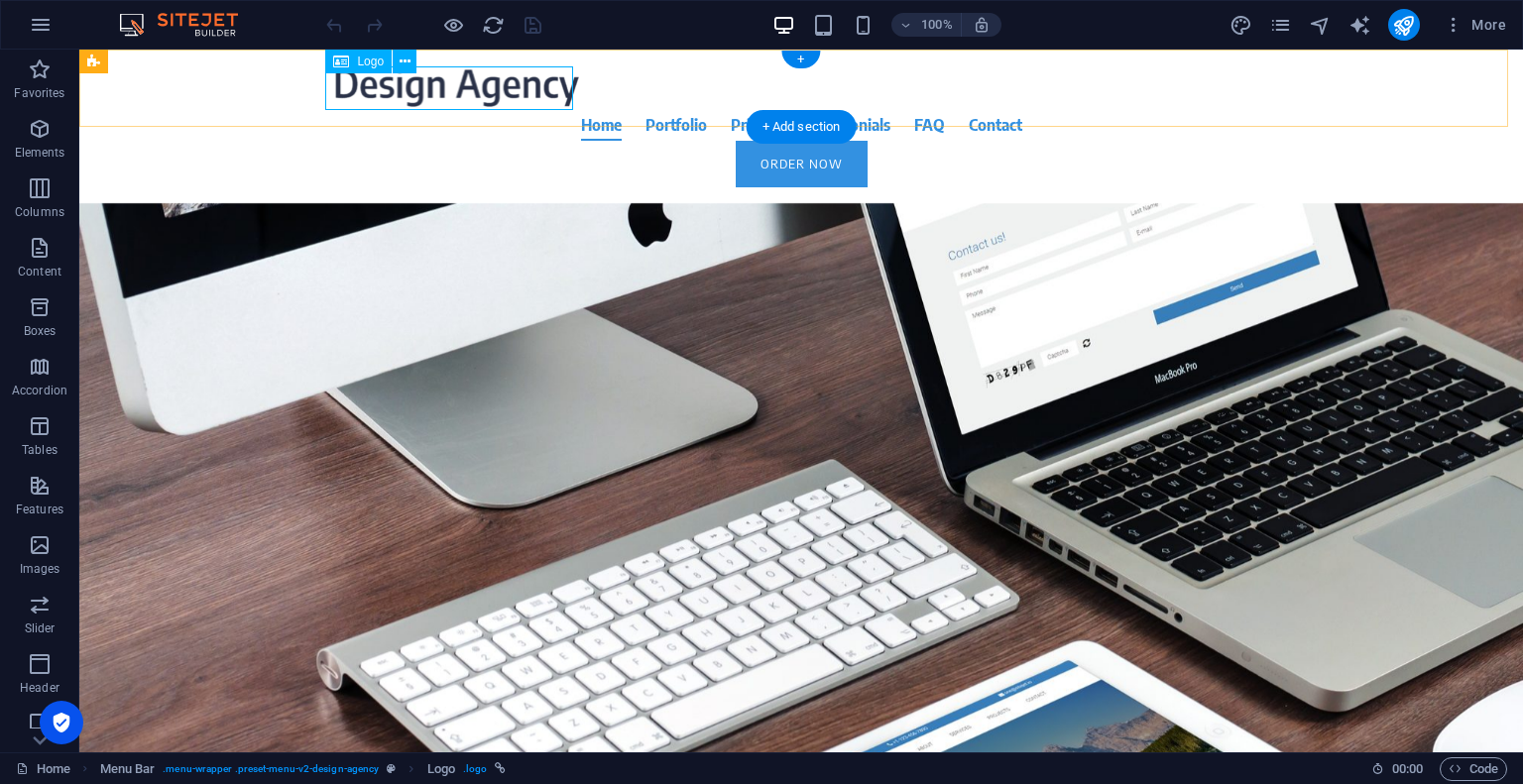 select on "px" 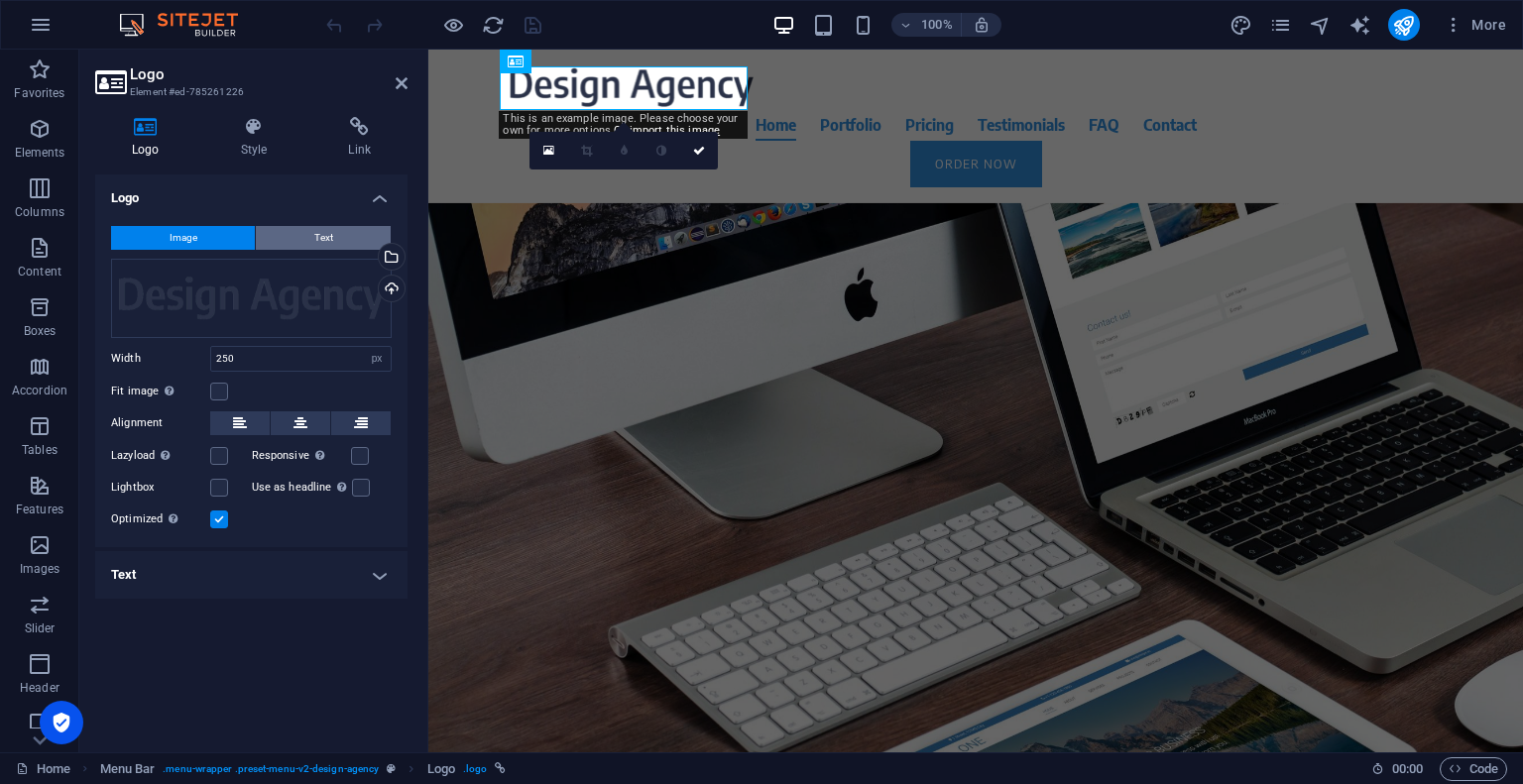 click on "Text" at bounding box center (323, 238) 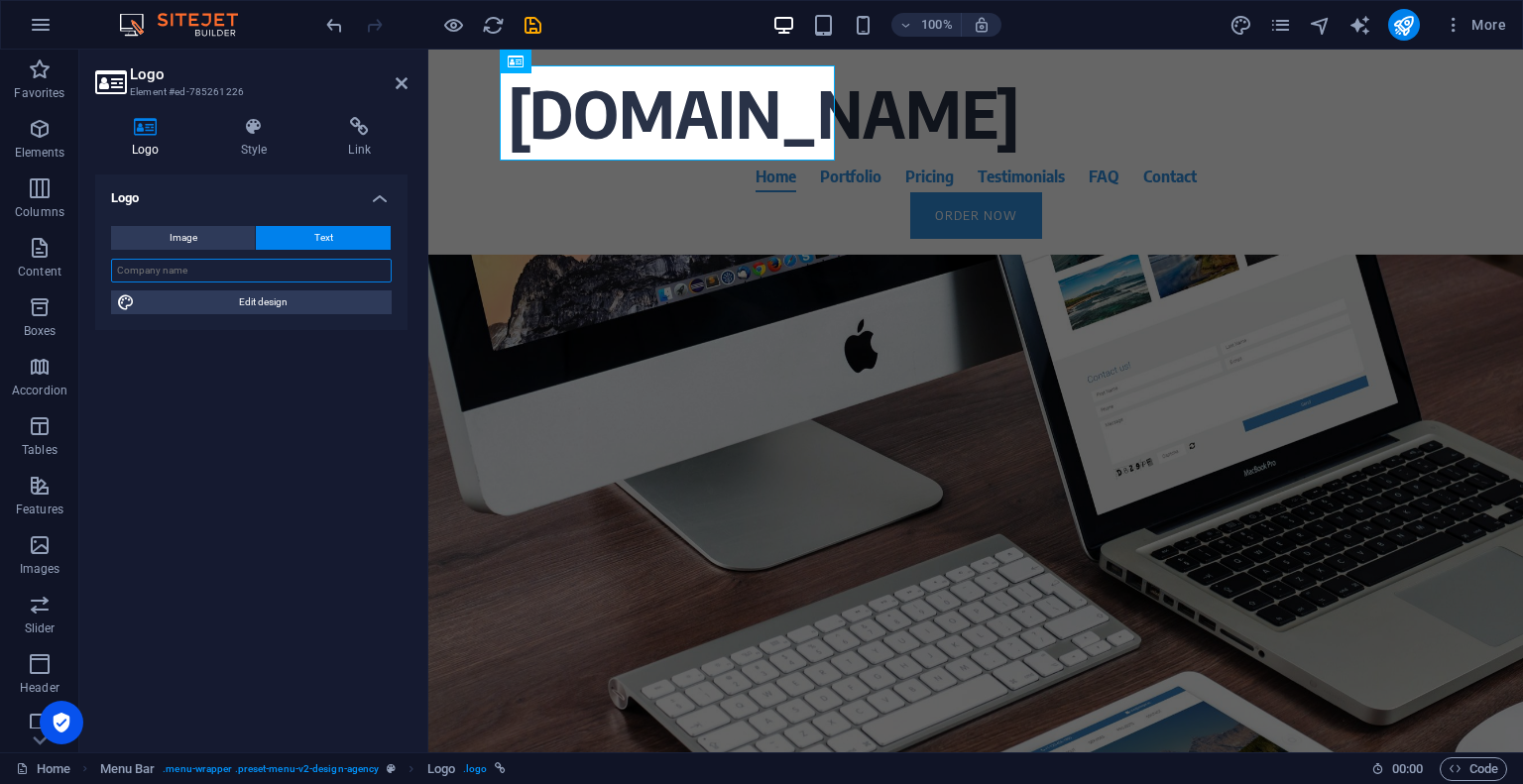 click at bounding box center (251, 271) 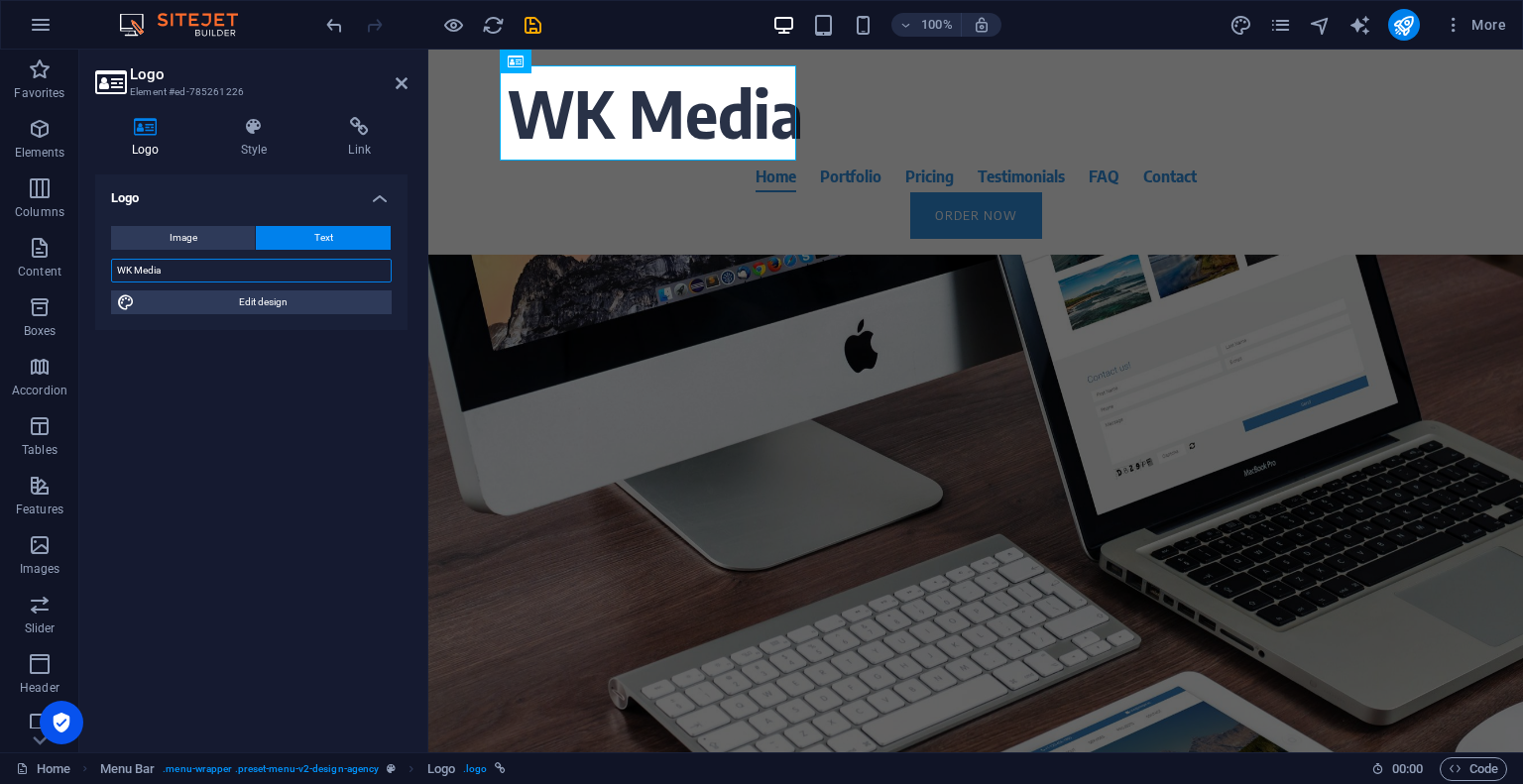 type on "WK Media" 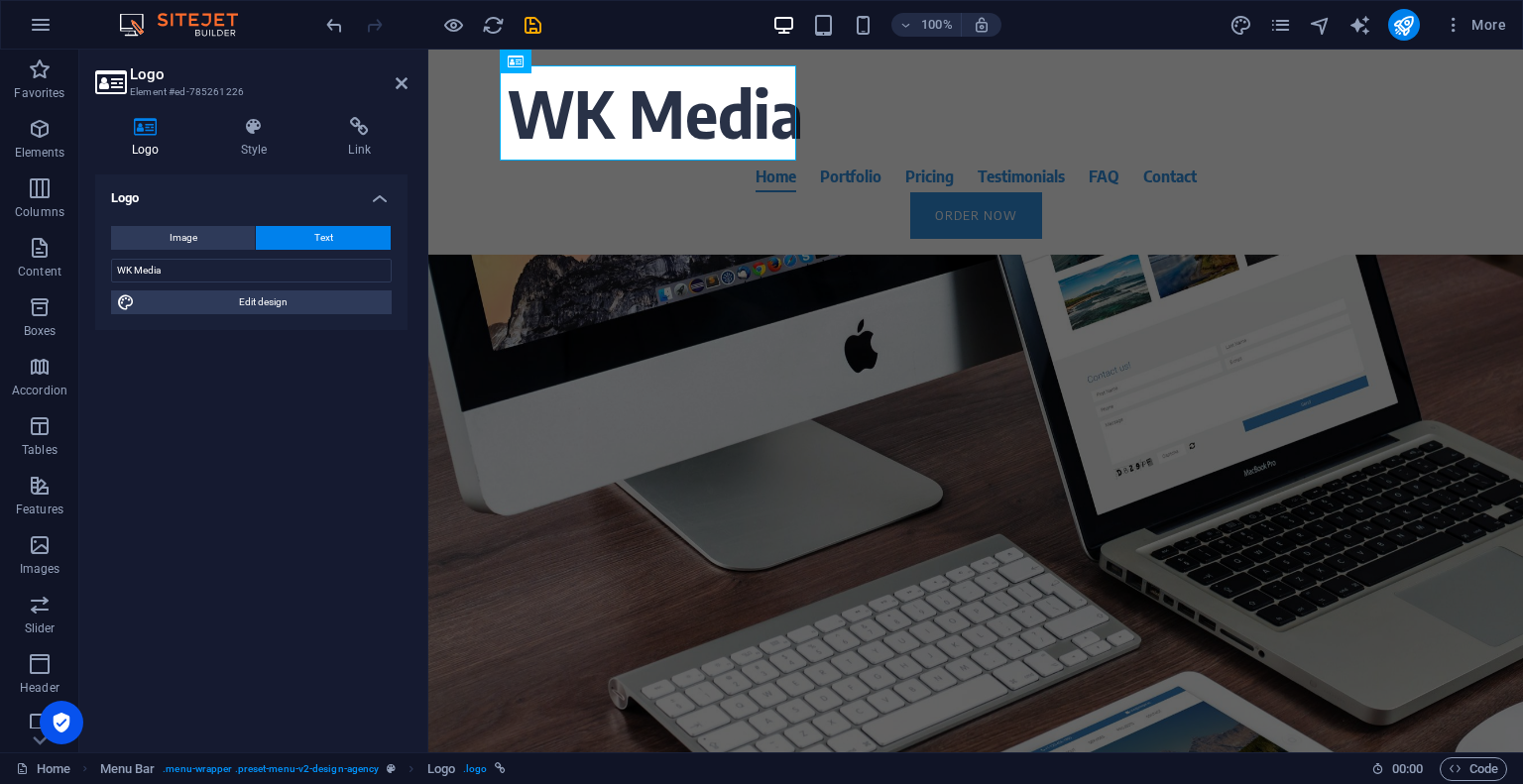 click on "Logo Image Text Drag files here, click to choose files or select files from Files or our free stock photos & videos Select files from the file manager, stock photos, or upload file(s) Upload Width 250 Default auto px rem % em vh vw Fit image Automatically fit image to a fixed width and height Height Default auto px Alignment Lazyload Loading images after the page loads improves page speed. Responsive Automatically load retina image and smartphone optimized sizes. Lightbox Use as headline The image will be wrapped in an H1 headline tag. Useful for giving alternative text the weight of an H1 headline, e.g. for the logo. Leave unchecked if uncertain. Optimized Images are compressed to improve page speed. Position Direction Custom X offset 50 px rem % vh vw Y offset 50 px rem % vh vw WK Media Edit design Text Float No float Image left Image right Determine how text should behave around the image. Text Alternative text Image caption Paragraph Format Normal Heading 1 Heading 2 Heading 3 Heading 4 Heading 5 Code 8 9" at bounding box center (251, 455) 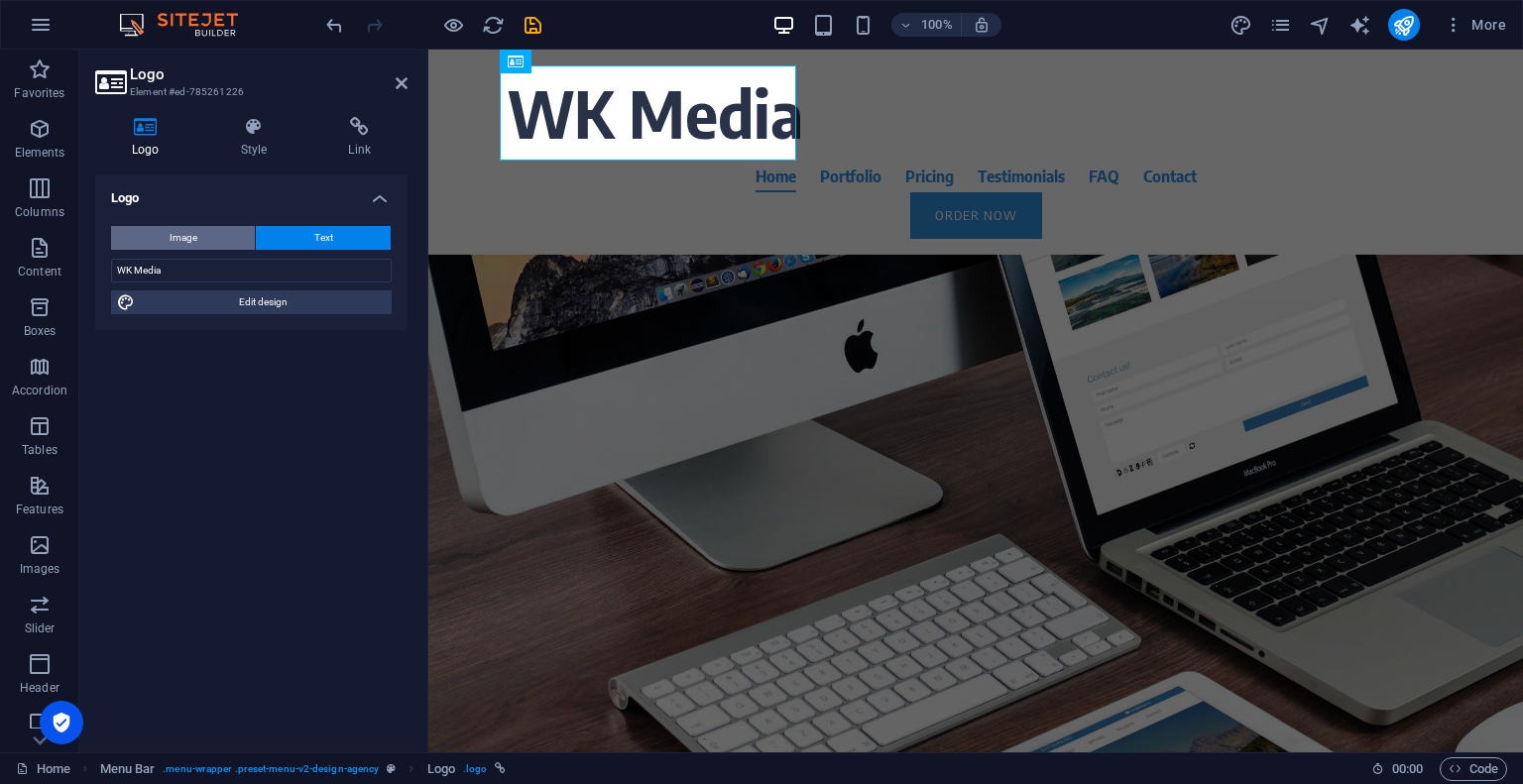 click on "Image" at bounding box center (182, 238) 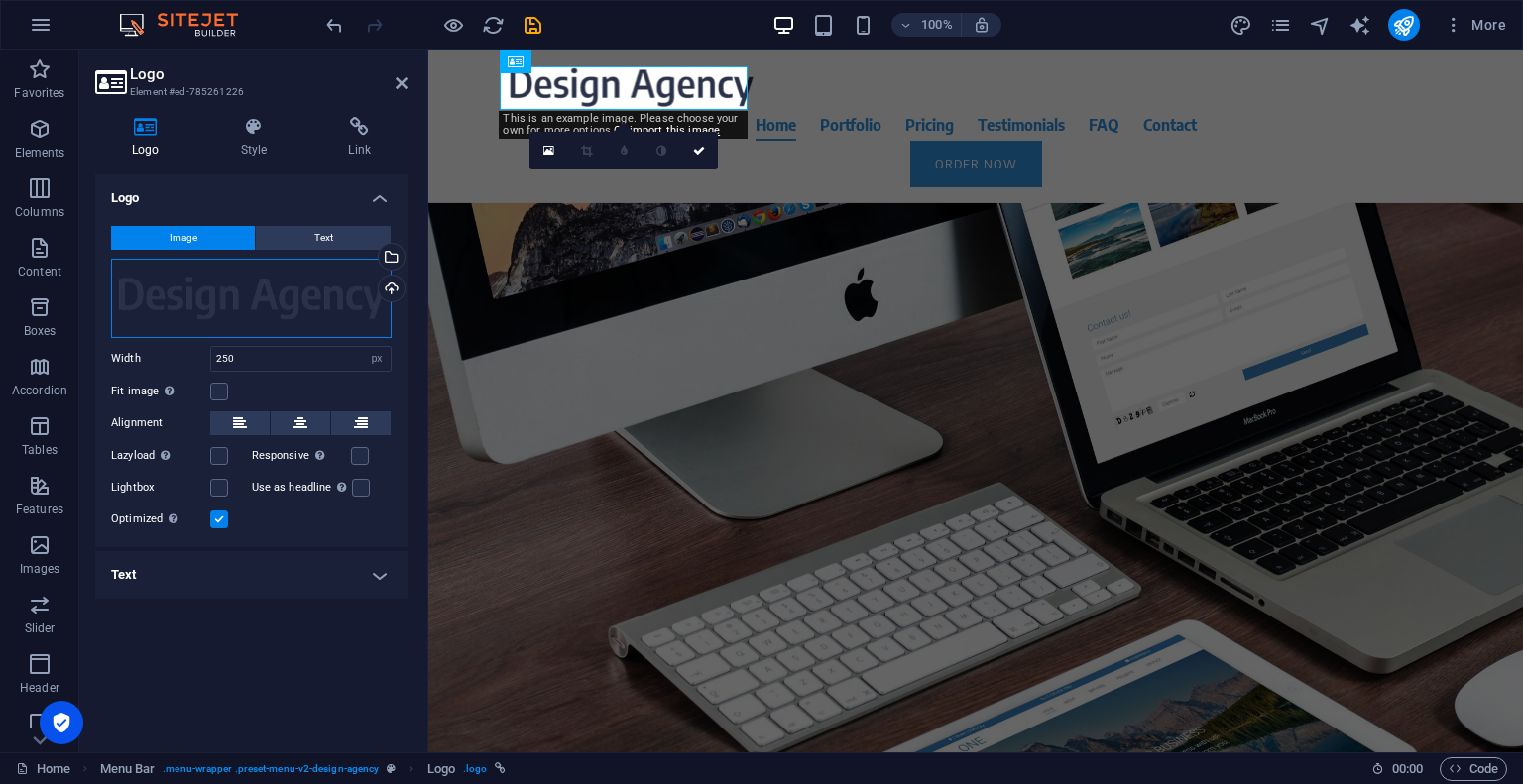 click on "Drag files here, click to choose files or select files from Files or our free stock photos & videos" at bounding box center (251, 298) 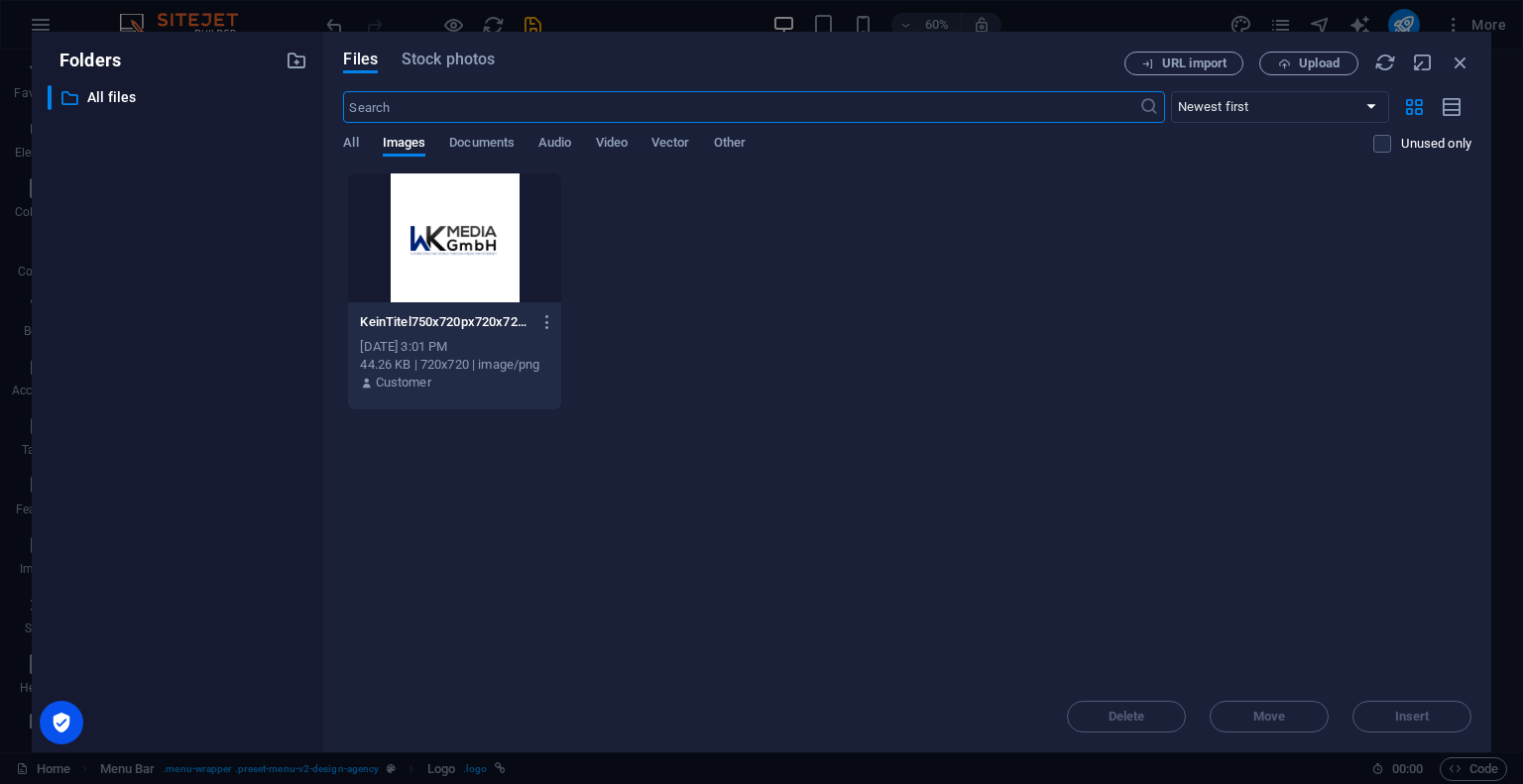 click at bounding box center (454, 238) 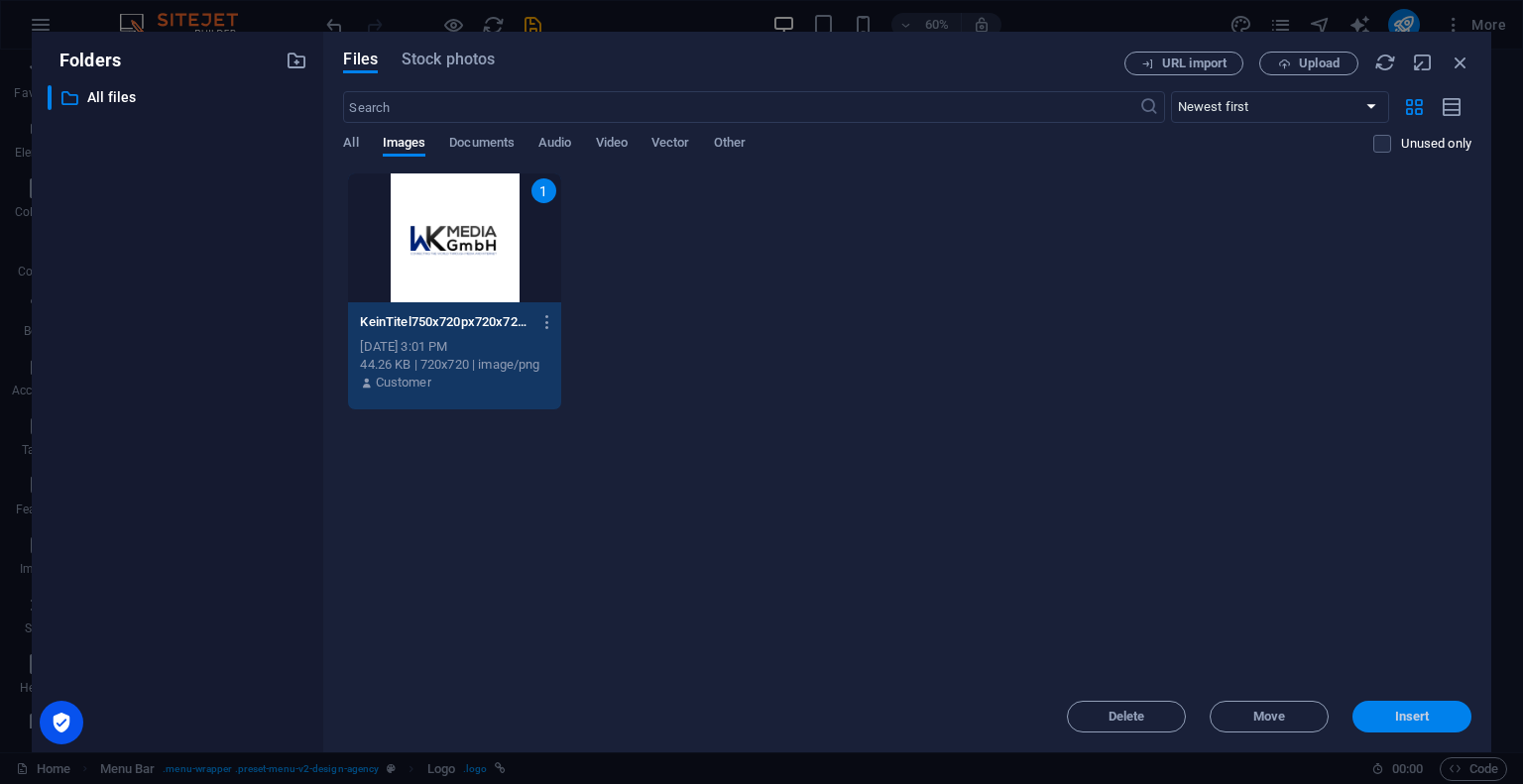 click on "Insert" at bounding box center [1412, 717] 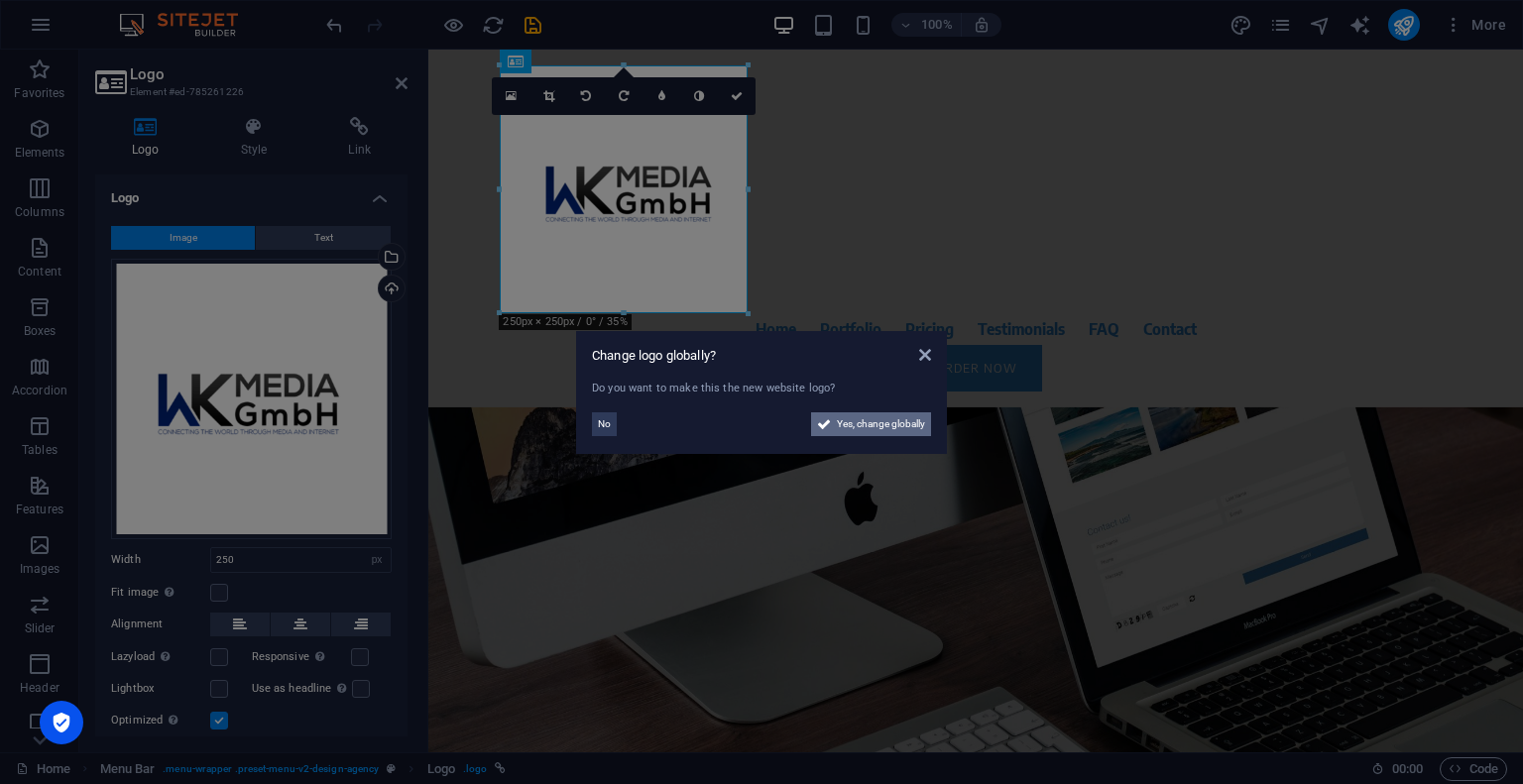 click on "Yes, change globally" at bounding box center (880, 424) 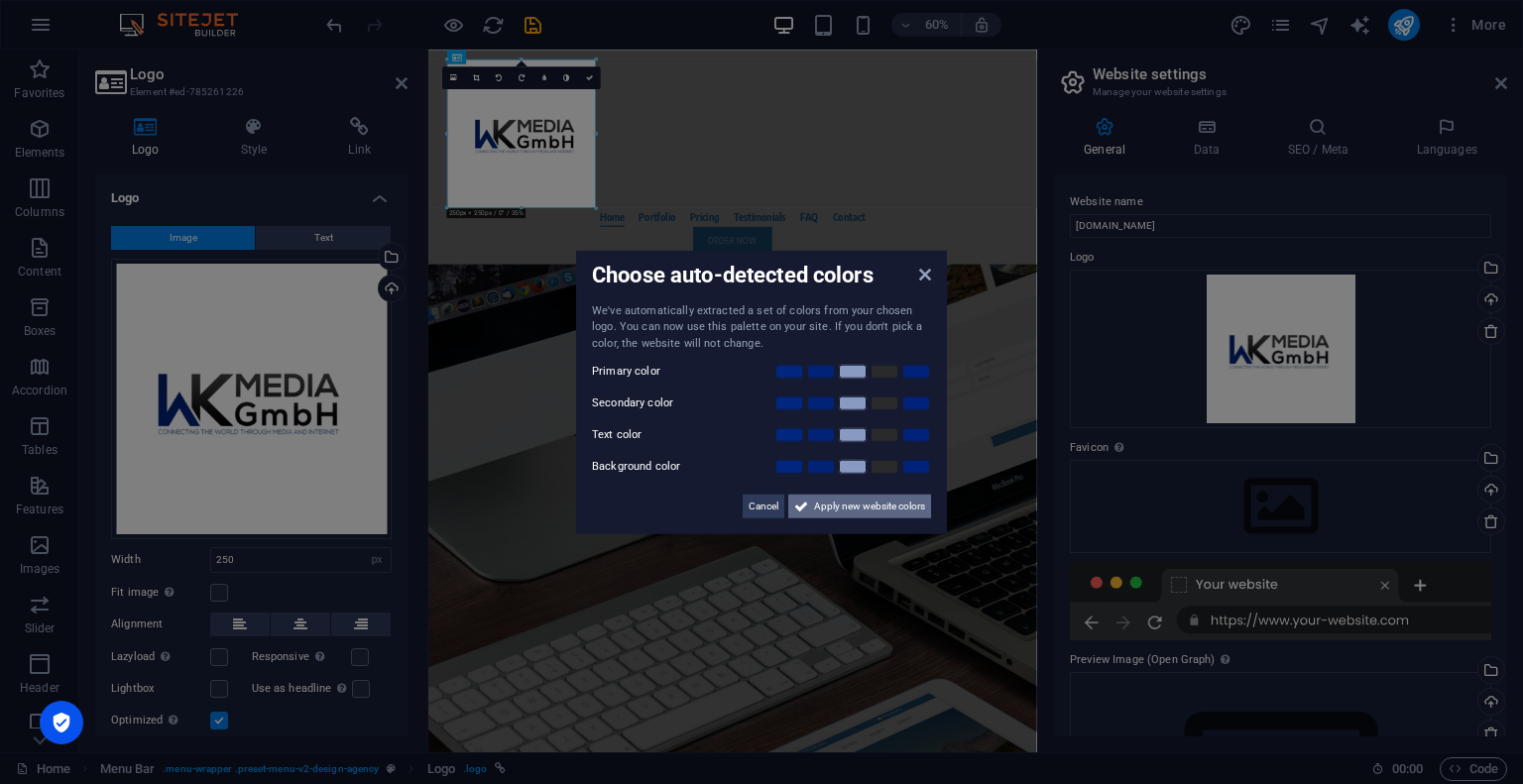 click on "Apply new website colors" at bounding box center (870, 506) 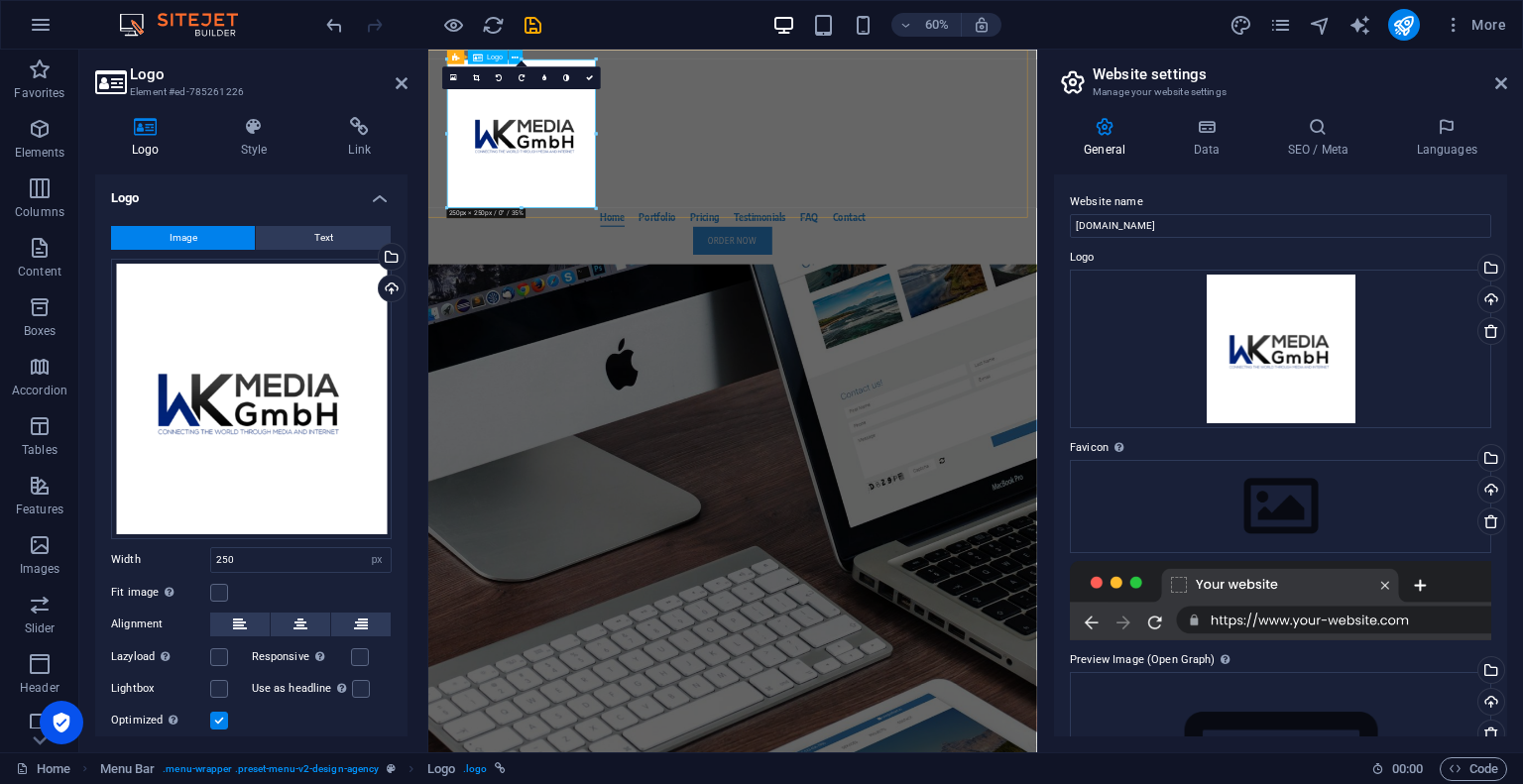 drag, startPoint x: 669, startPoint y: 236, endPoint x: 610, endPoint y: 160, distance: 96.2133 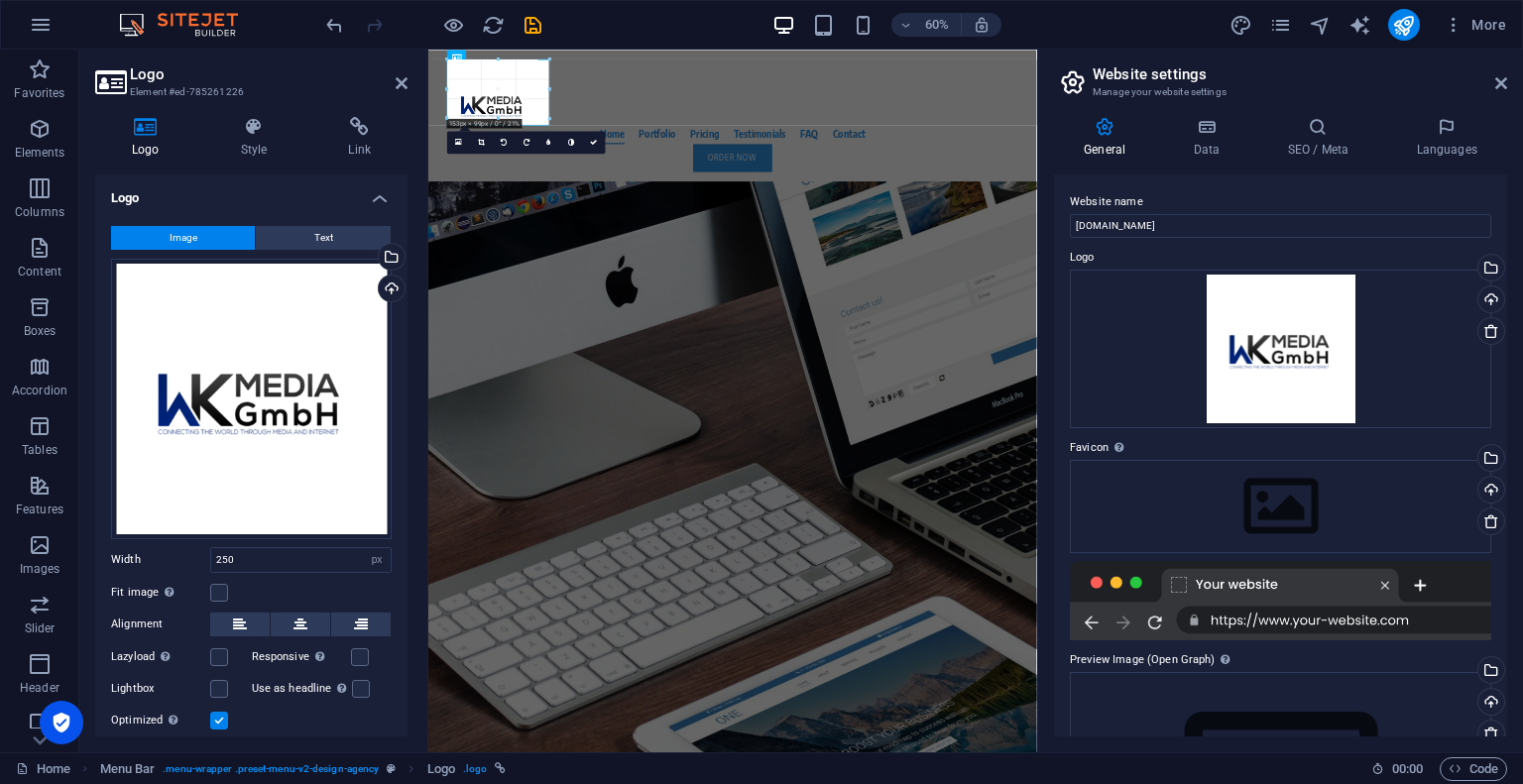 type on "172" 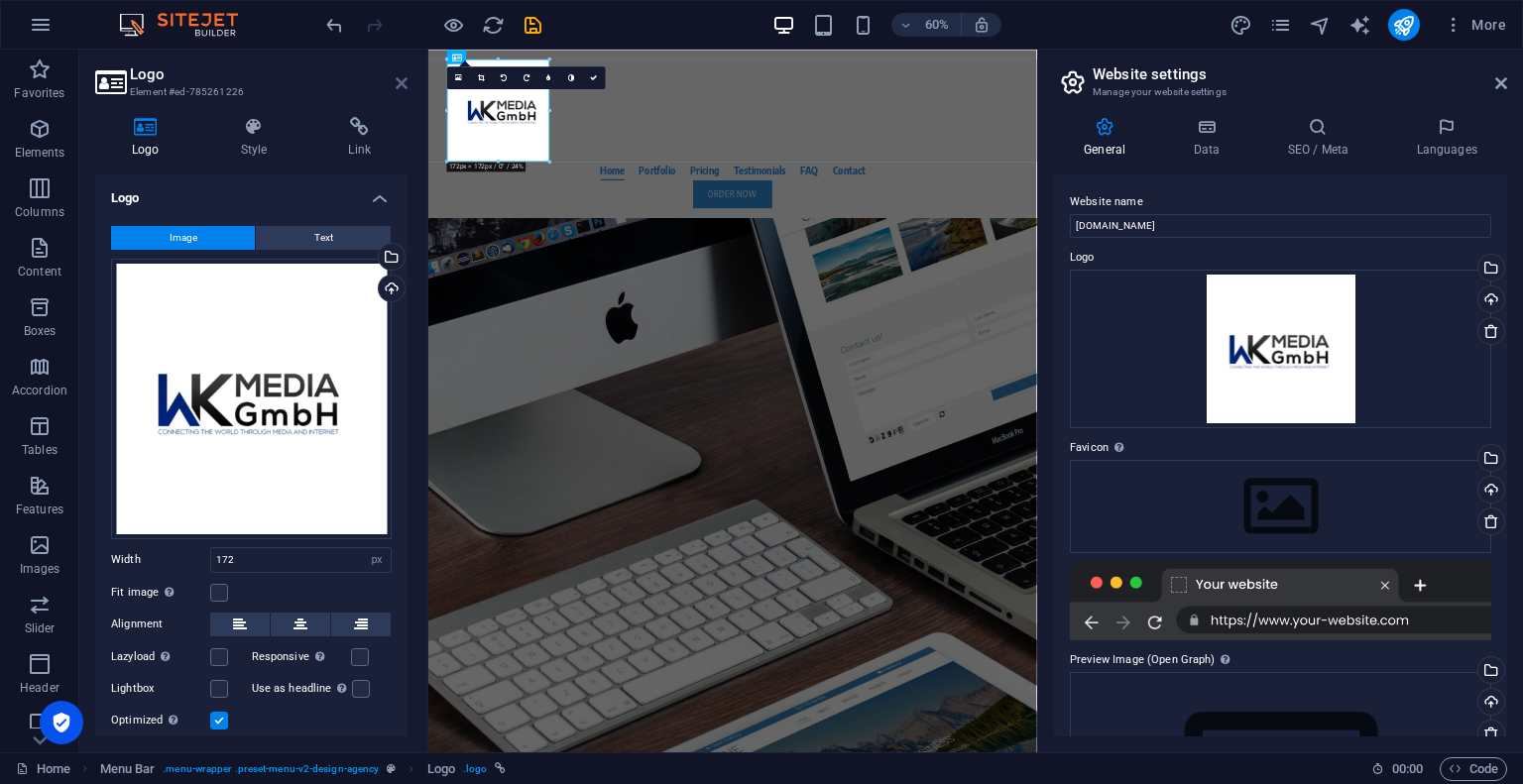 click at bounding box center (402, 83) 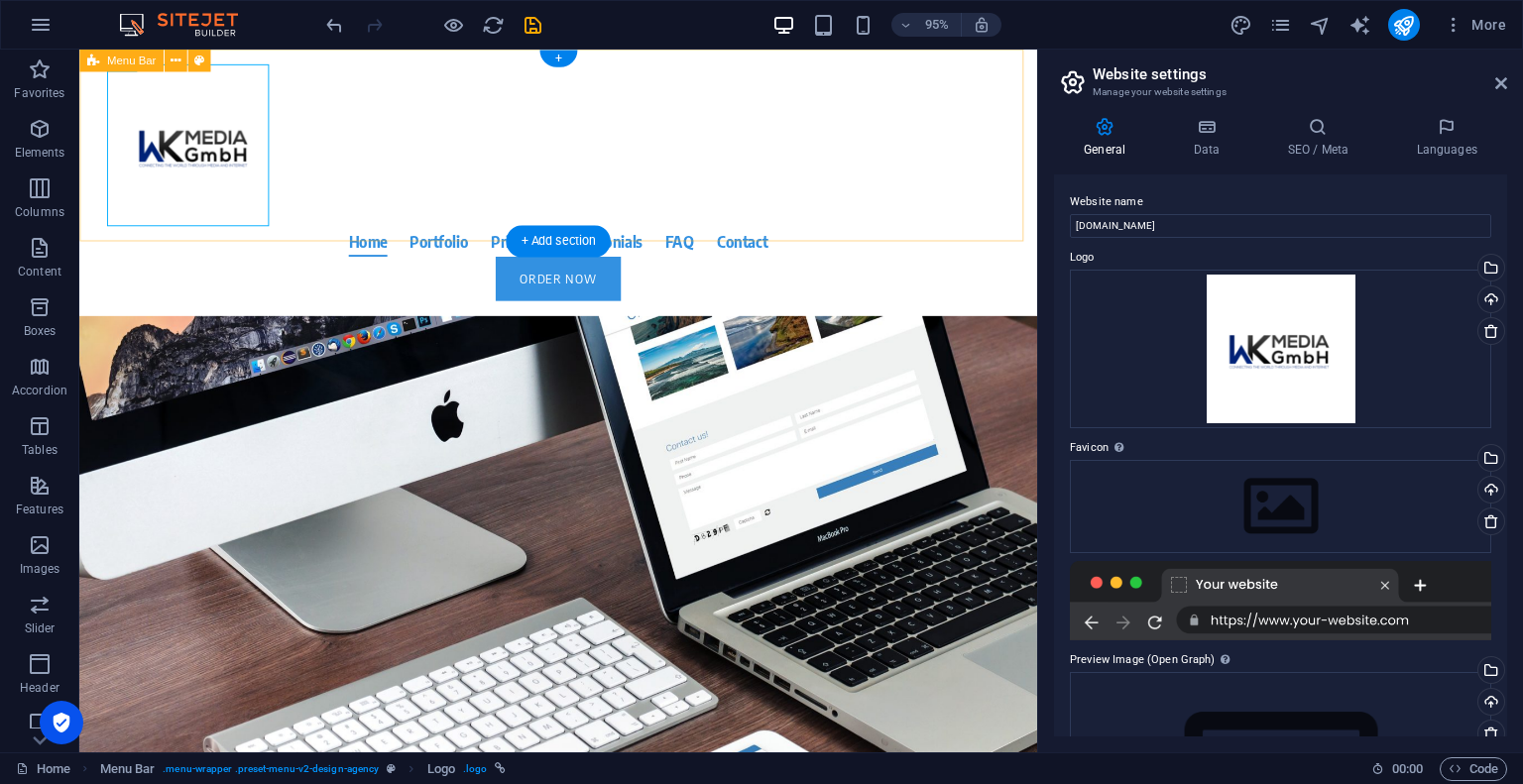 click on "Home Portfolio Pricing Testimonials FAQ Contact Order Now" at bounding box center (583, 189) 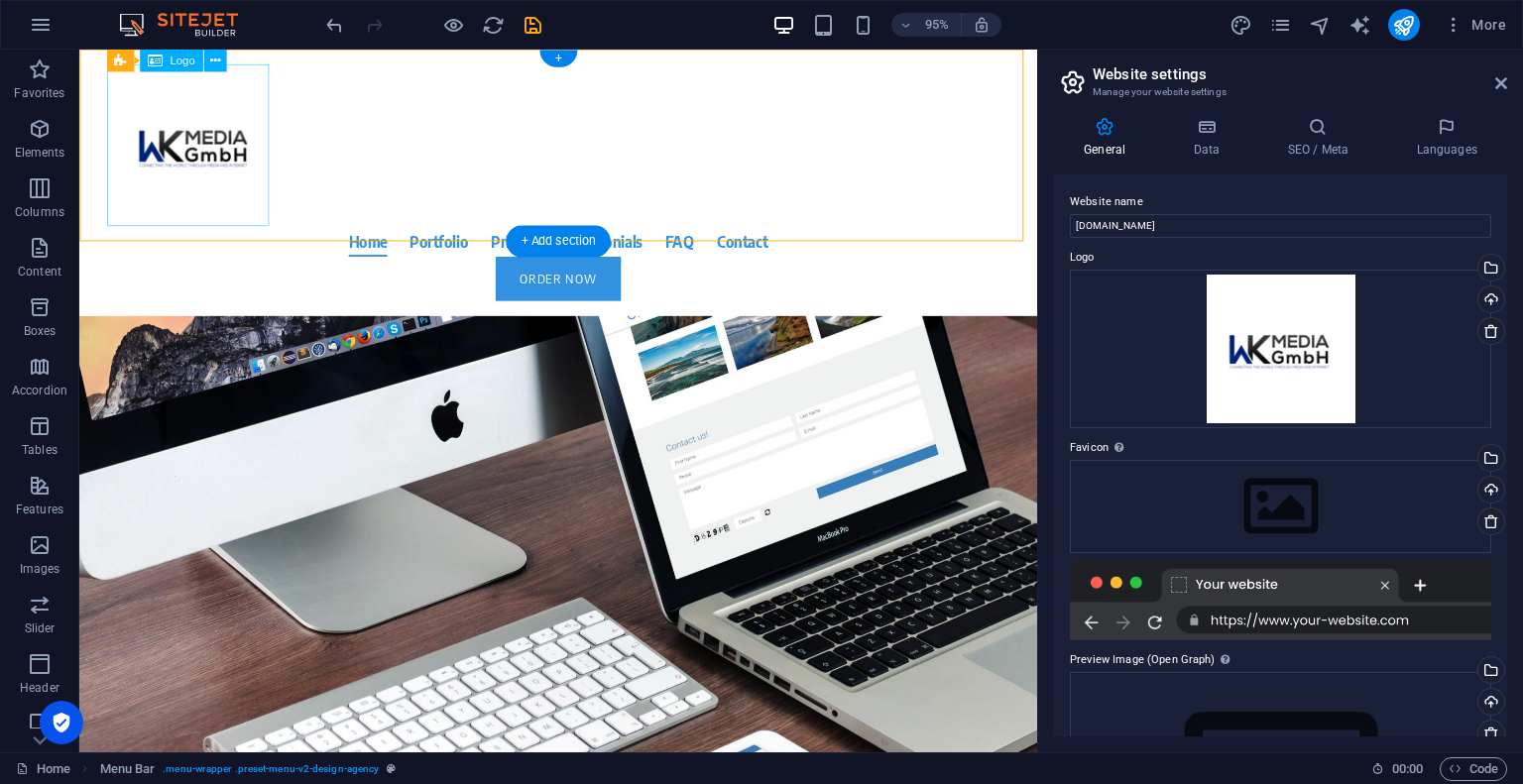 click at bounding box center (584, 151) 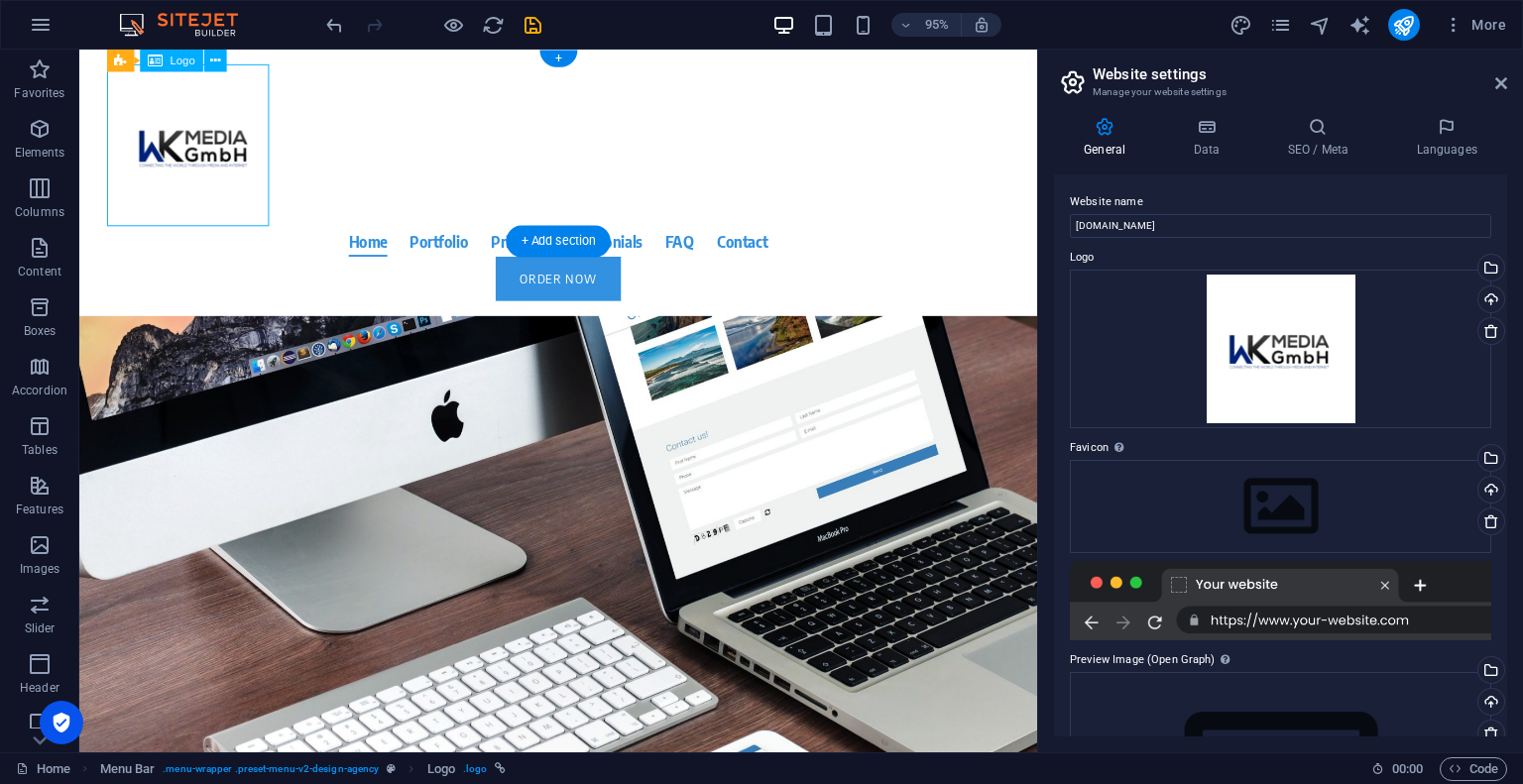 click at bounding box center [584, 151] 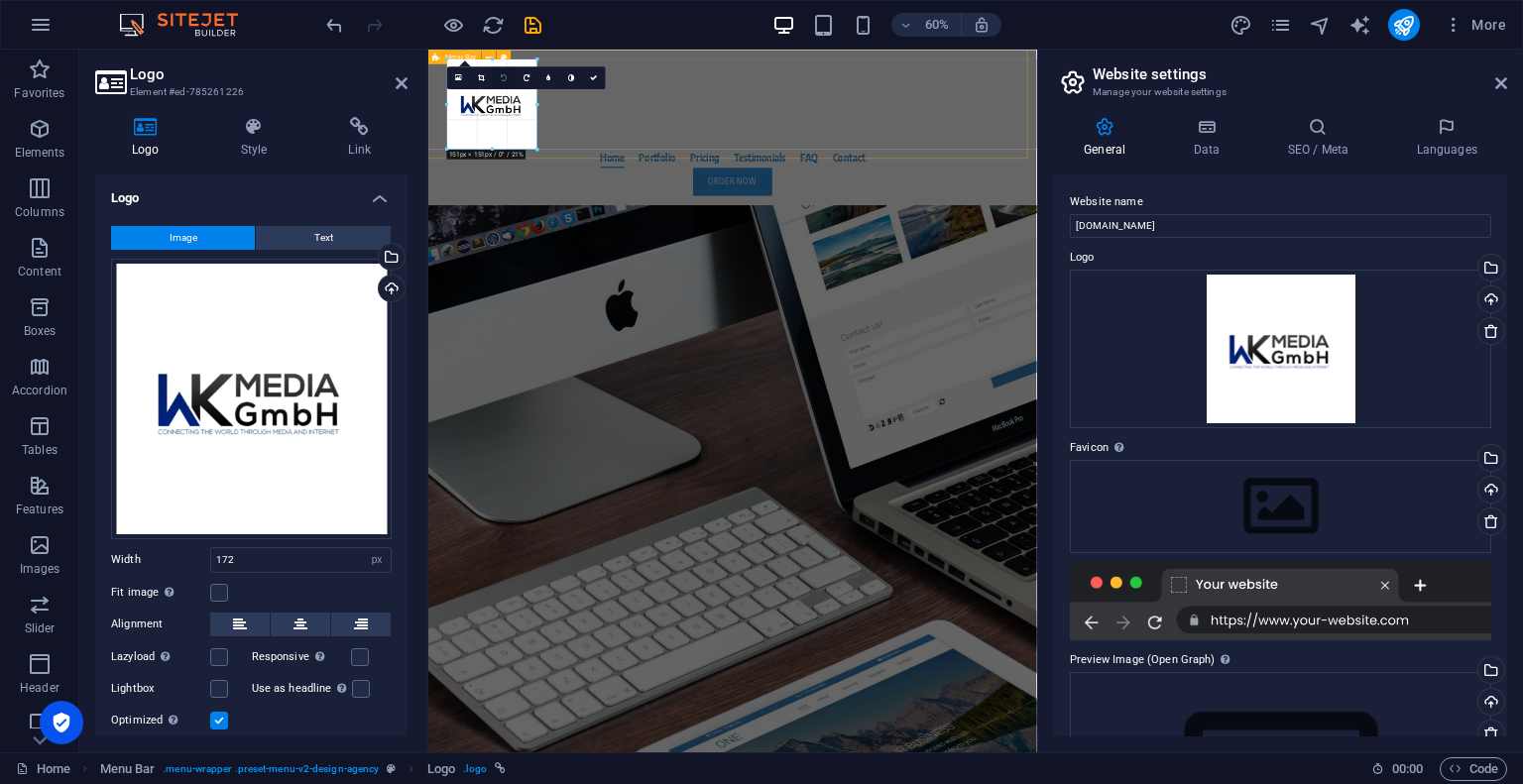 drag, startPoint x: 550, startPoint y: 58, endPoint x: 504, endPoint y: 82, distance: 51.884487 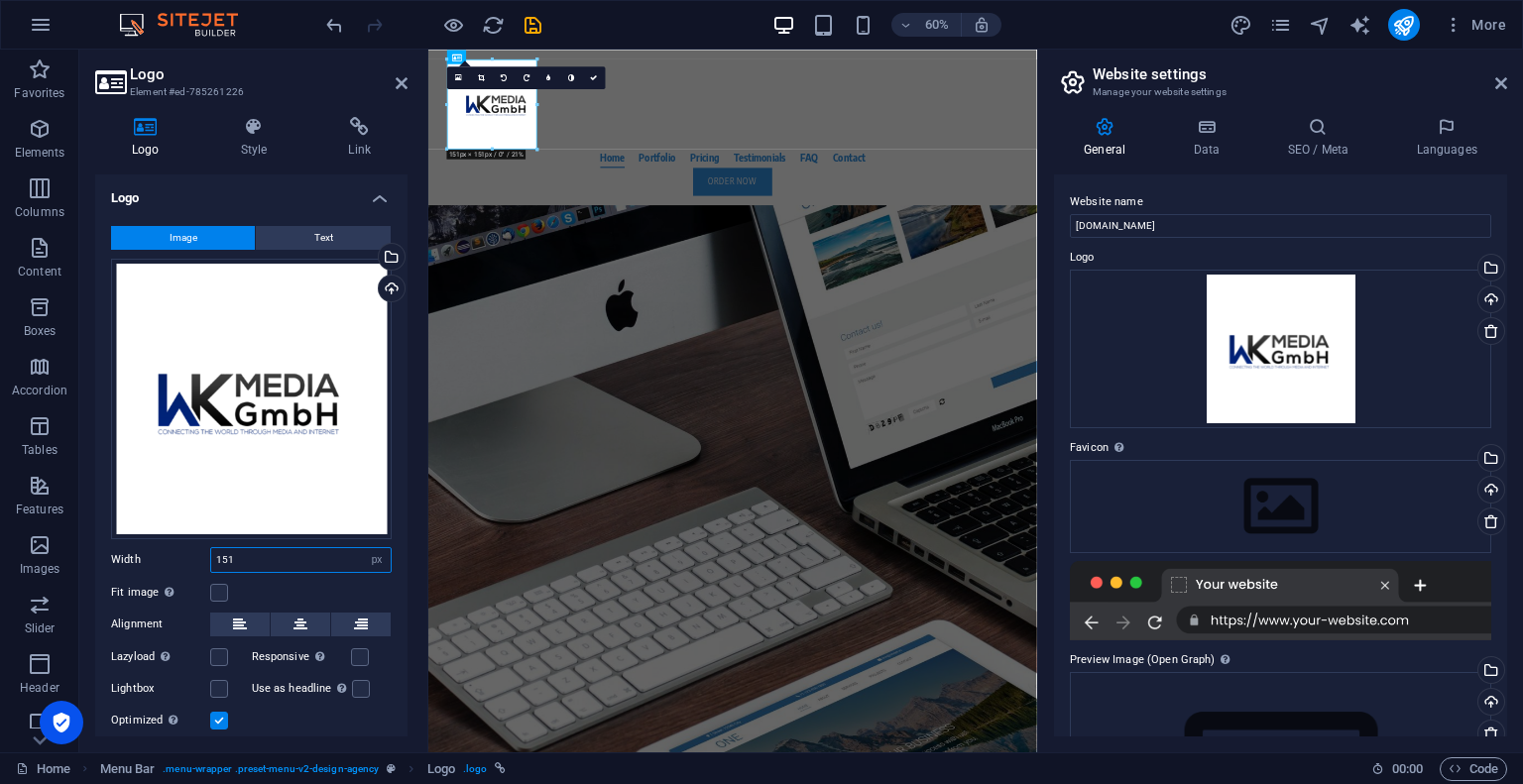 drag, startPoint x: 286, startPoint y: 551, endPoint x: 194, endPoint y: 550, distance: 92.00543 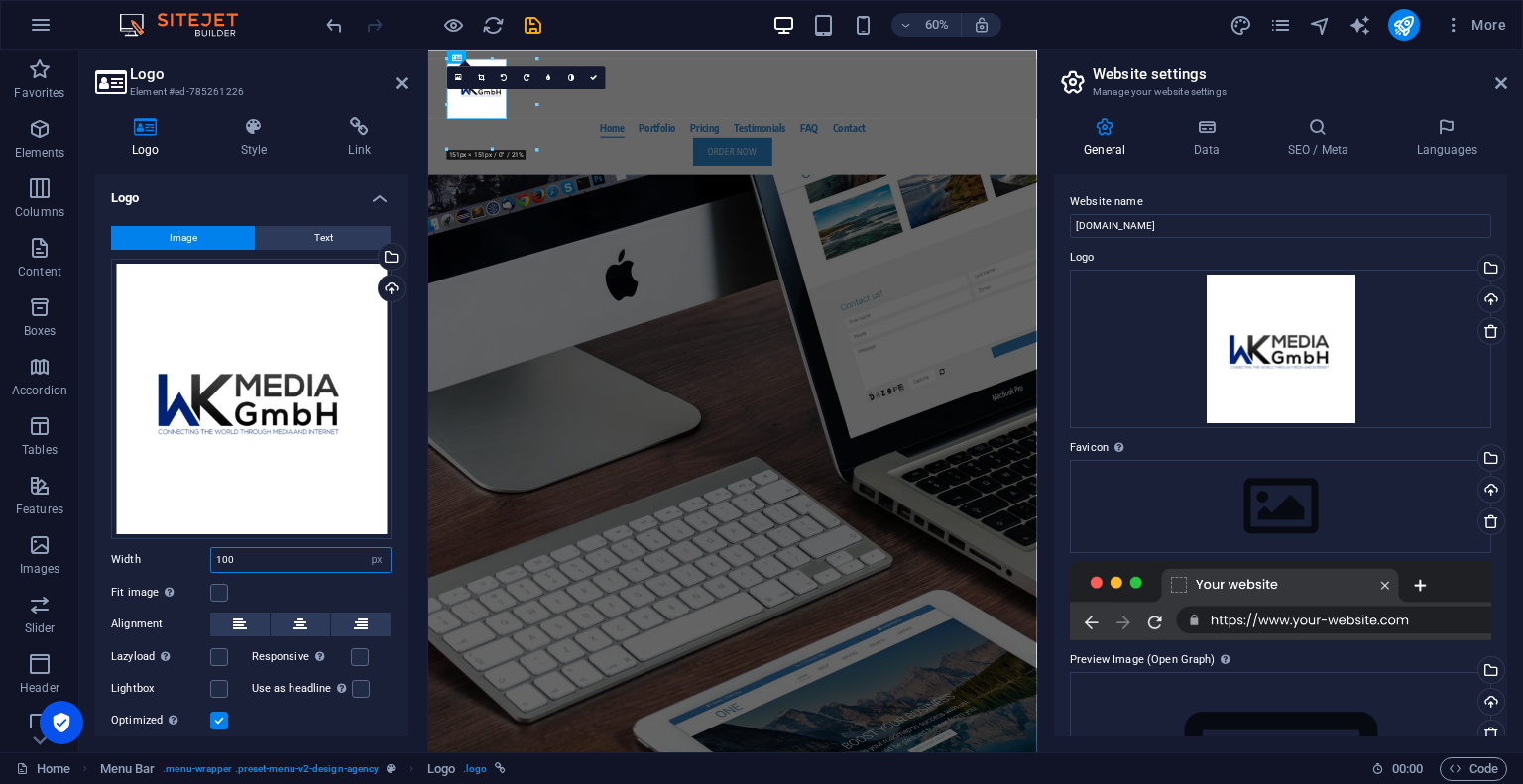 type on "100" 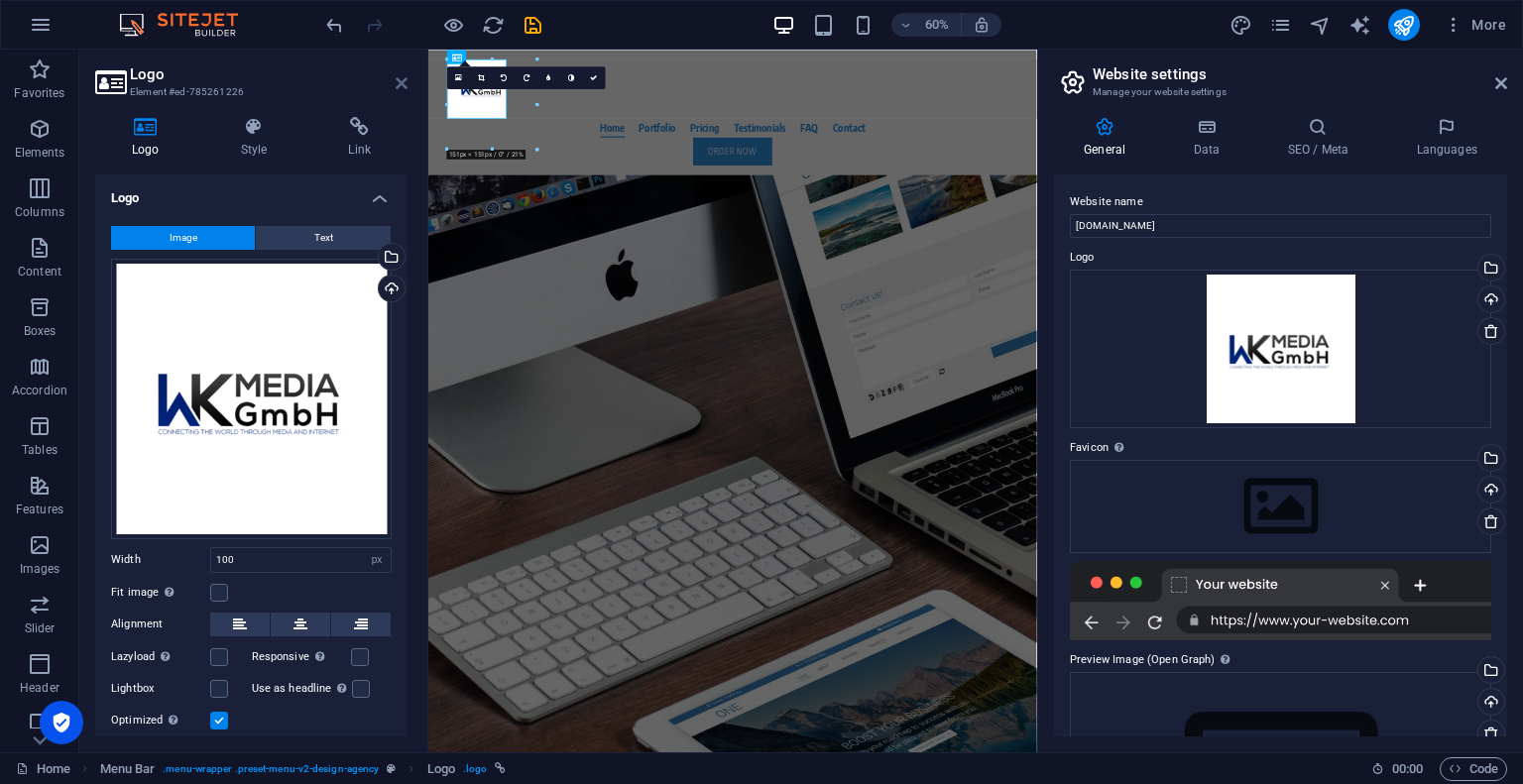 click at bounding box center [402, 83] 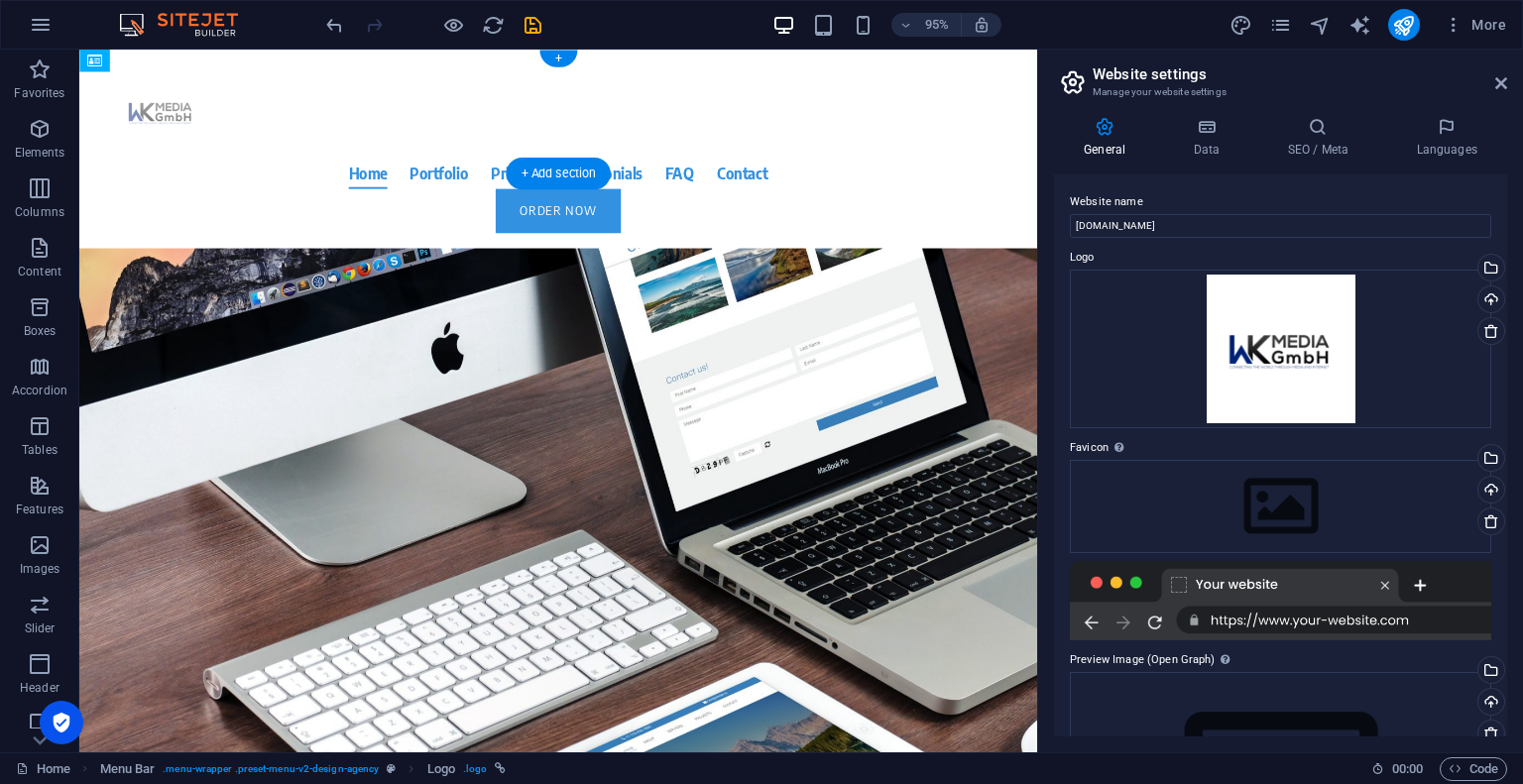 drag, startPoint x: 141, startPoint y: 108, endPoint x: 122, endPoint y: 113, distance: 19.646883 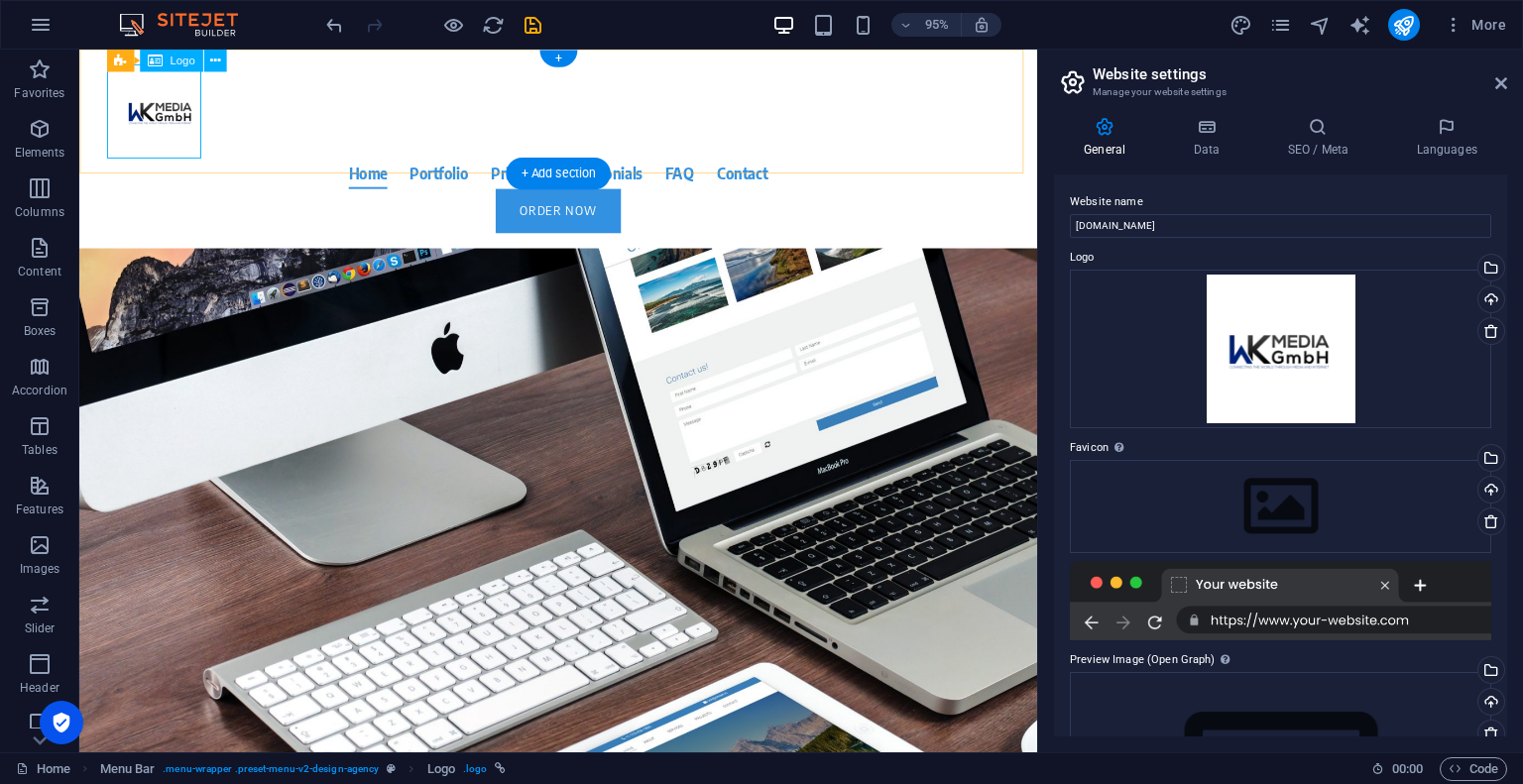 click at bounding box center [584, 115] 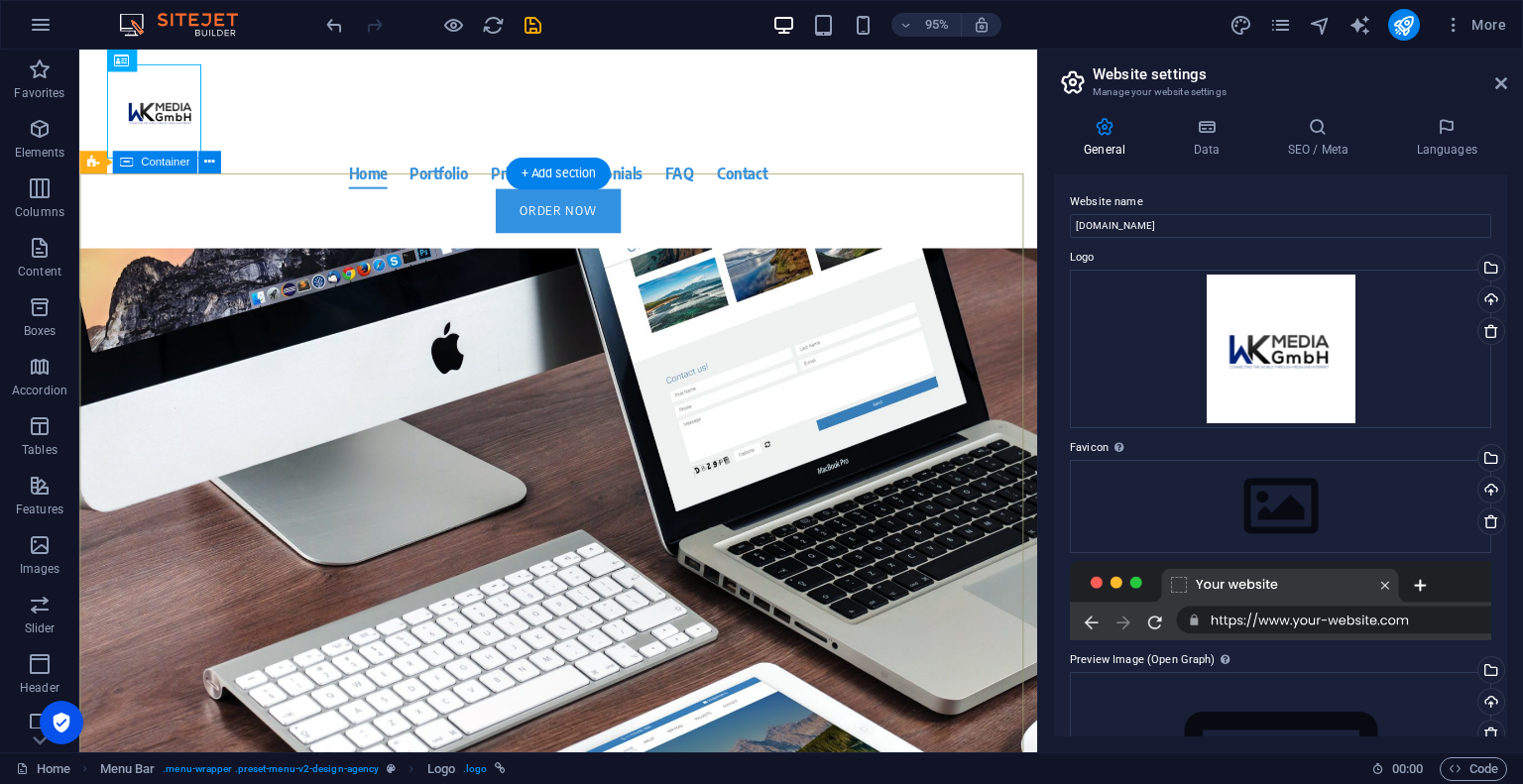 click on "About time we create your professional website. Focus on your core business. We take care of your online presence. With modern websites that present you and your company at their best. Learn more" at bounding box center [583, 595] 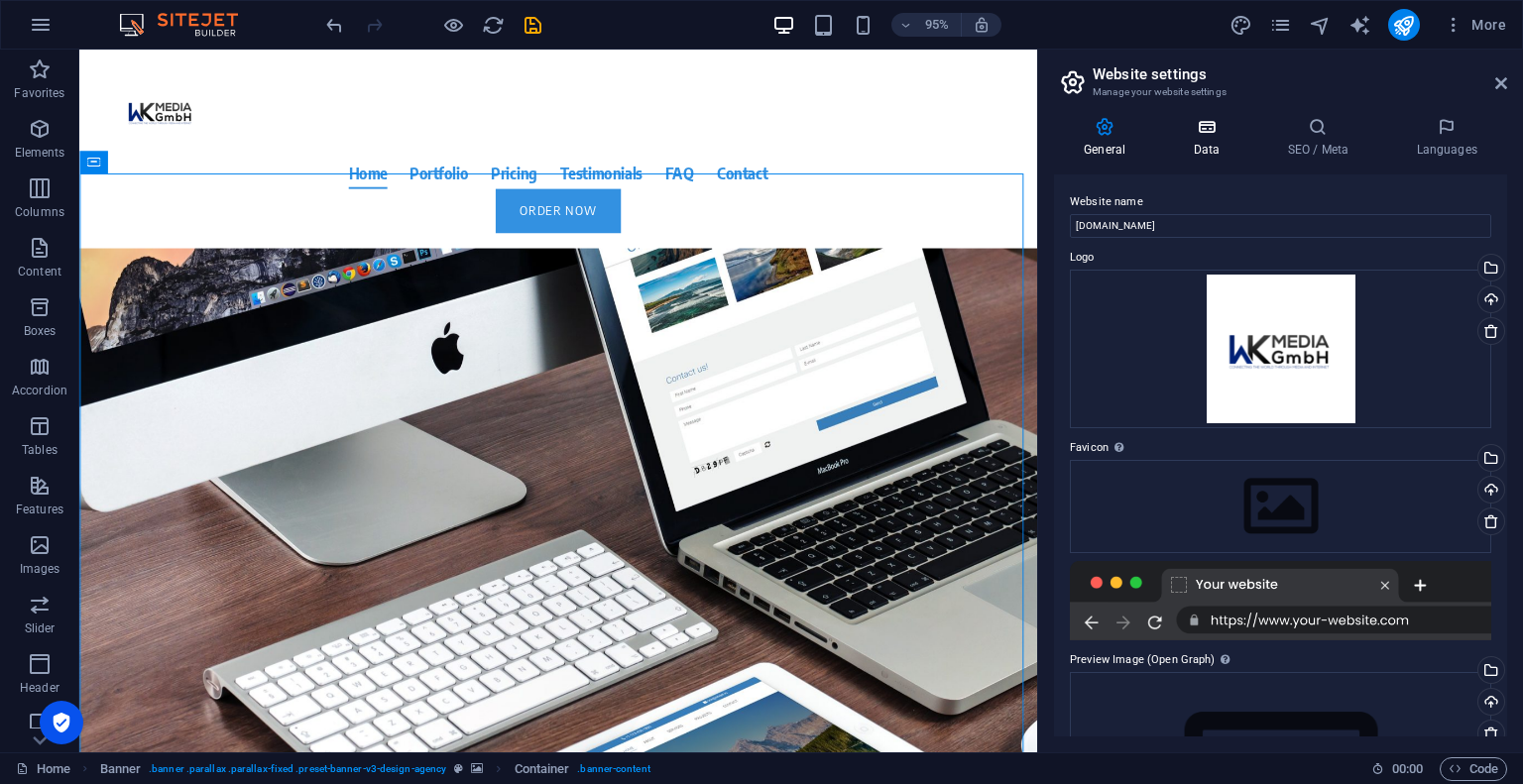 click on "Data" at bounding box center (1210, 138) 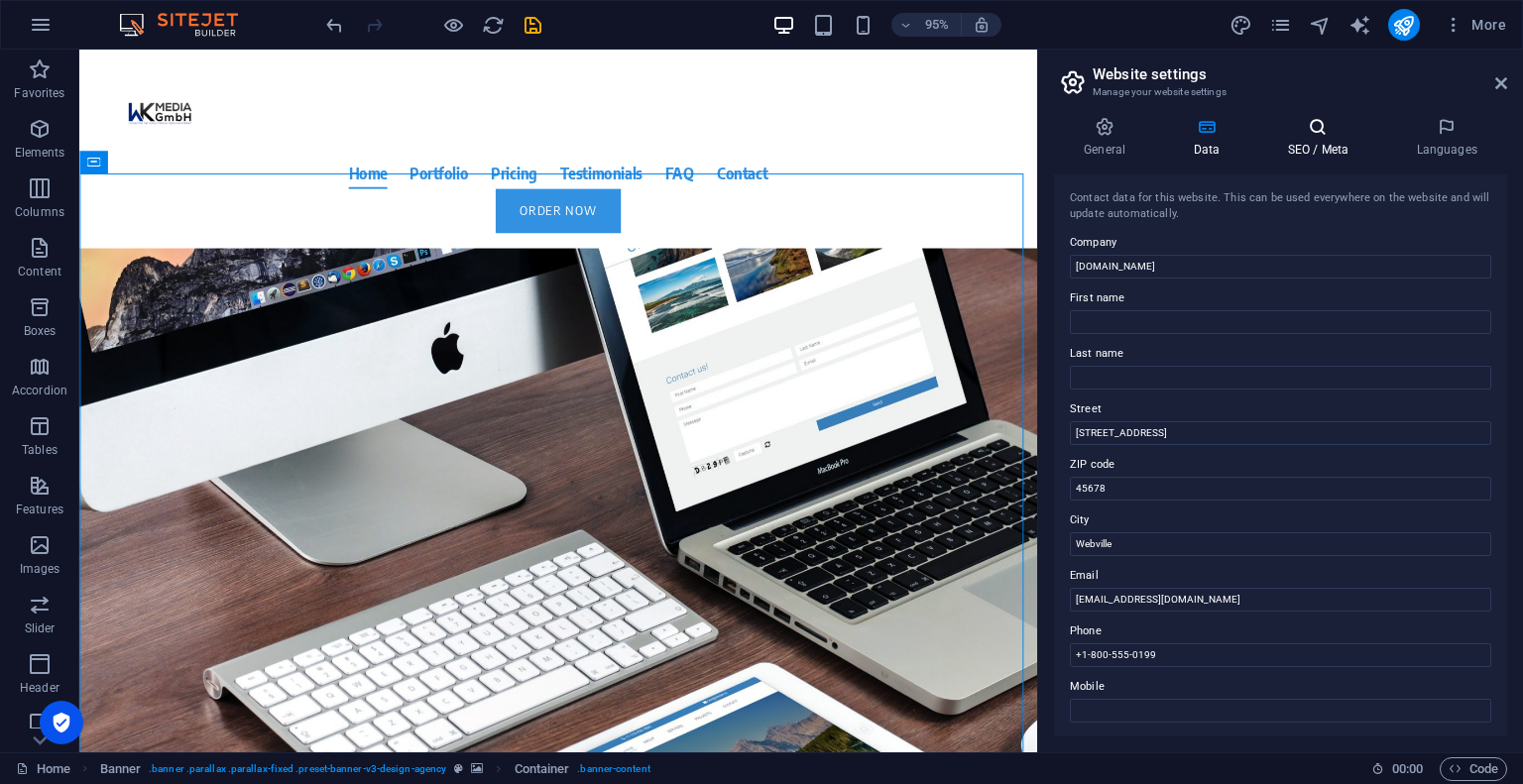 click on "SEO / Meta" at bounding box center (1322, 138) 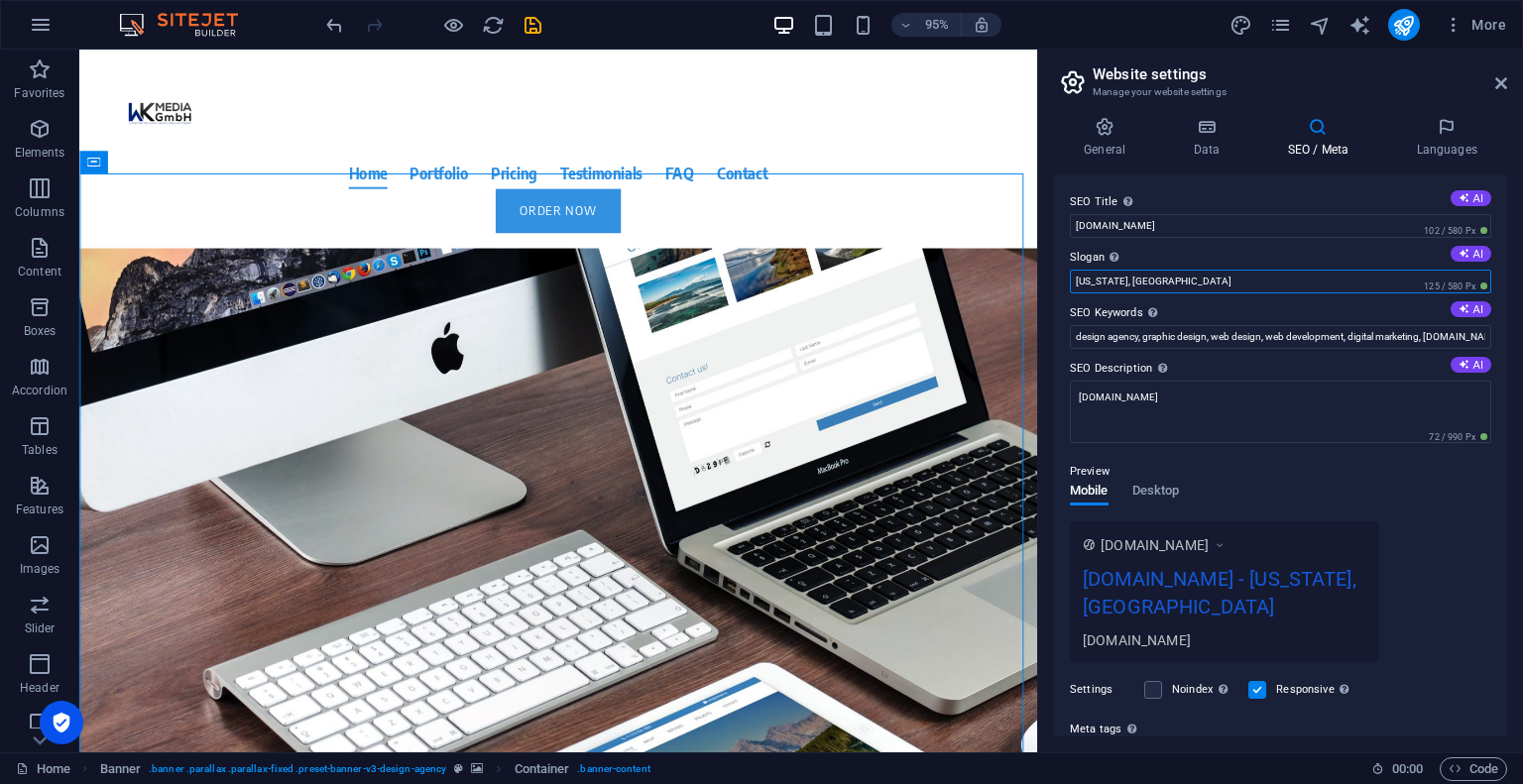 drag, startPoint x: 1138, startPoint y: 280, endPoint x: 1047, endPoint y: 280, distance: 91 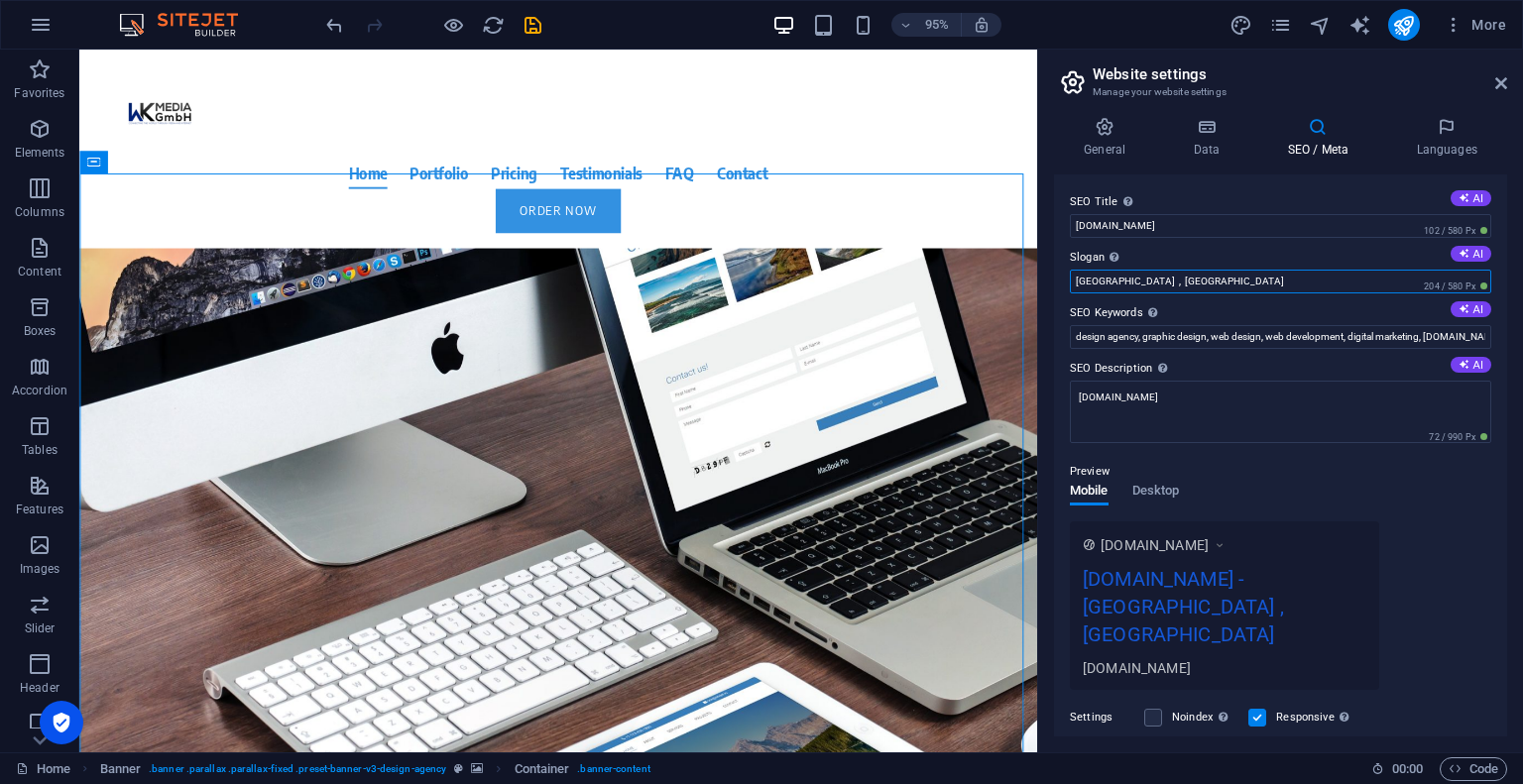 type on "Vaduz  ,  Liechtenstein" 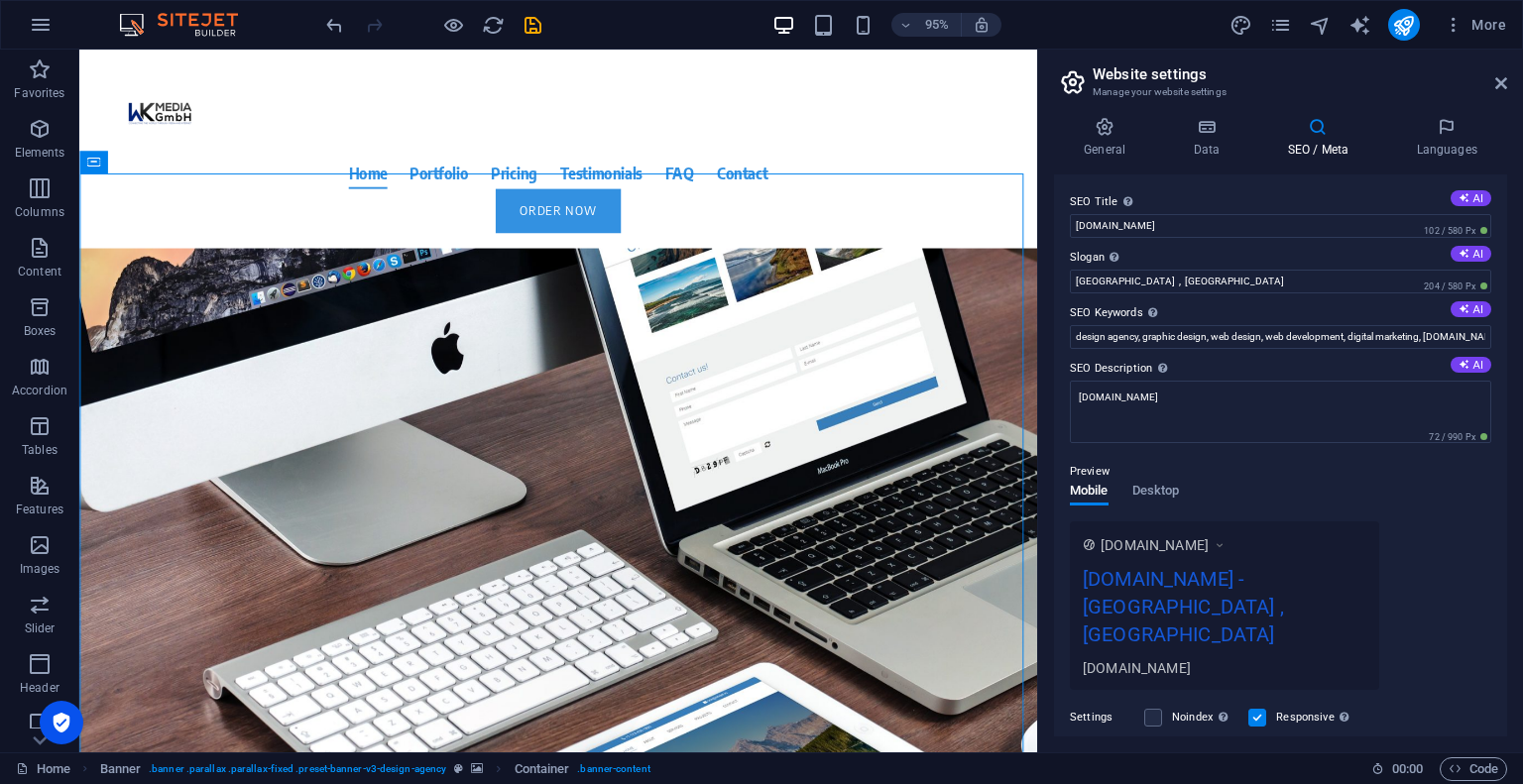 click on "Preview Mobile Desktop www.example.com wk-media.li - Vaduz  ,  Liechtenstein wk-media.li" at bounding box center [1280, 567] 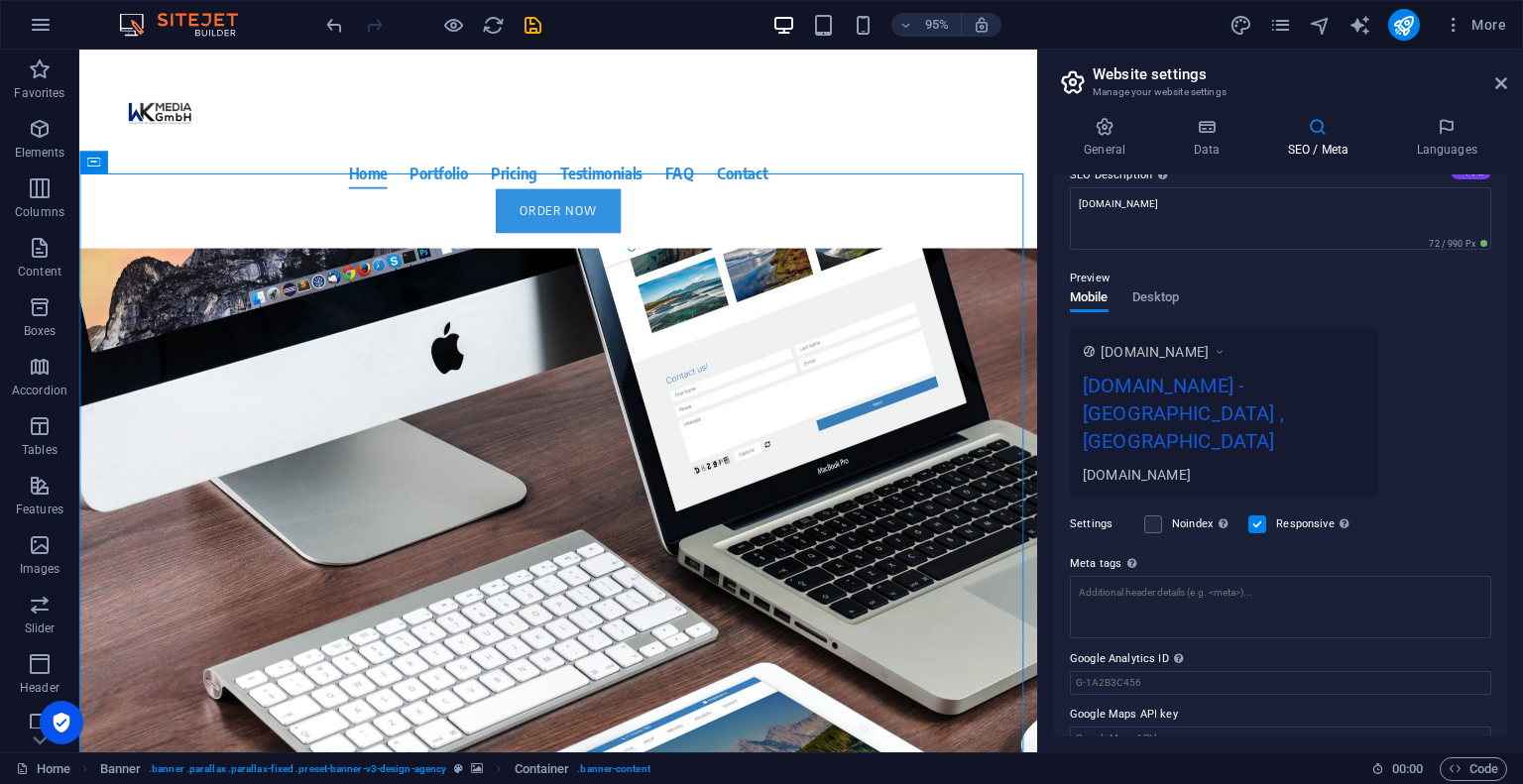 scroll, scrollTop: 0, scrollLeft: 0, axis: both 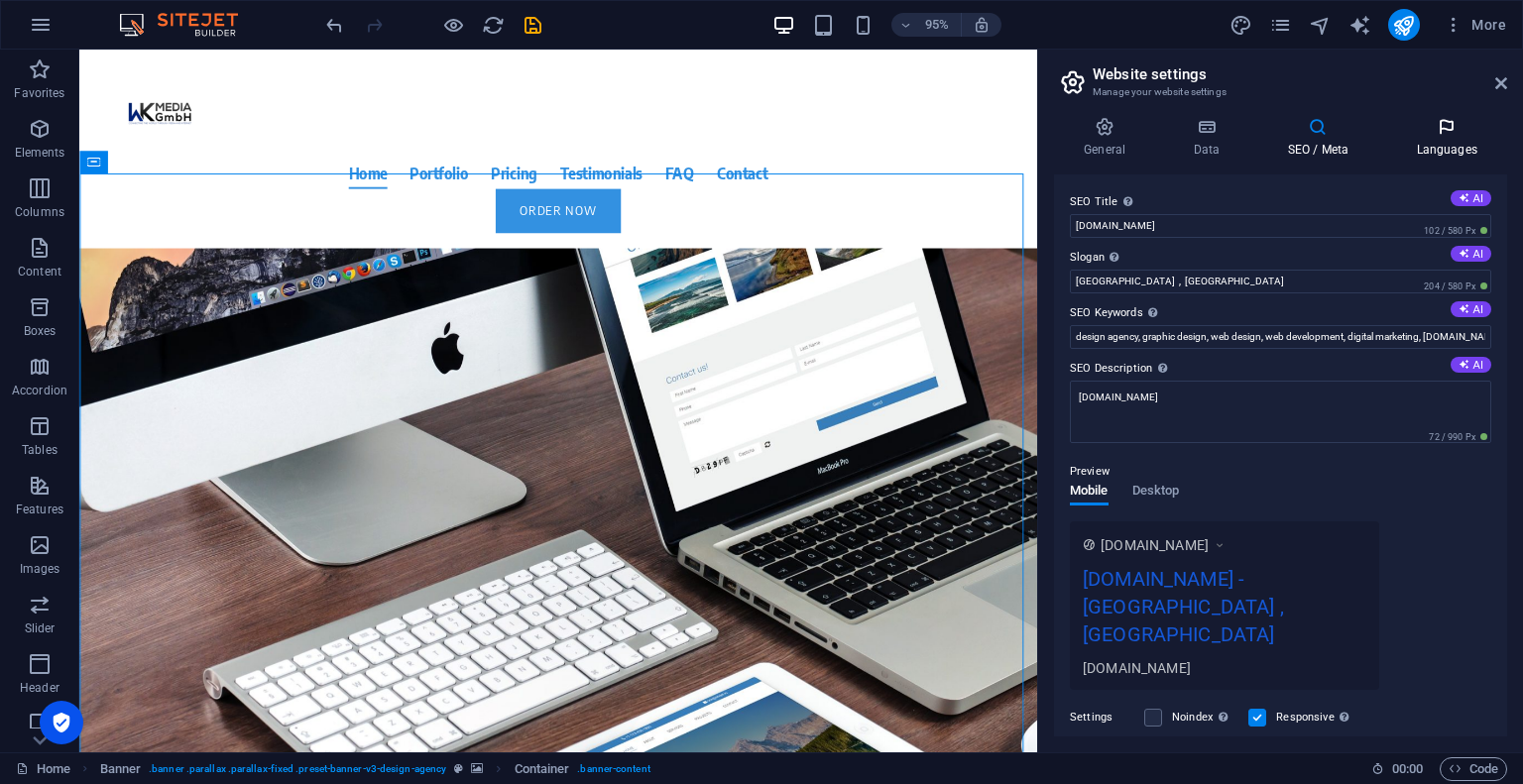 click at bounding box center (1447, 127) 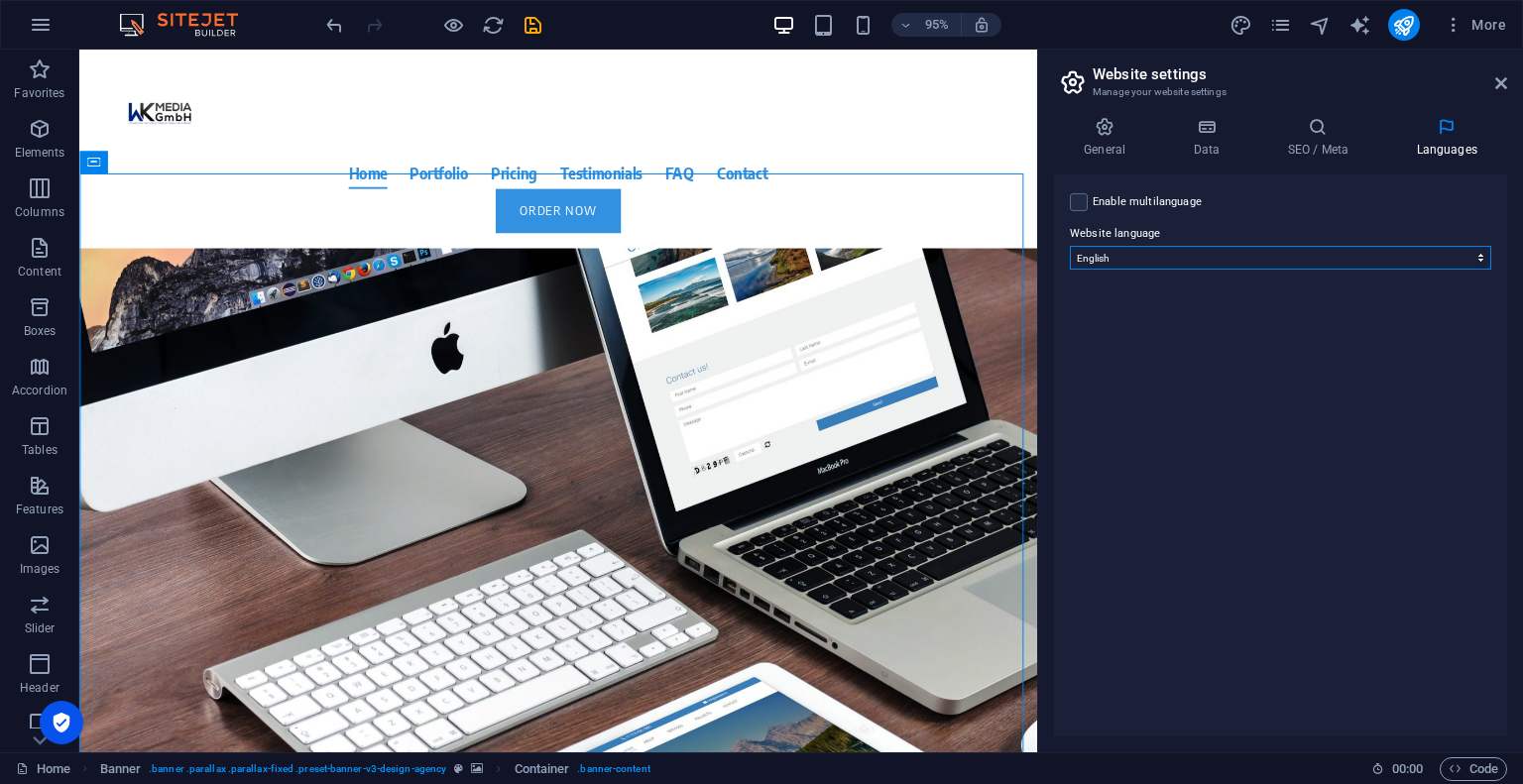 click on "Abkhazian Afar Afrikaans Akan Albanian Amharic Arabic Aragonese Armenian Assamese Avaric Avestan Aymara Azerbaijani Bambara Bashkir Basque Belarusian Bengali Bihari languages Bislama Bokmål Bosnian Breton Bulgarian Burmese Catalan Central Khmer Chamorro Chechen Chinese Church Slavic Chuvash Cornish Corsican Cree Croatian Czech Danish Dutch Dzongkha English Esperanto Estonian Ewe Faroese Farsi (Persian) Fijian Finnish French Fulah Gaelic Galician Ganda Georgian German Greek Greenlandic Guaraní Gujarati Haitian Creole Hausa Hebrew Herero Hindi Hiri Motu Hungarian Icelandic Ido Igbo Indonesian Interlingua Interlingue Inuktitut Inupiaq Irish Italian Japanese Javanese Kannada Kanuri Kashmiri Kazakh Kikuyu Kinyarwanda Komi Kongo Korean Kurdish Kwanyama Kyrgyz Lao Latin Latvian Limburgish Lingala Lithuanian Luba-Katanga Luxembourgish Macedonian Malagasy Malay Malayalam Maldivian Maltese Manx Maori Marathi Marshallese Mongolian Nauru Navajo Ndonga Nepali North Ndebele Northern Sami Norwegian Norwegian Nynorsk Nuosu" at bounding box center [1280, 258] 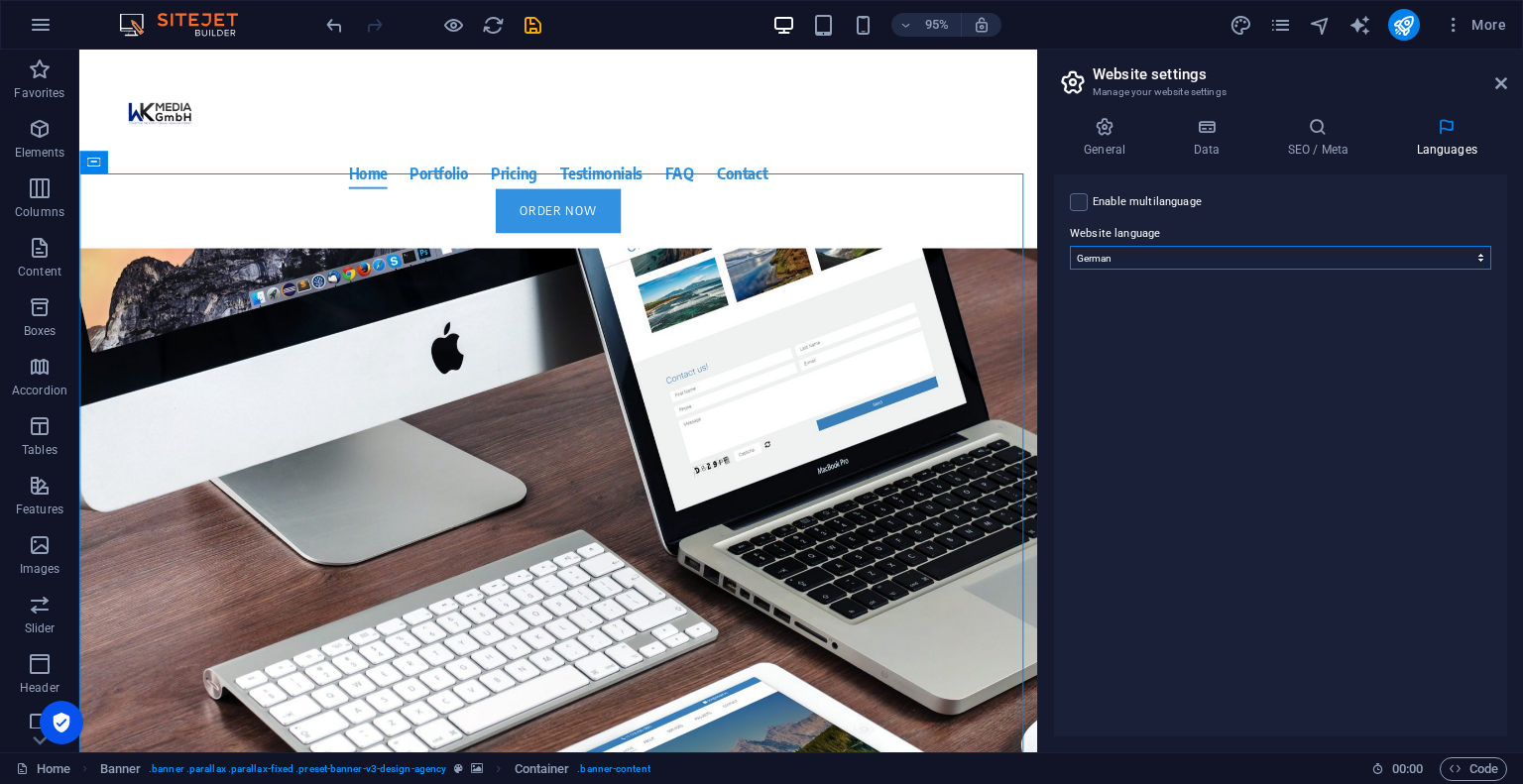 click on "Abkhazian Afar Afrikaans Akan Albanian Amharic Arabic Aragonese Armenian Assamese Avaric Avestan Aymara Azerbaijani Bambara Bashkir Basque Belarusian Bengali Bihari languages Bislama Bokmål Bosnian Breton Bulgarian Burmese Catalan Central Khmer Chamorro Chechen Chinese Church Slavic Chuvash Cornish Corsican Cree Croatian Czech Danish Dutch Dzongkha English Esperanto Estonian Ewe Faroese Farsi (Persian) Fijian Finnish French Fulah Gaelic Galician Ganda Georgian German Greek Greenlandic Guaraní Gujarati Haitian Creole Hausa Hebrew Herero Hindi Hiri Motu Hungarian Icelandic Ido Igbo Indonesian Interlingua Interlingue Inuktitut Inupiaq Irish Italian Japanese Javanese Kannada Kanuri Kashmiri Kazakh Kikuyu Kinyarwanda Komi Kongo Korean Kurdish Kwanyama Kyrgyz Lao Latin Latvian Limburgish Lingala Lithuanian Luba-Katanga Luxembourgish Macedonian Malagasy Malay Malayalam Maldivian Maltese Manx Maori Marathi Marshallese Mongolian Nauru Navajo Ndonga Nepali North Ndebele Northern Sami Norwegian Norwegian Nynorsk Nuosu" at bounding box center (1280, 258) 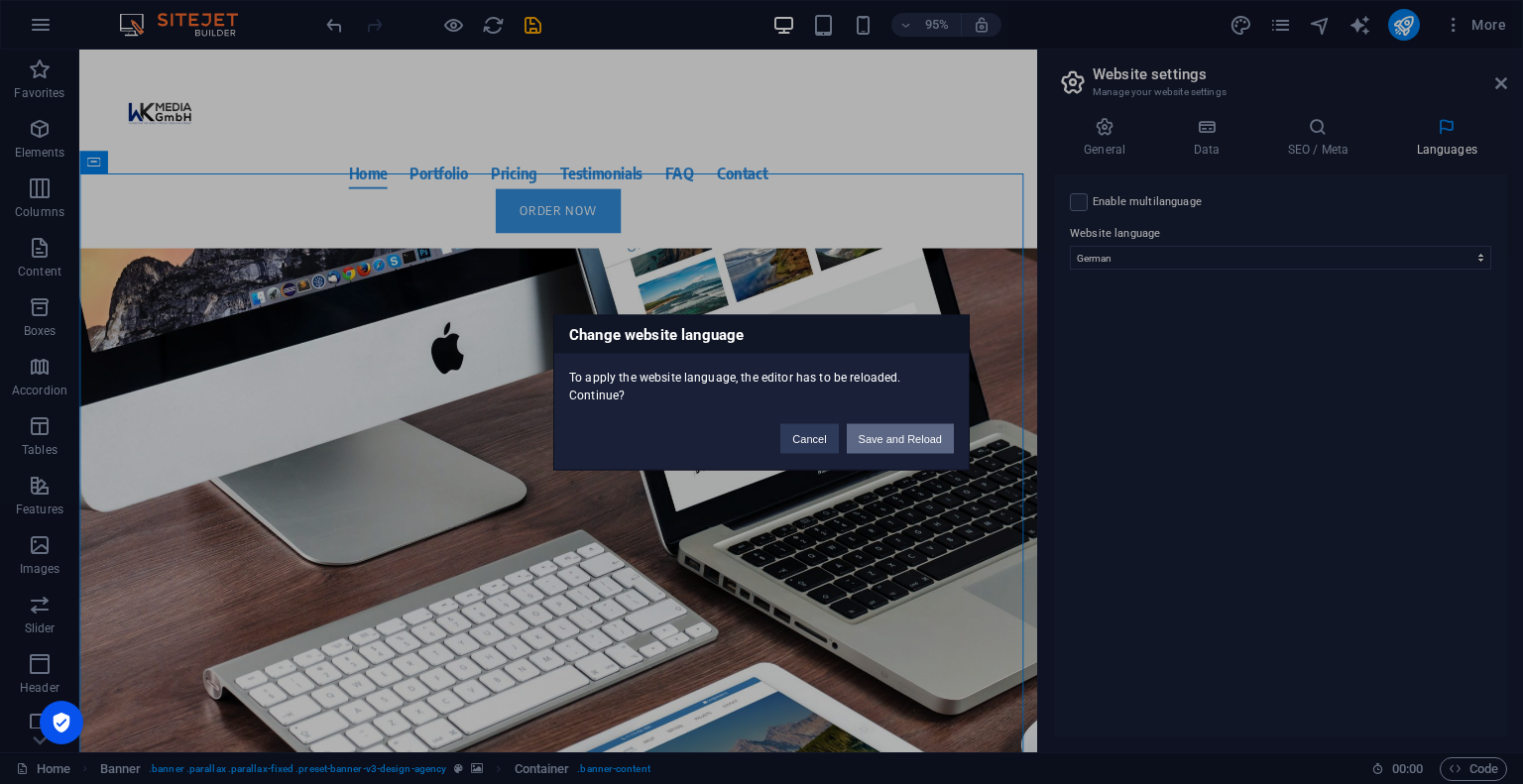 click on "Save and Reload" at bounding box center (900, 438) 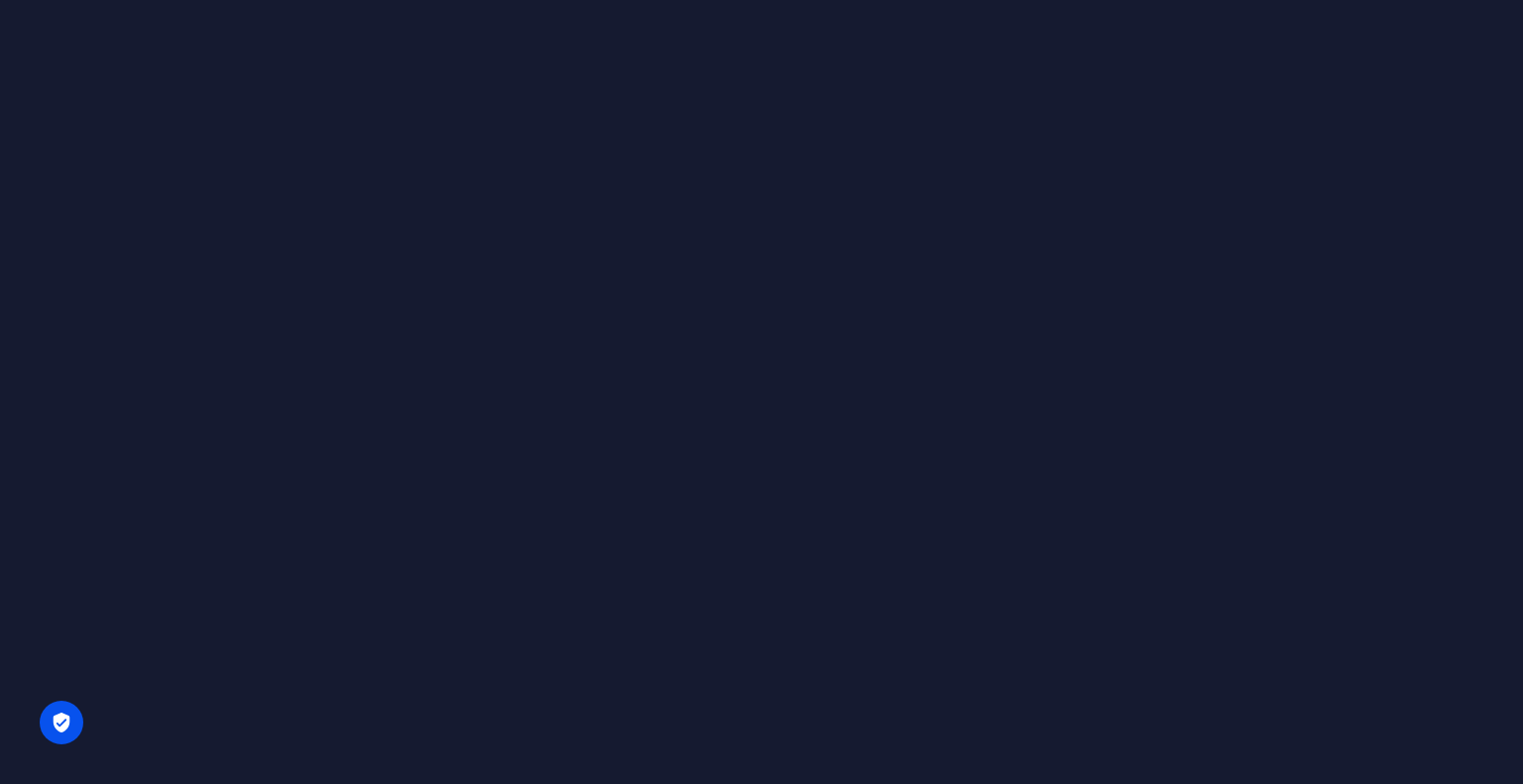 scroll, scrollTop: 0, scrollLeft: 0, axis: both 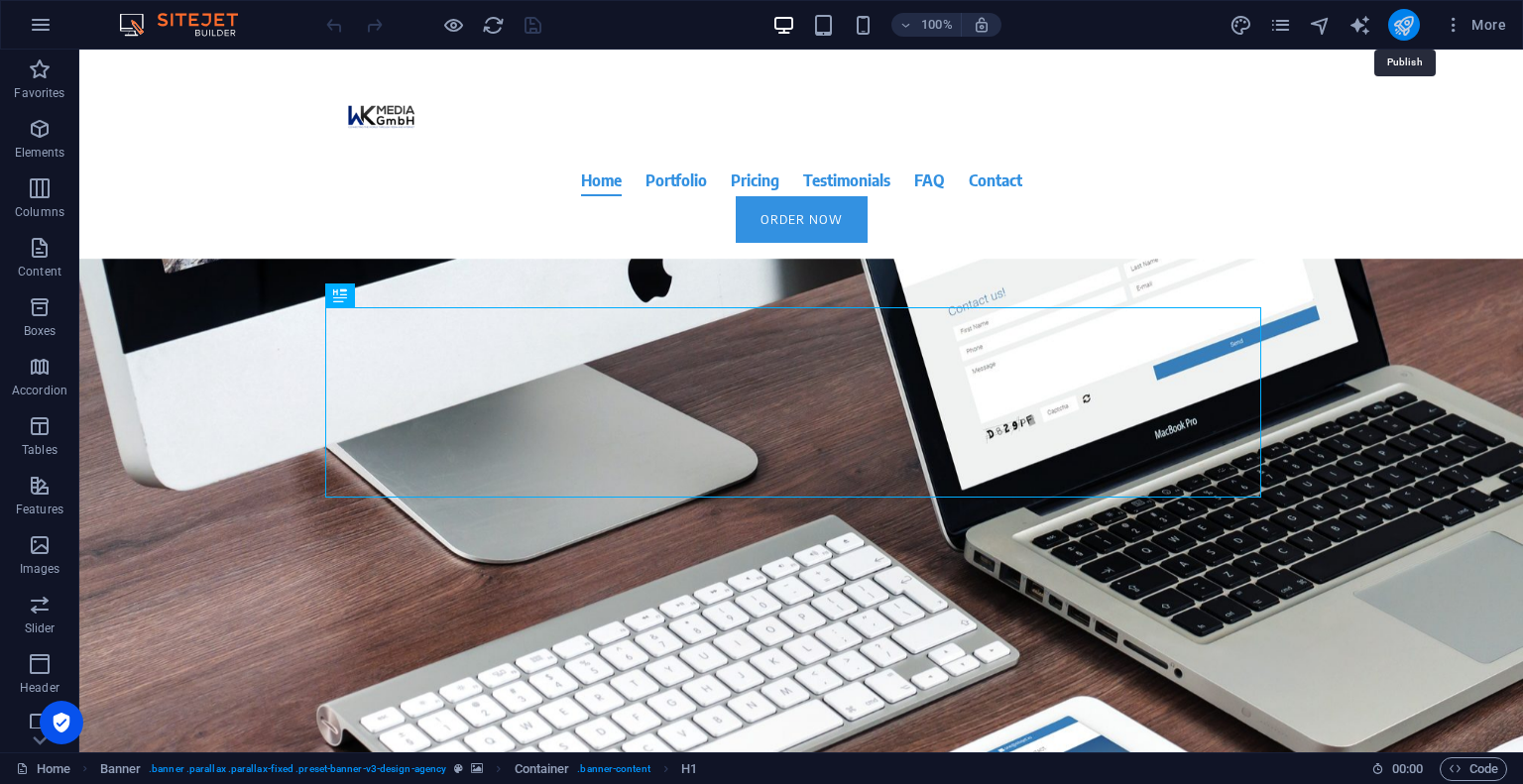 click at bounding box center (1403, 25) 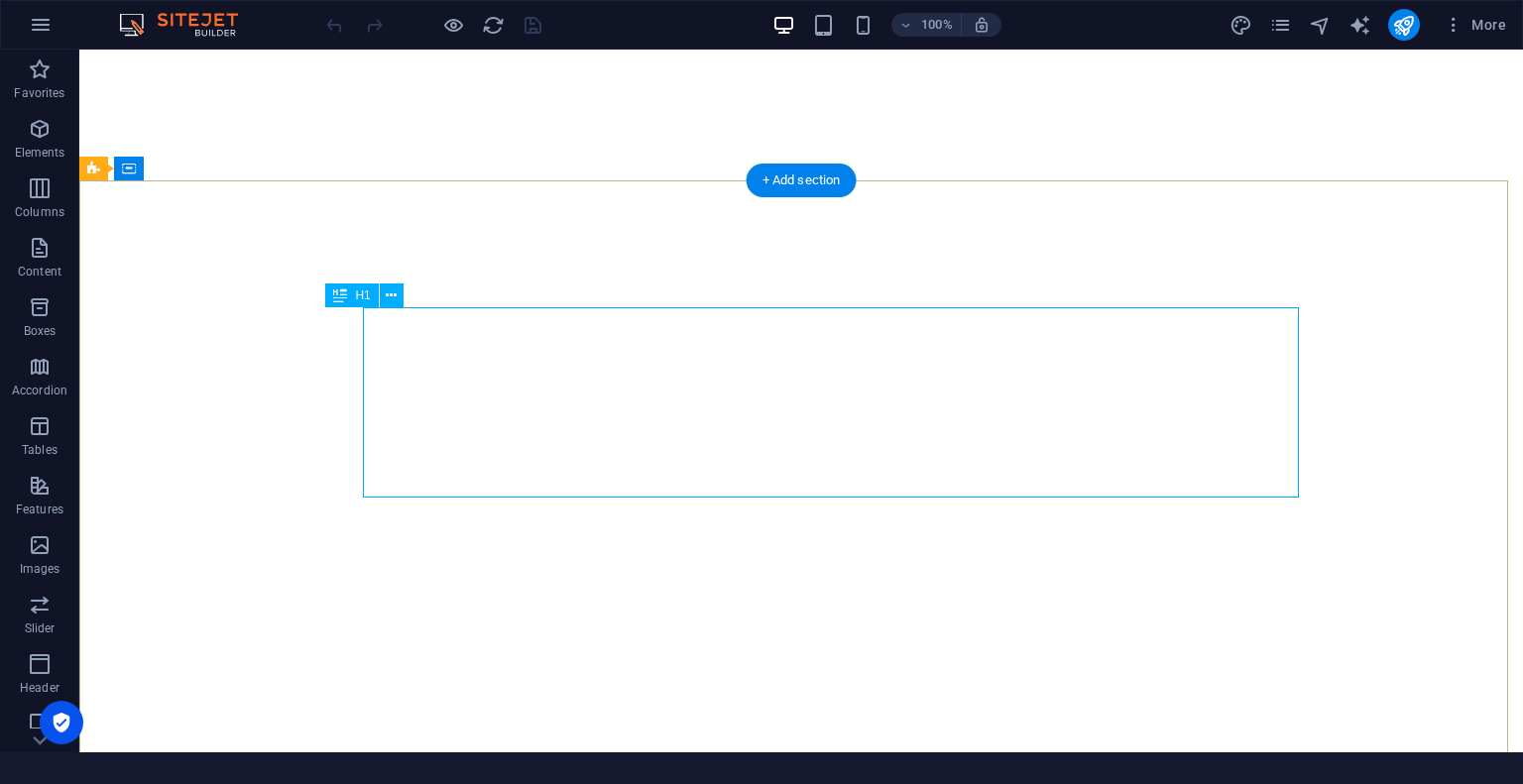 scroll, scrollTop: 0, scrollLeft: 0, axis: both 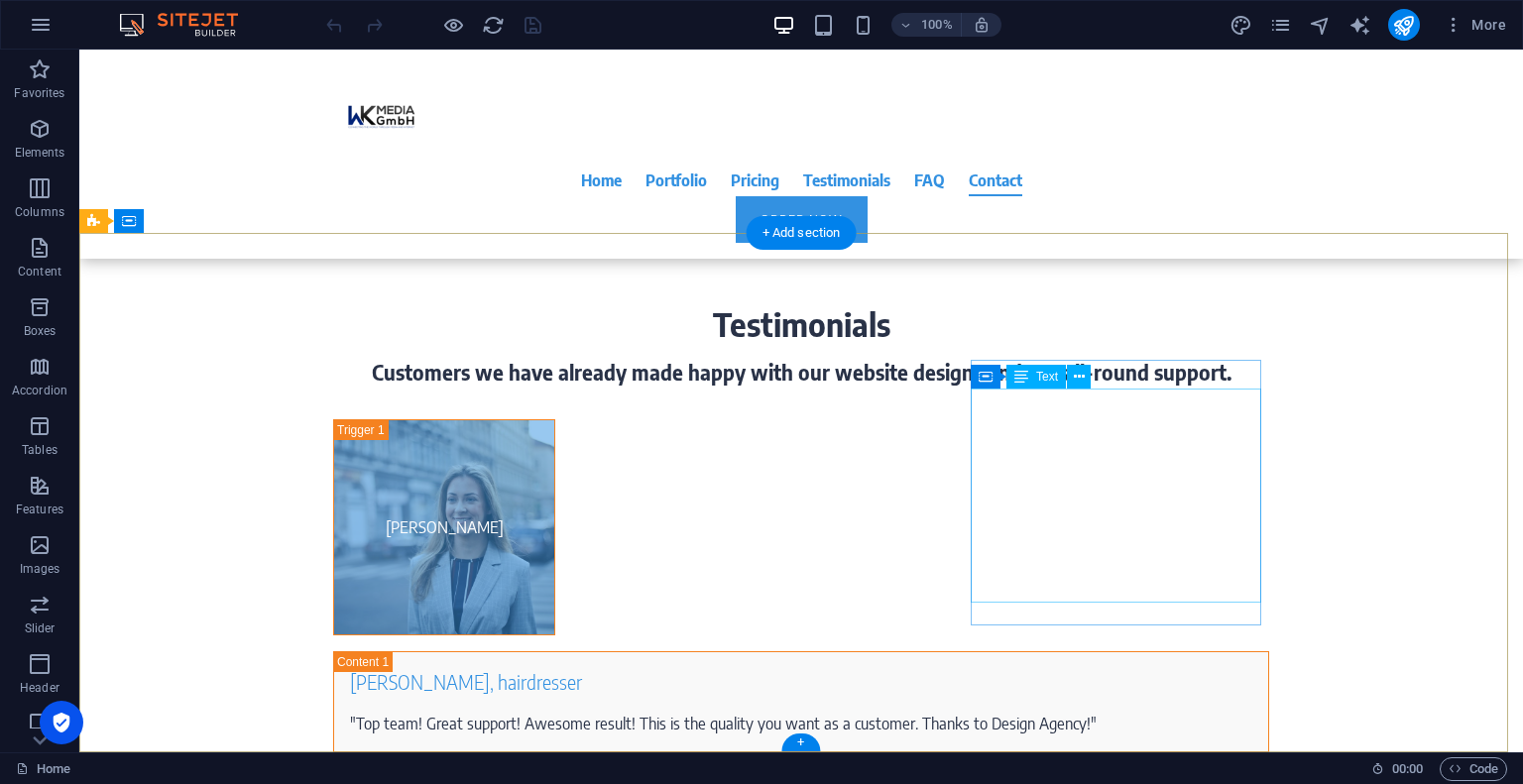click on "Phone:  +1-800-555-0199 Email:  info@wk-media.li Reachability:  Monday - Friday 9am - 6pm 123 Digital Lane Webville   45678" at bounding box center (240, 5256) 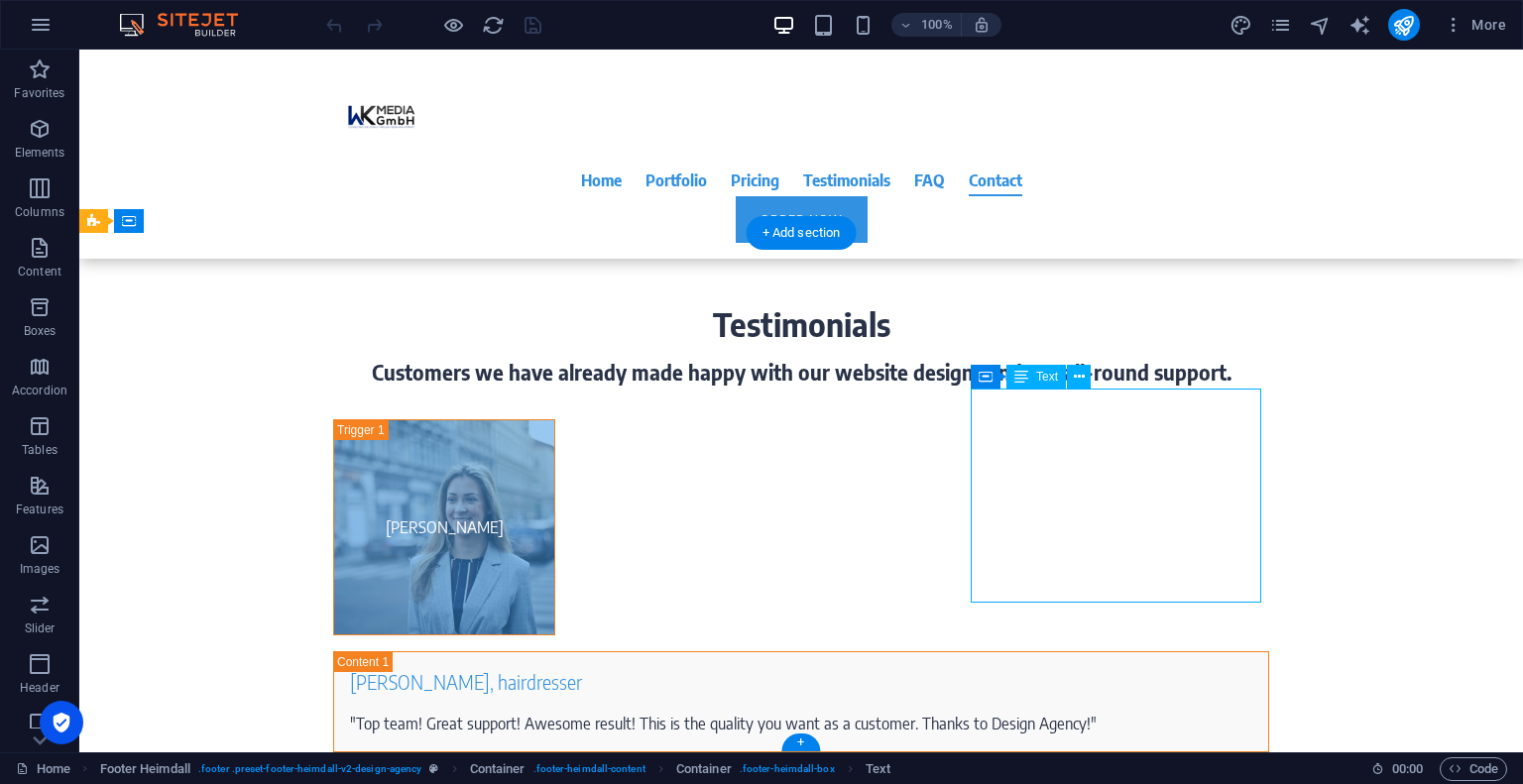 click on "Phone:  +1-800-555-0199 Email:  info@wk-media.li Reachability:  Monday - Friday 9am - 6pm 123 Digital Lane Webville   45678" at bounding box center [240, 5256] 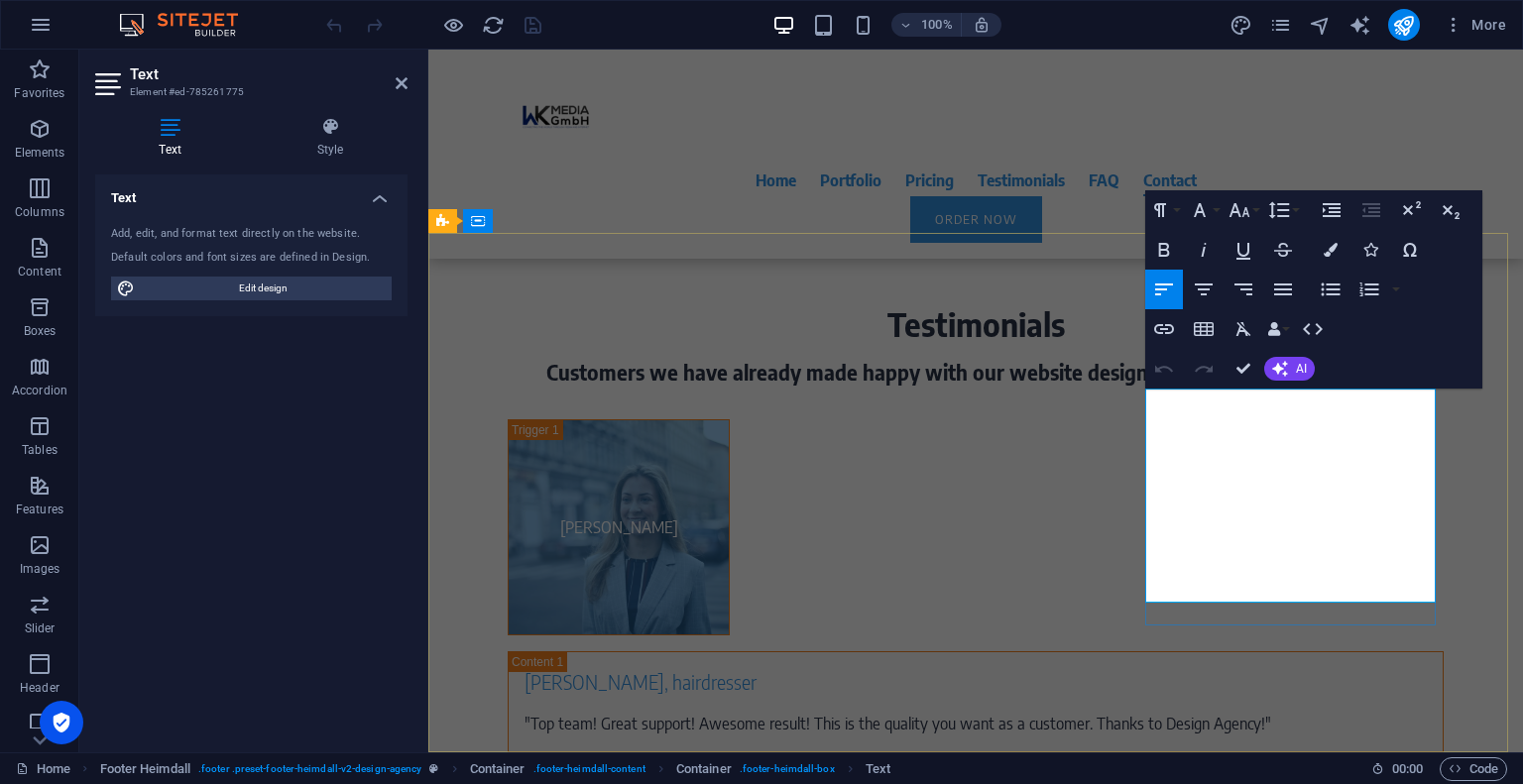 click on "+1-800-555-0199" 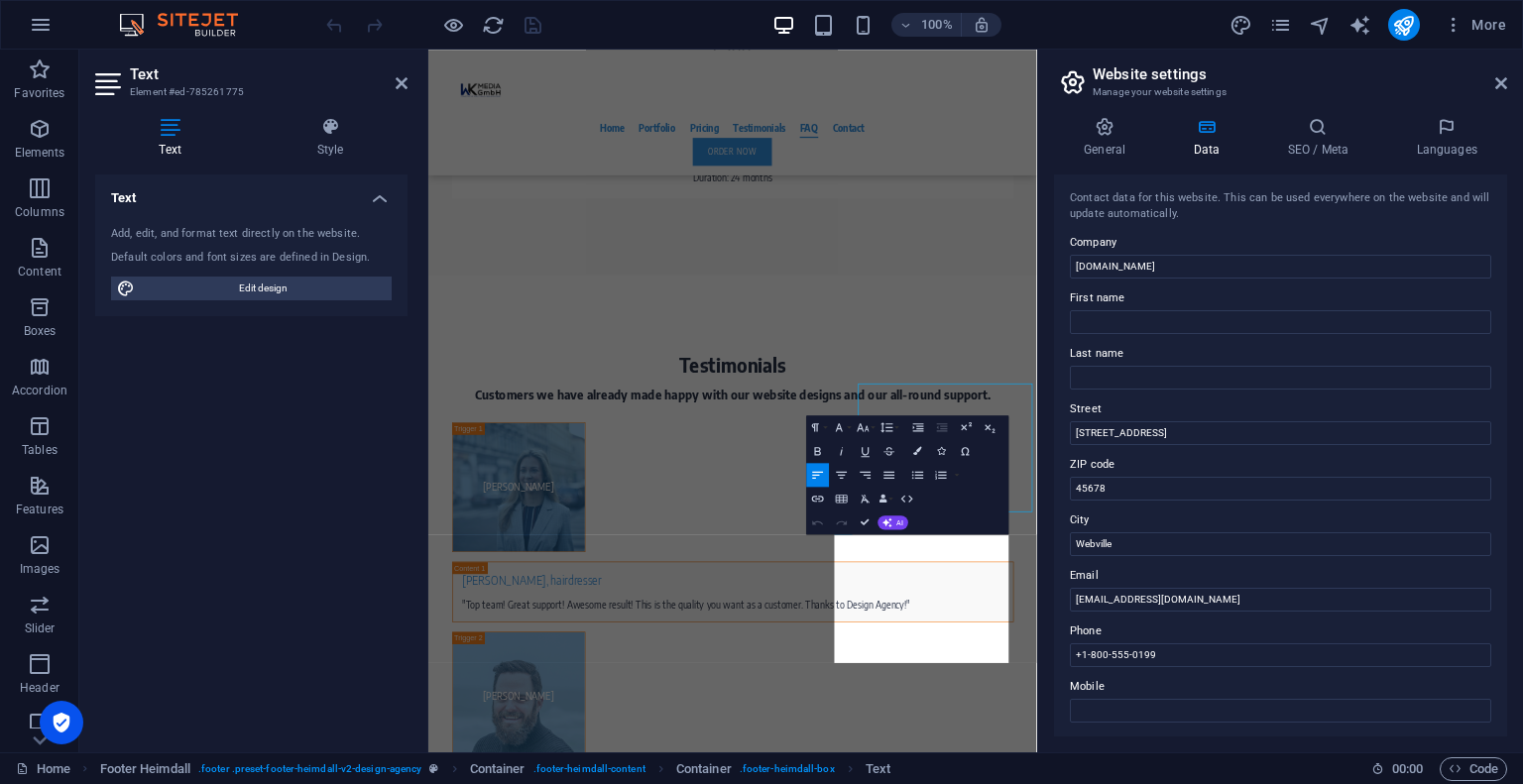 scroll, scrollTop: 8917, scrollLeft: 0, axis: vertical 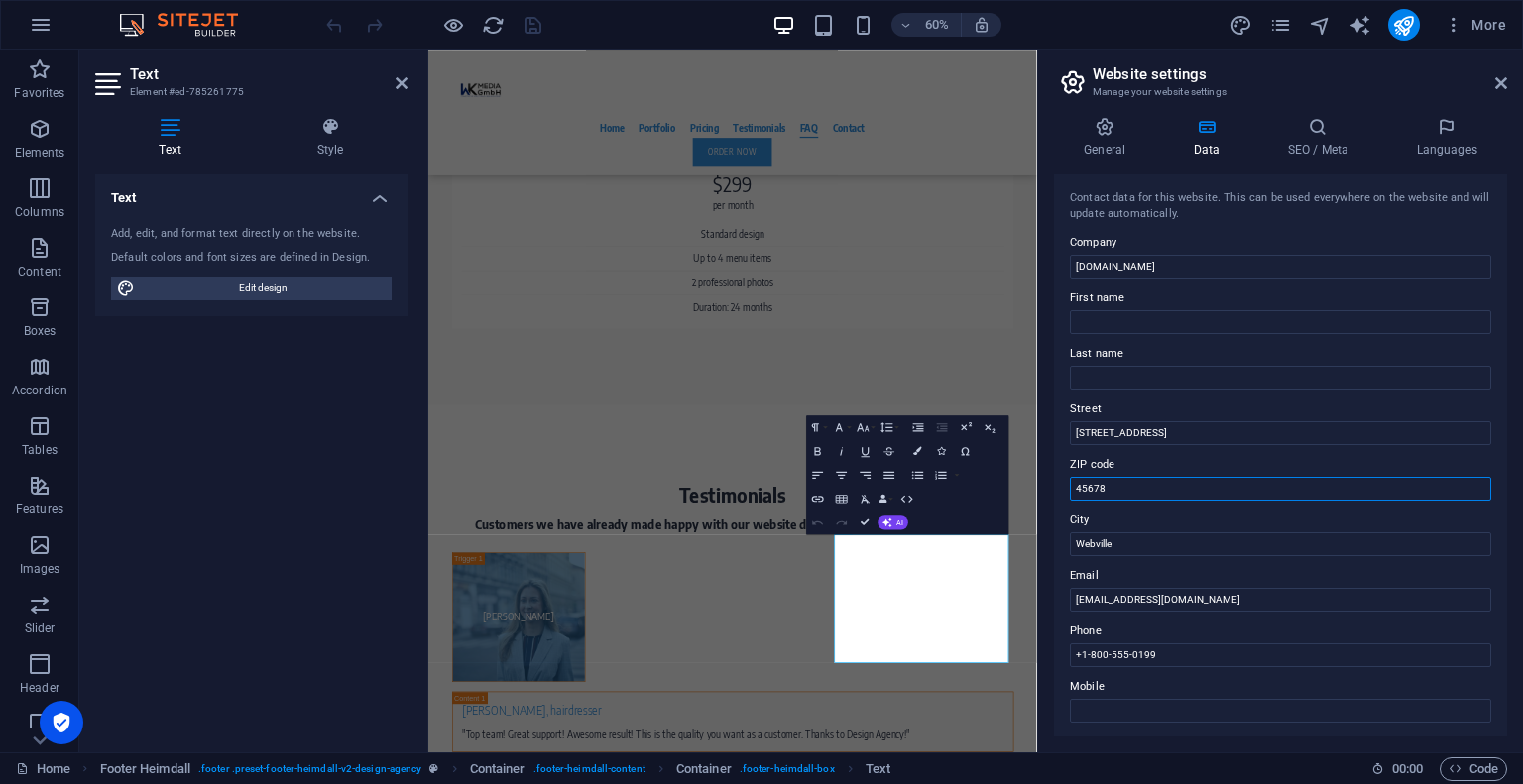 click on "45678" at bounding box center [1280, 489] 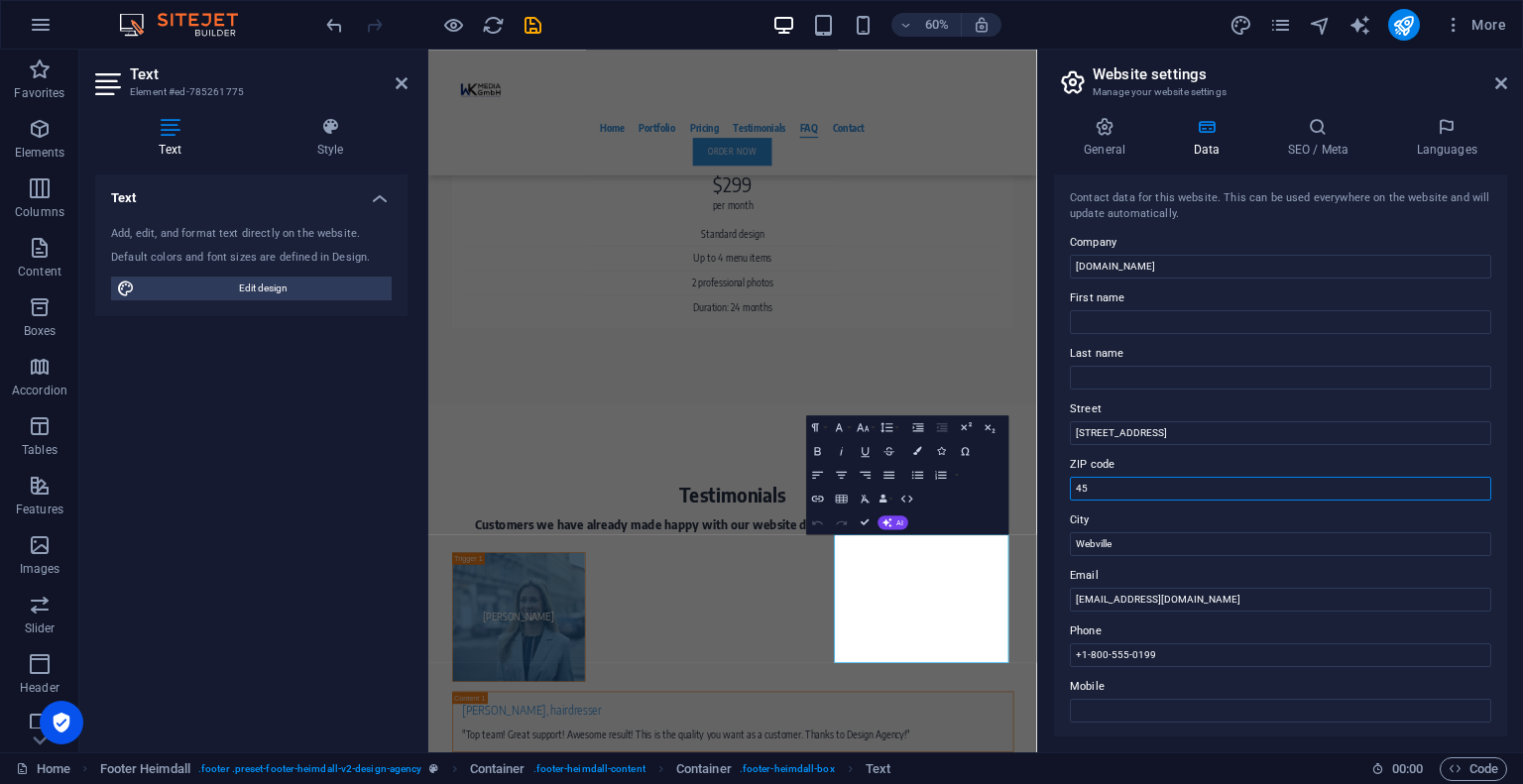 type on "4" 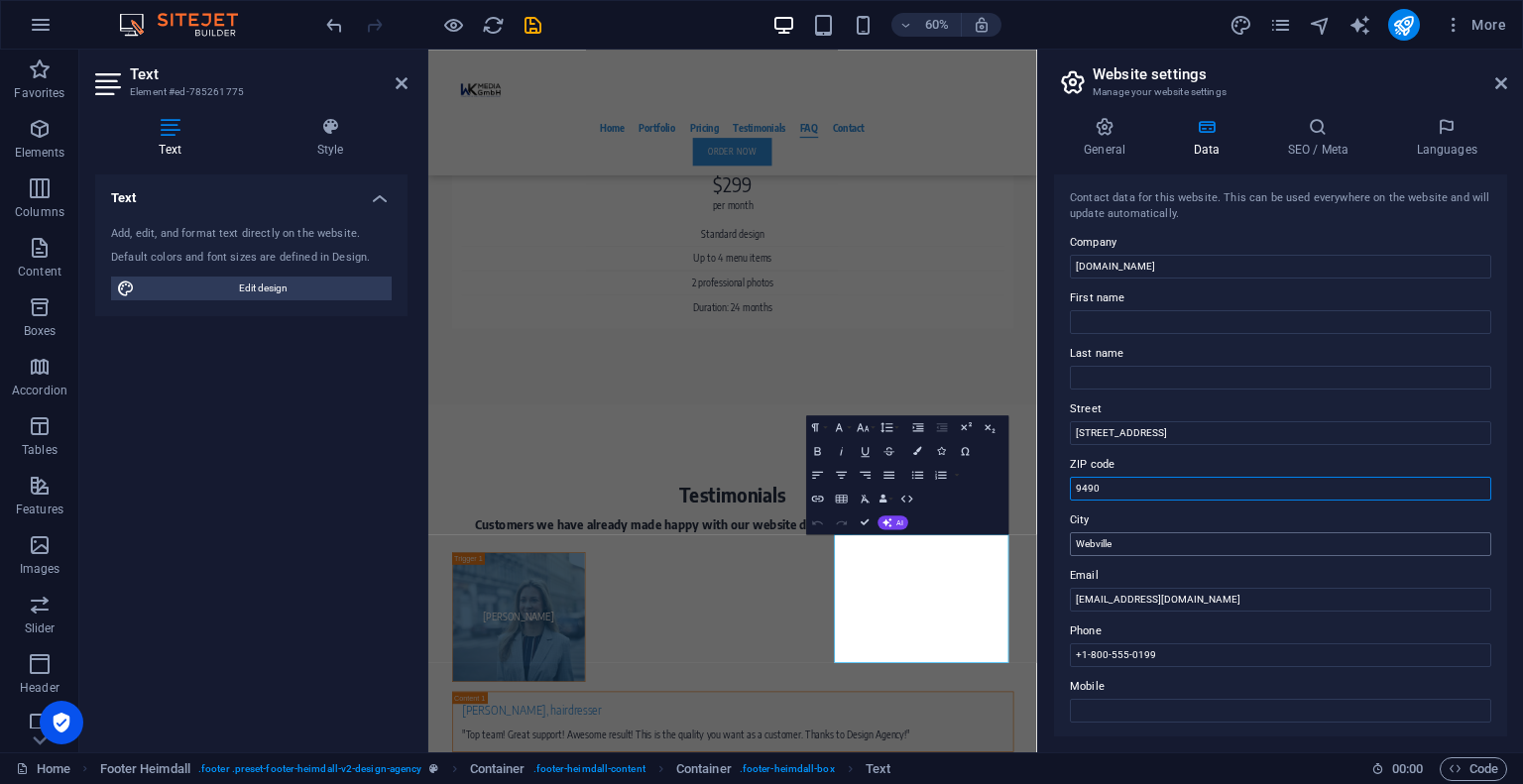 type on "9490" 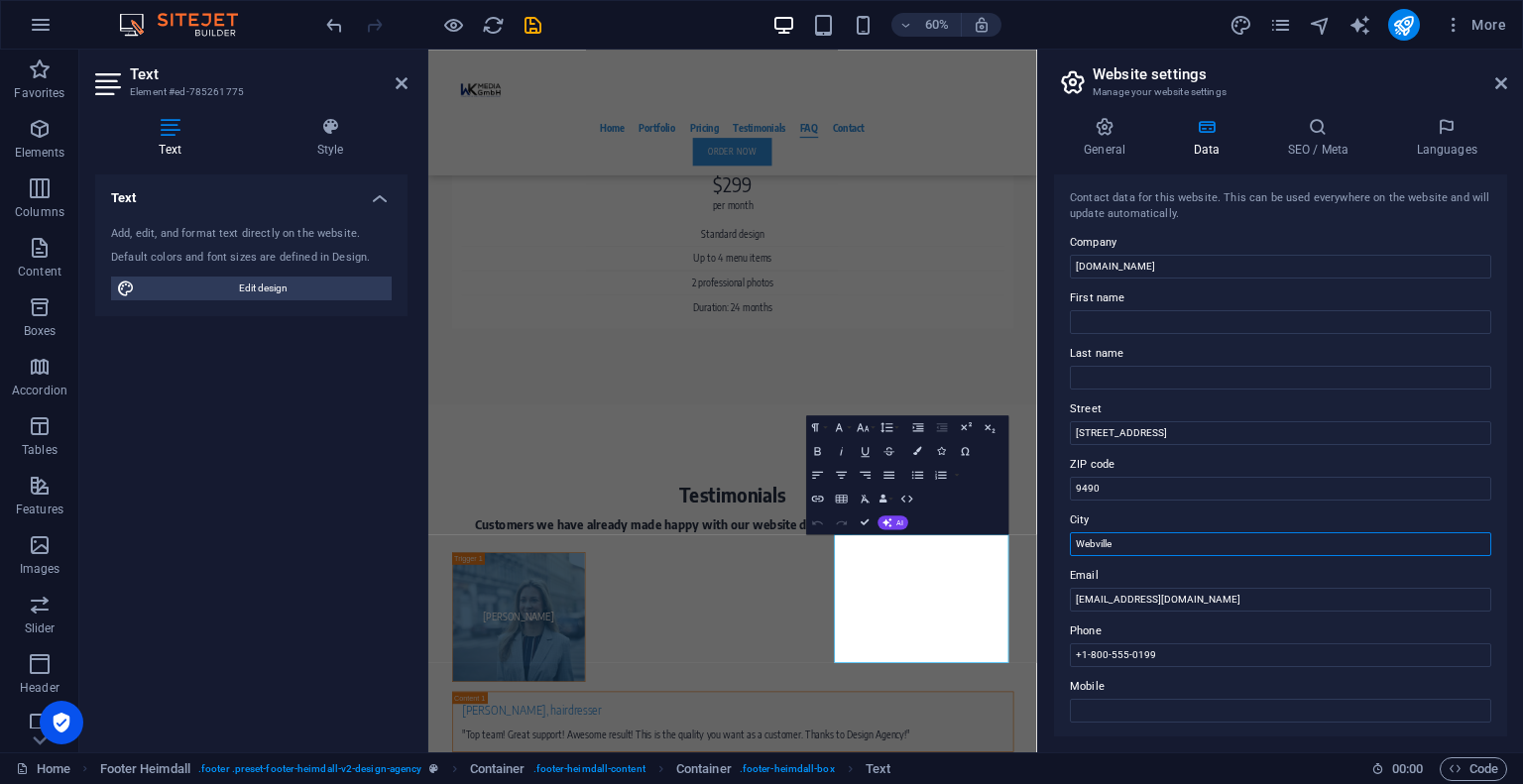 click on "Webville" at bounding box center (1280, 544) 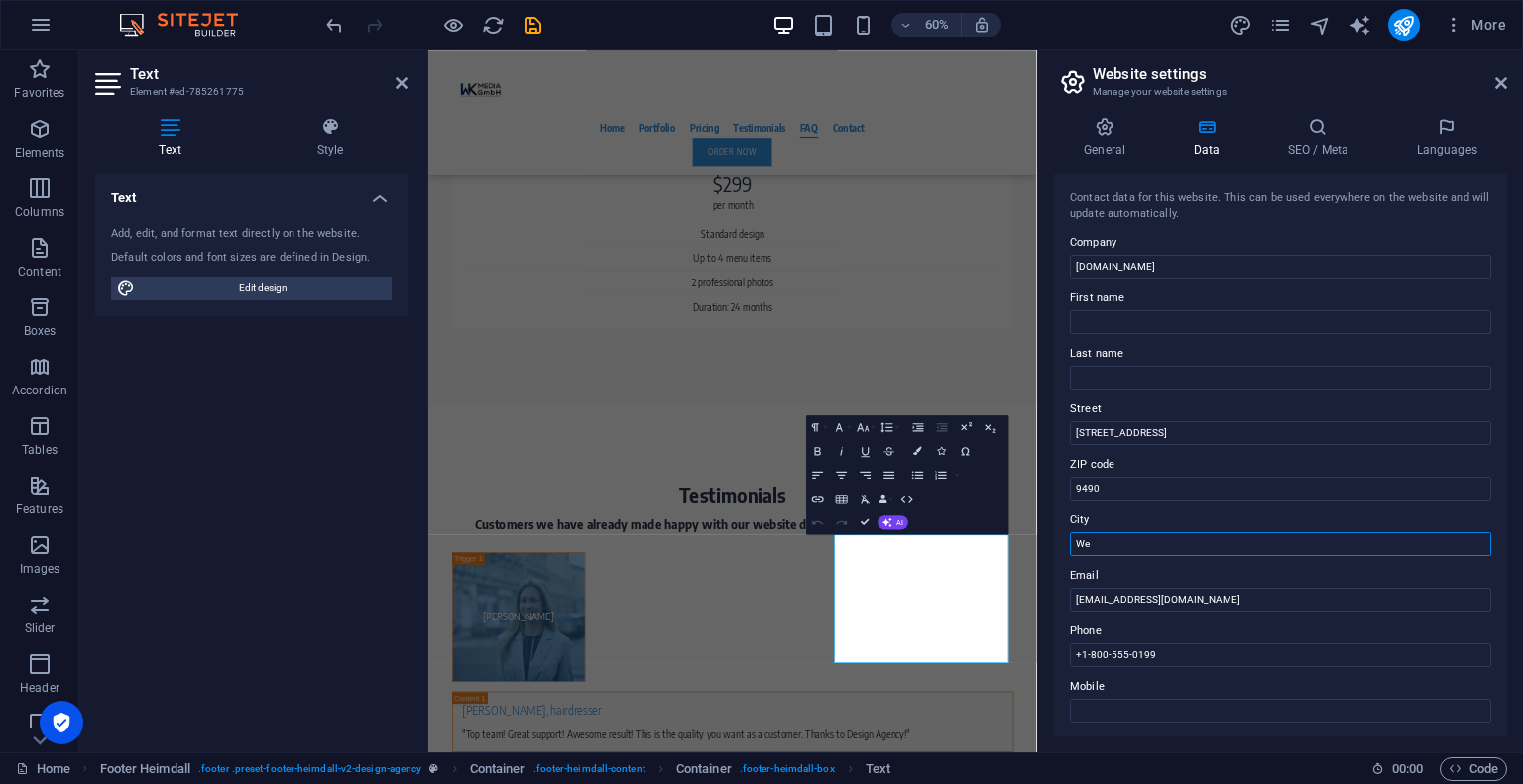 type on "W" 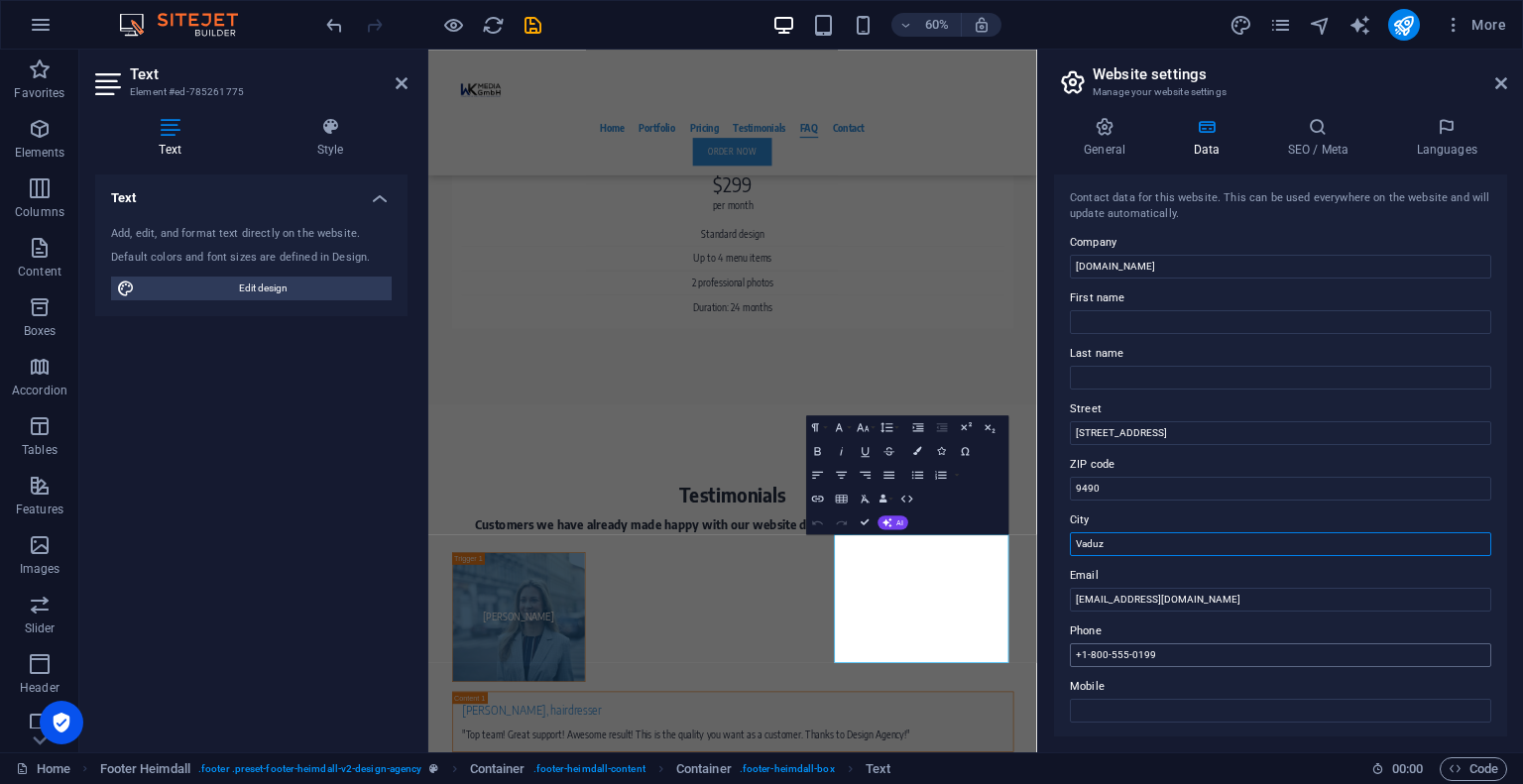 type on "Vaduz" 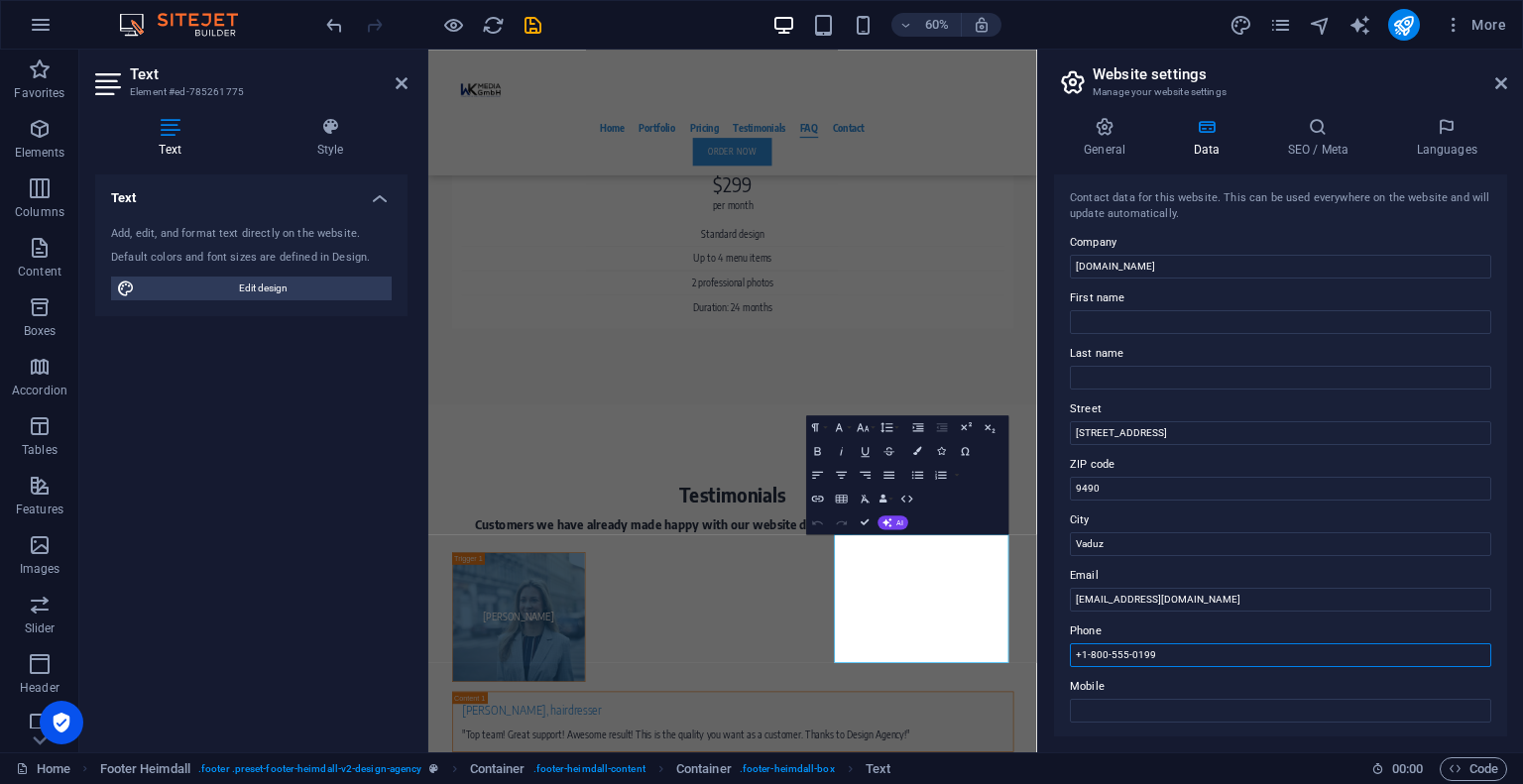 click on "+1-800-555-0199" at bounding box center (1280, 655) 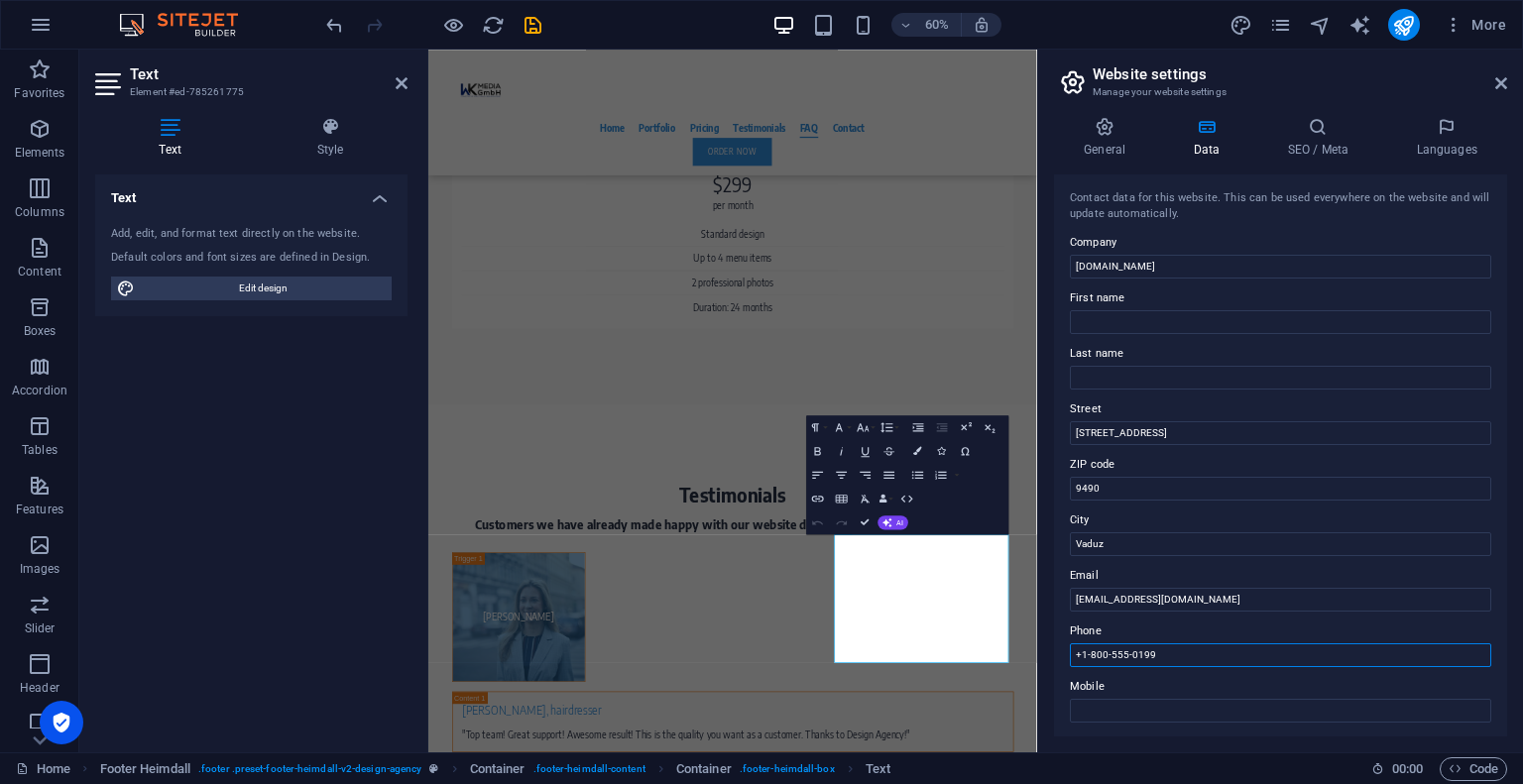 drag, startPoint x: 1198, startPoint y: 657, endPoint x: 1059, endPoint y: 659, distance: 139.01439 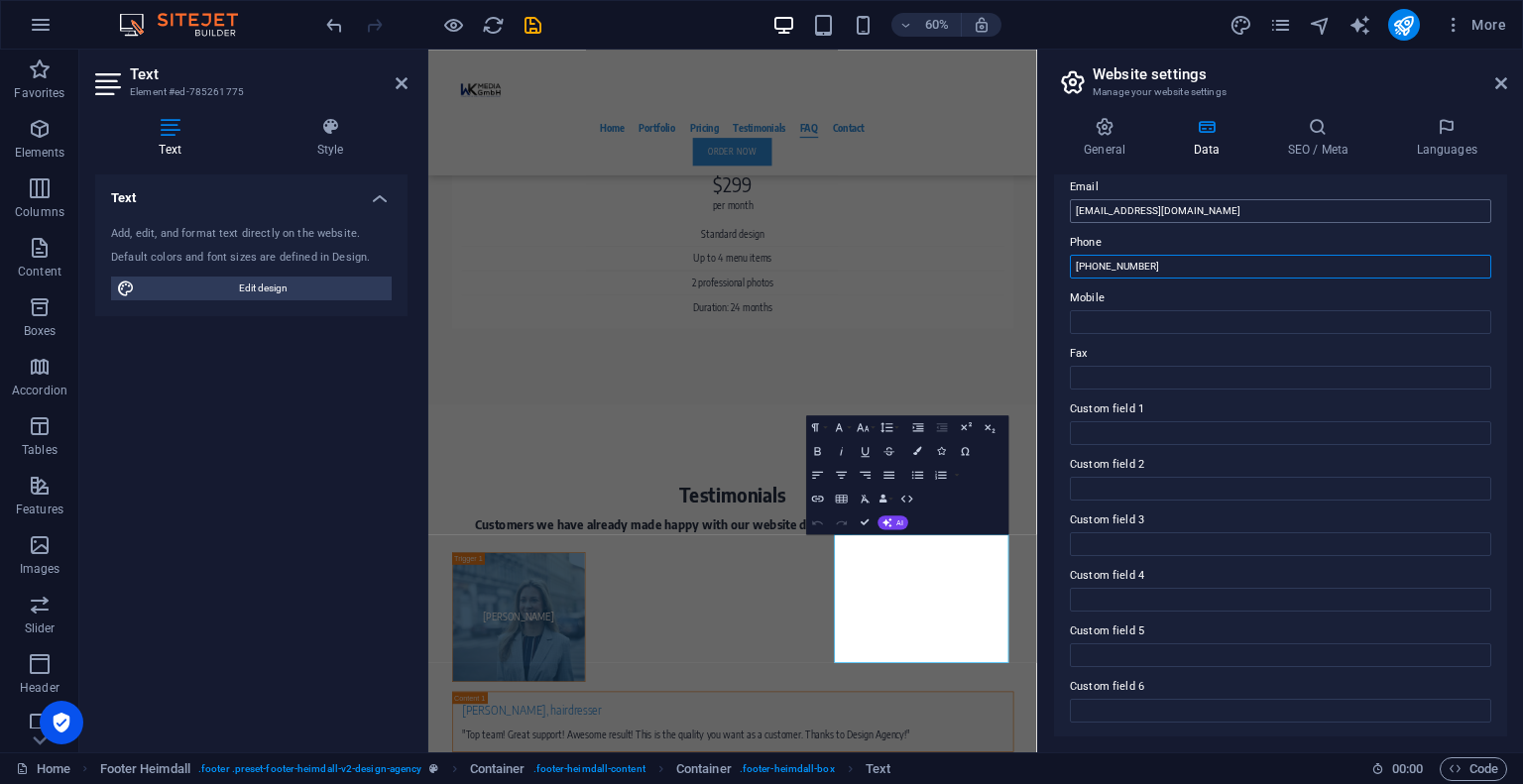 scroll, scrollTop: 0, scrollLeft: 0, axis: both 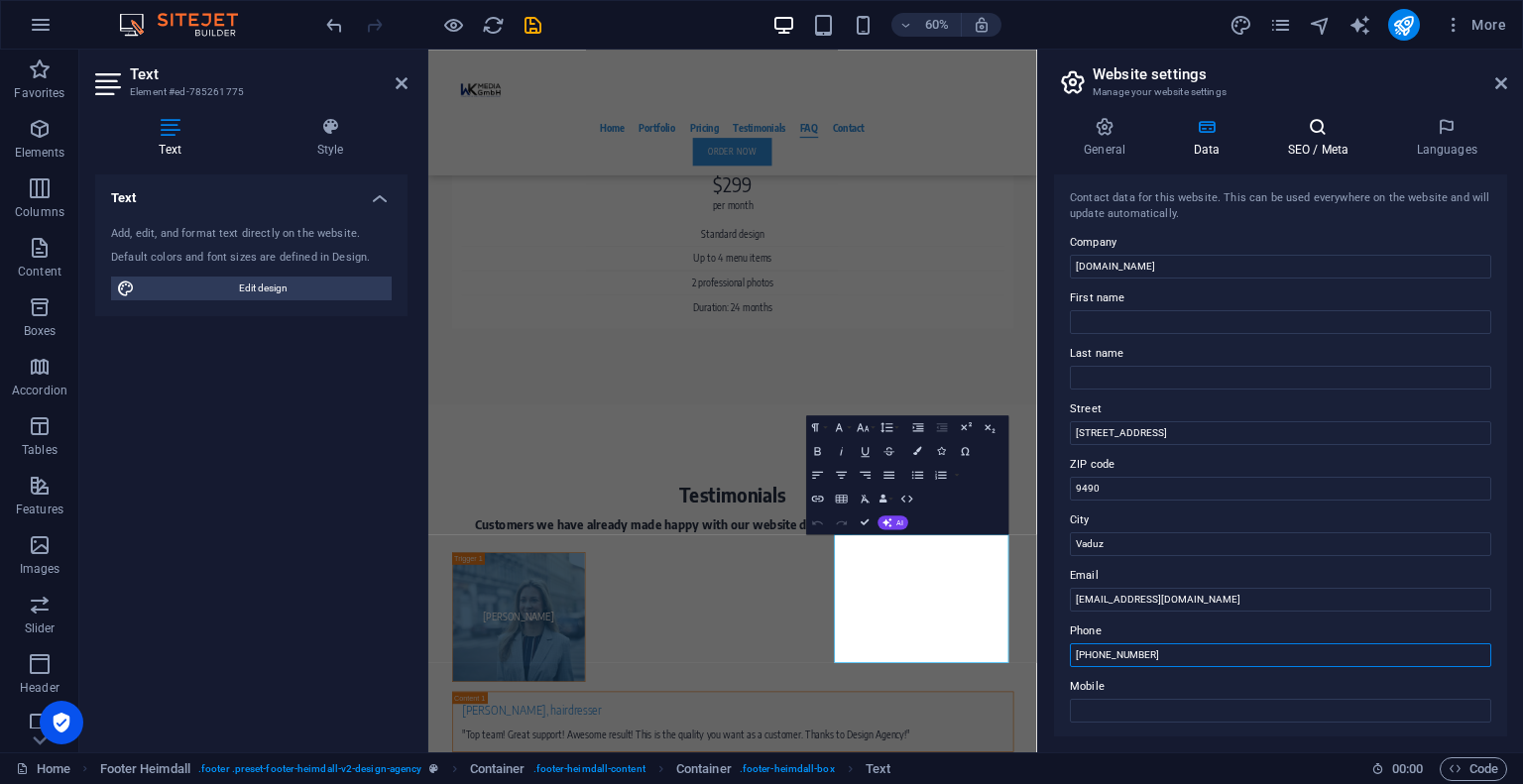 type on "[PHONE_NUMBER]" 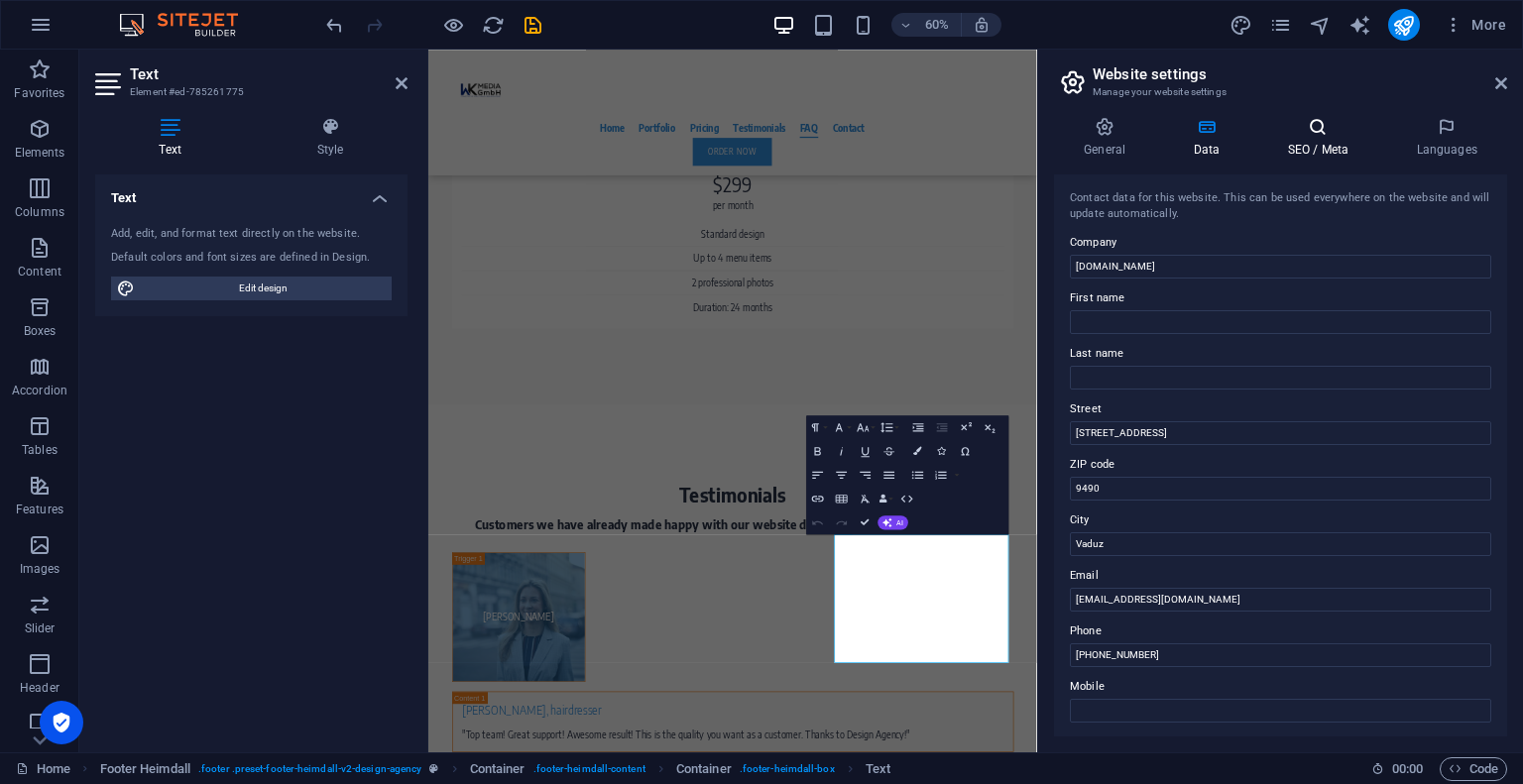 click on "SEO / Meta" at bounding box center (1322, 138) 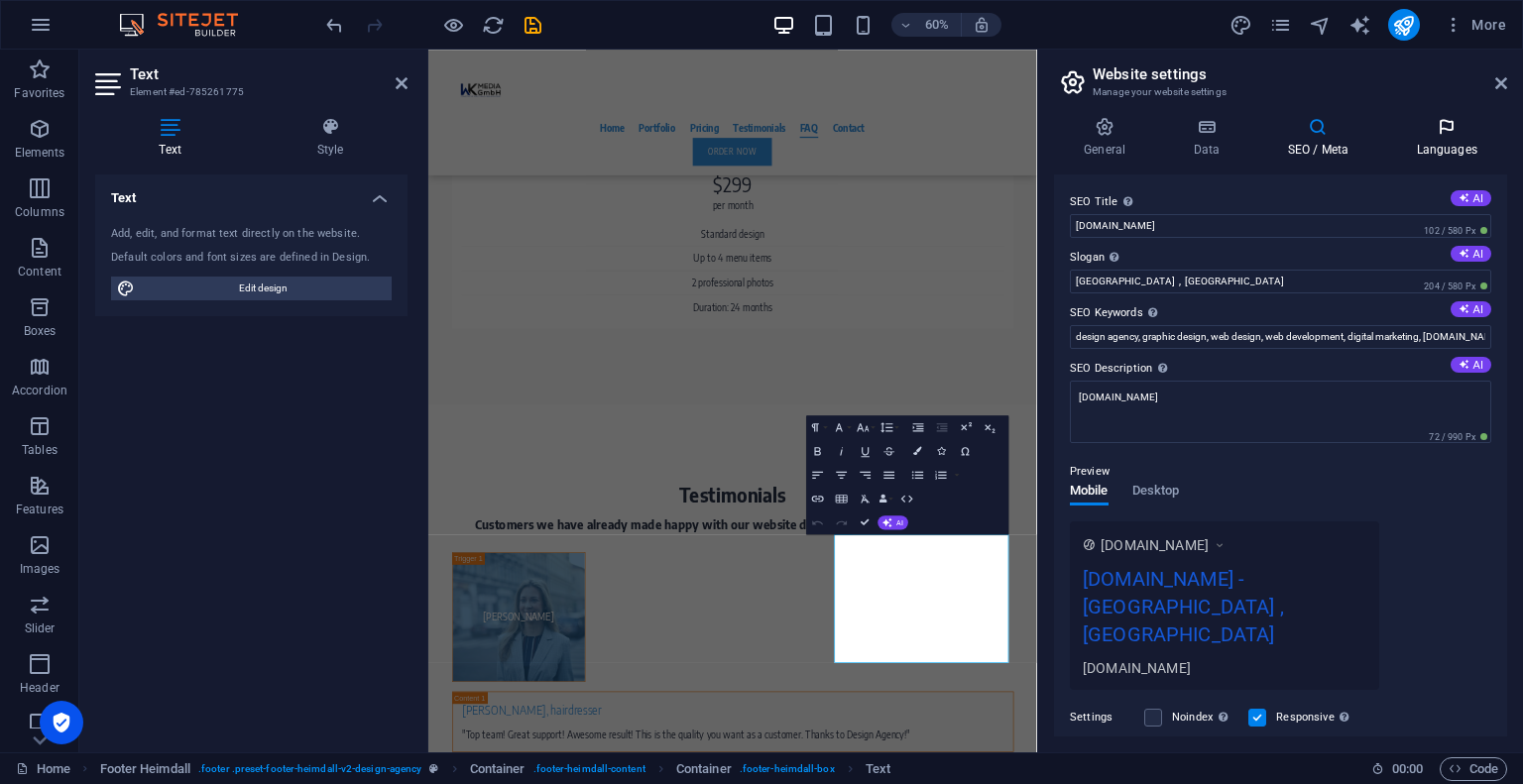 click at bounding box center [1447, 127] 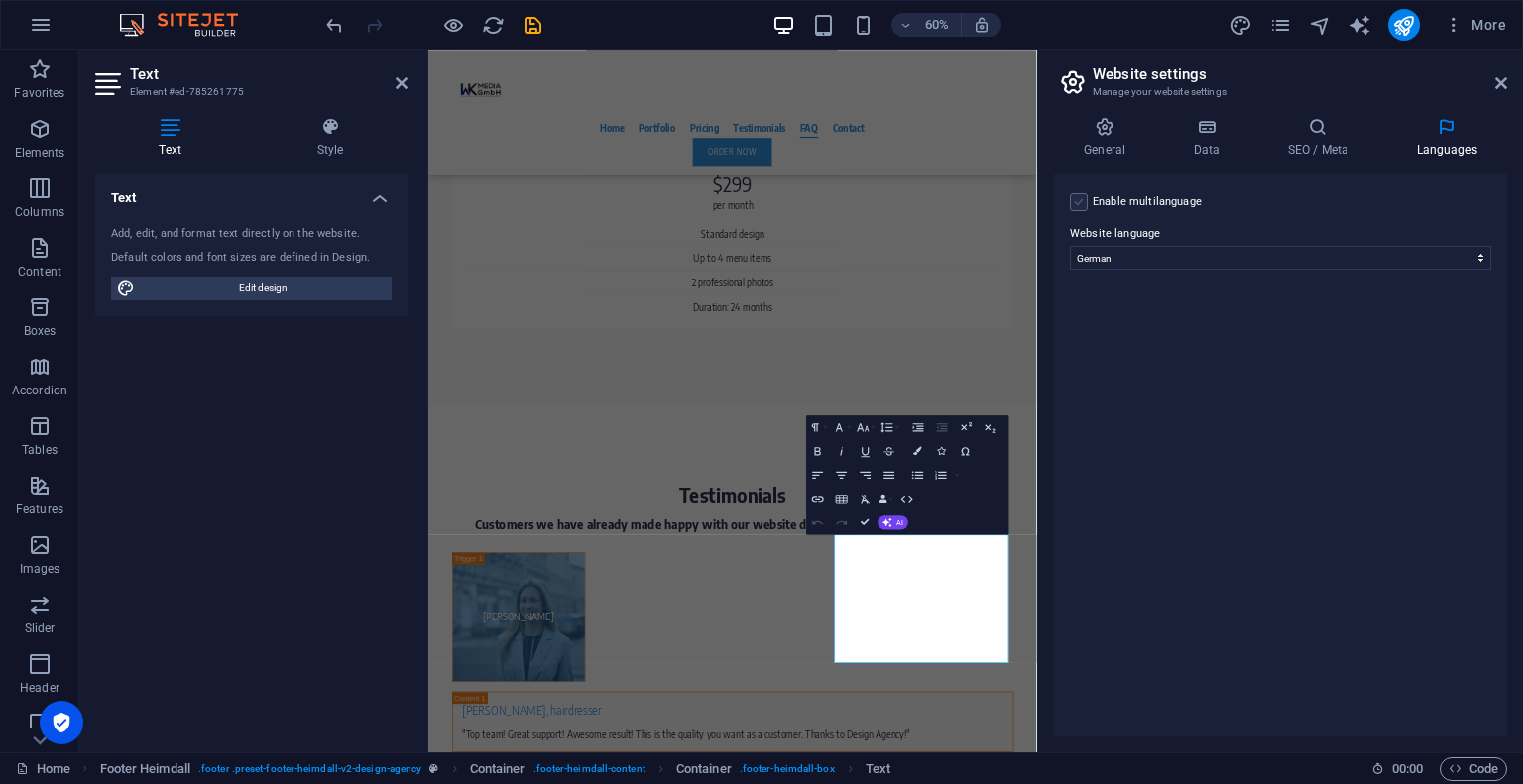 click at bounding box center (1079, 202) 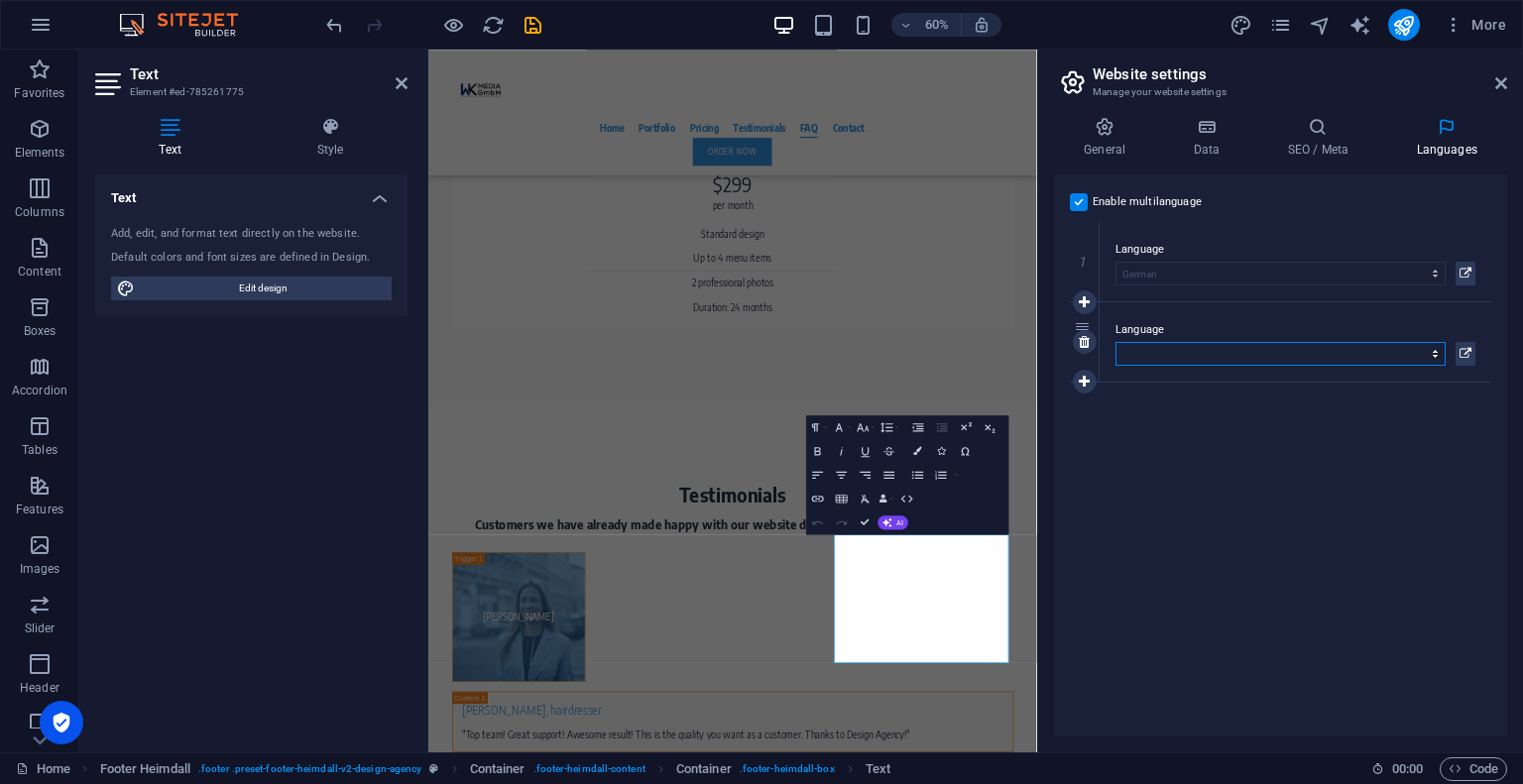 click on "Abkhazian Afar Afrikaans Akan Albanian Amharic Arabic Aragonese Armenian Assamese Avaric Avestan Aymara Azerbaijani Bambara Bashkir Basque Belarusian Bengali Bihari languages Bislama Bokmål Bosnian Breton Bulgarian Burmese Catalan Central Khmer Chamorro Chechen Chinese Church Slavic Chuvash Cornish Corsican Cree Croatian Czech Danish Dutch Dzongkha English Esperanto Estonian Ewe Faroese Farsi (Persian) Fijian Finnish French Fulah Gaelic Galician Ganda Georgian German Greek Greenlandic Guaraní Gujarati Haitian Creole Hausa Hebrew Herero Hindi Hiri Motu Hungarian Icelandic Ido Igbo Indonesian Interlingua Interlingue Inuktitut Inupiaq Irish Italian Japanese Javanese Kannada Kanuri Kashmiri Kazakh Kikuyu Kinyarwanda Komi Kongo Korean Kurdish Kwanyama Kyrgyz Lao Latin Latvian Limburgish Lingala Lithuanian Luba-Katanga Luxembourgish Macedonian Malagasy Malay Malayalam Maldivian Maltese Manx Maori Marathi Marshallese Mongolian Nauru Navajo Ndonga Nepali North Ndebele Northern Sami Norwegian Norwegian Nynorsk Nuosu" at bounding box center (1280, 354) 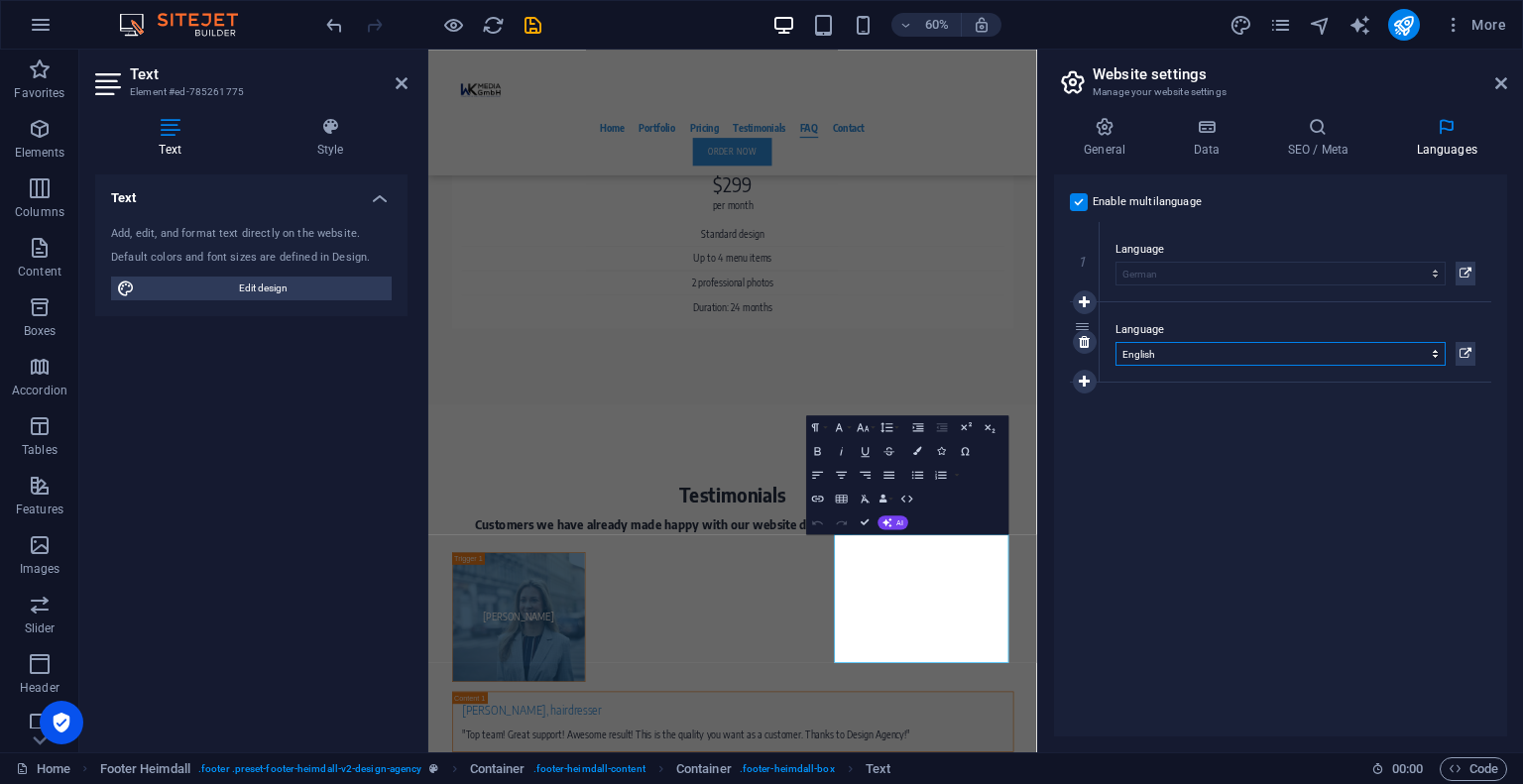 click on "Abkhazian Afar Afrikaans Akan Albanian Amharic Arabic Aragonese Armenian Assamese Avaric Avestan Aymara Azerbaijani Bambara Bashkir Basque Belarusian Bengali Bihari languages Bislama Bokmål Bosnian Breton Bulgarian Burmese Catalan Central Khmer Chamorro Chechen Chinese Church Slavic Chuvash Cornish Corsican Cree Croatian Czech Danish Dutch Dzongkha English Esperanto Estonian Ewe Faroese Farsi (Persian) Fijian Finnish French Fulah Gaelic Galician Ganda Georgian German Greek Greenlandic Guaraní Gujarati Haitian Creole Hausa Hebrew Herero Hindi Hiri Motu Hungarian Icelandic Ido Igbo Indonesian Interlingua Interlingue Inuktitut Inupiaq Irish Italian Japanese Javanese Kannada Kanuri Kashmiri Kazakh Kikuyu Kinyarwanda Komi Kongo Korean Kurdish Kwanyama Kyrgyz Lao Latin Latvian Limburgish Lingala Lithuanian Luba-Katanga Luxembourgish Macedonian Malagasy Malay Malayalam Maldivian Maltese Manx Maori Marathi Marshallese Mongolian Nauru Navajo Ndonga Nepali North Ndebele Northern Sami Norwegian Norwegian Nynorsk Nuosu" at bounding box center [1280, 354] 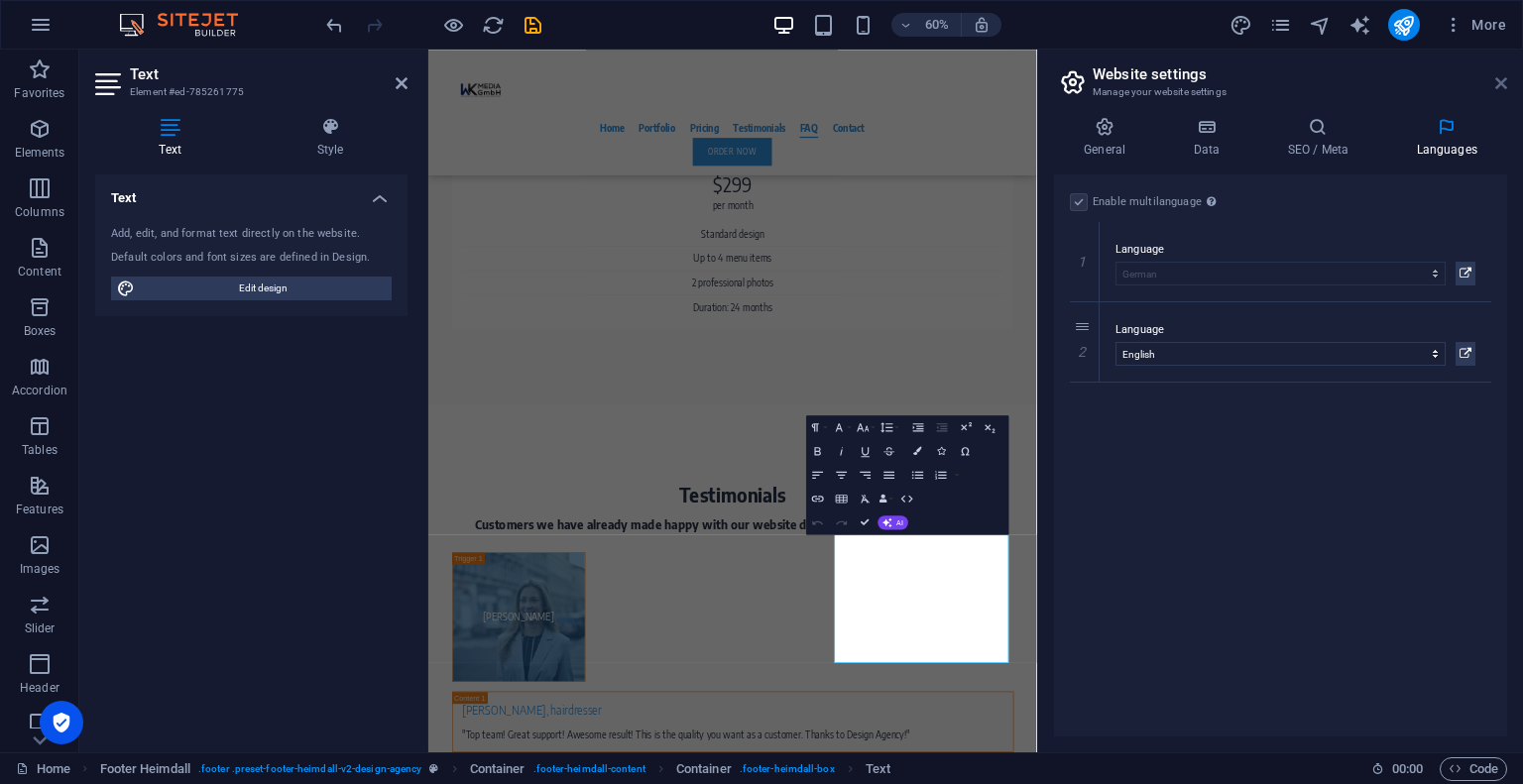 click at bounding box center [1501, 83] 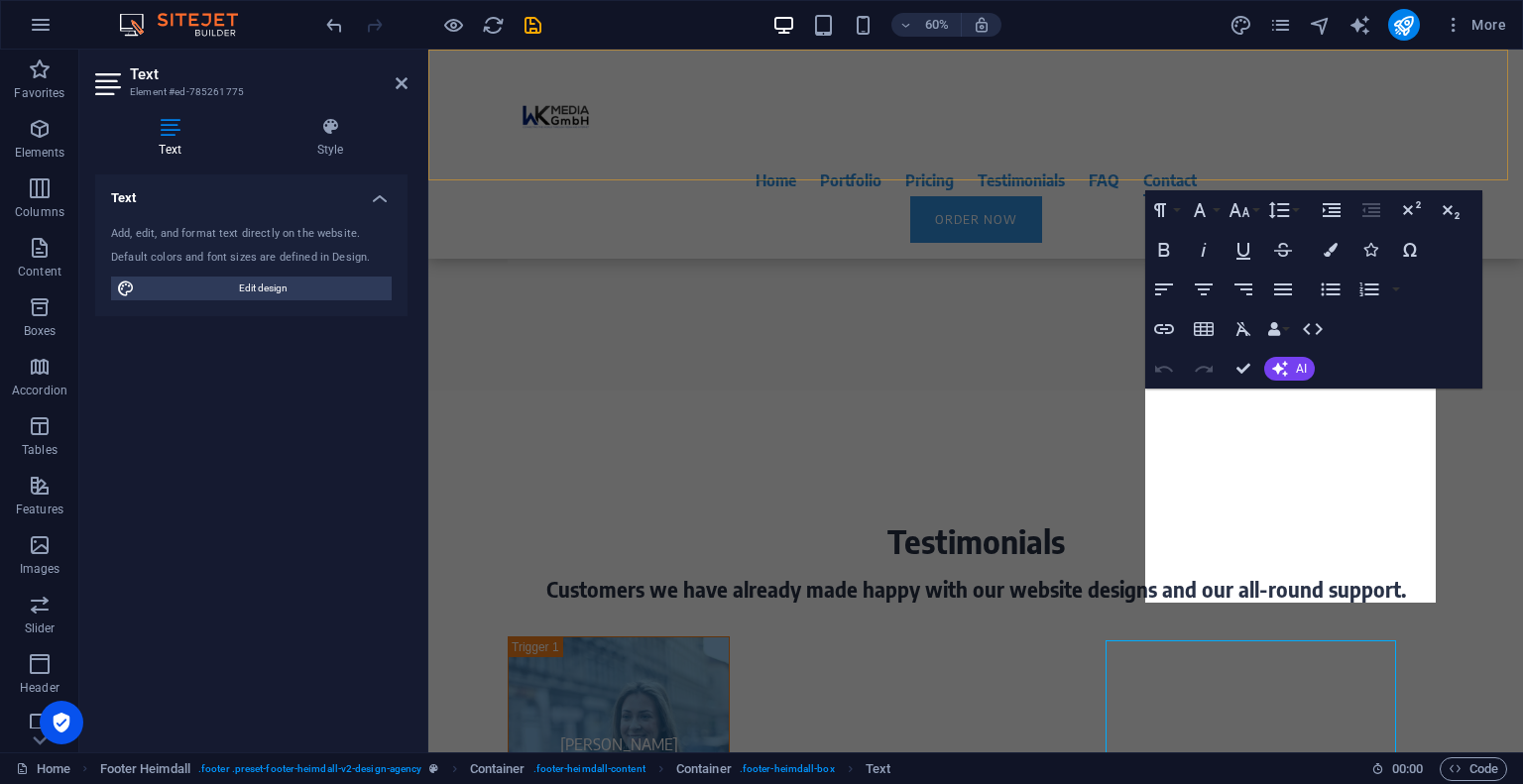 scroll, scrollTop: 9134, scrollLeft: 0, axis: vertical 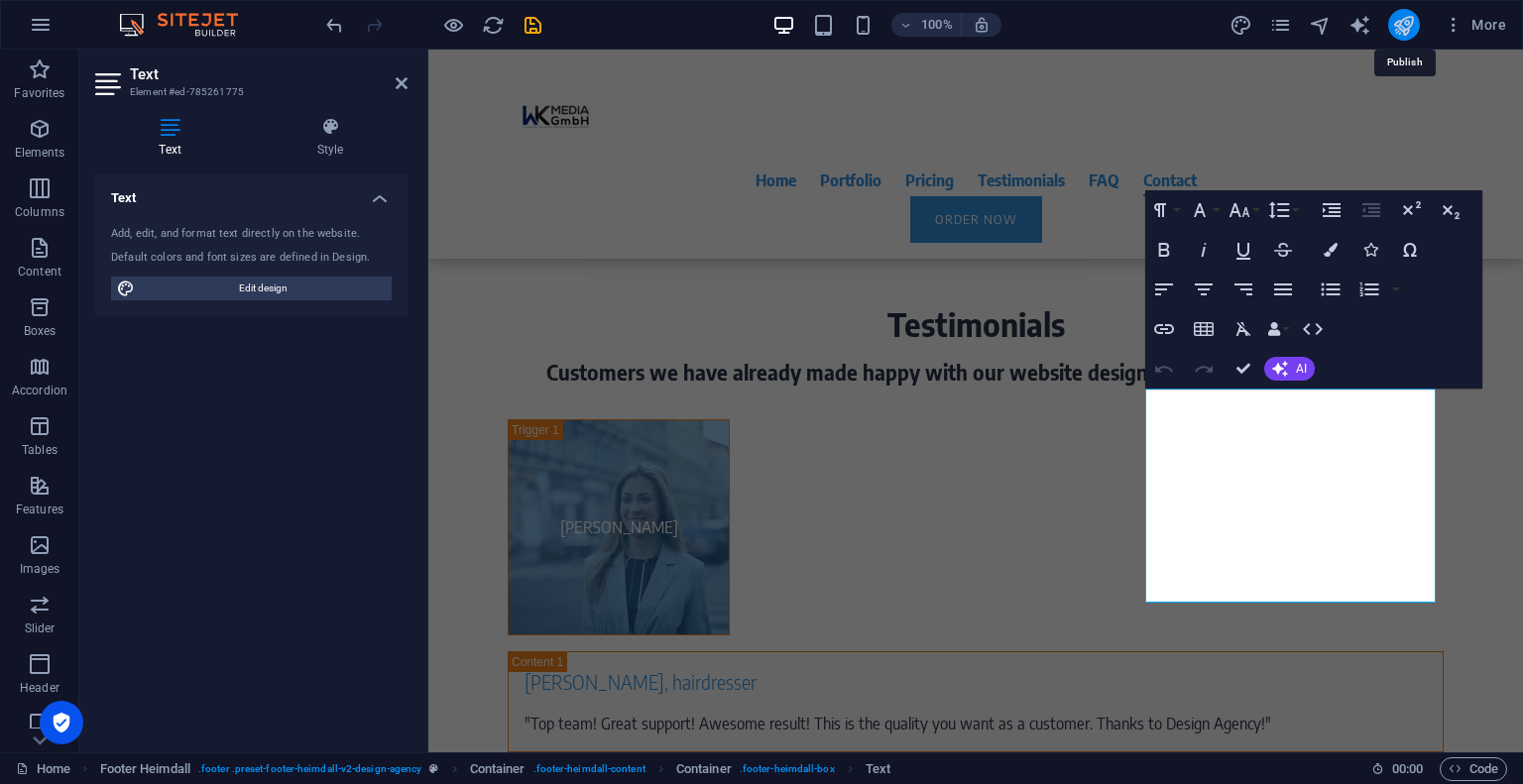 click at bounding box center [1403, 25] 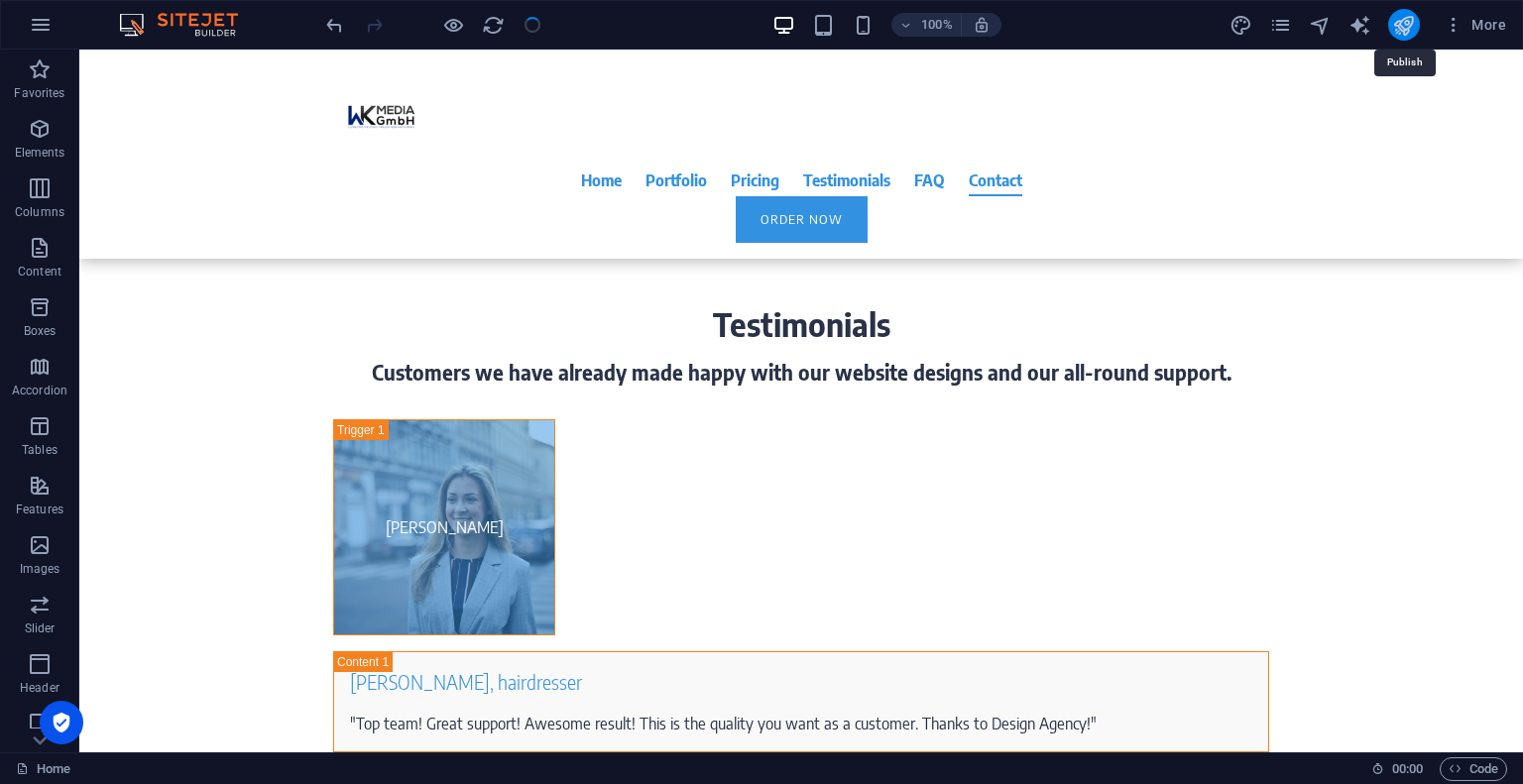 click at bounding box center (1403, 25) 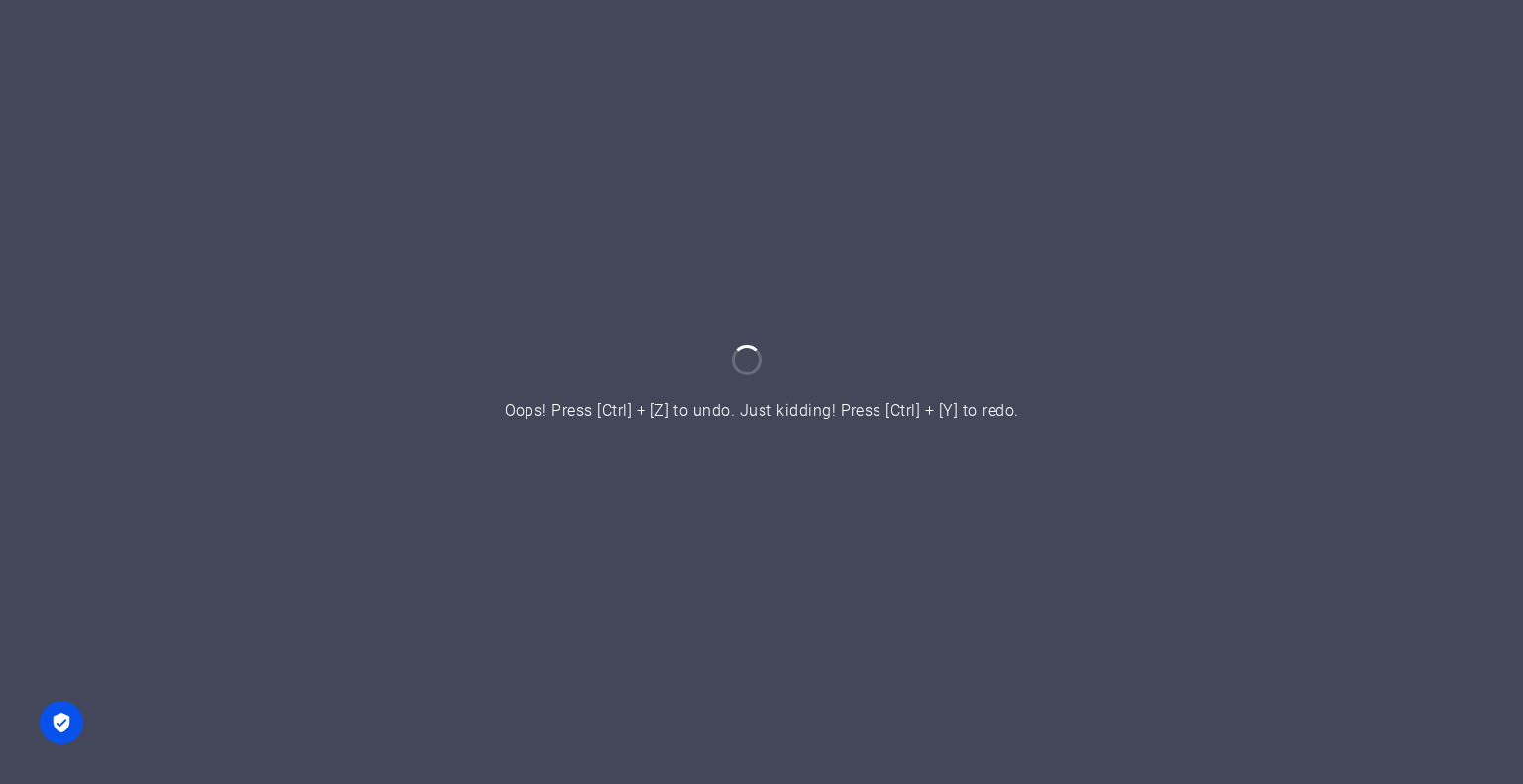 scroll, scrollTop: 0, scrollLeft: 0, axis: both 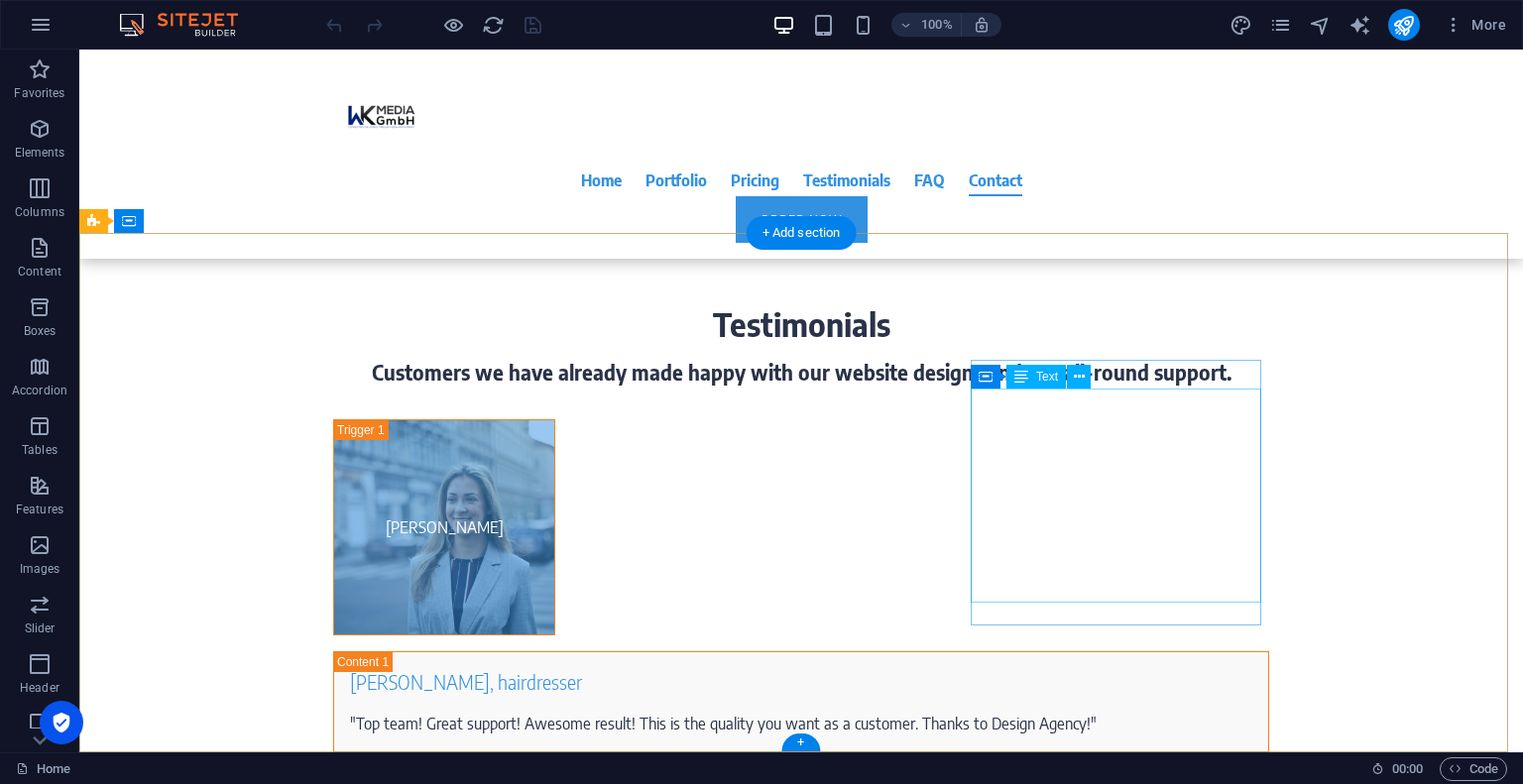 click on "Phone:  [PHONE_NUMBER] Email:  [EMAIL_ADDRESS][DOMAIN_NAME] Reachability:  [DATE] - [DATE] 9am - 6pm [GEOGRAPHIC_DATA]" at bounding box center [240, 5256] 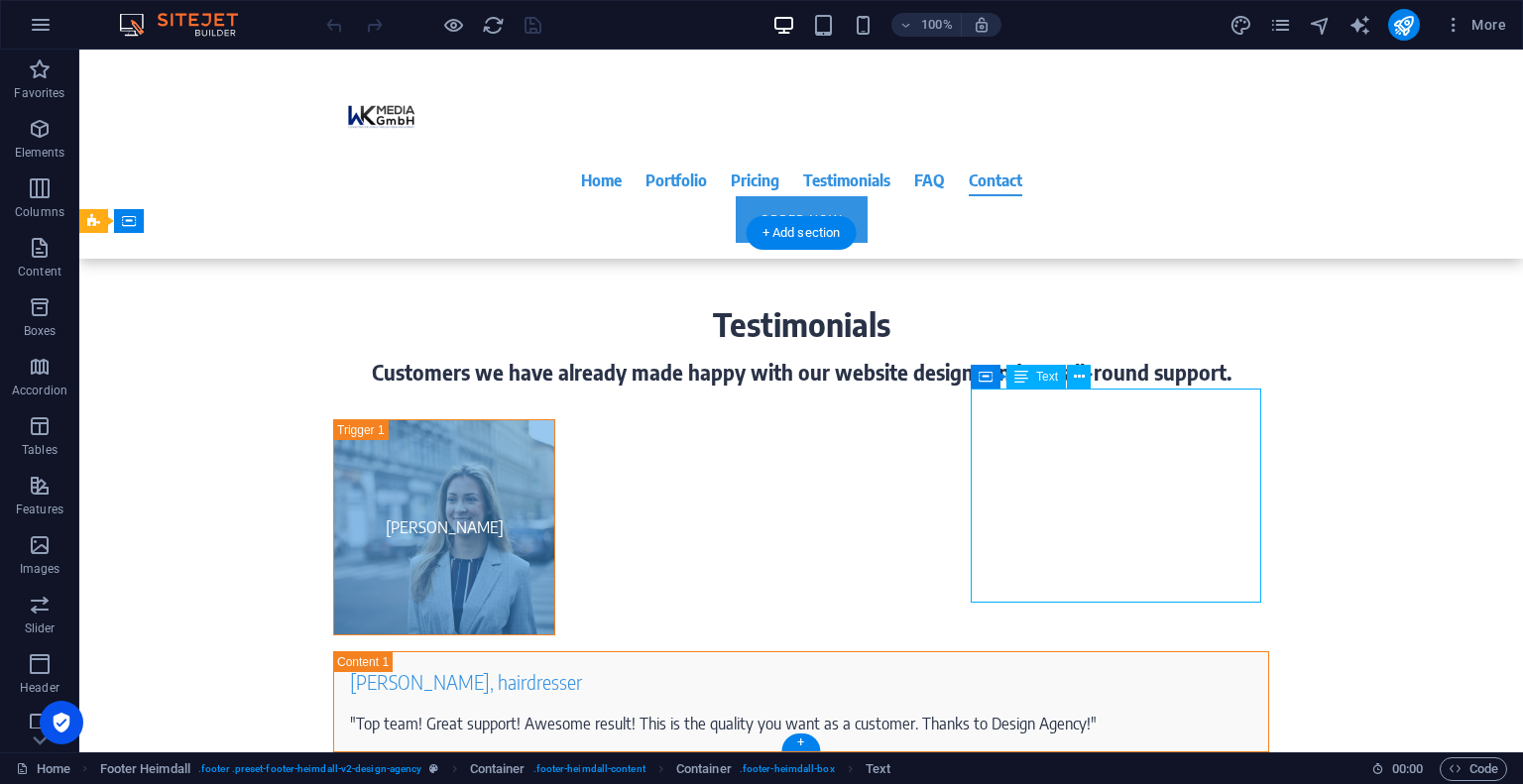 click on "Phone:  [PHONE_NUMBER] Email:  [EMAIL_ADDRESS][DOMAIN_NAME] Reachability:  [DATE] - [DATE] 9am - 6pm [GEOGRAPHIC_DATA]" at bounding box center [240, 5256] 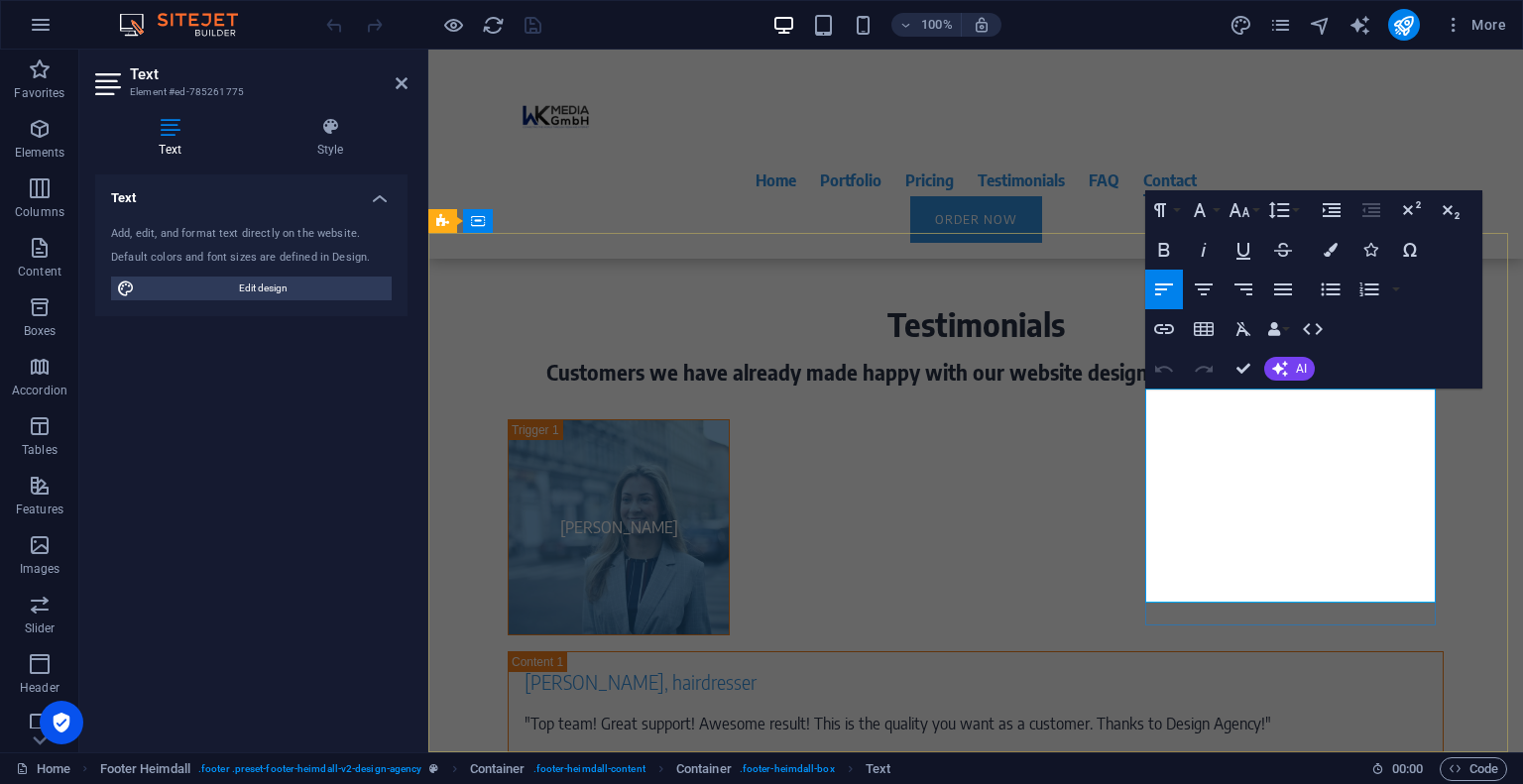 click on "[STREET_ADDRESS]" at bounding box center [512, 5327] 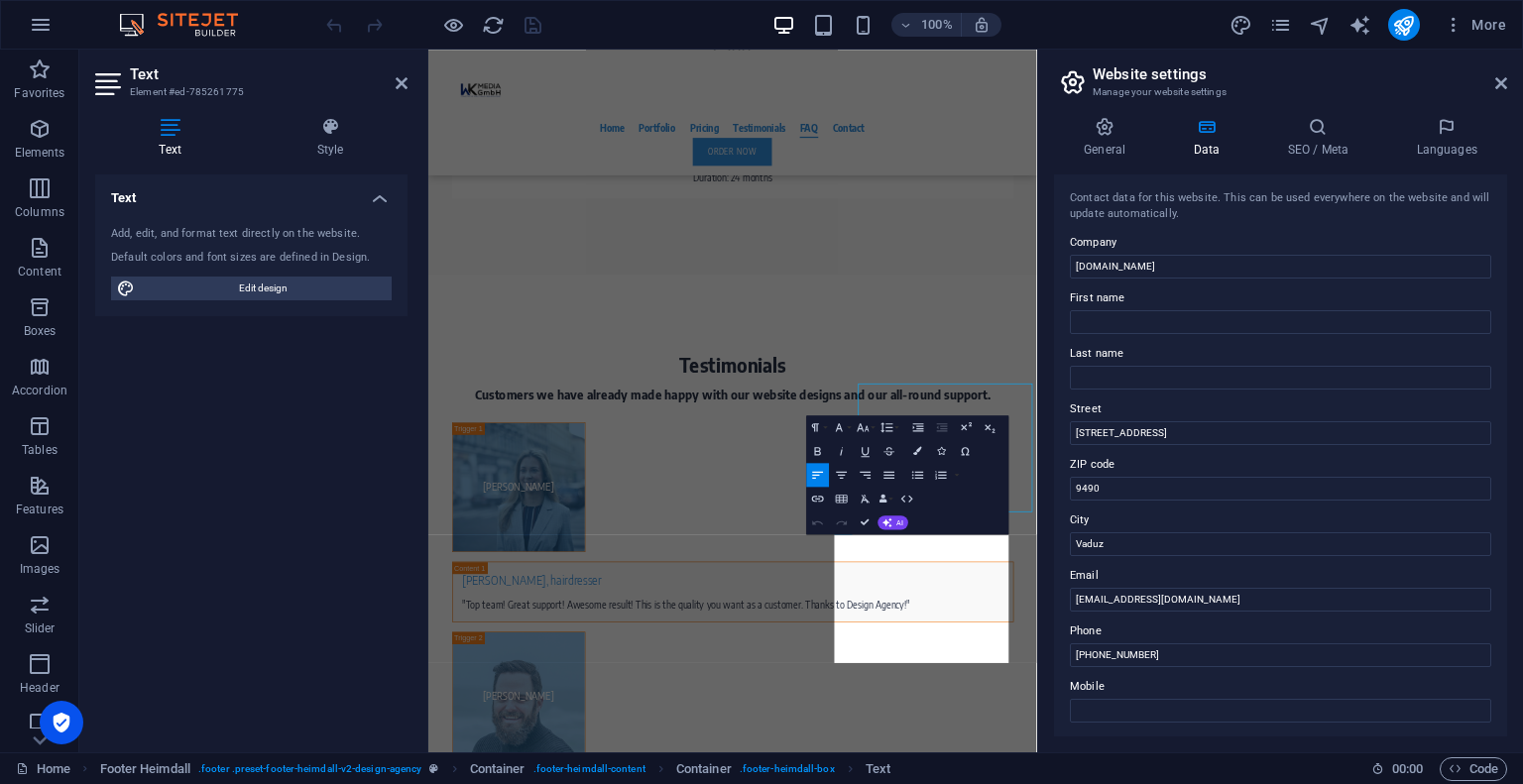 scroll, scrollTop: 8917, scrollLeft: 0, axis: vertical 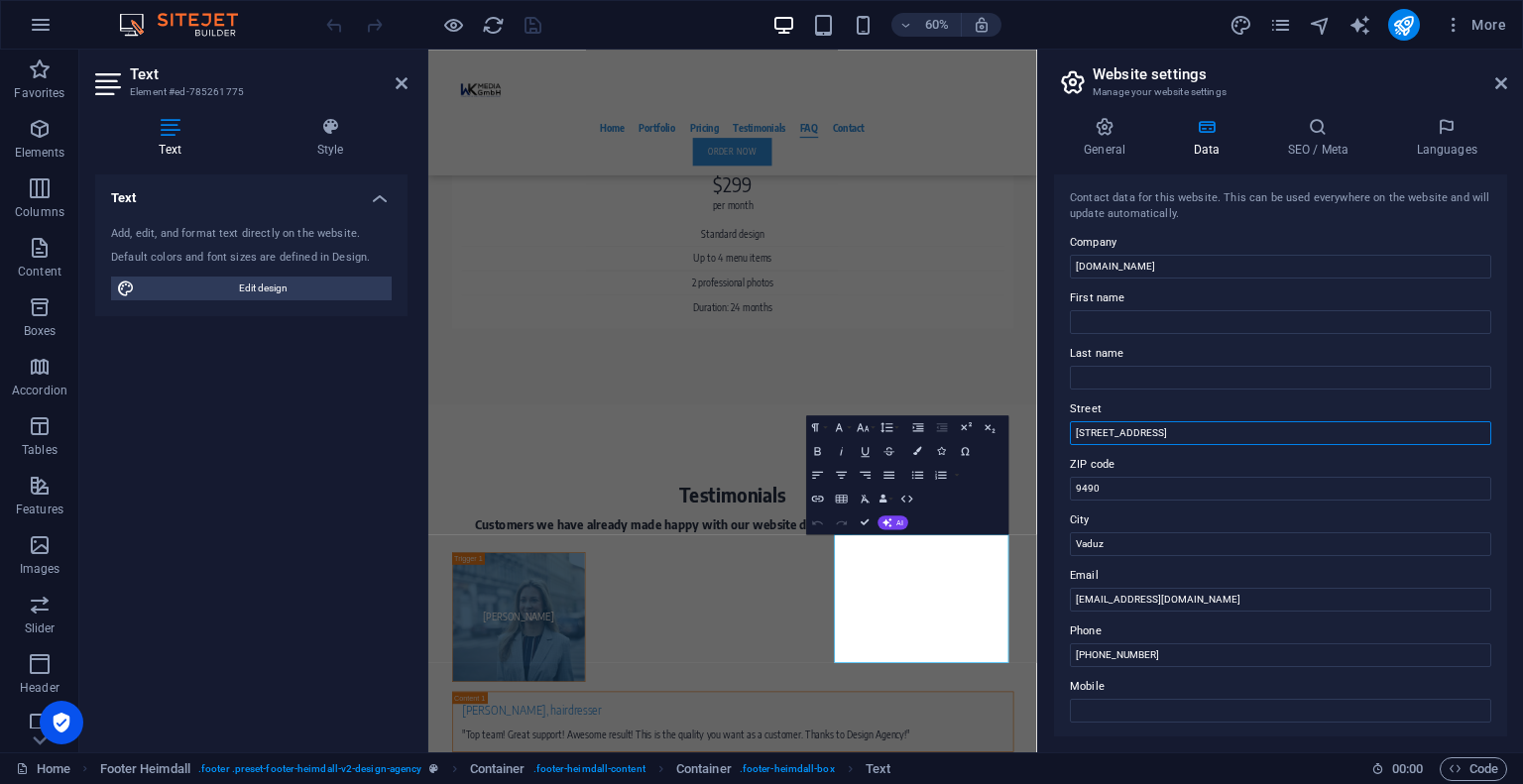 drag, startPoint x: 1604, startPoint y: 473, endPoint x: 1406, endPoint y: 692, distance: 295.23719 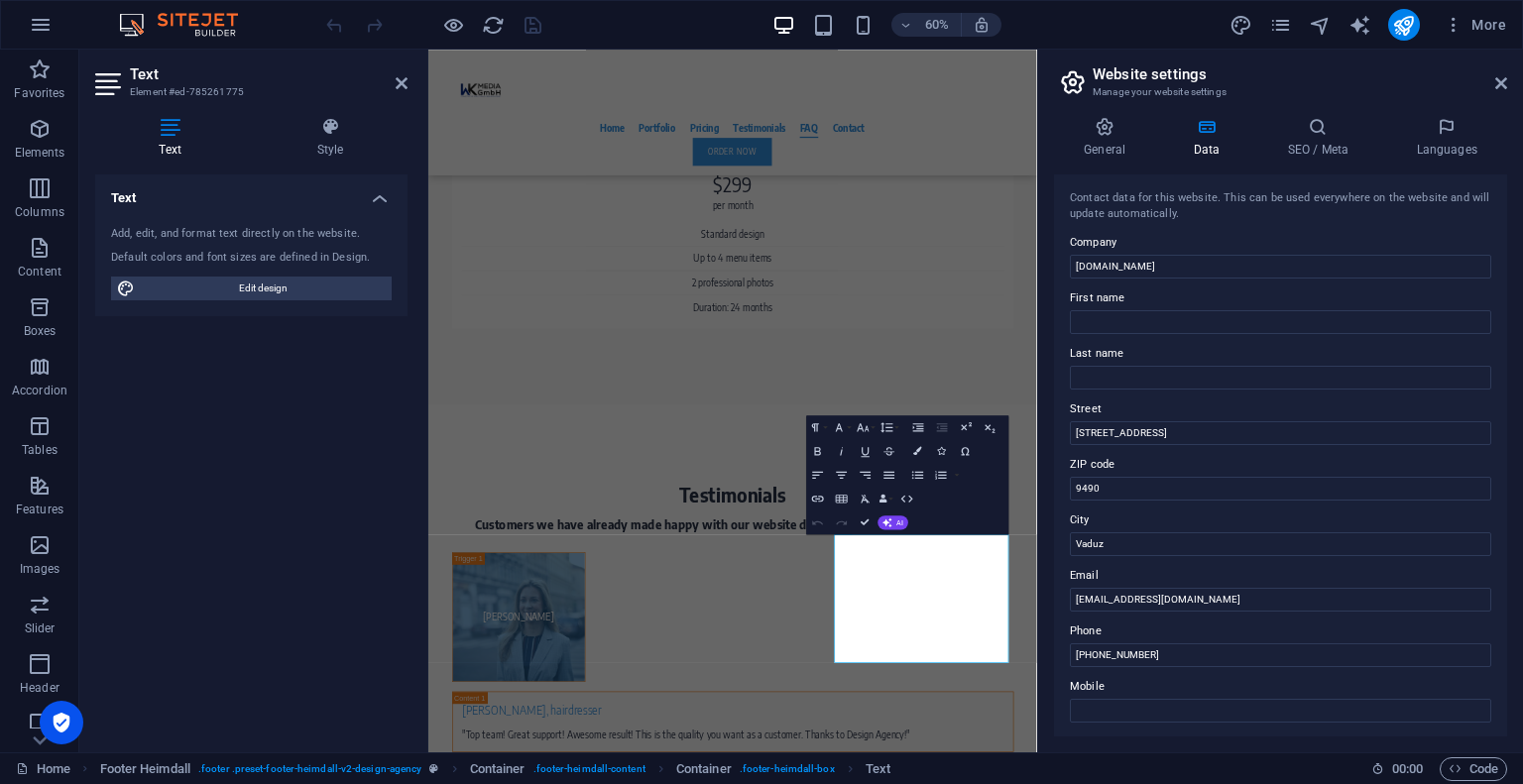 click at bounding box center [935, 4149] 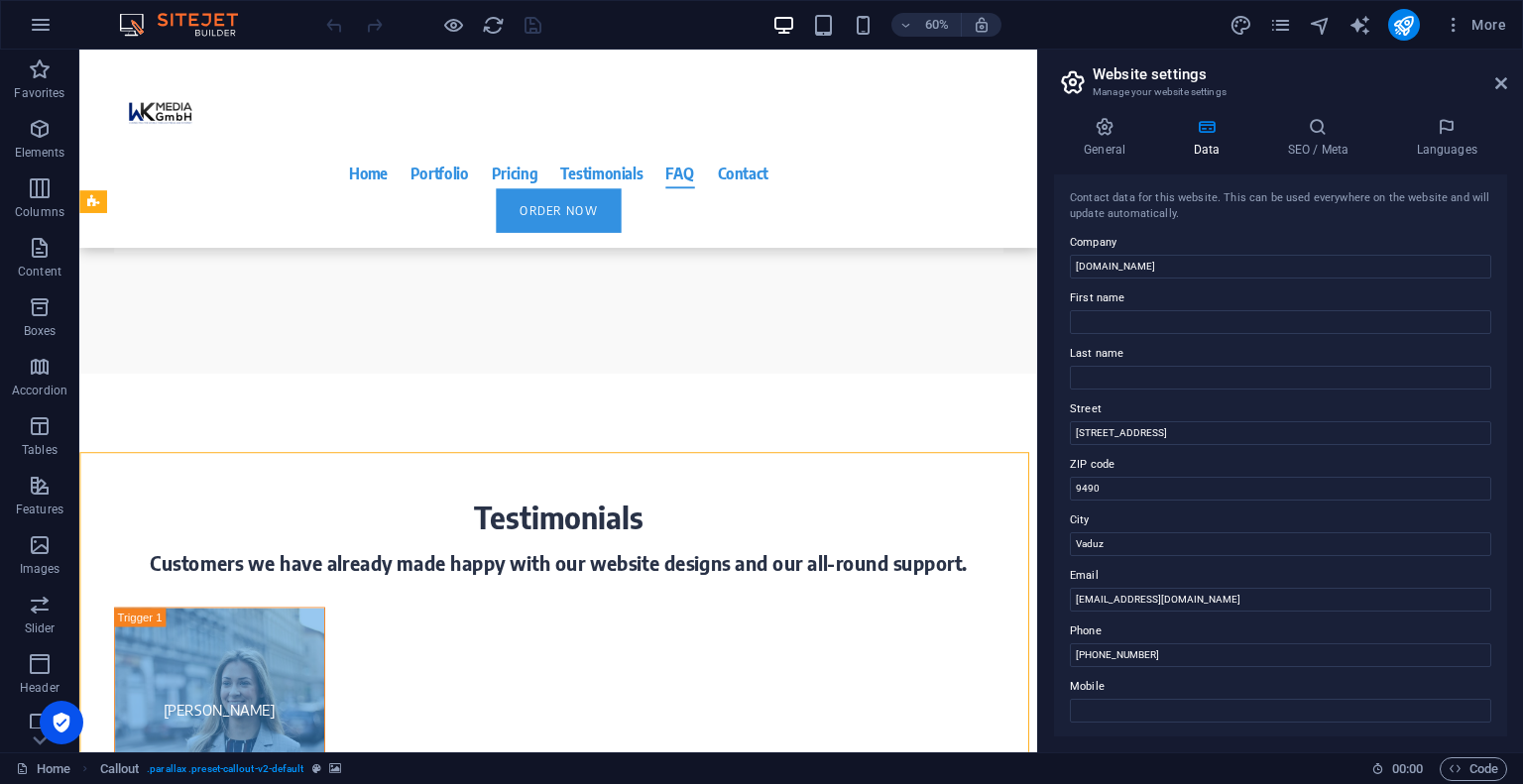scroll, scrollTop: 8667, scrollLeft: 0, axis: vertical 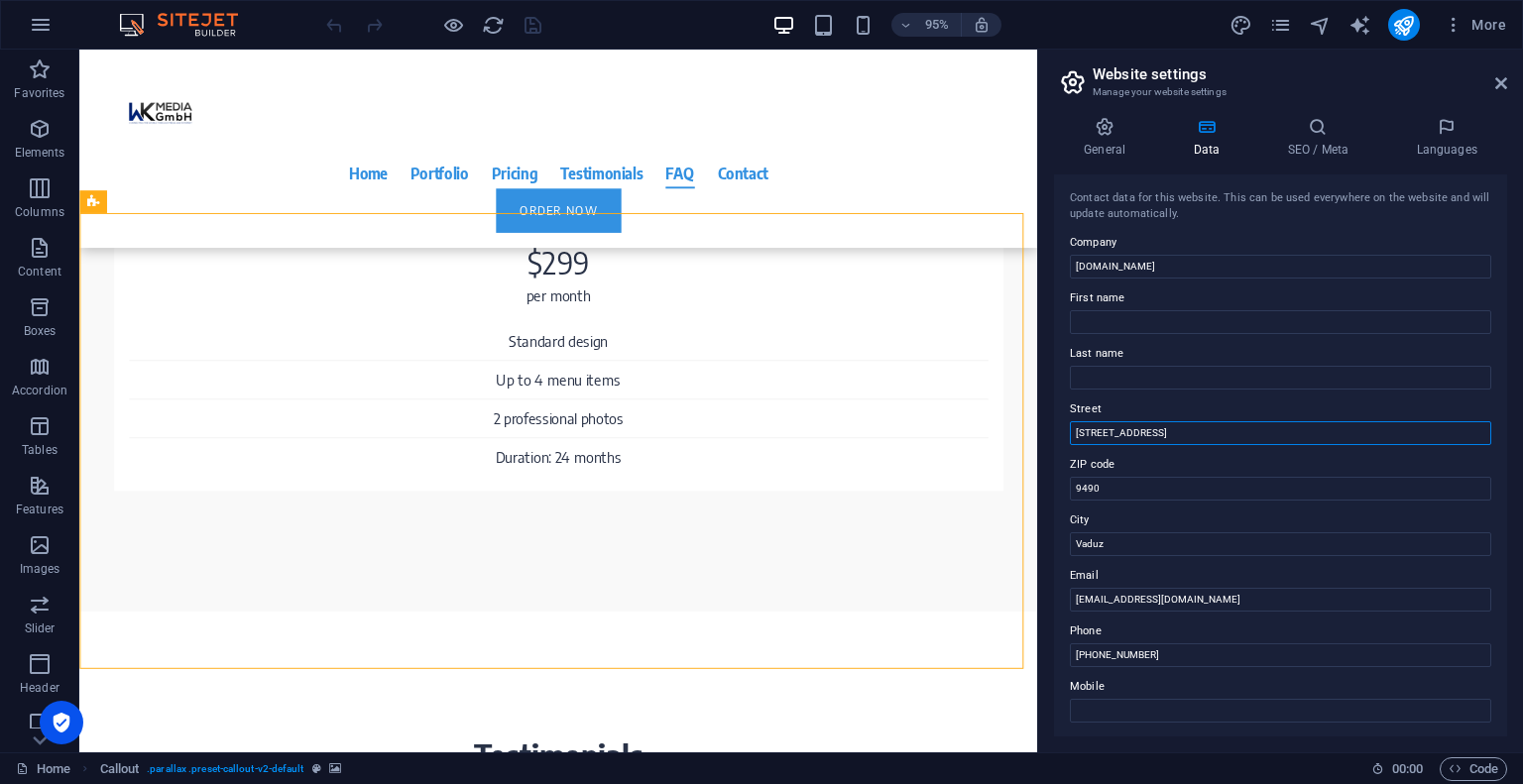 drag, startPoint x: 1174, startPoint y: 430, endPoint x: 1054, endPoint y: 431, distance: 120.004167 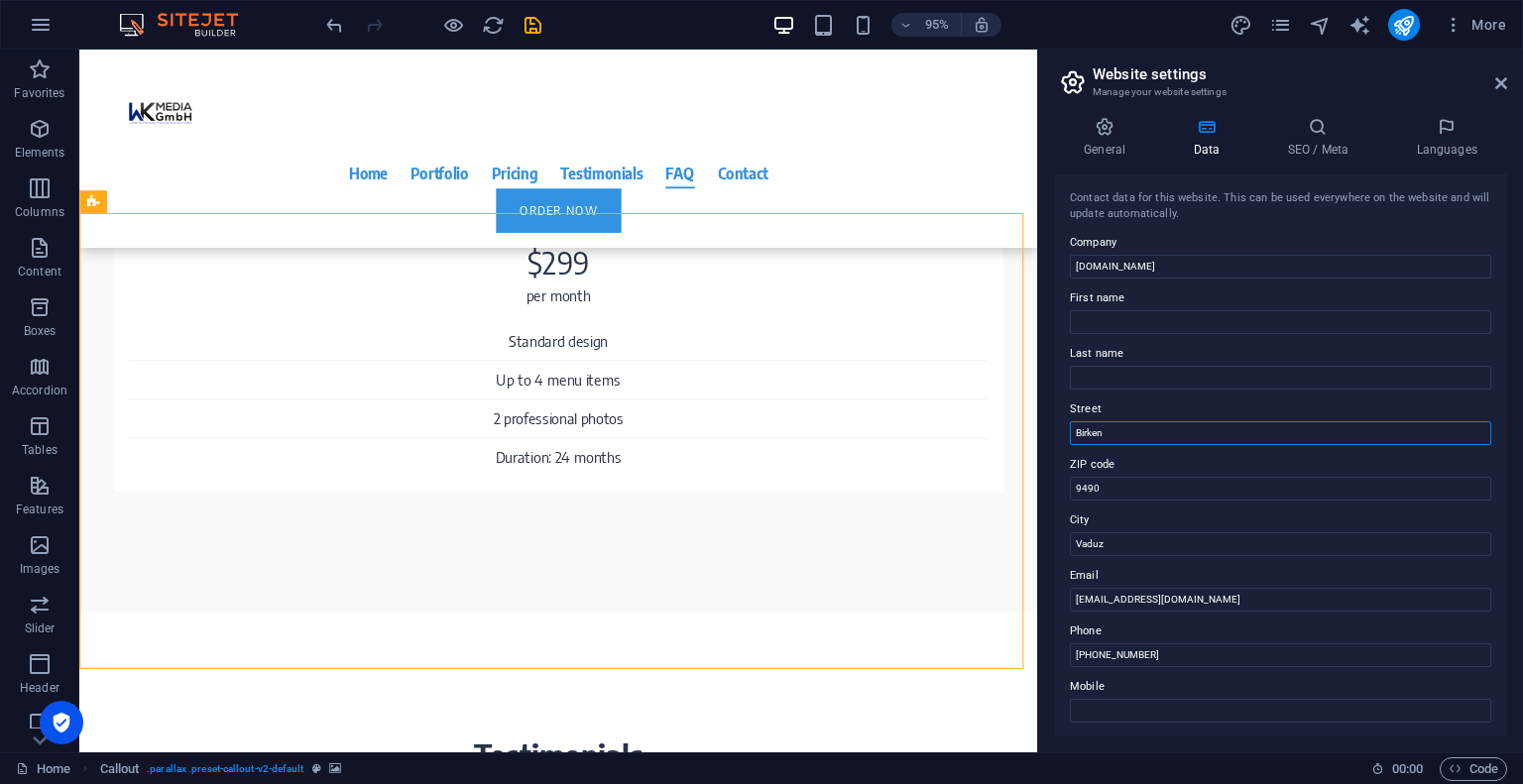 type on "[STREET_ADDRESS]" 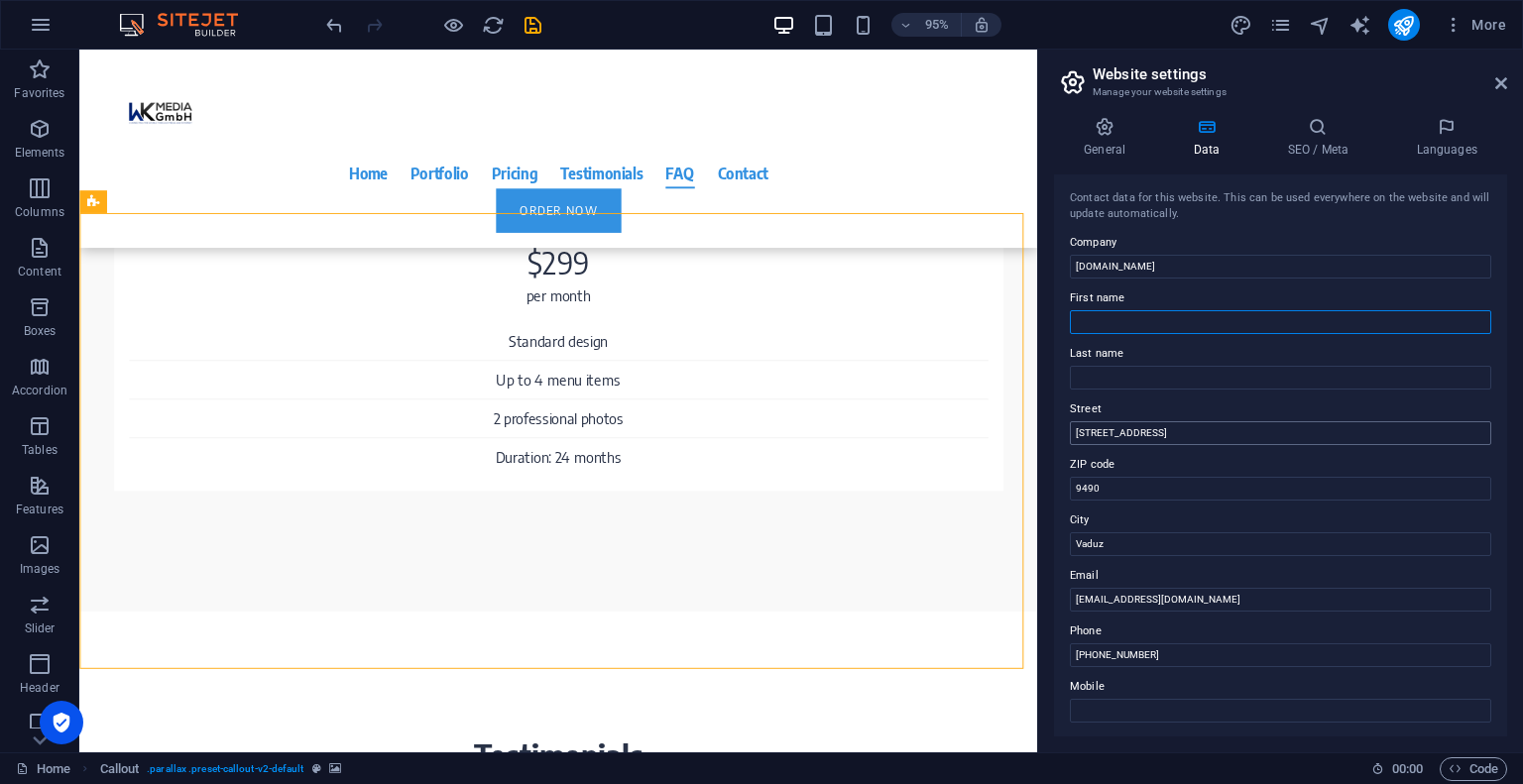 type on "[PERSON_NAME]" 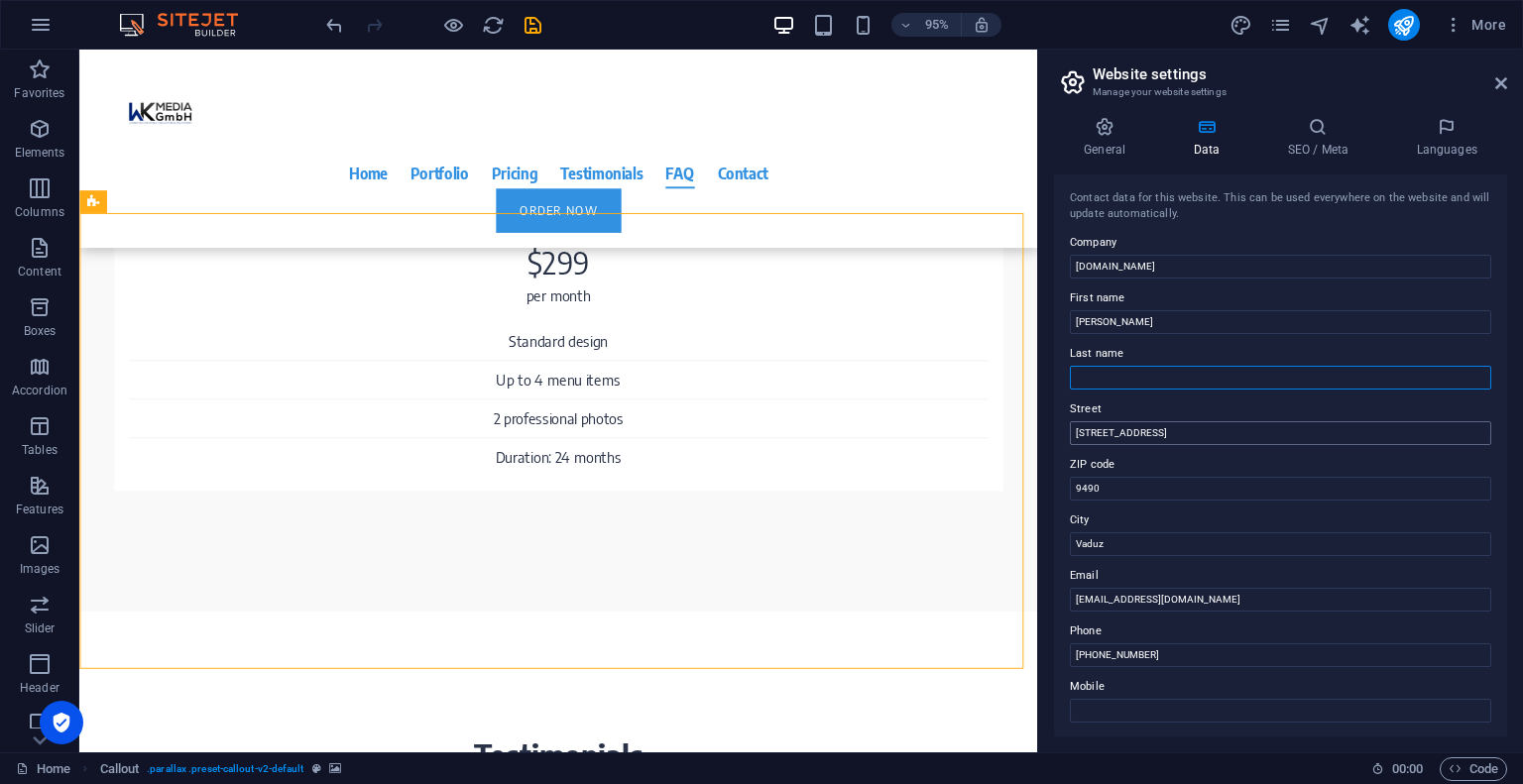 type on "Karaokutan" 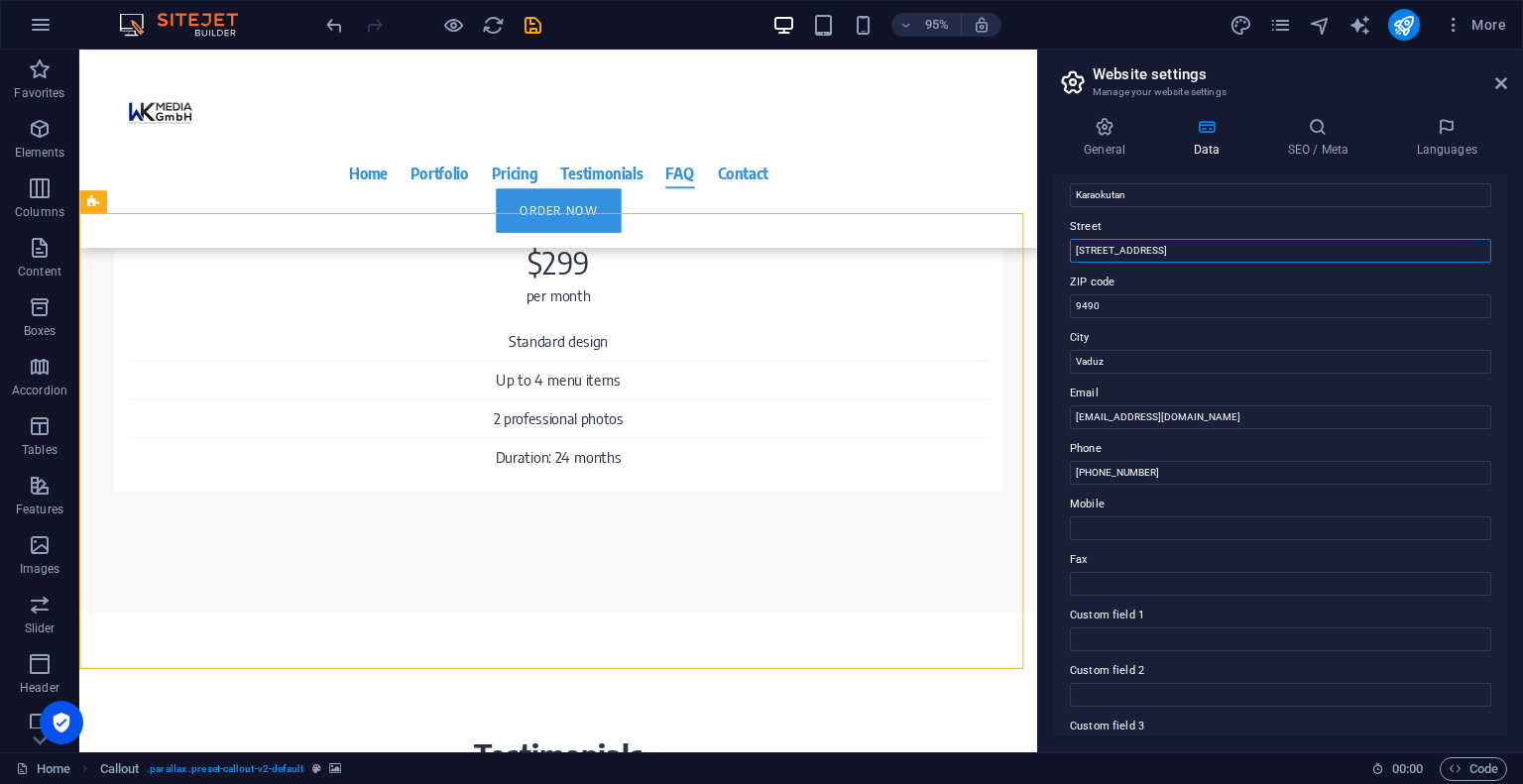 scroll, scrollTop: 180, scrollLeft: 0, axis: vertical 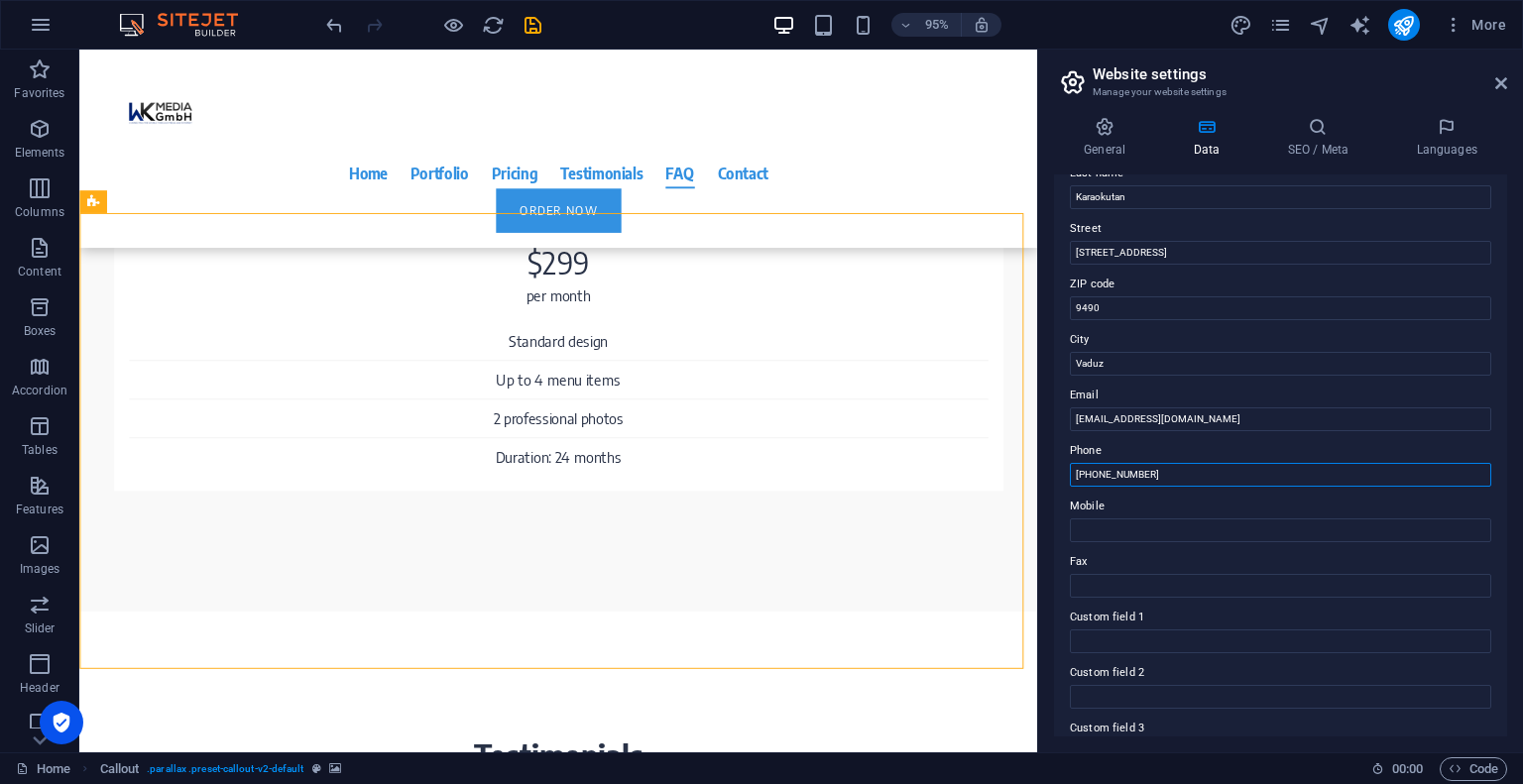 click on "[PHONE_NUMBER]" at bounding box center (1280, 475) 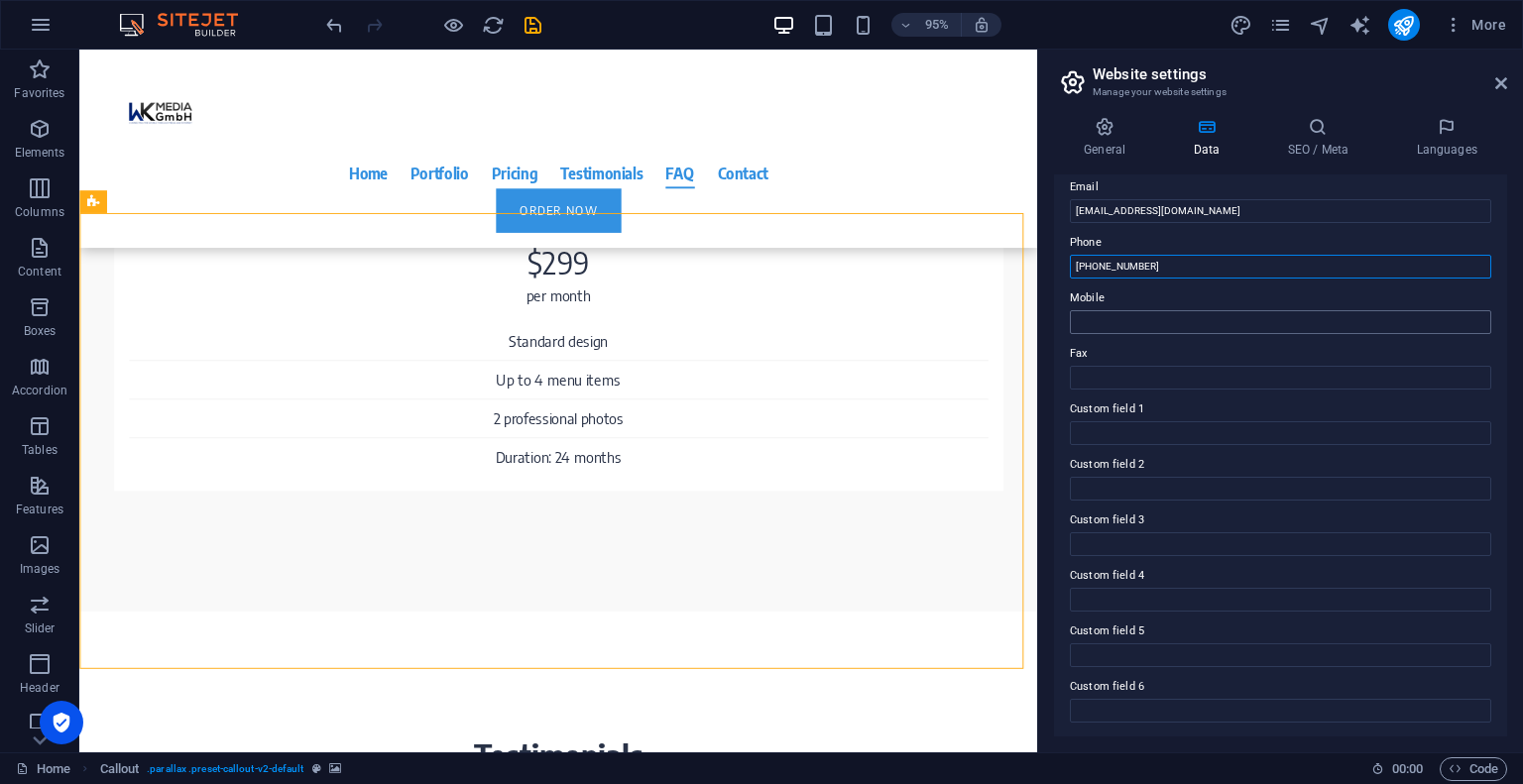 scroll, scrollTop: 0, scrollLeft: 0, axis: both 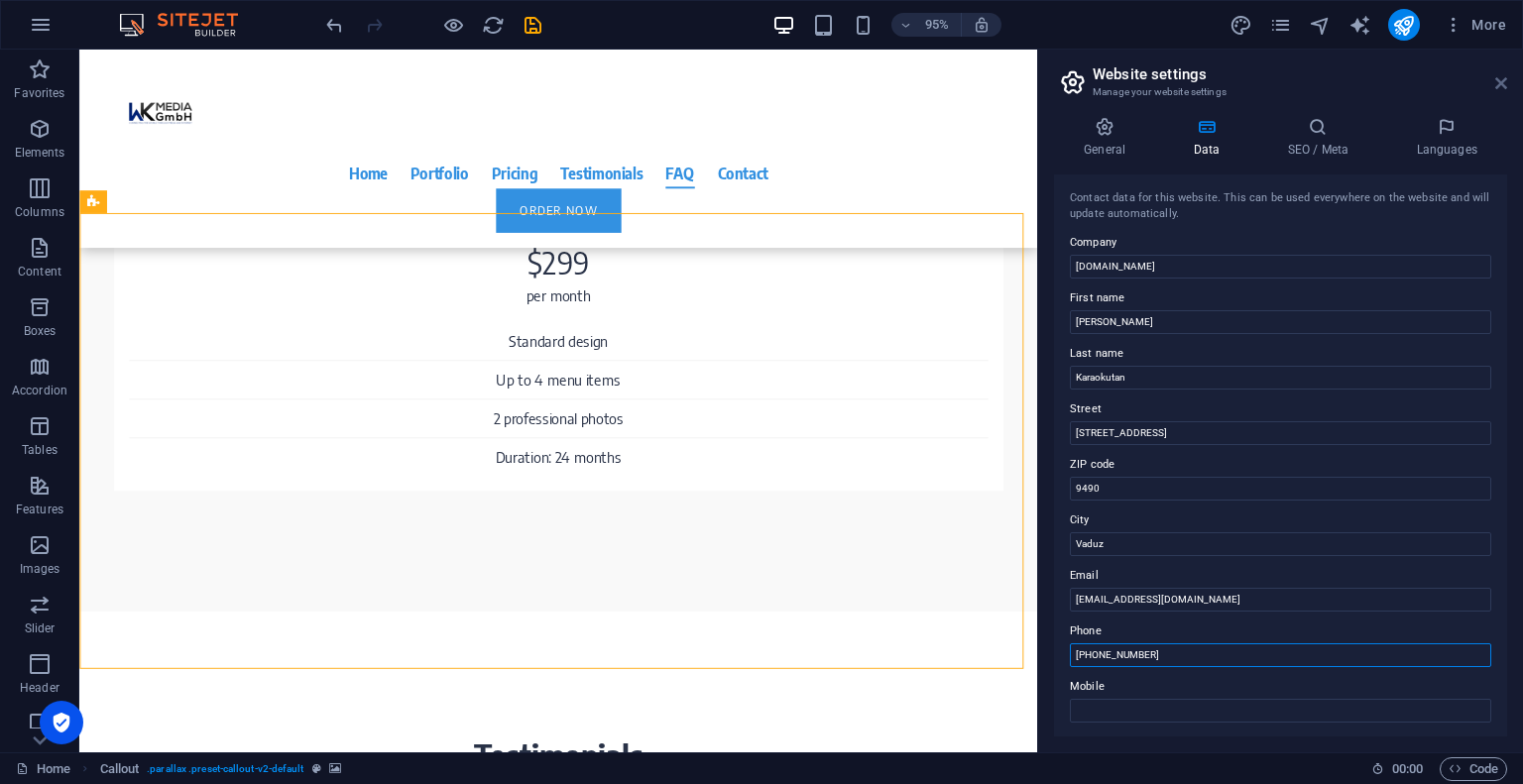 type on "[PHONE_NUMBER]" 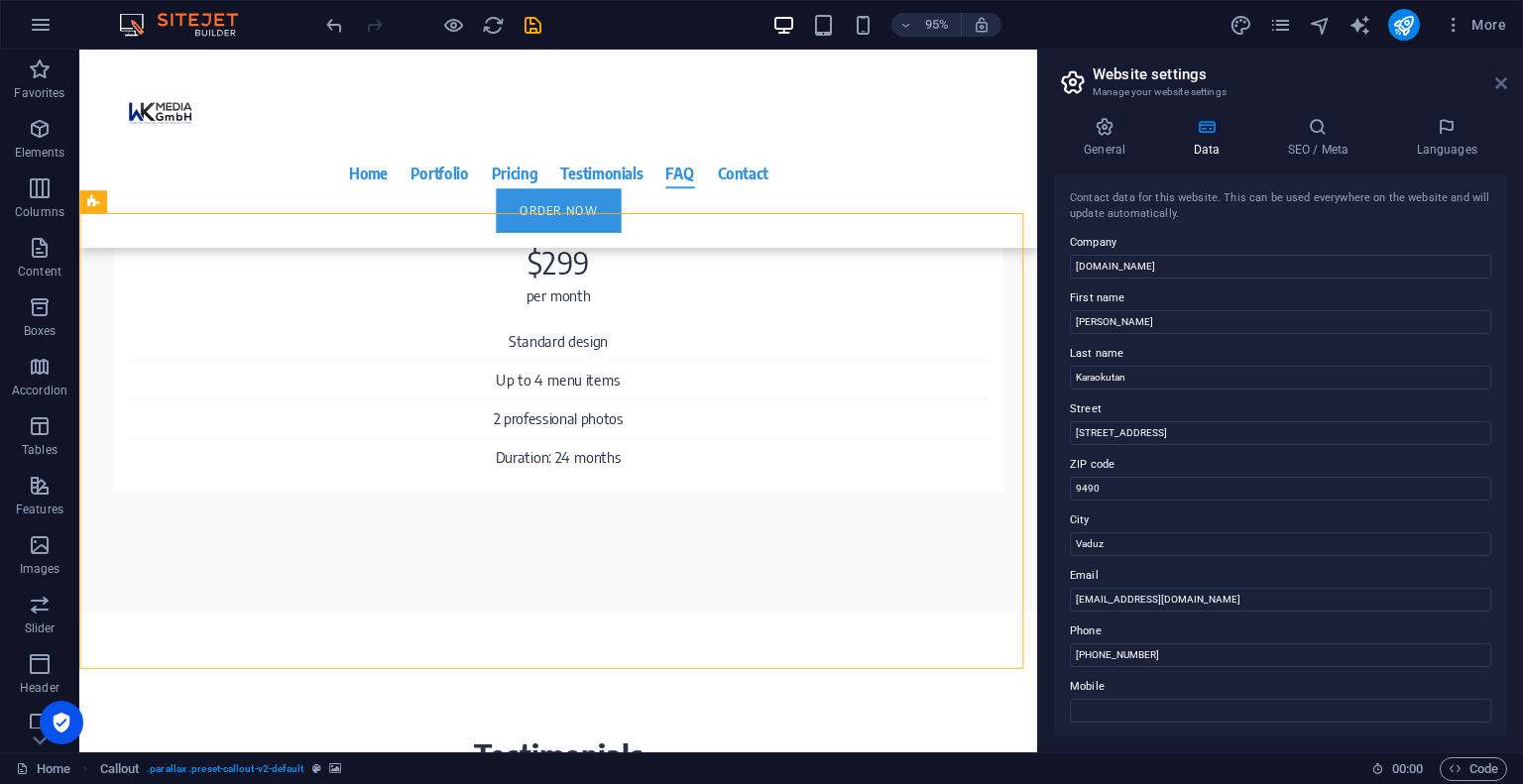 click at bounding box center (1501, 83) 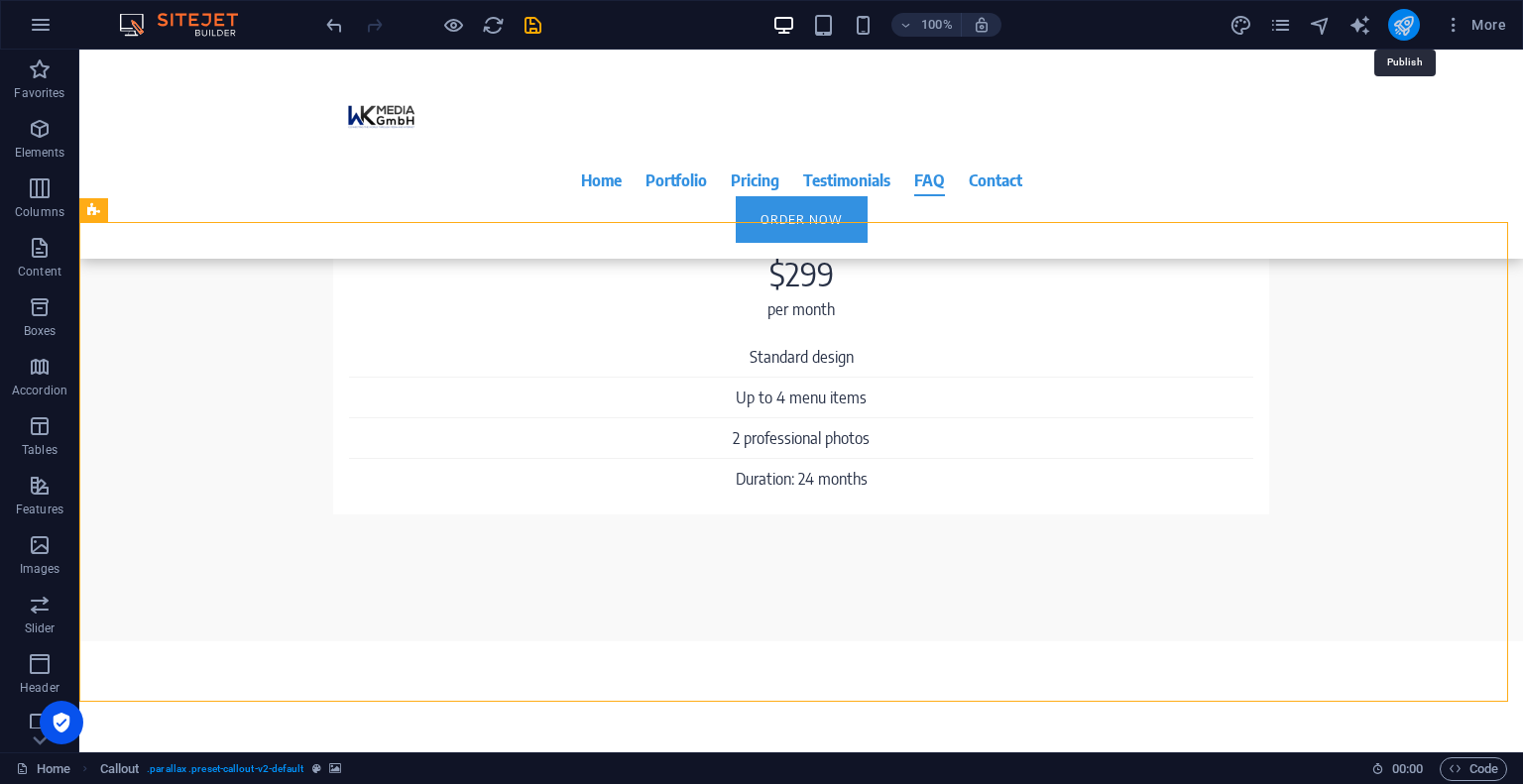 click at bounding box center (1403, 25) 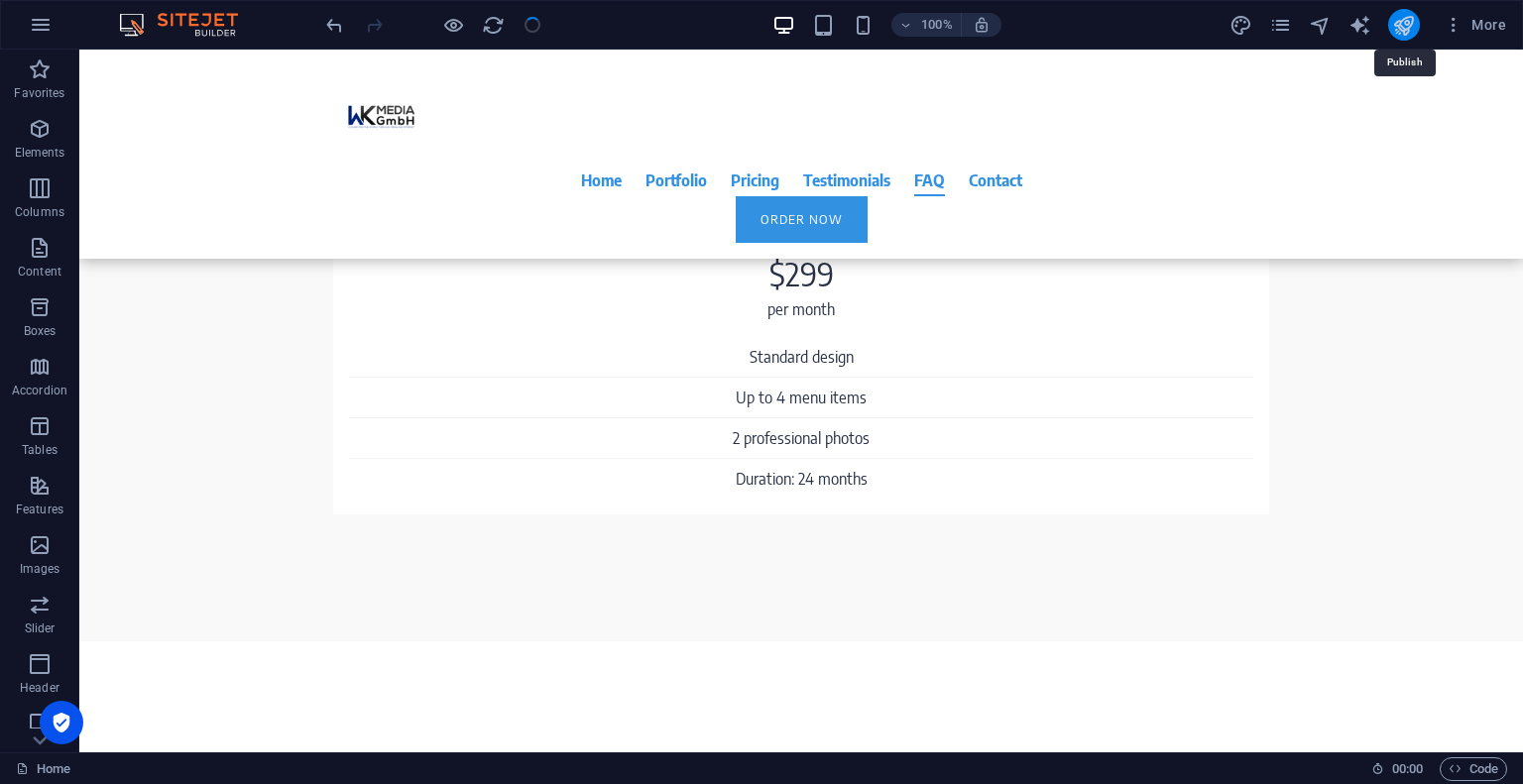 click at bounding box center [1403, 25] 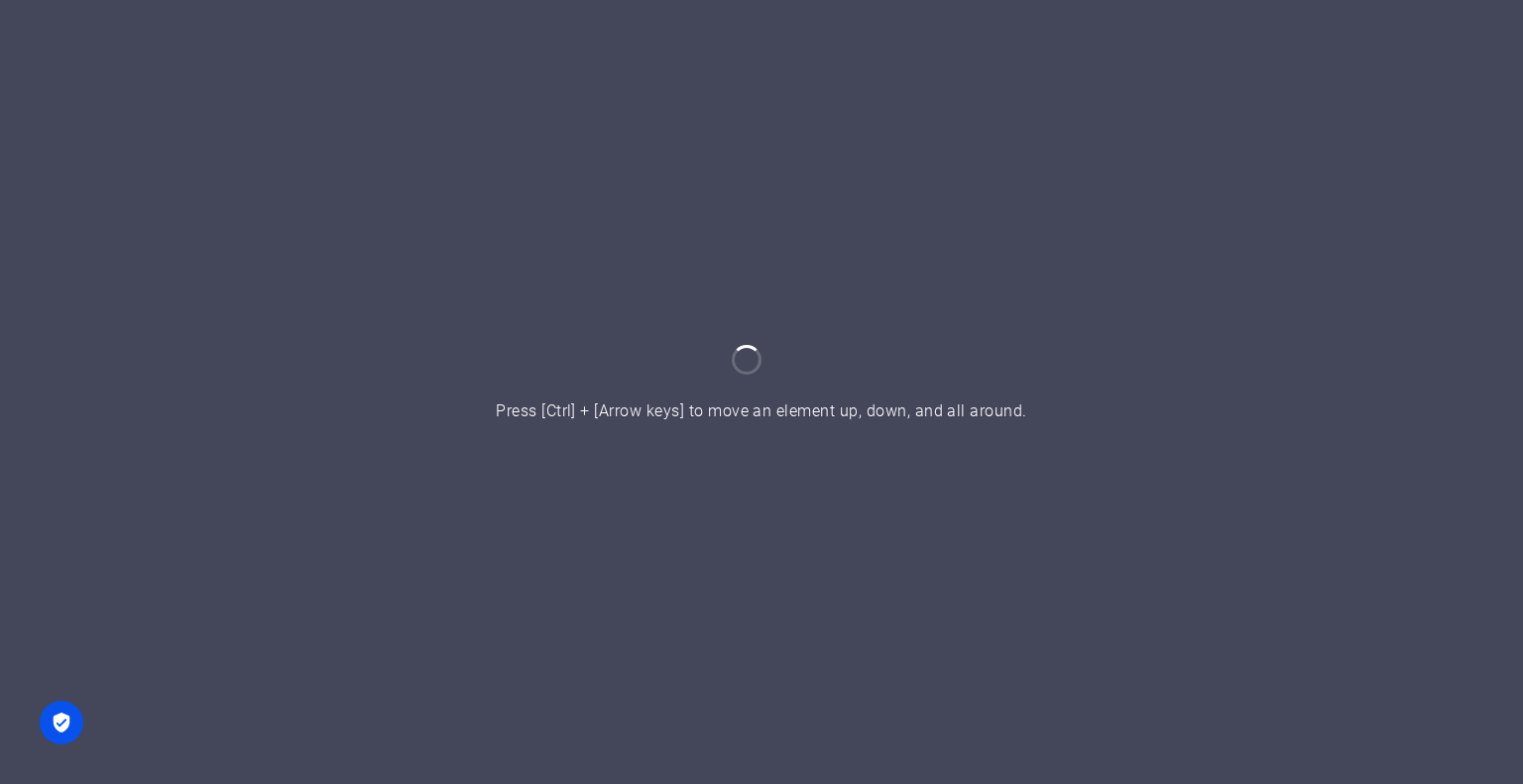 scroll, scrollTop: 0, scrollLeft: 0, axis: both 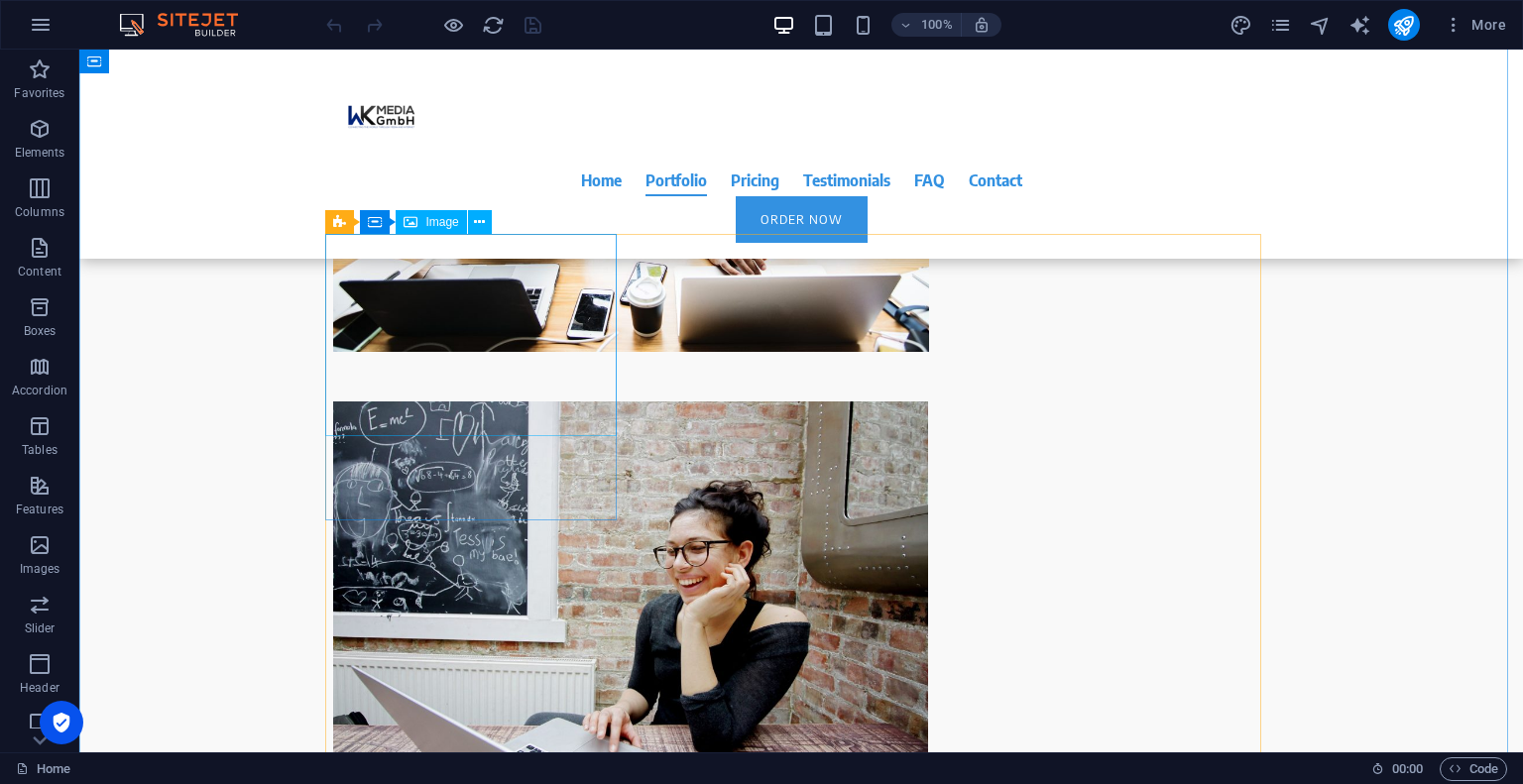 click at bounding box center [478, 2106] 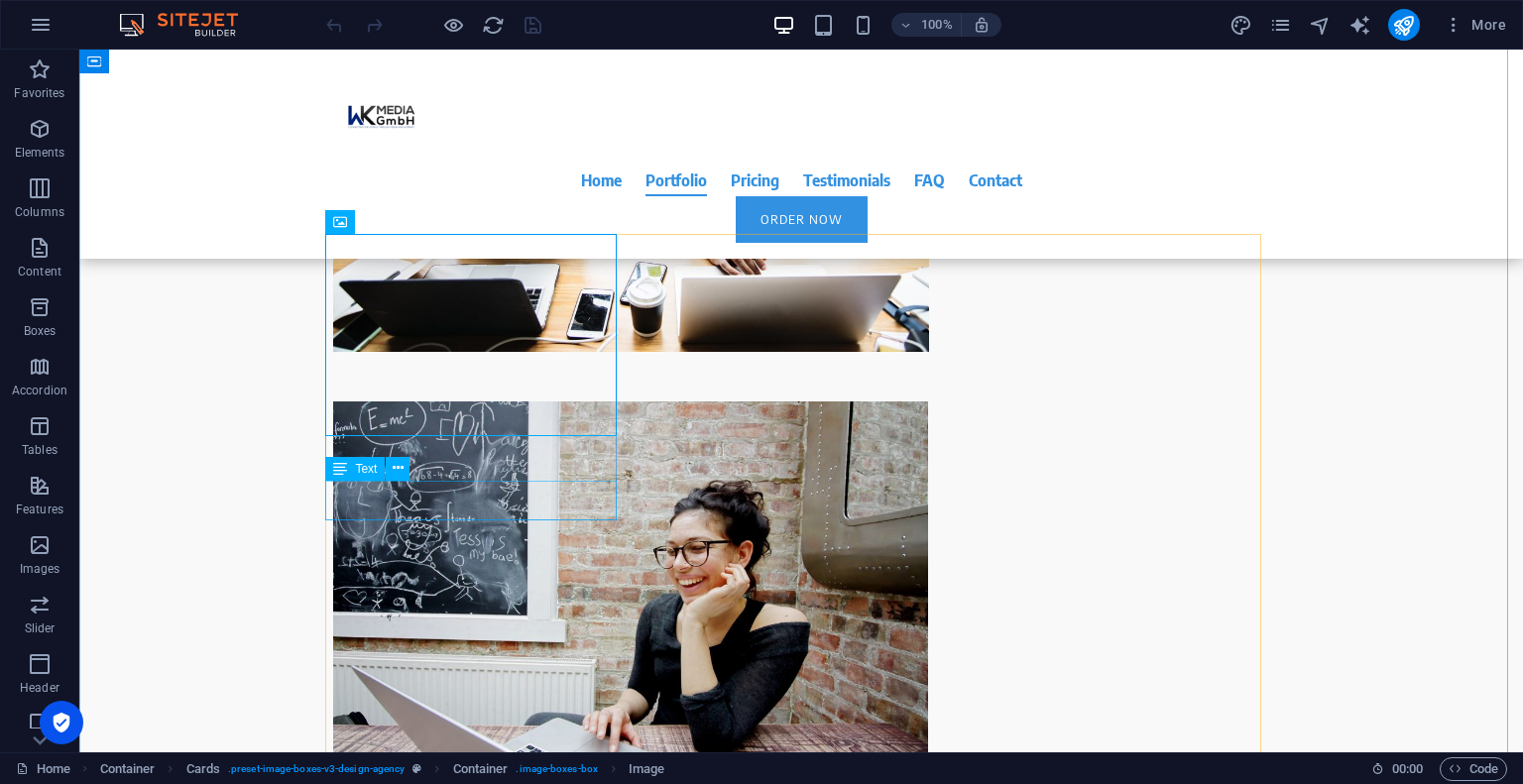 click on "Live-Version" at bounding box center (478, 2271) 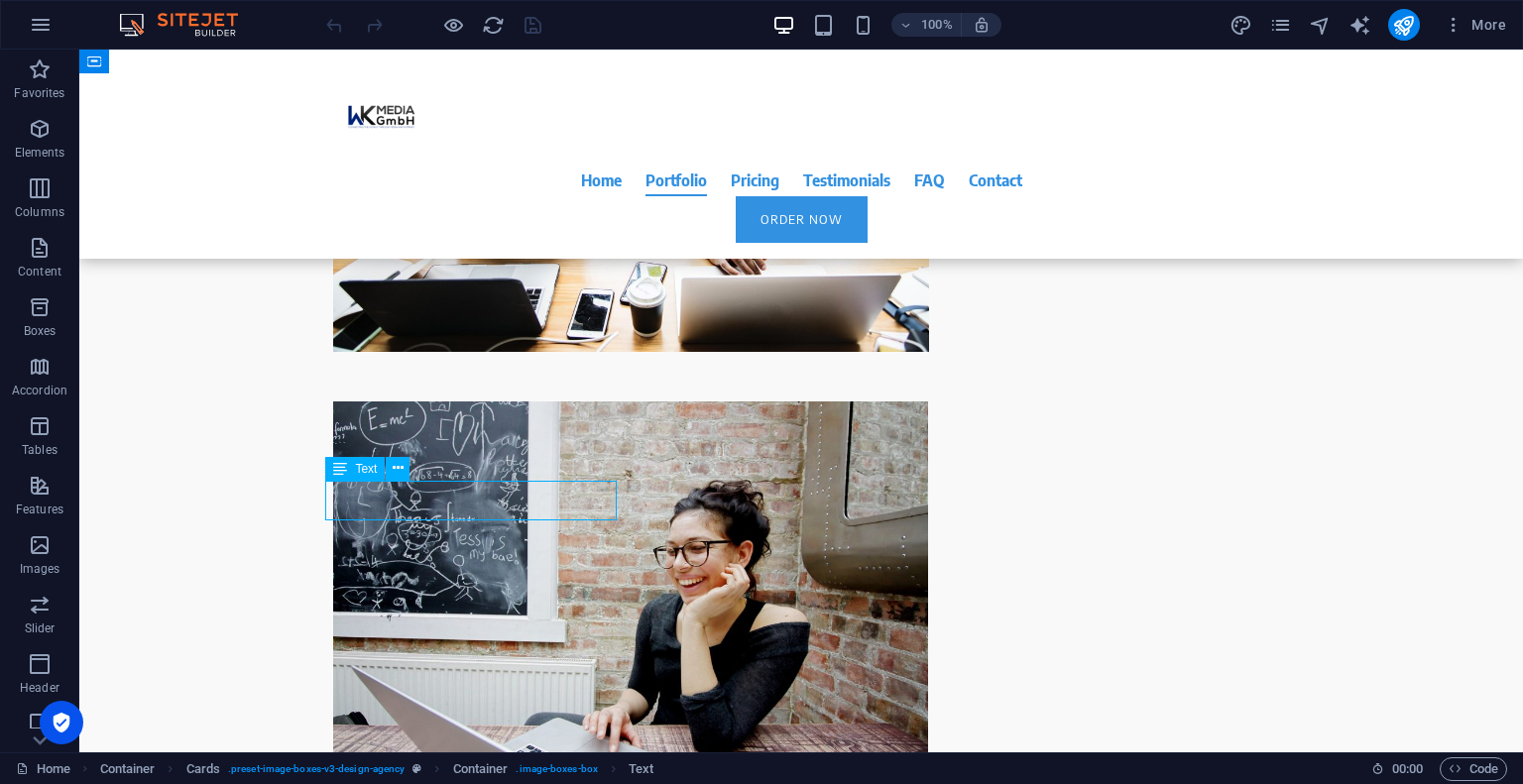 click on "Live-Version" at bounding box center (478, 2271) 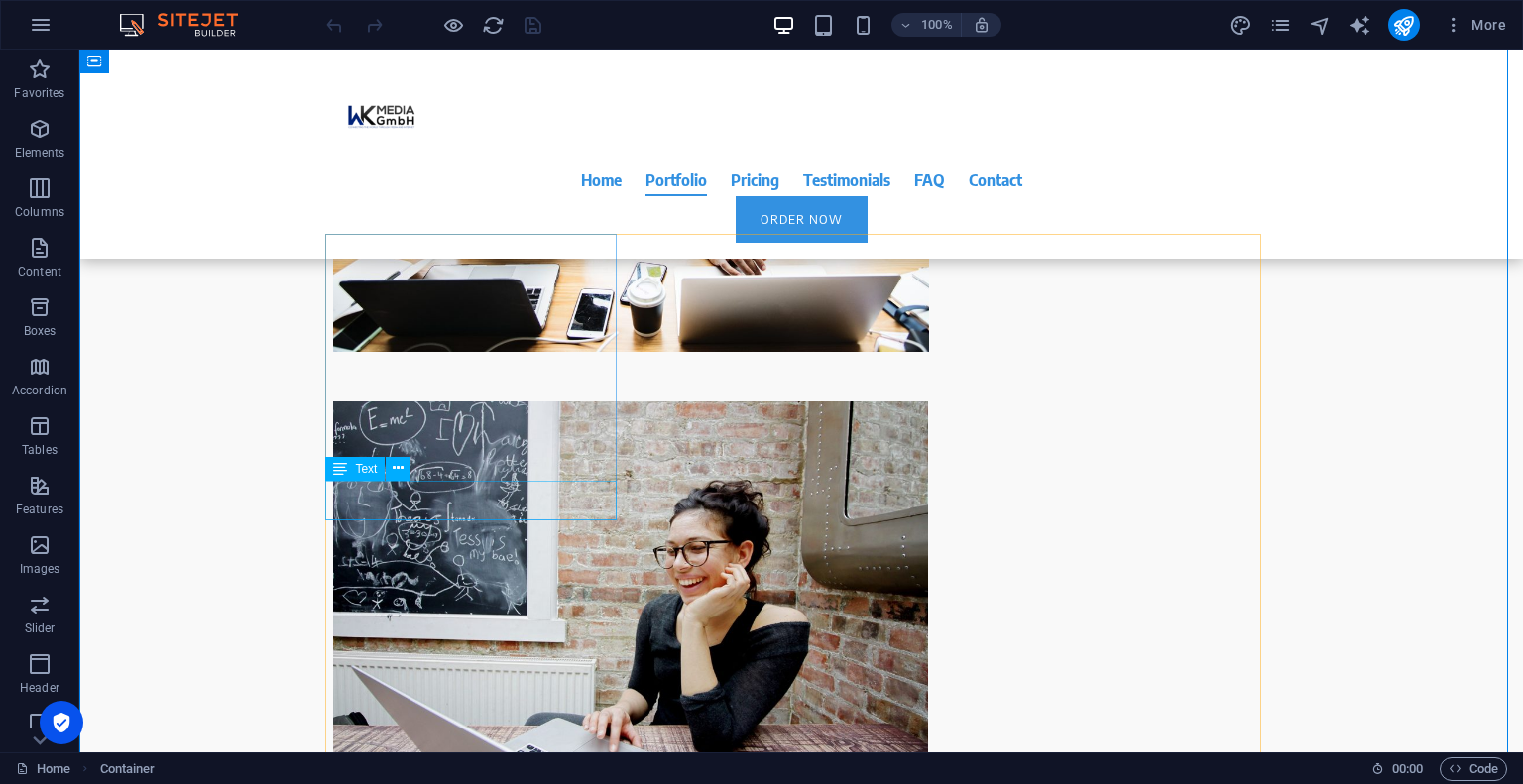 click on "Live-Version" at bounding box center (478, 2271) 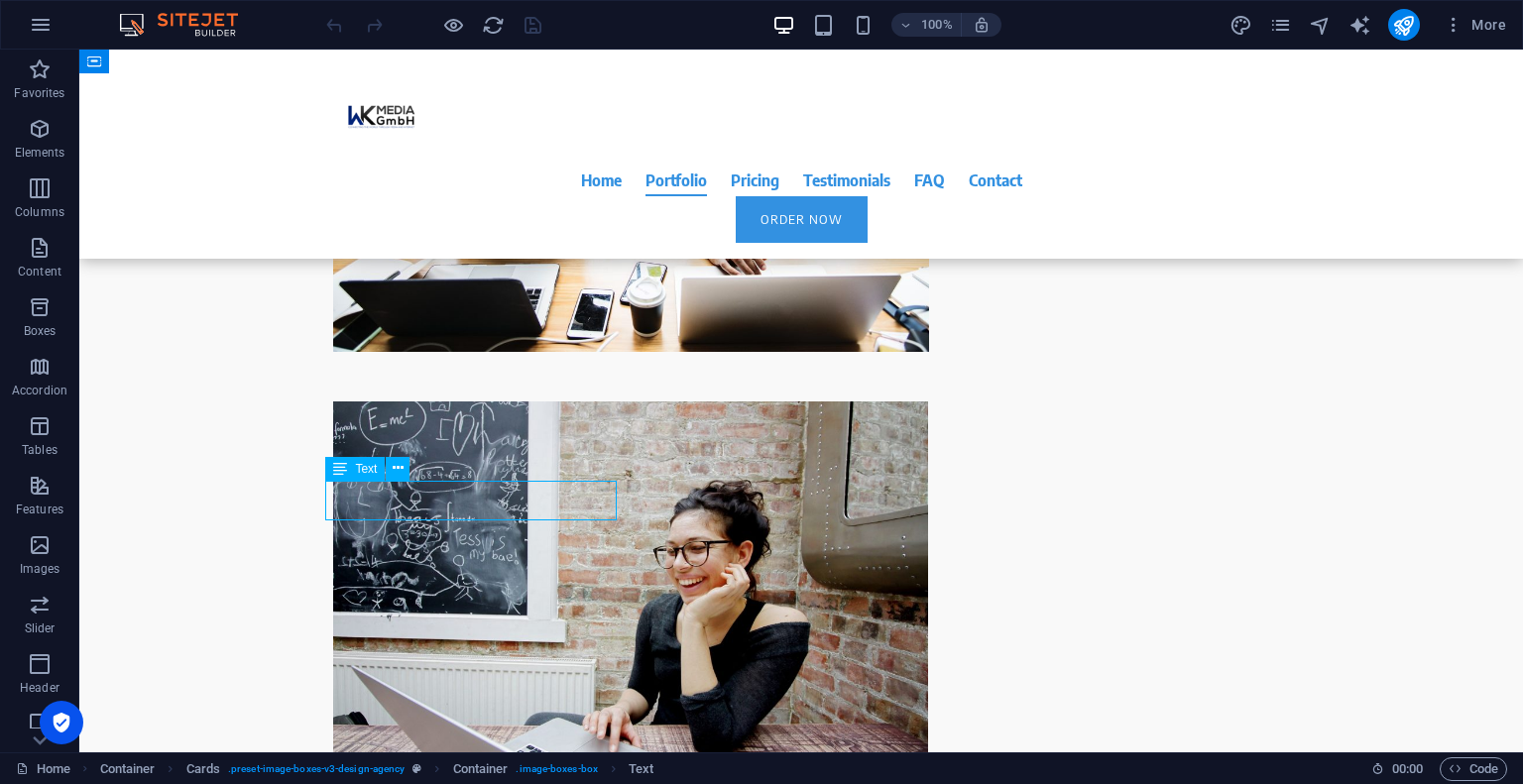 click on "Live-Version" at bounding box center [478, 2271] 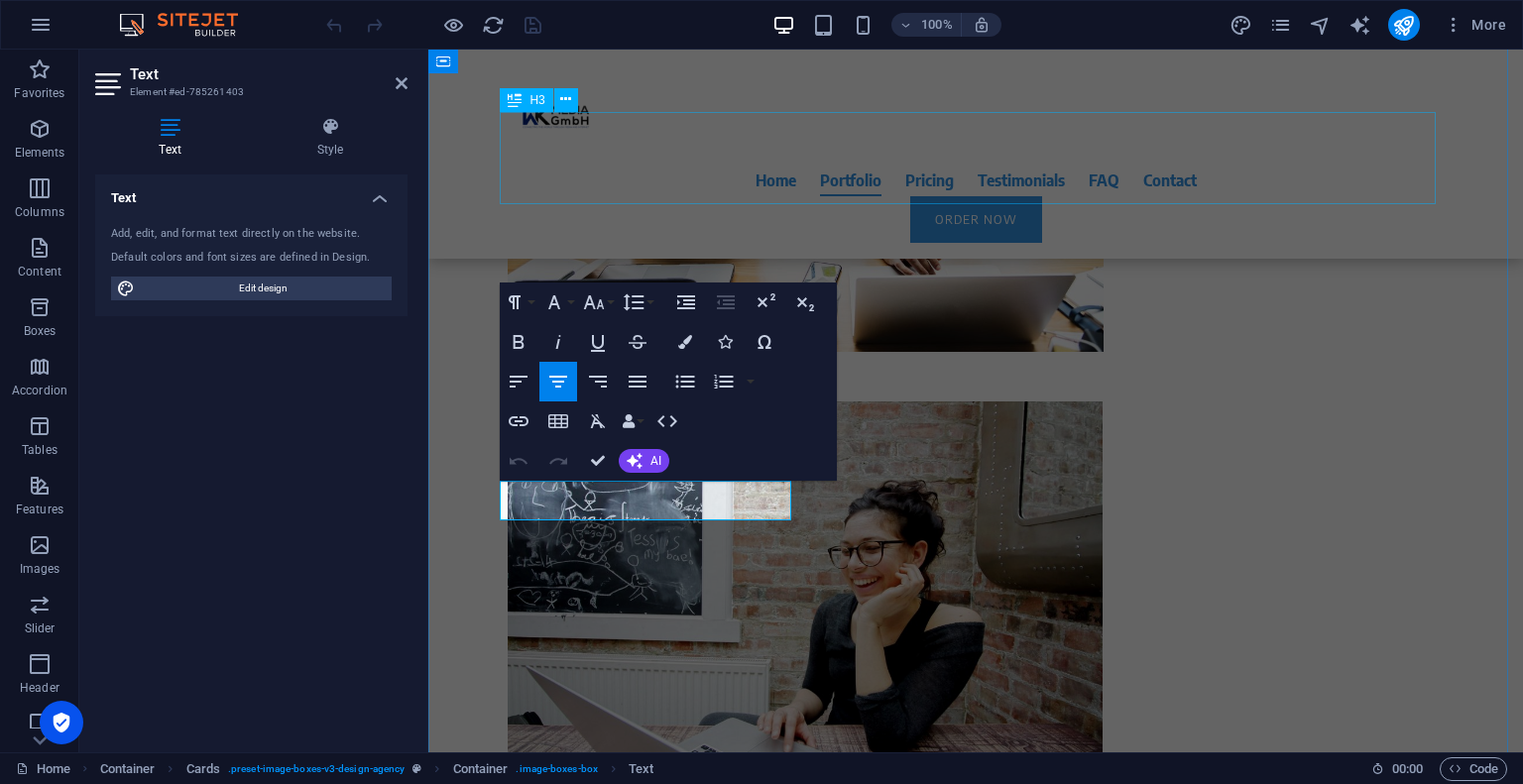 click on "Technical excellence and a profound understanding of your business processes are the hallmarks of our work. We are proud that customers from a wide variety of industries have trust in our work. Join us!" at bounding box center [976, 1929] 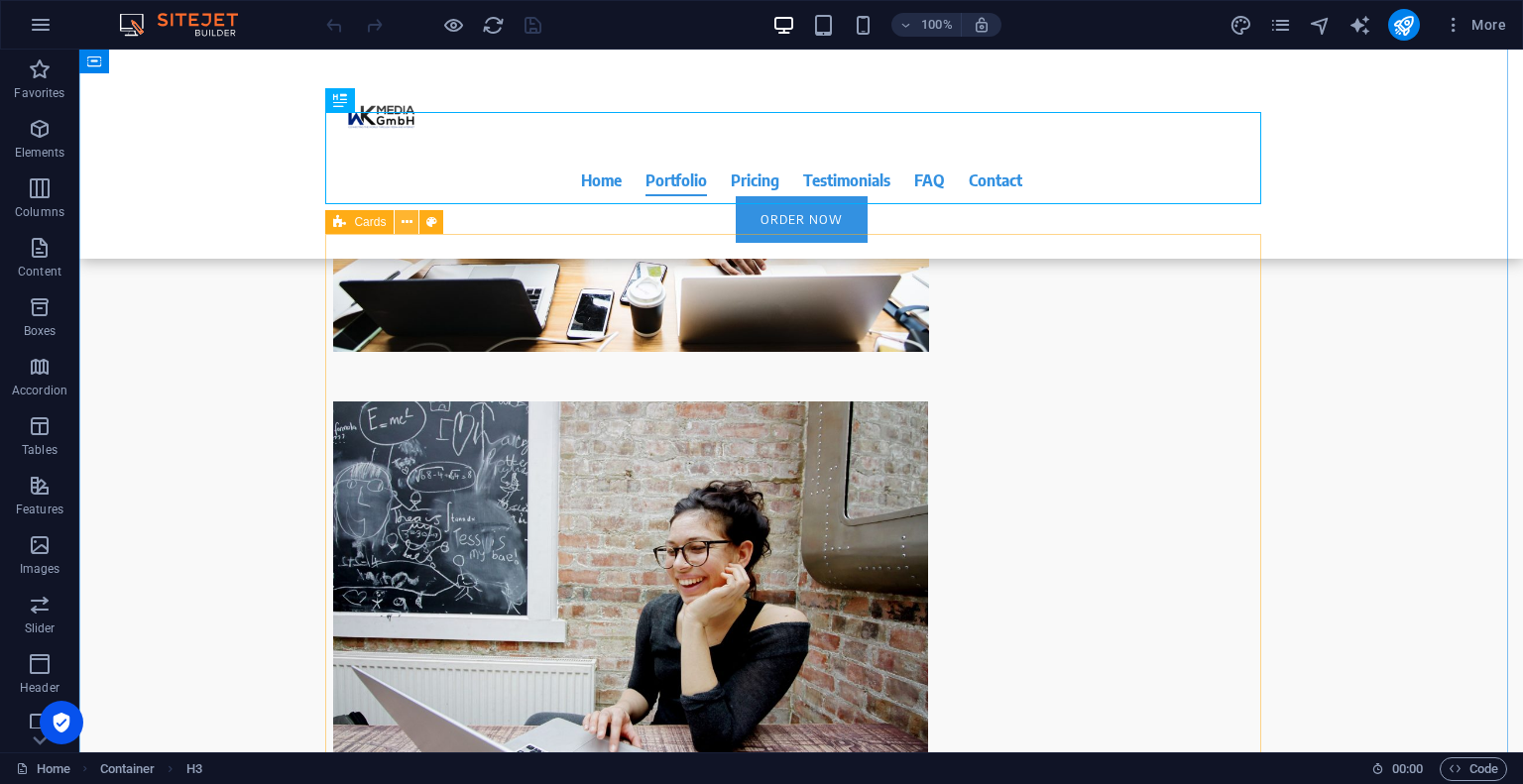 click at bounding box center [407, 222] 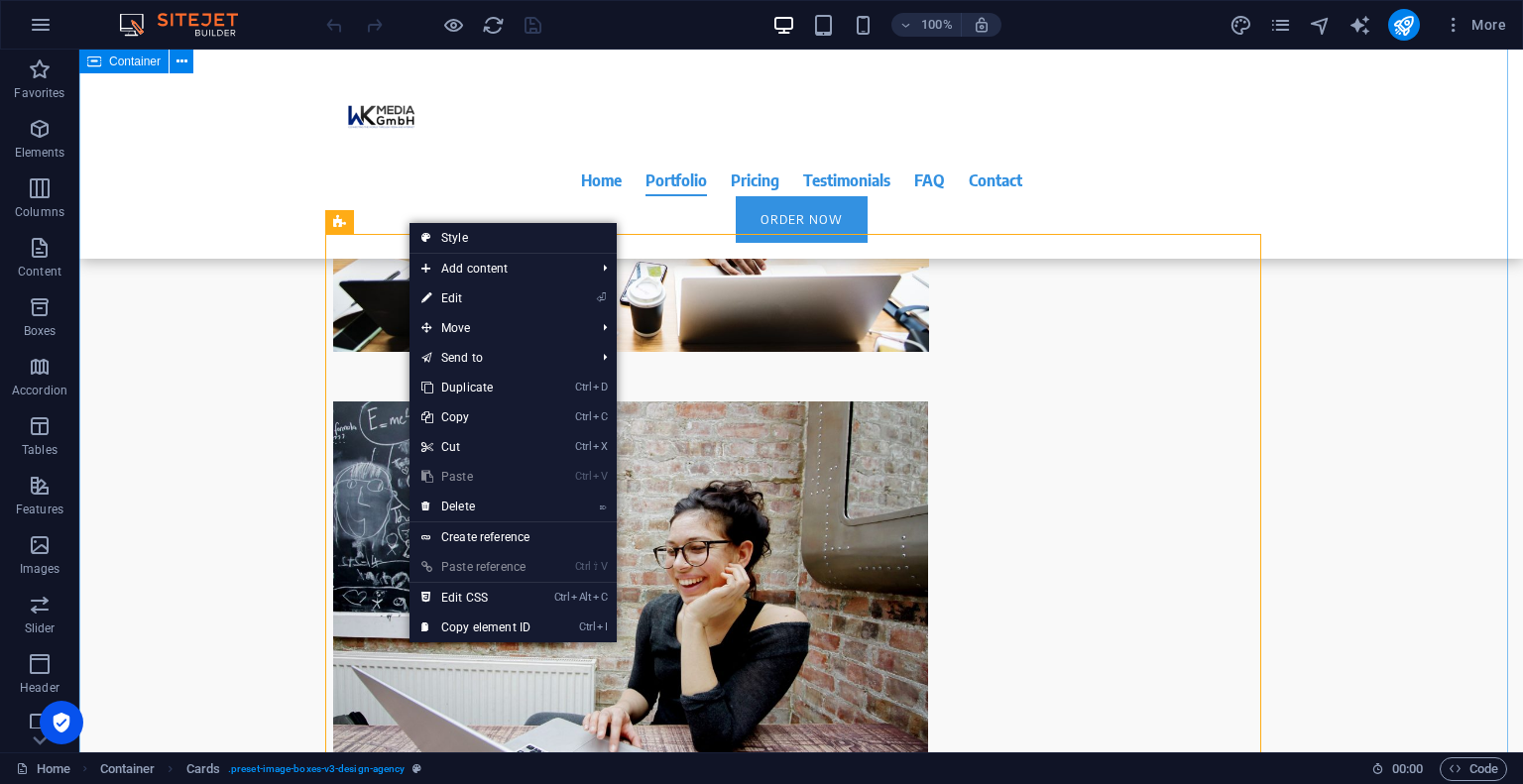 click on "Portfolio Technical excellence and a profound understanding of your business processes are the hallmarks of our work. We are proud that customers from a wide variety of industries have trust in our work. Join us! Sensation Events Live-Version Residence Real Estate Live-Version Keola Coffee Bar Live-Version Williams Styles & Cuts Live-Version Harris Construction Services Live-Version Maganda Wellness & Spa Live-Version" at bounding box center [801, 2812] 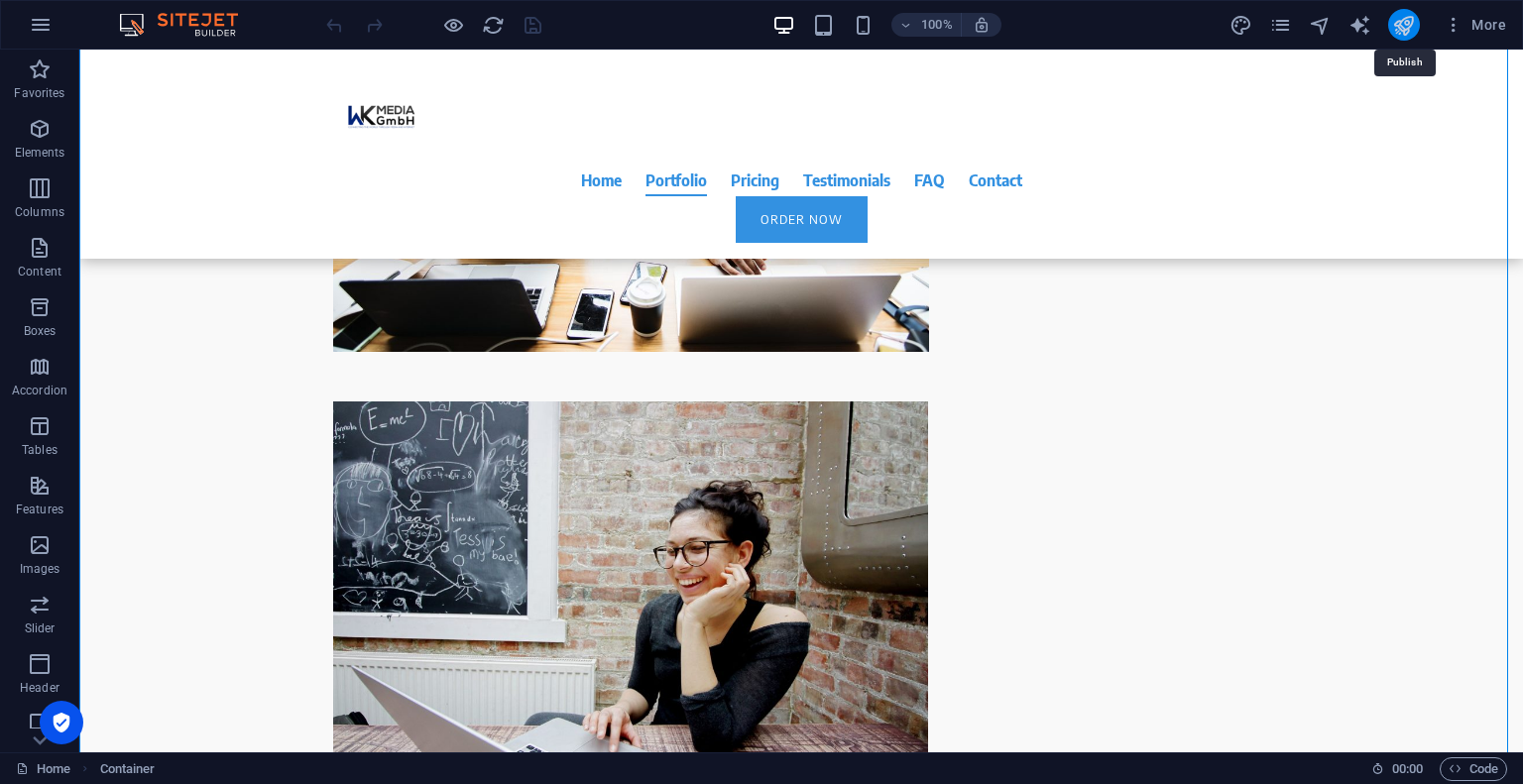 click at bounding box center (1403, 25) 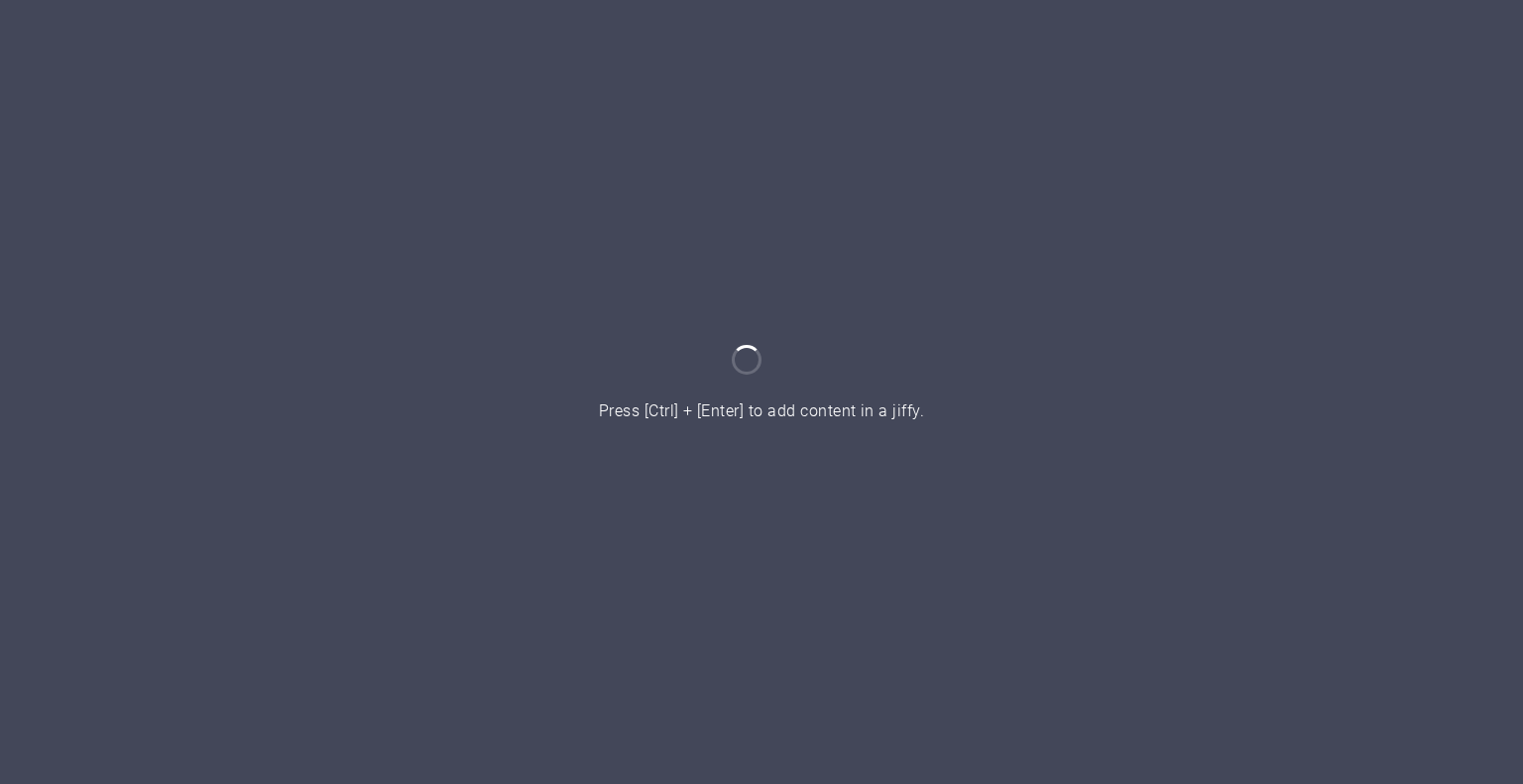 scroll, scrollTop: 0, scrollLeft: 0, axis: both 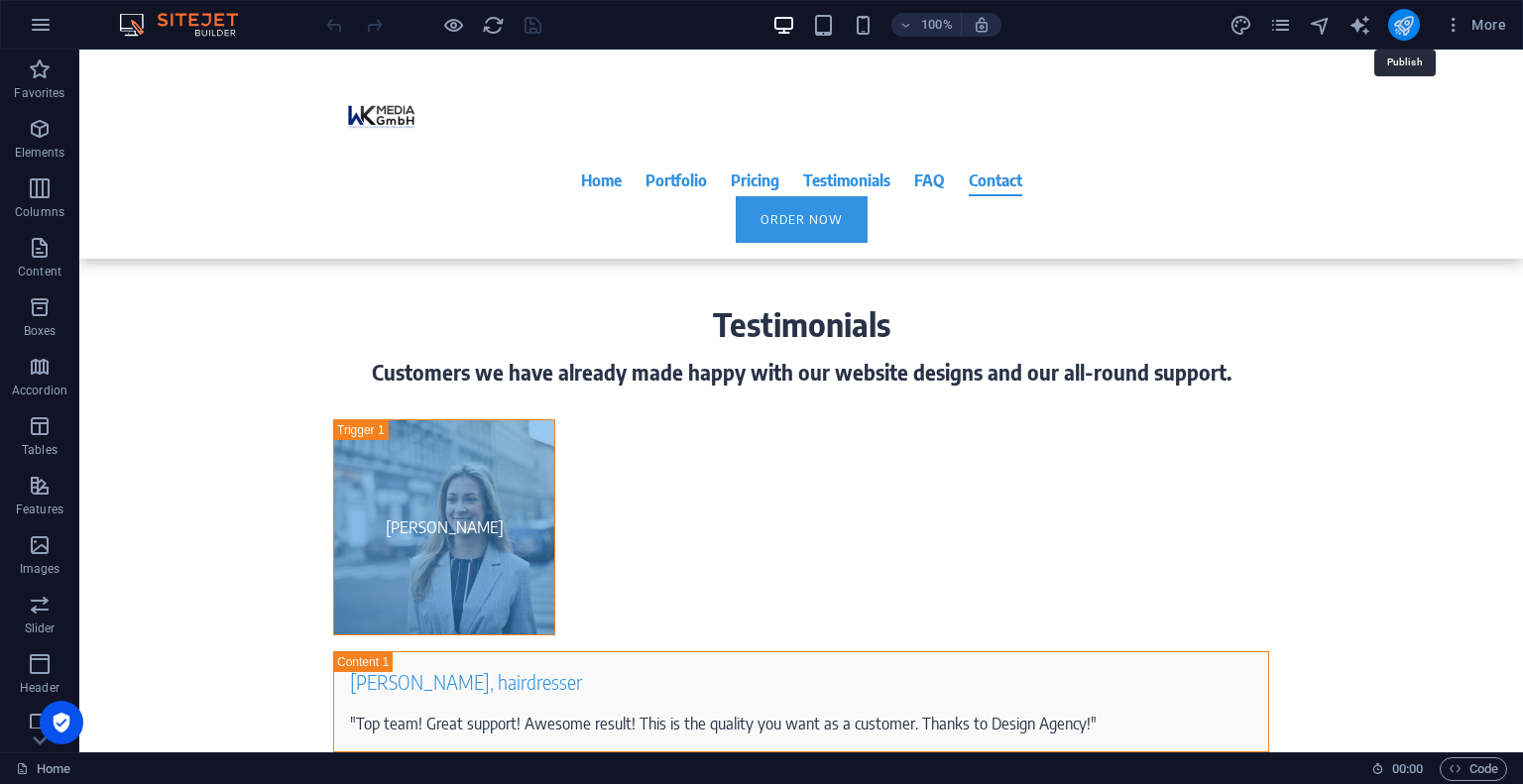 click at bounding box center [1403, 25] 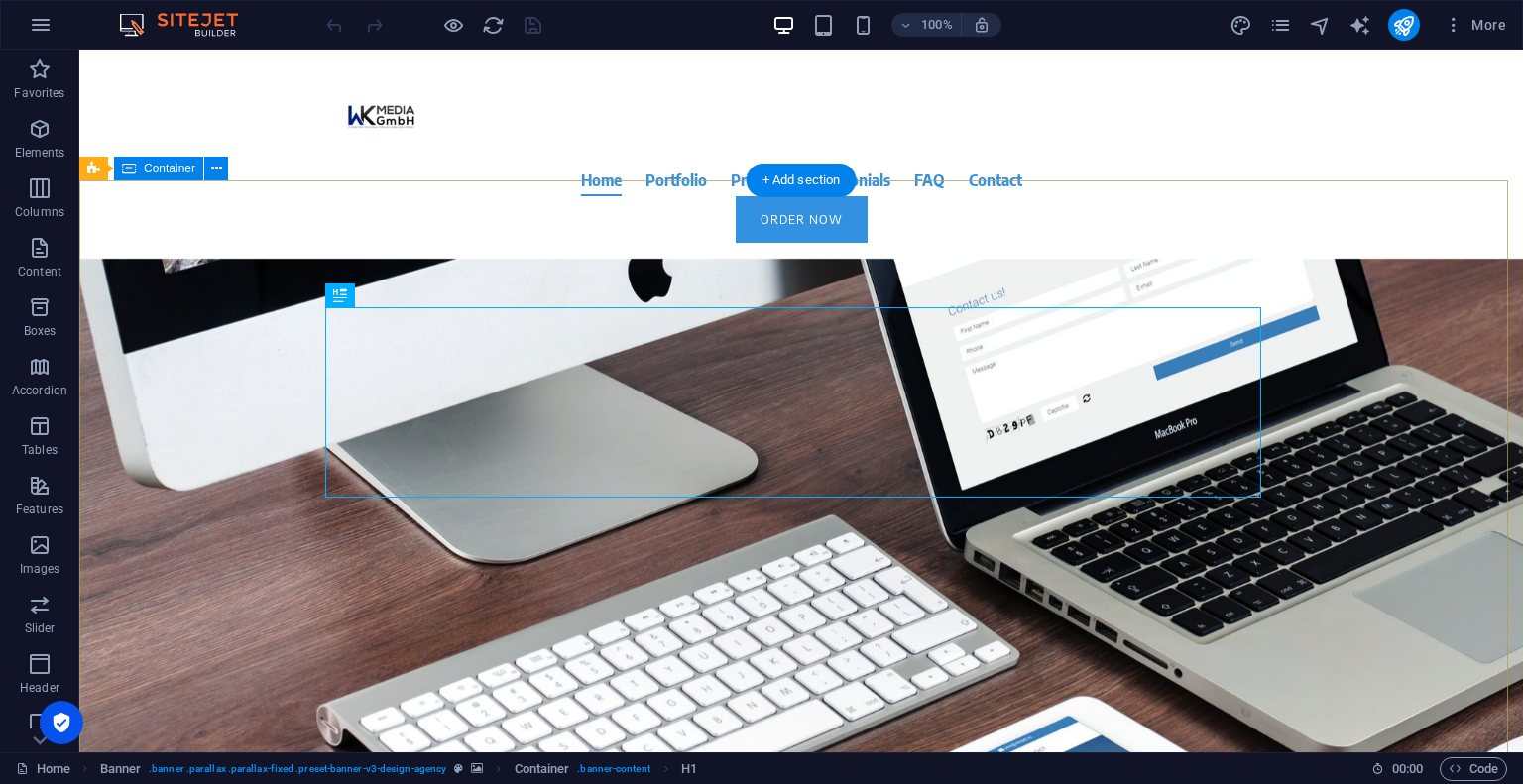 scroll, scrollTop: 0, scrollLeft: 0, axis: both 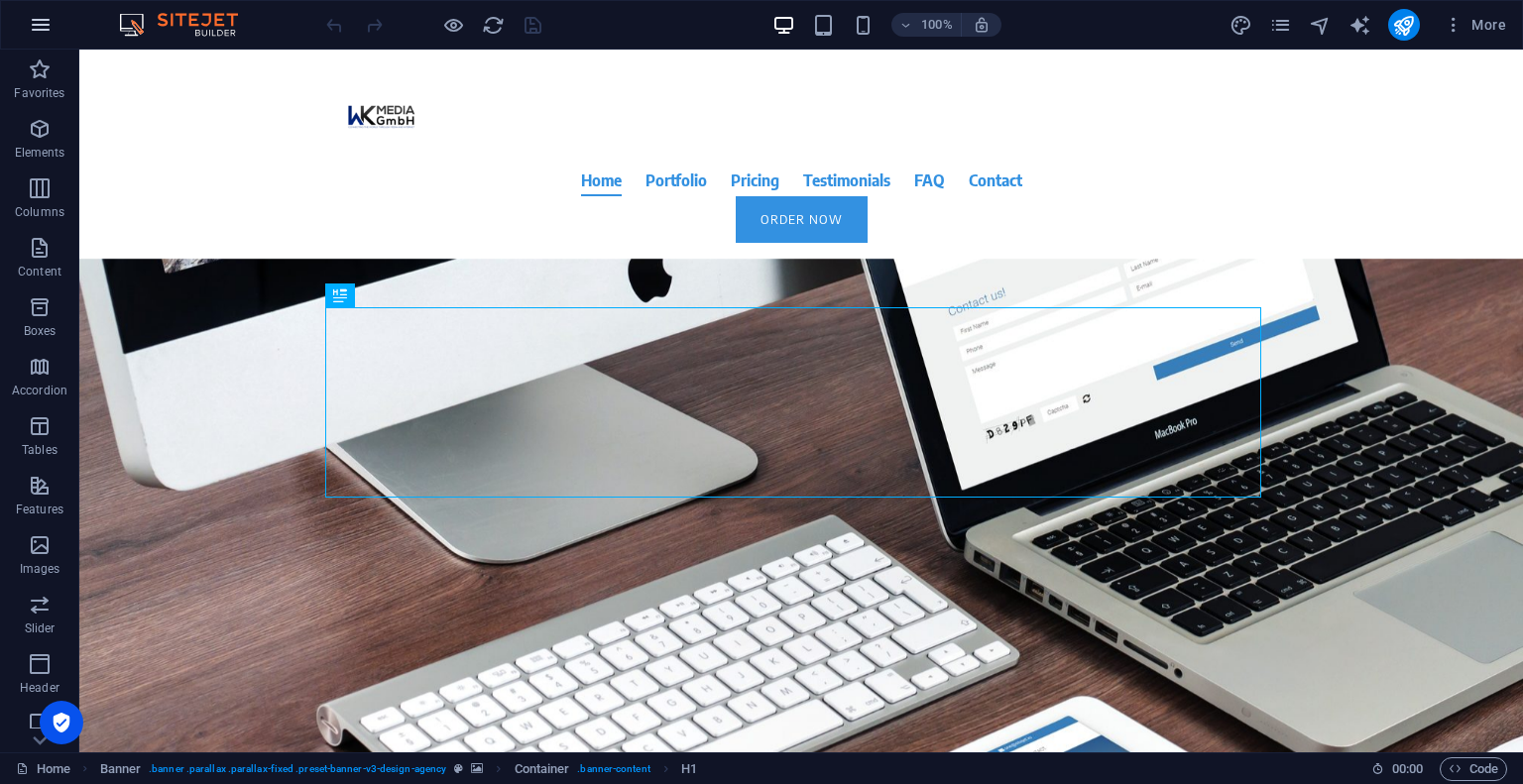 click at bounding box center [41, 25] 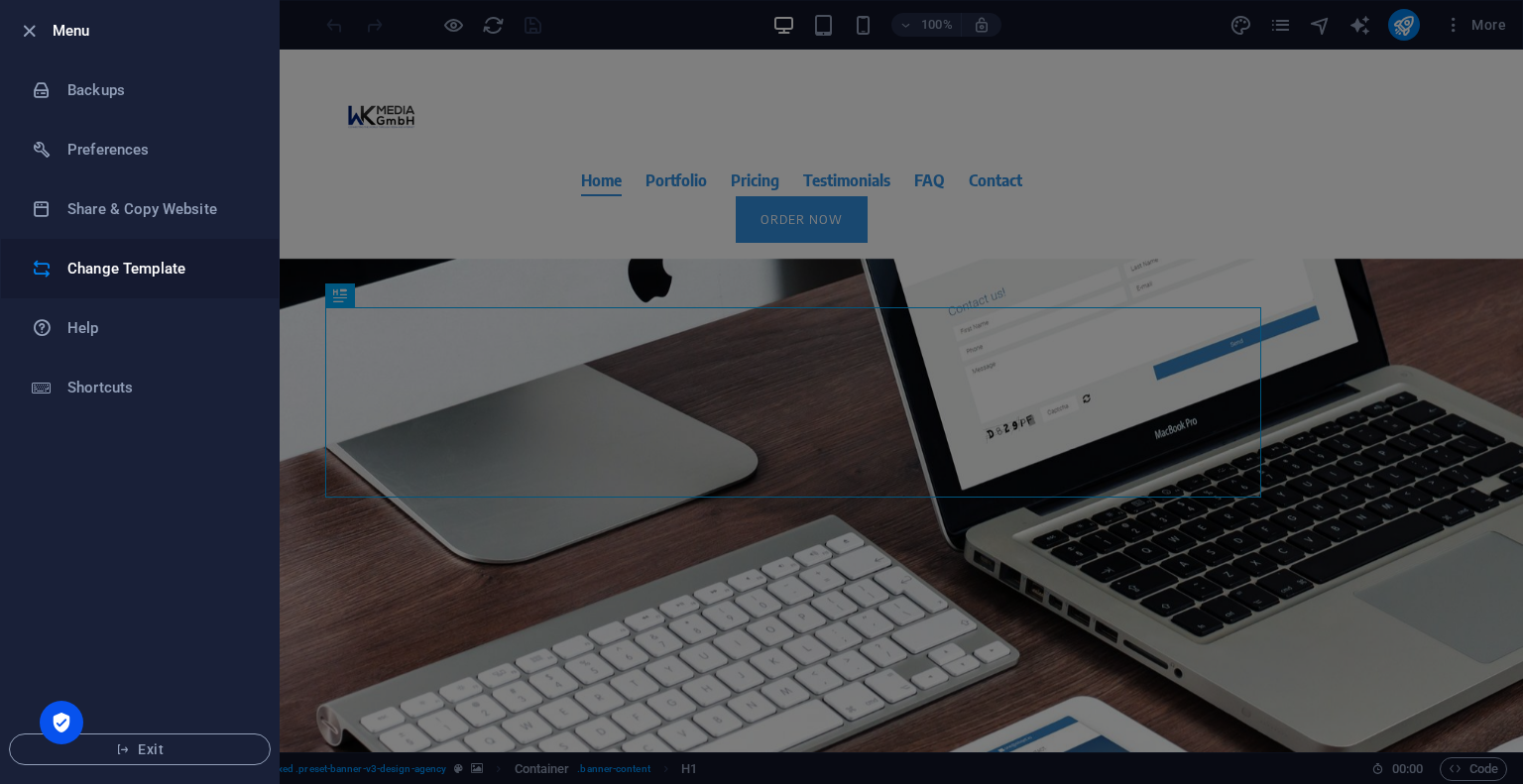 click on "Change Template" at bounding box center (140, 269) 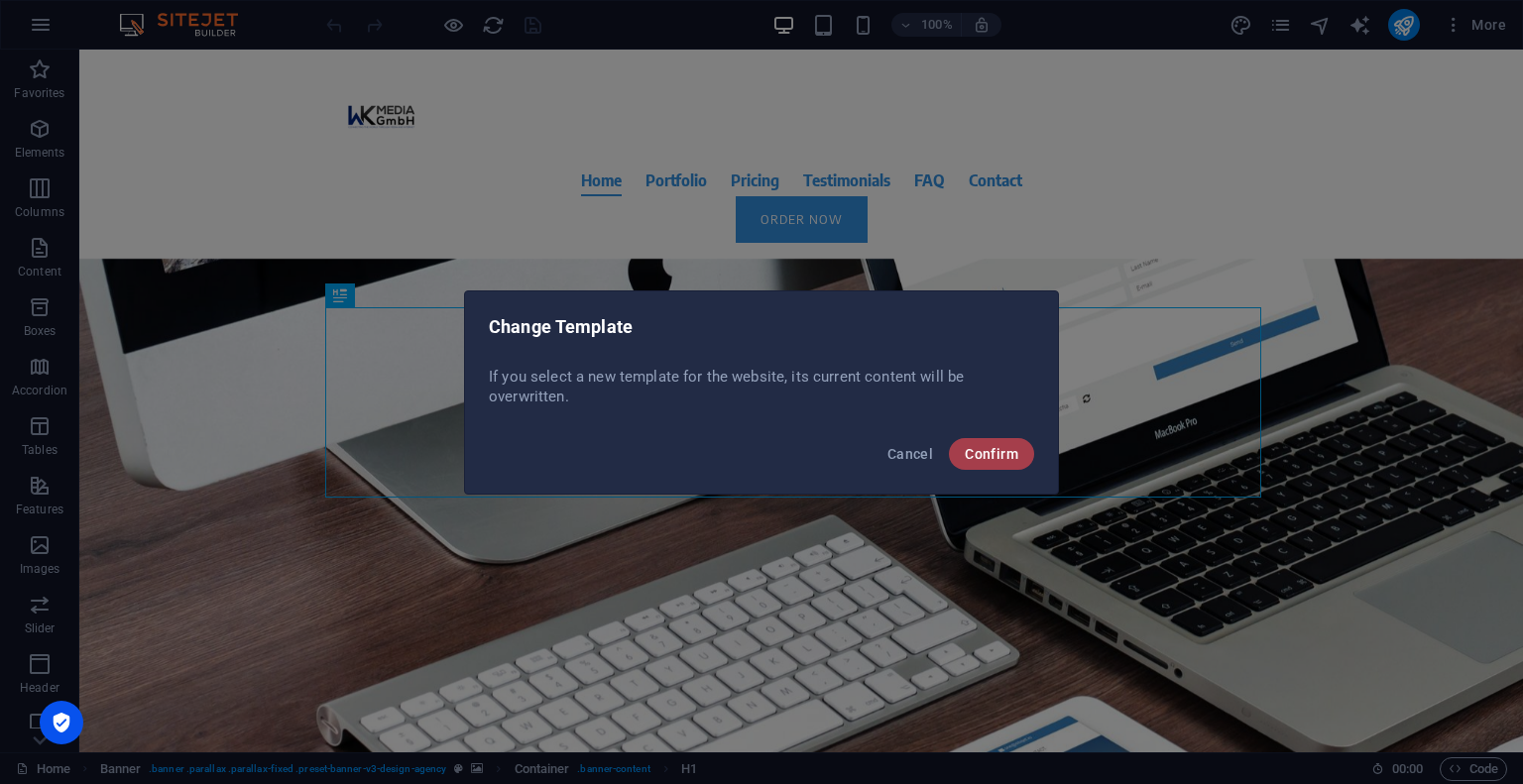 click on "Confirm" at bounding box center (992, 454) 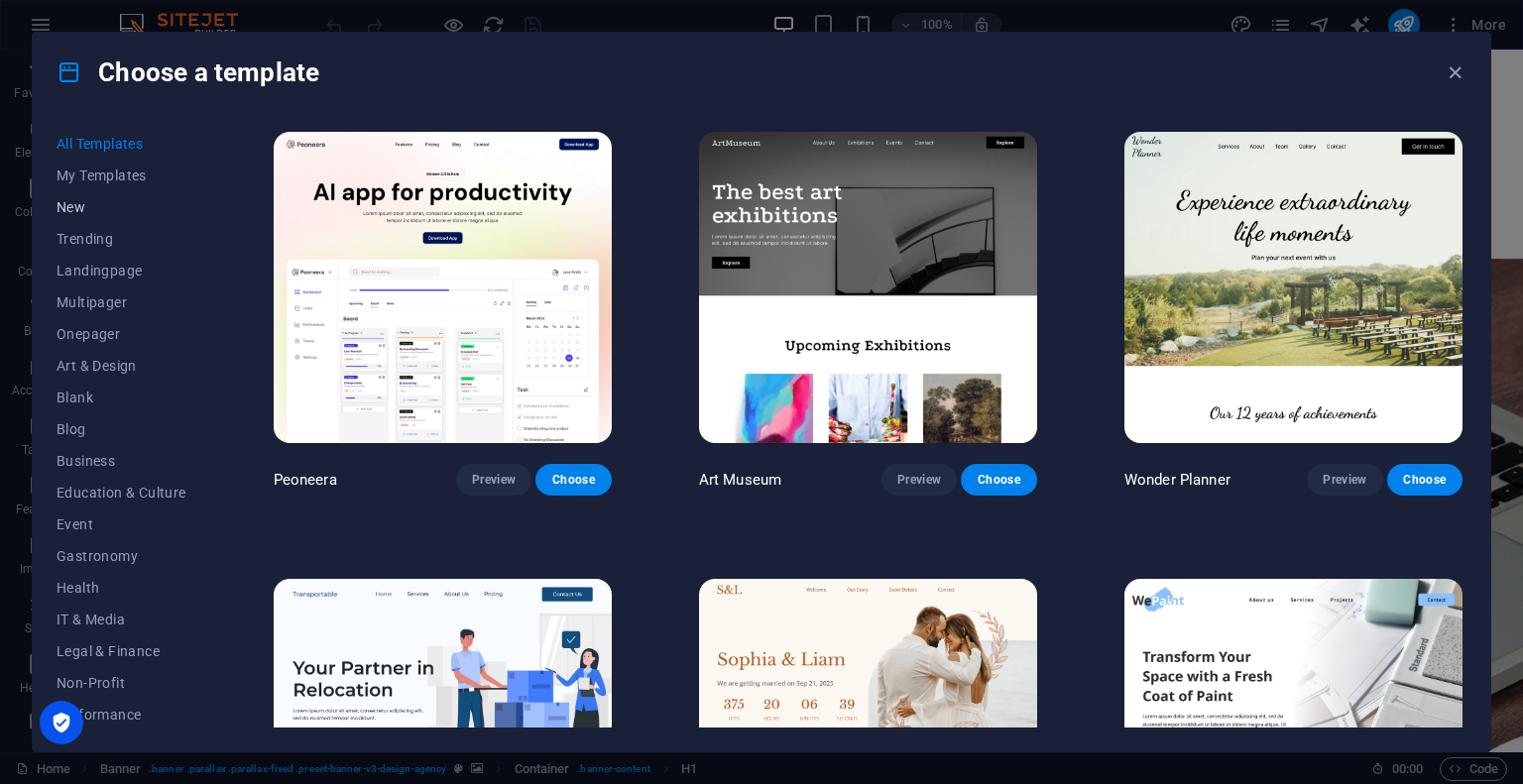 click on "New" at bounding box center [121, 207] 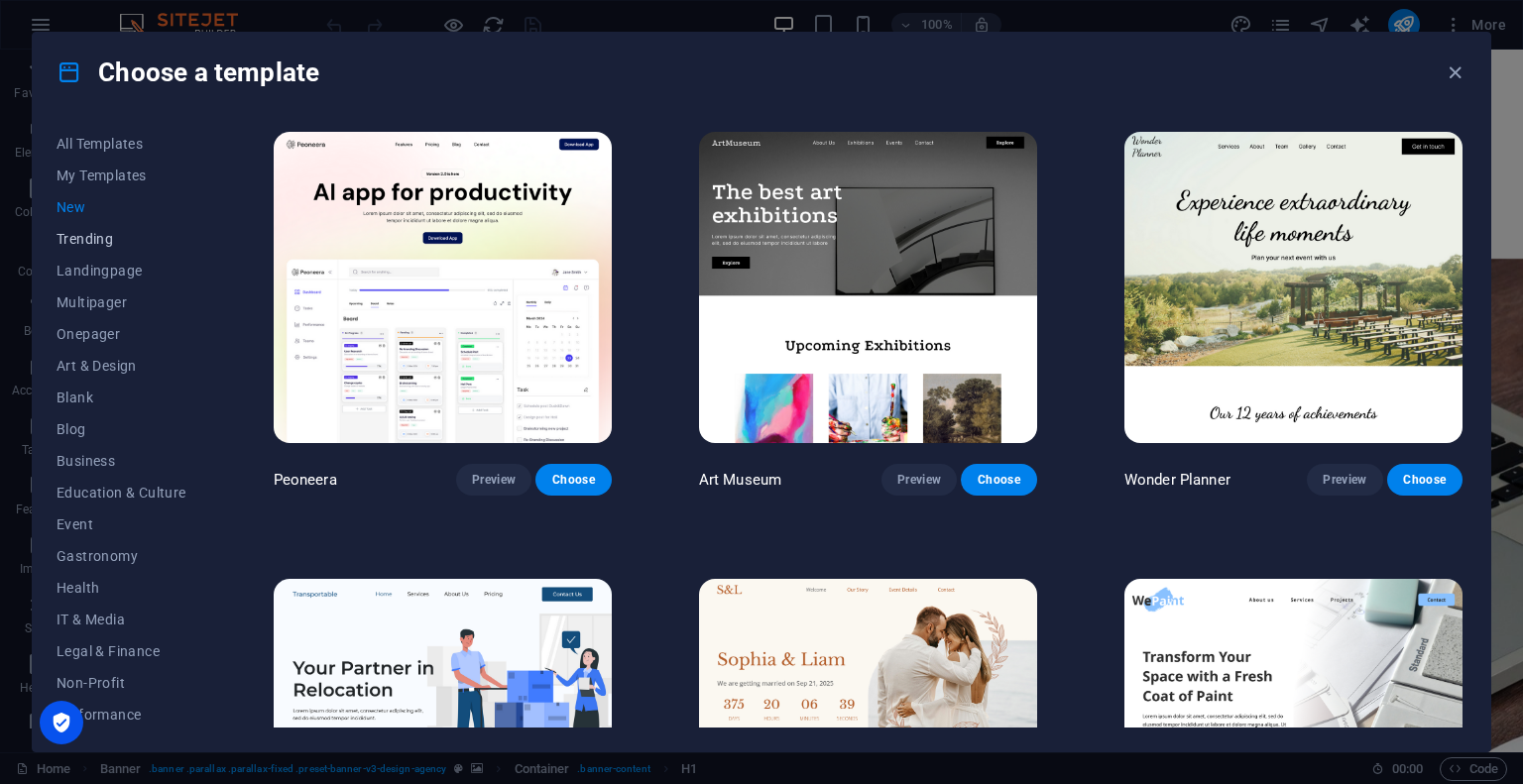 click on "Trending" at bounding box center (121, 239) 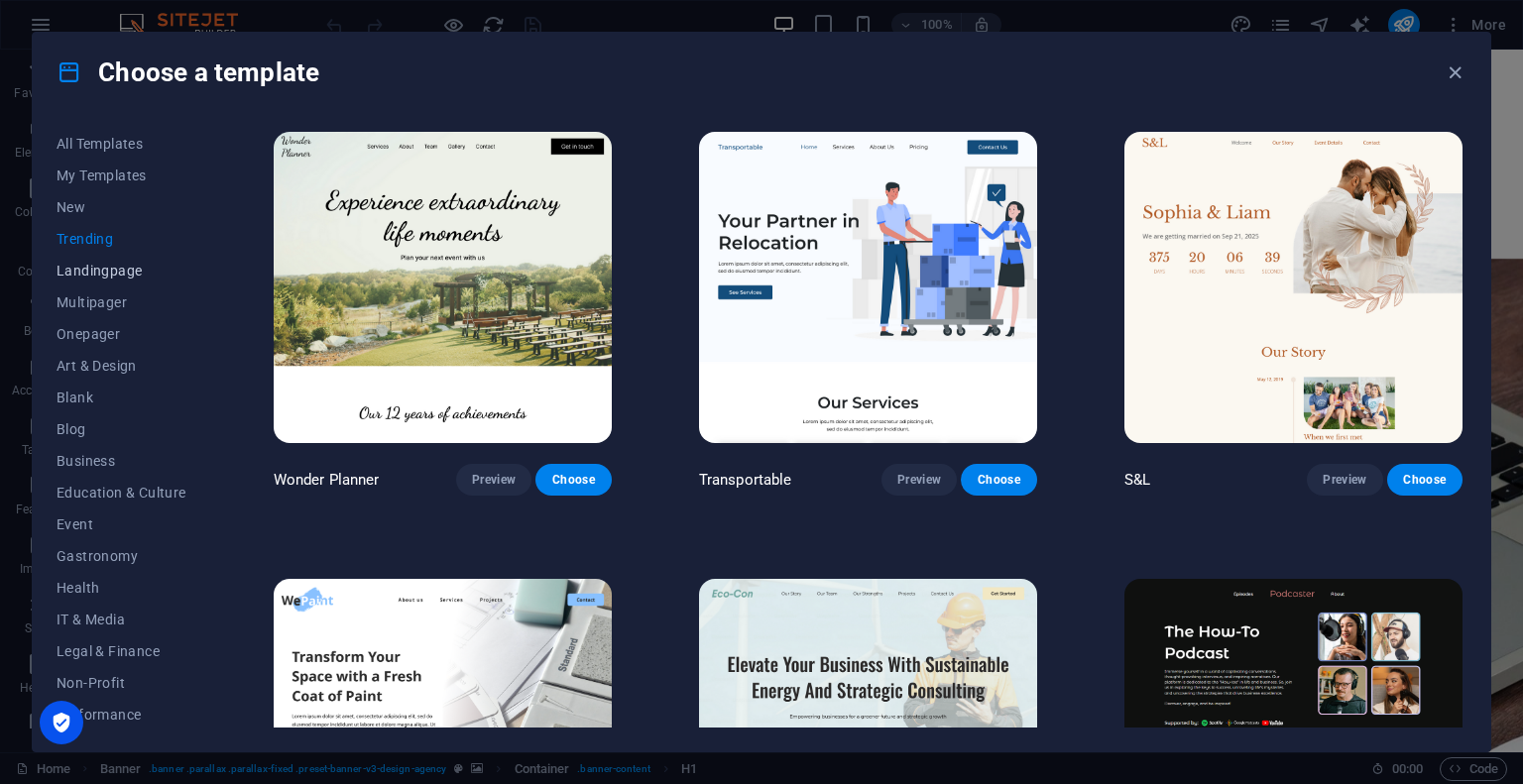 click on "Landingpage" at bounding box center (121, 271) 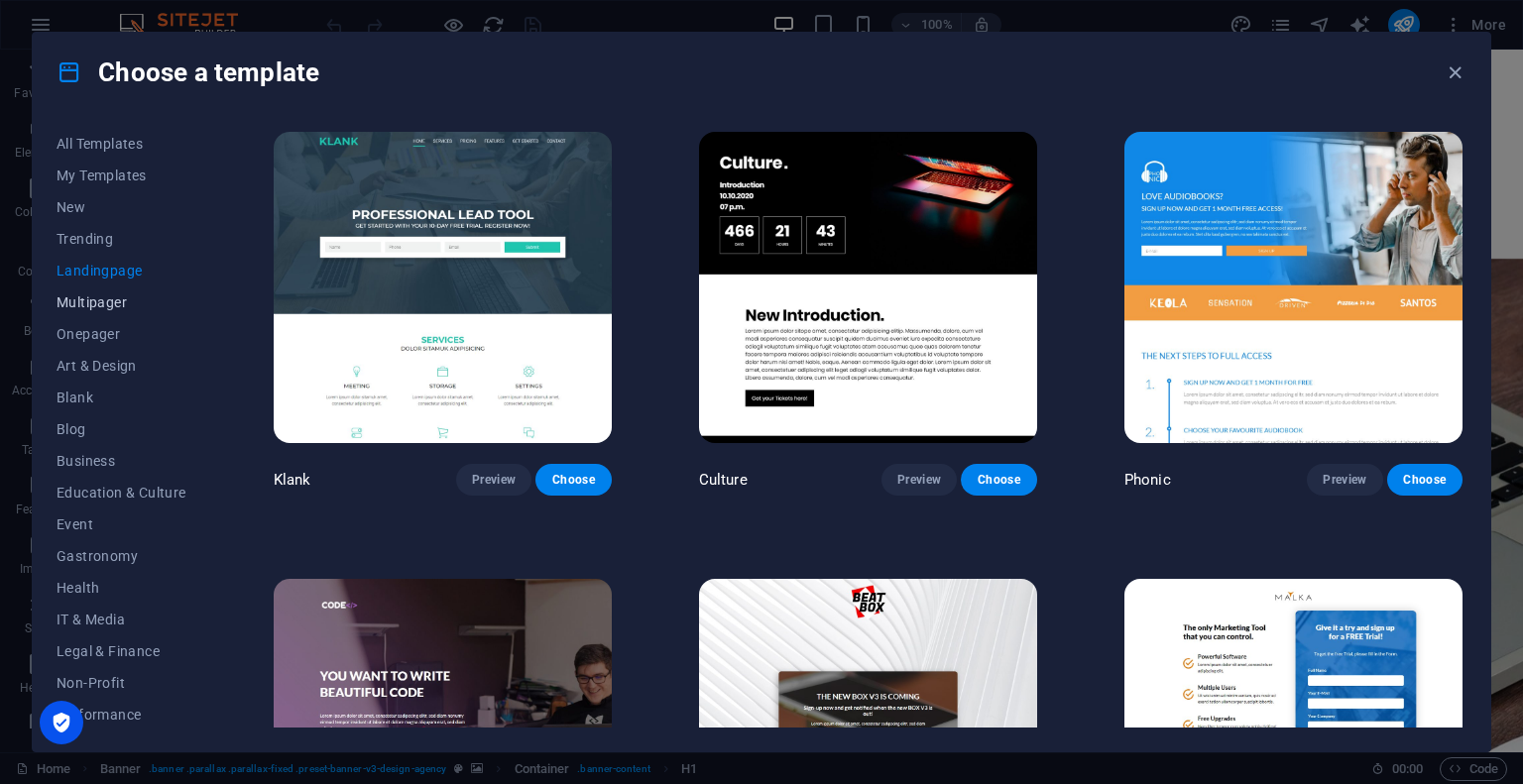 click on "Multipager" at bounding box center [121, 302] 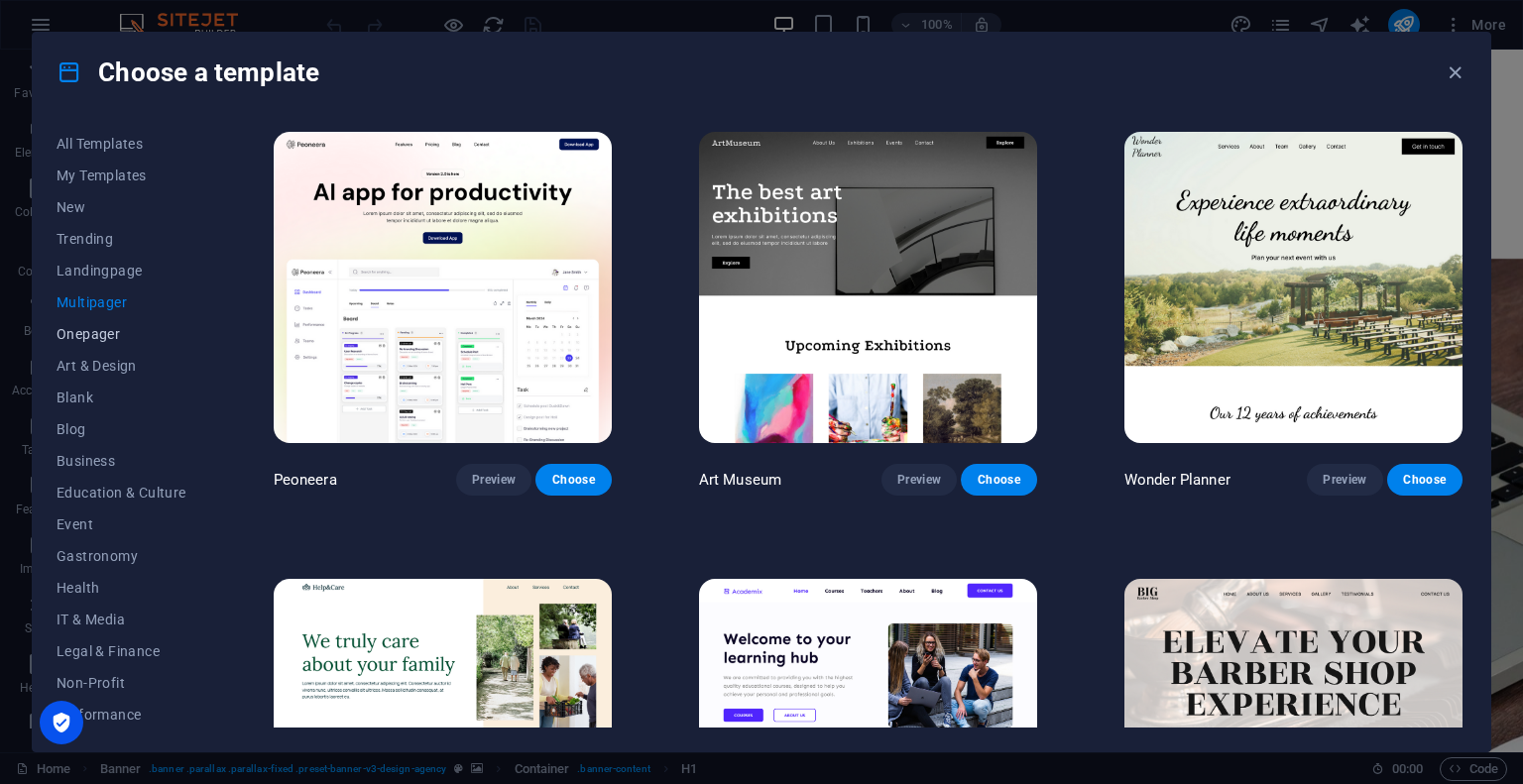 click on "Onepager" at bounding box center (121, 334) 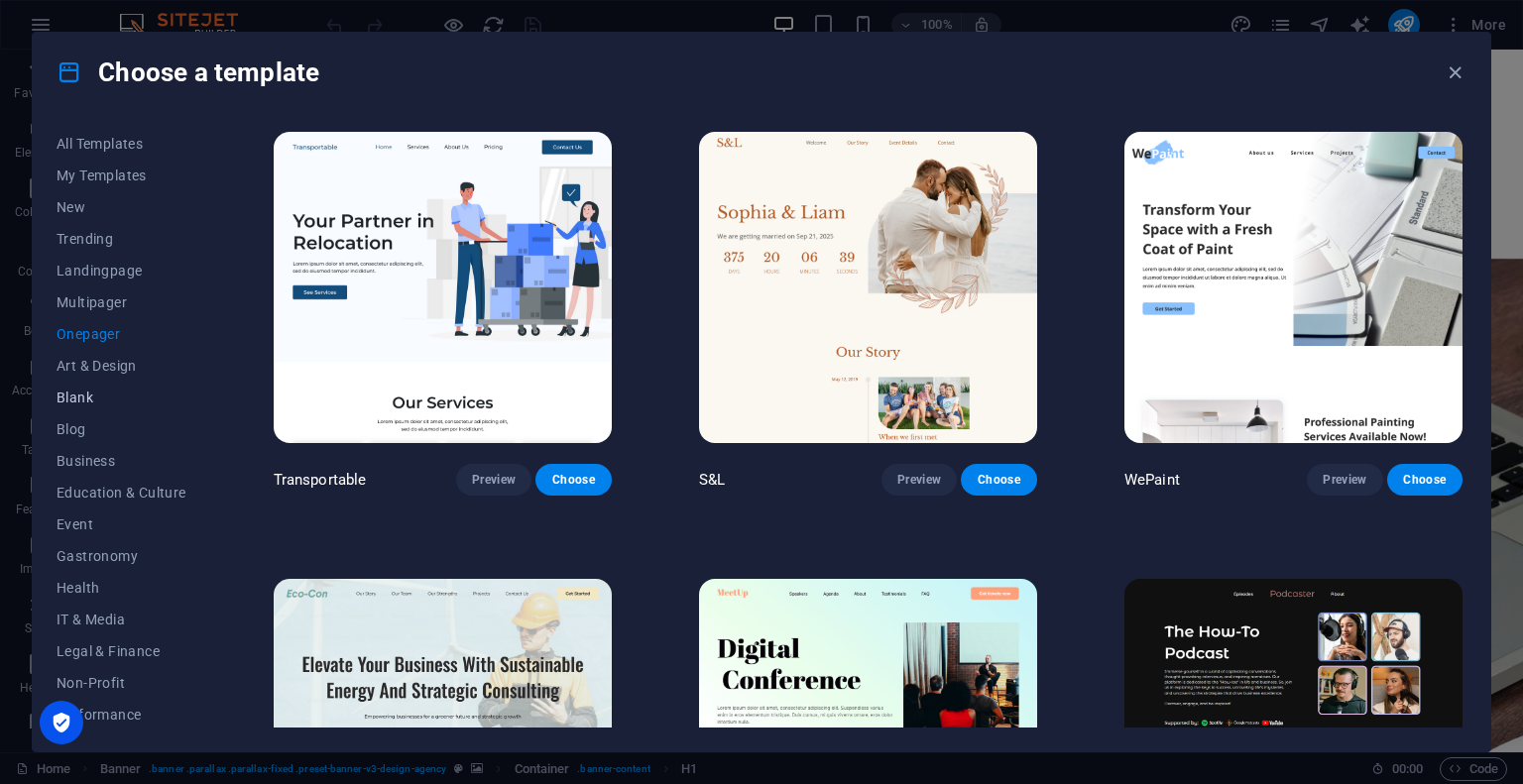 click on "Blank" at bounding box center (121, 397) 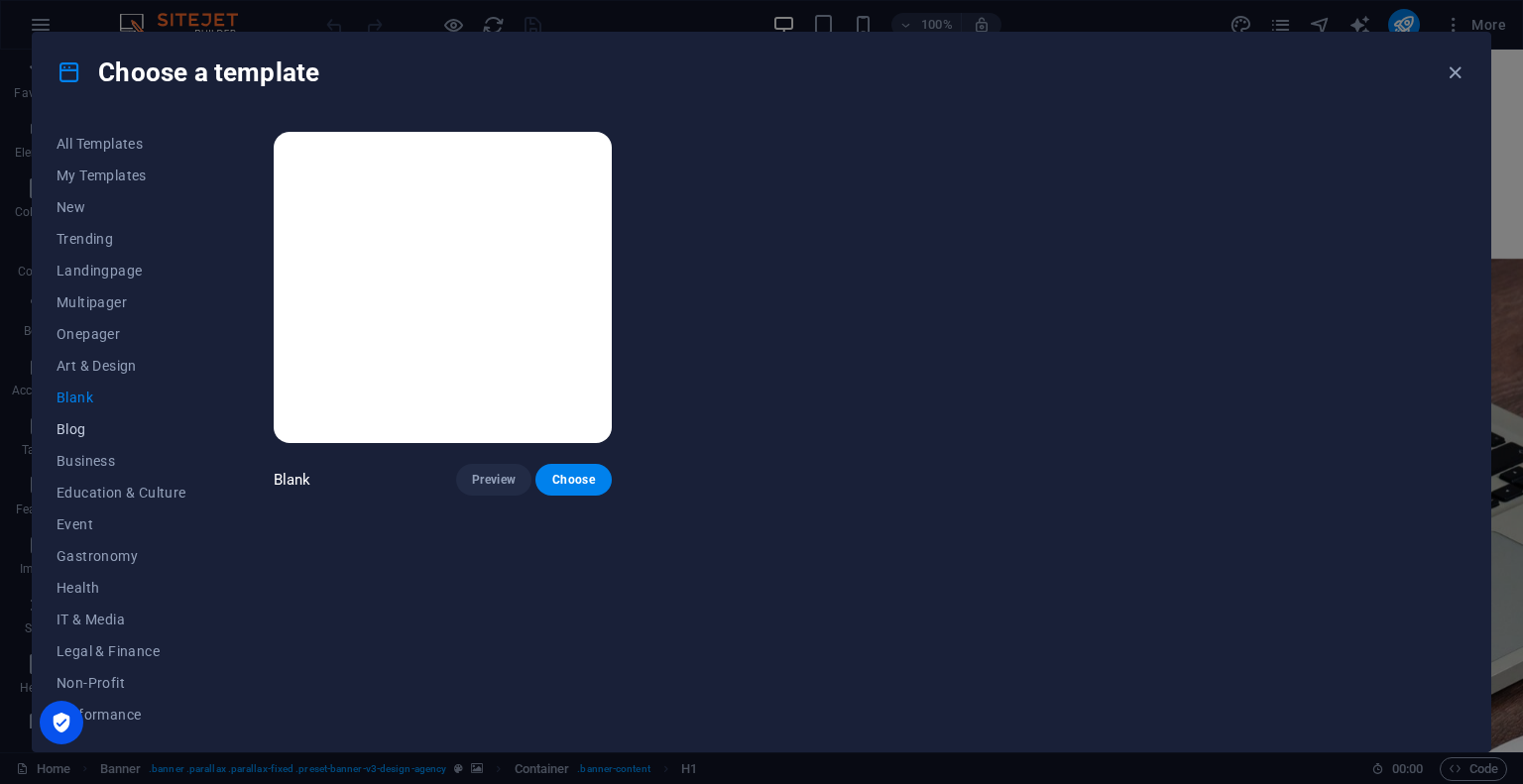 click on "Blog" at bounding box center (121, 429) 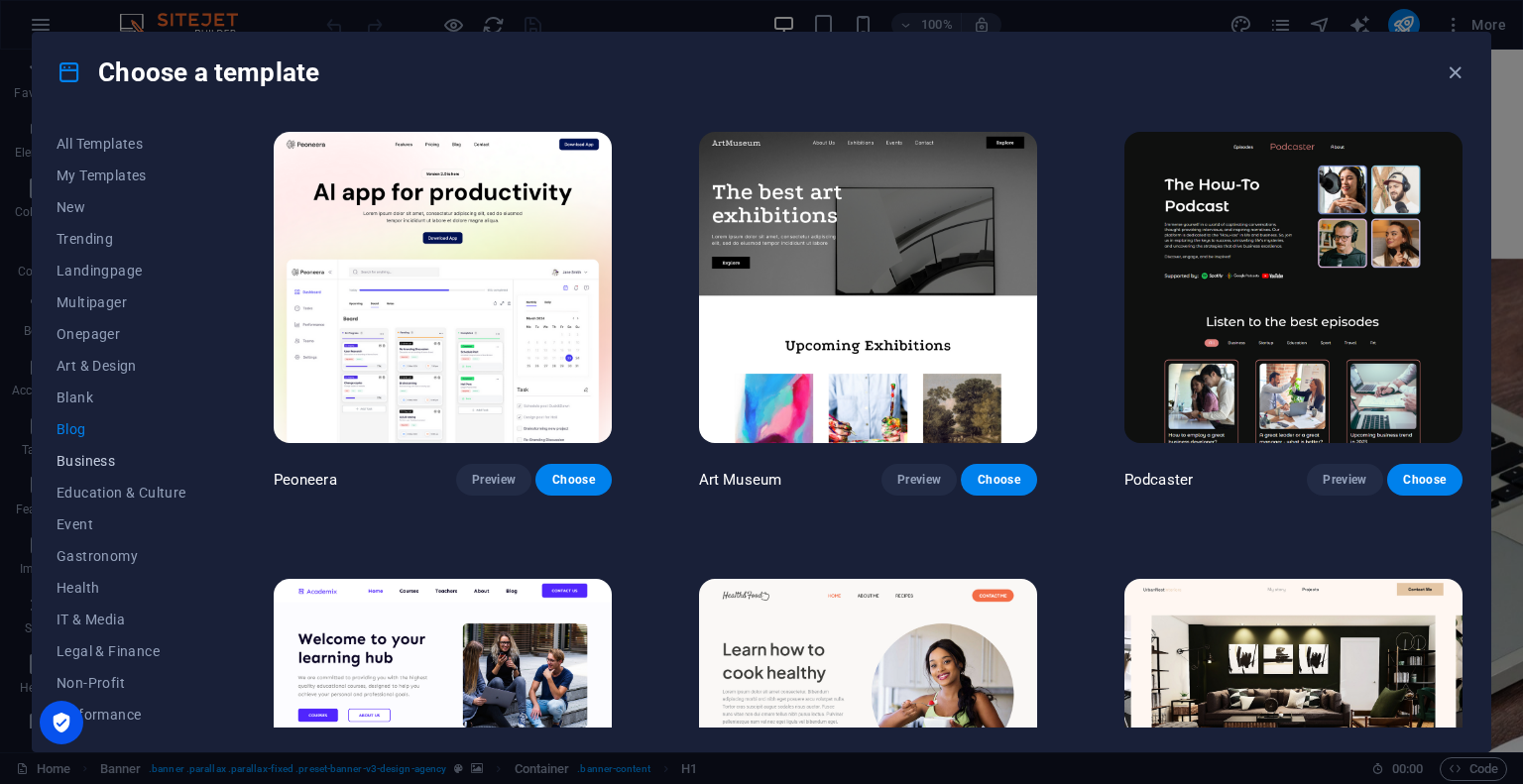 click on "Business" at bounding box center (121, 461) 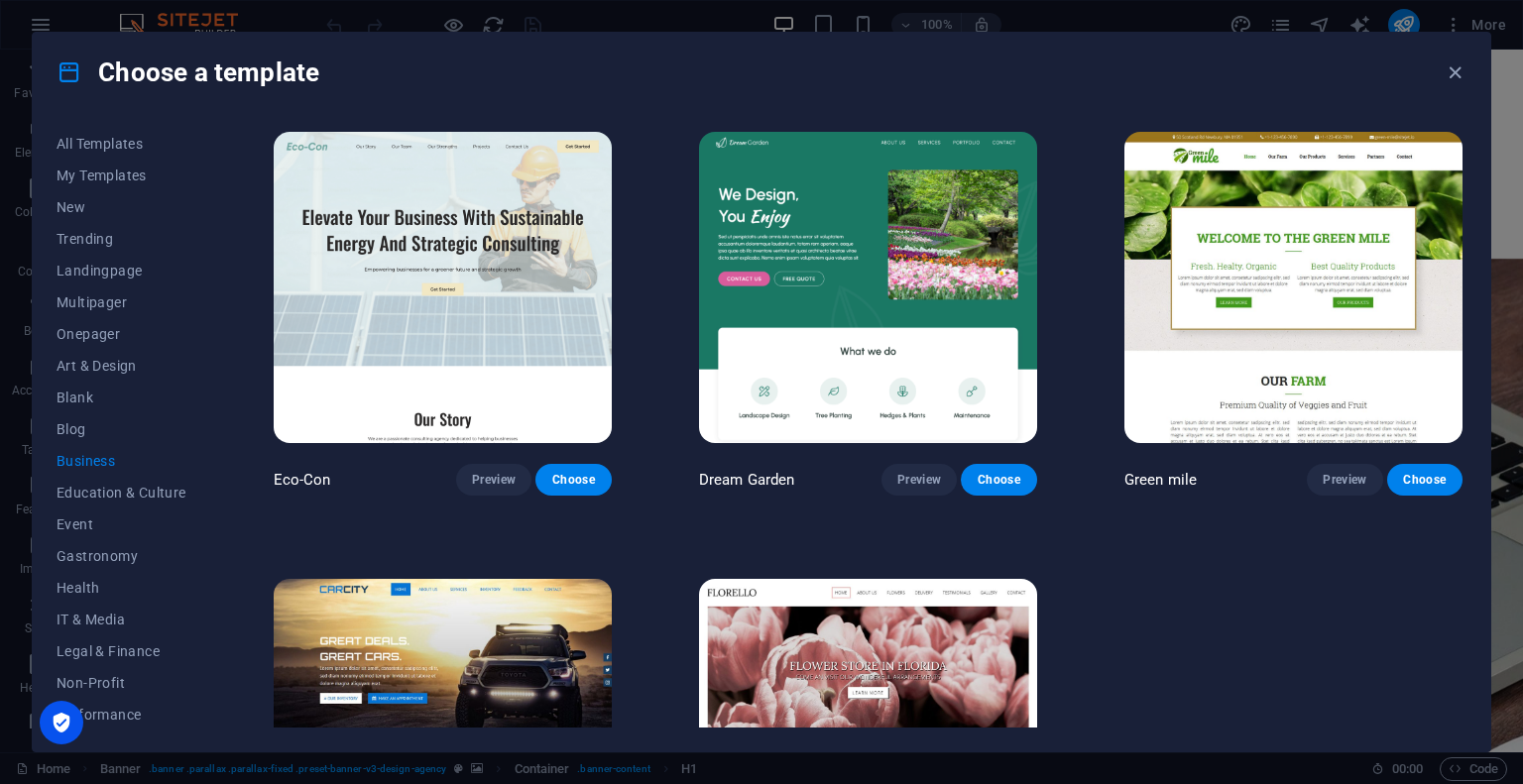 scroll, scrollTop: 210, scrollLeft: 0, axis: vertical 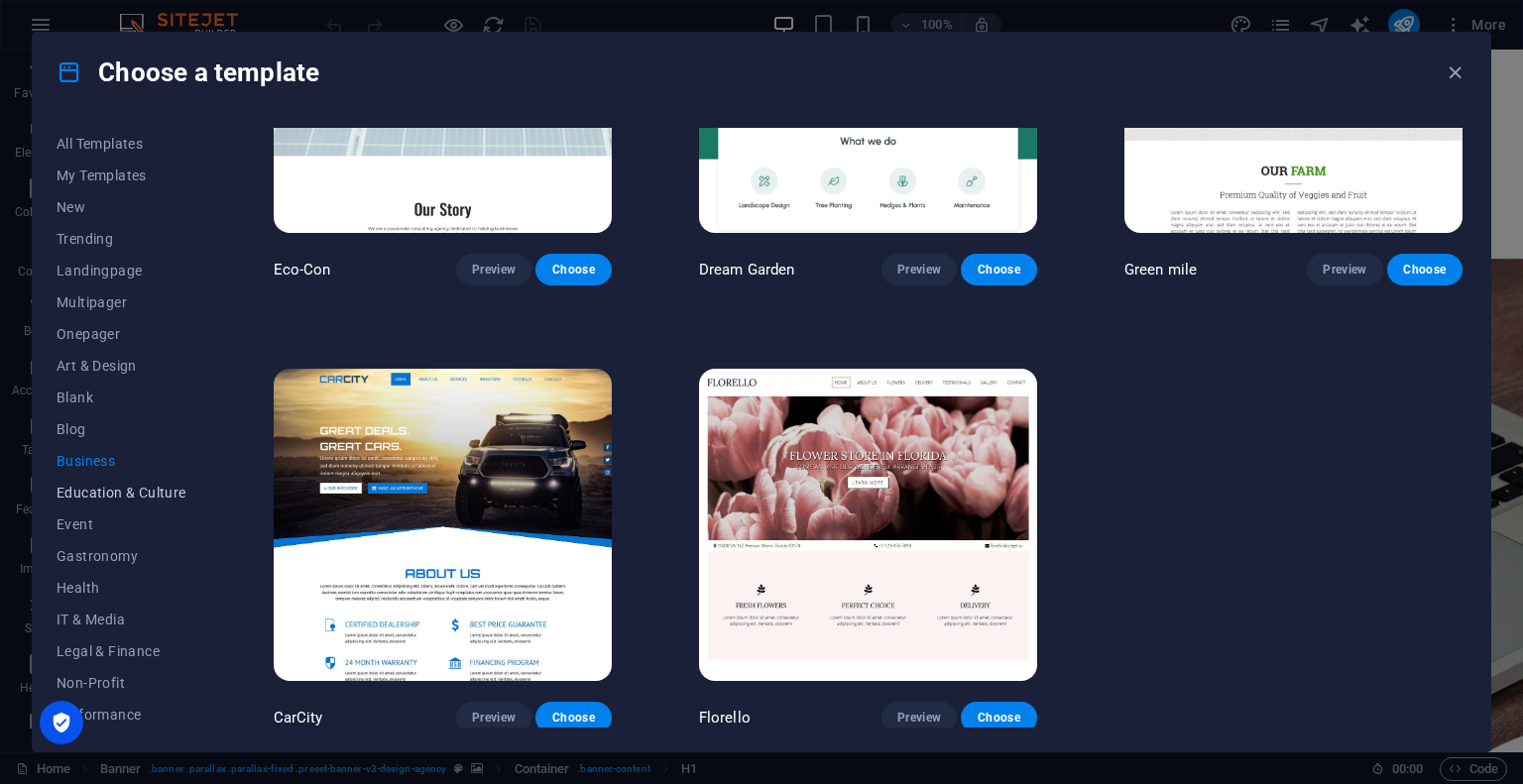click on "Education & Culture" at bounding box center [121, 493] 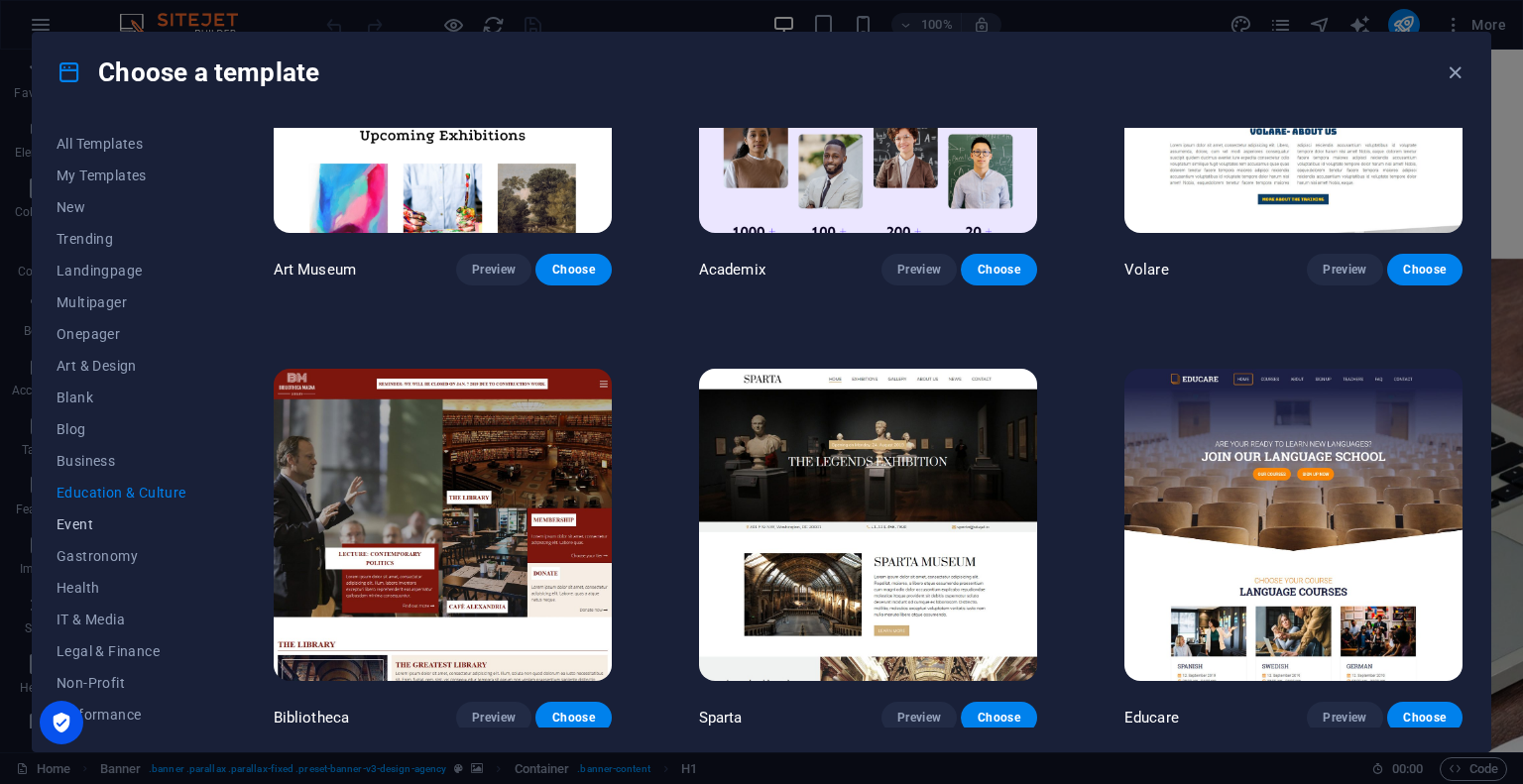 click on "Event" at bounding box center (121, 524) 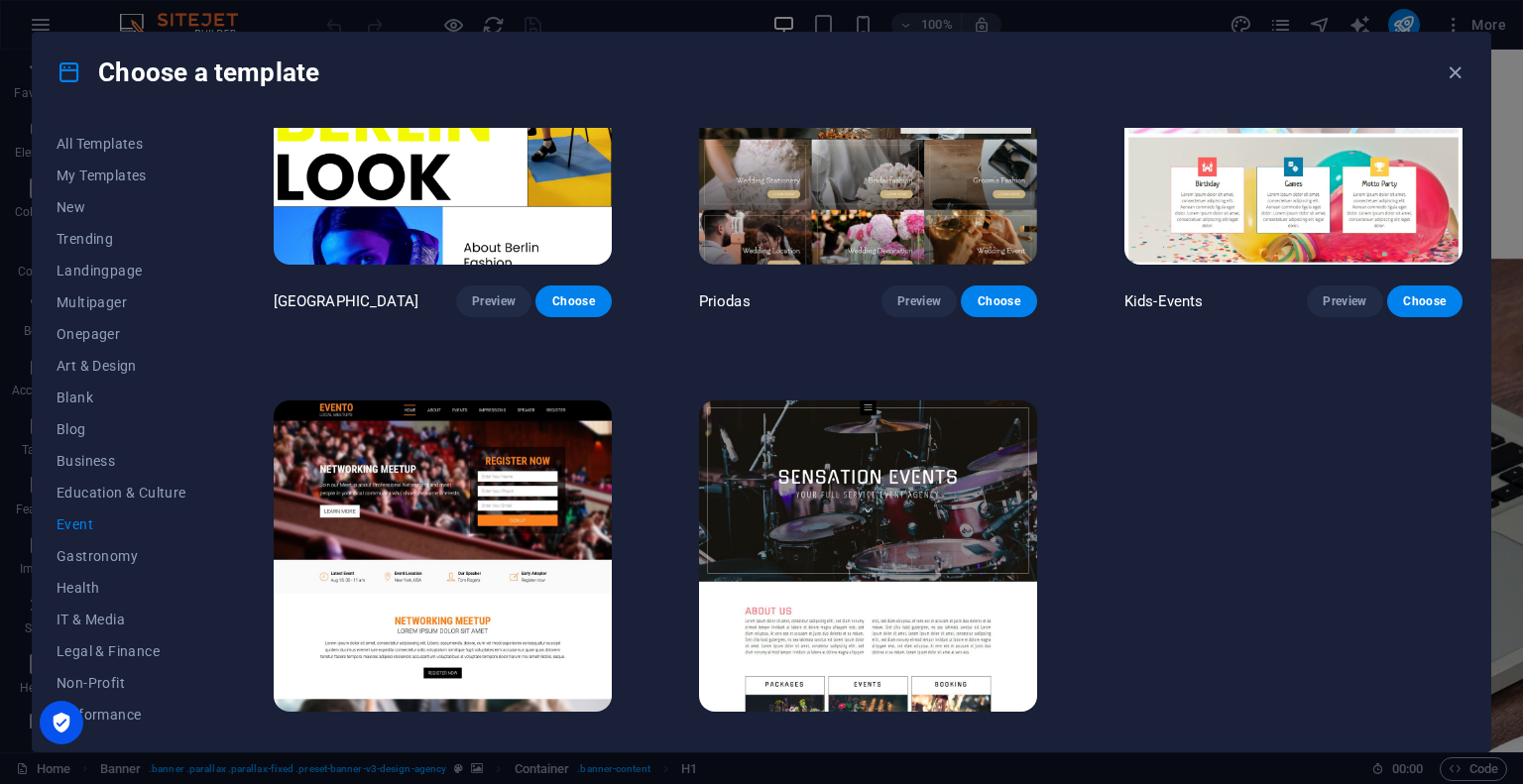 scroll, scrollTop: 656, scrollLeft: 0, axis: vertical 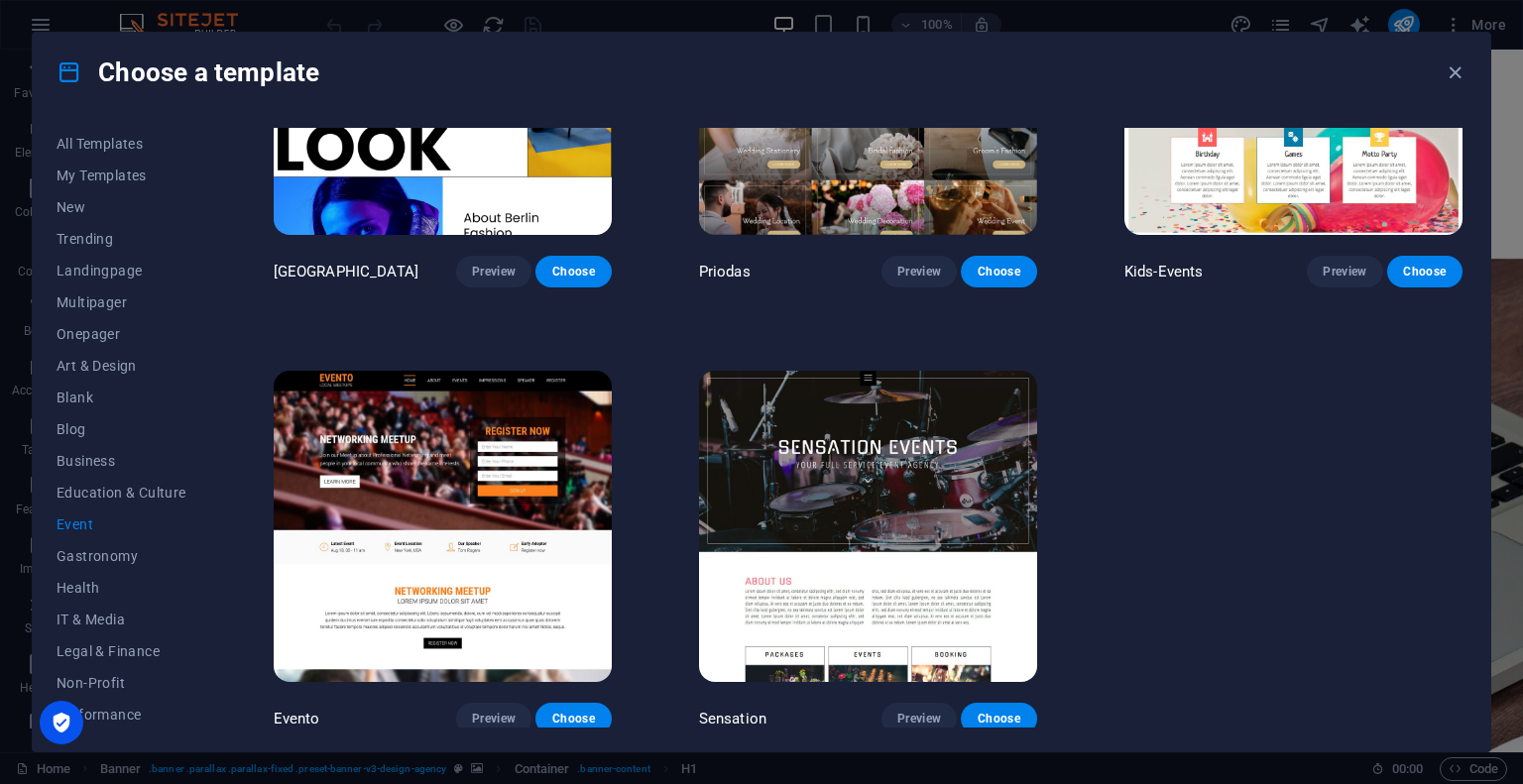 click at bounding box center (868, 526) 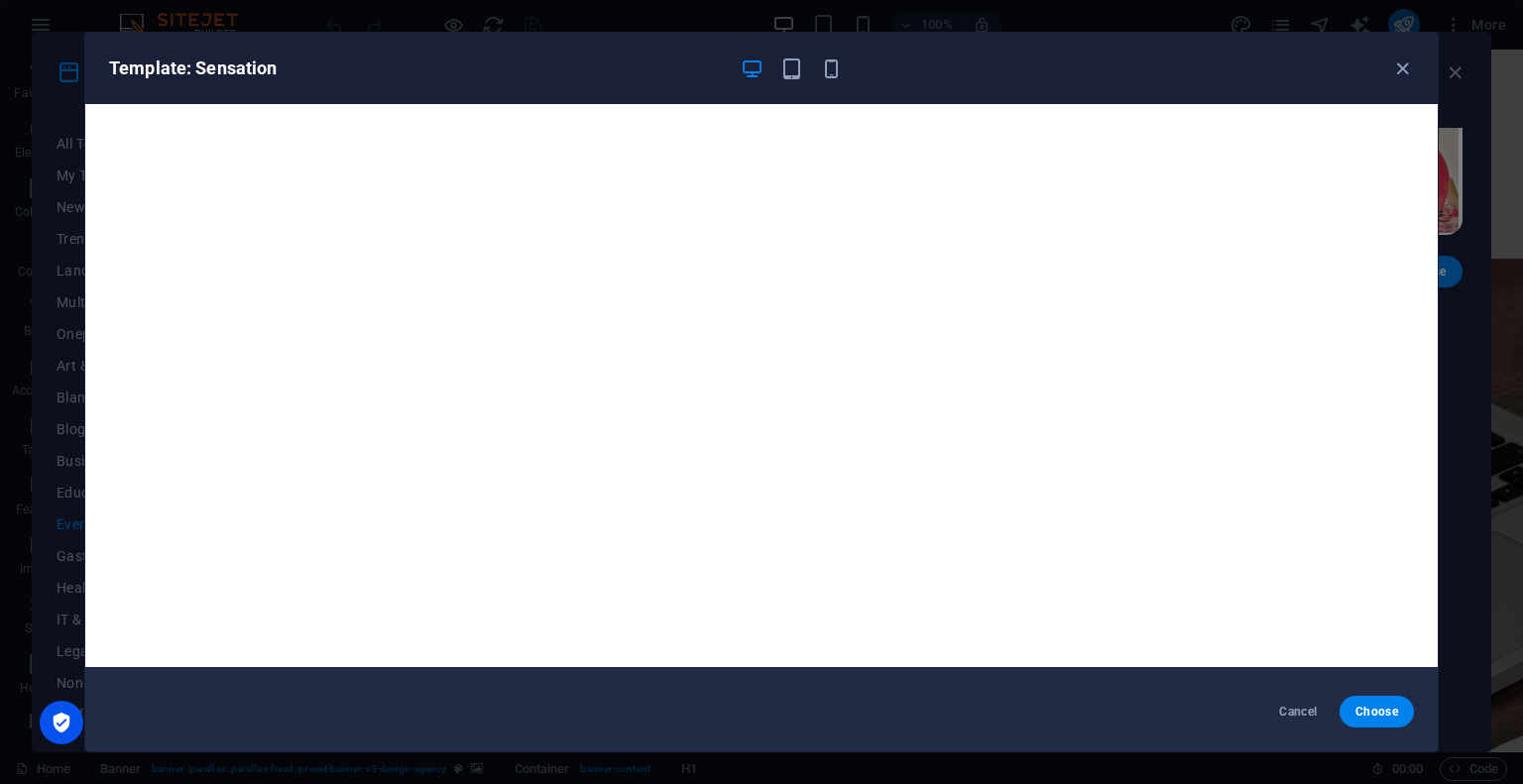scroll, scrollTop: 0, scrollLeft: 0, axis: both 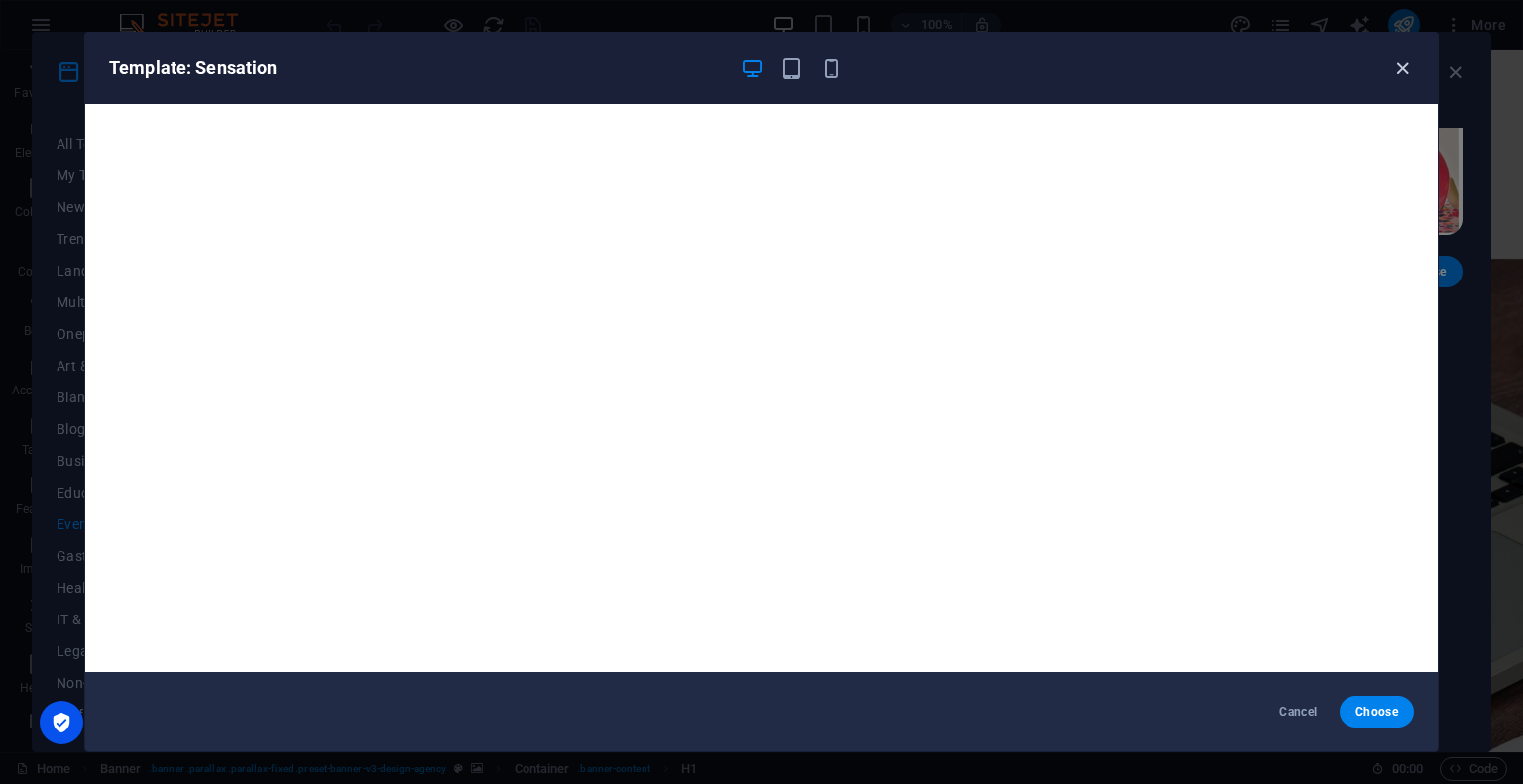 click at bounding box center (1402, 68) 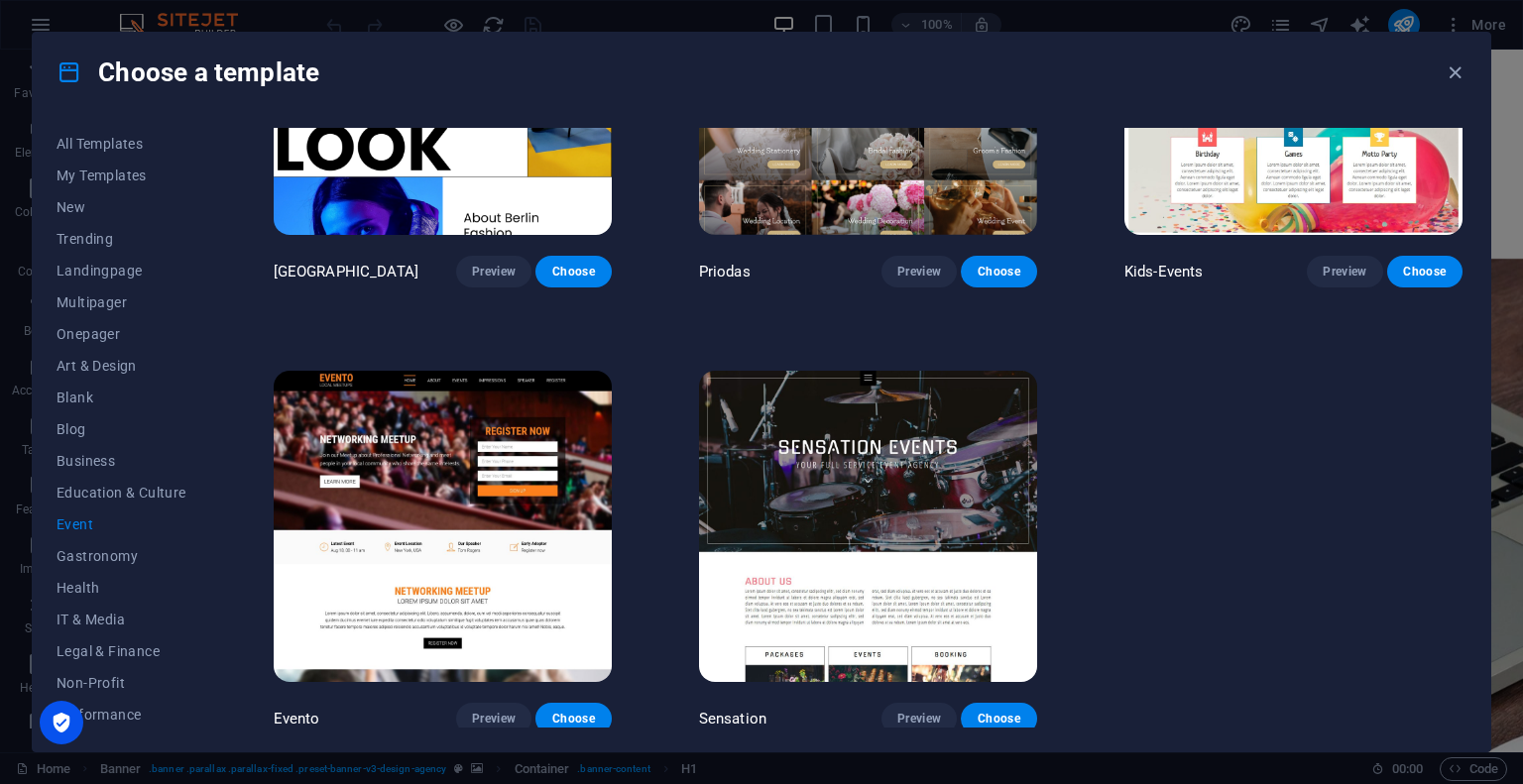 click at bounding box center (442, 526) 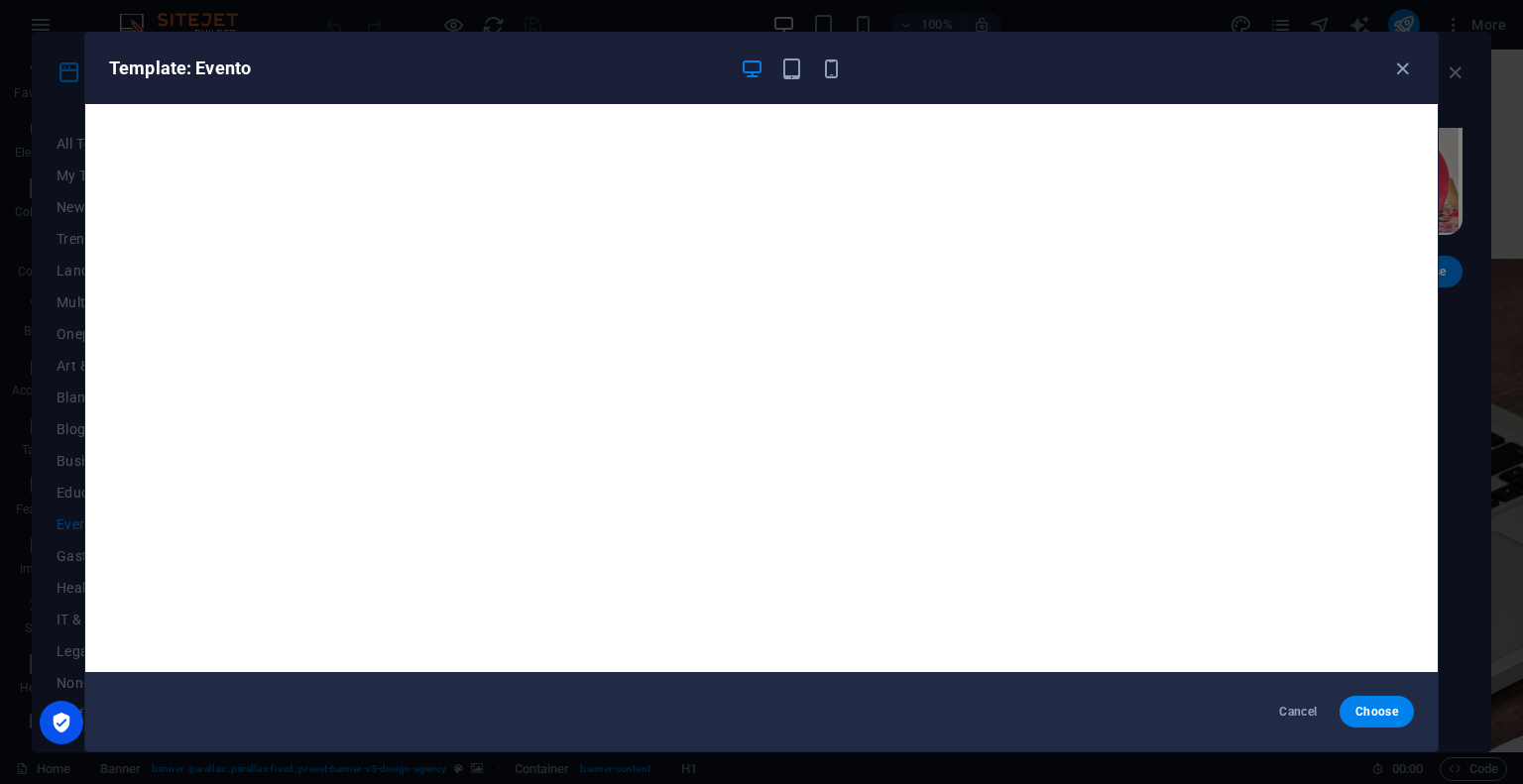 scroll, scrollTop: 5, scrollLeft: 0, axis: vertical 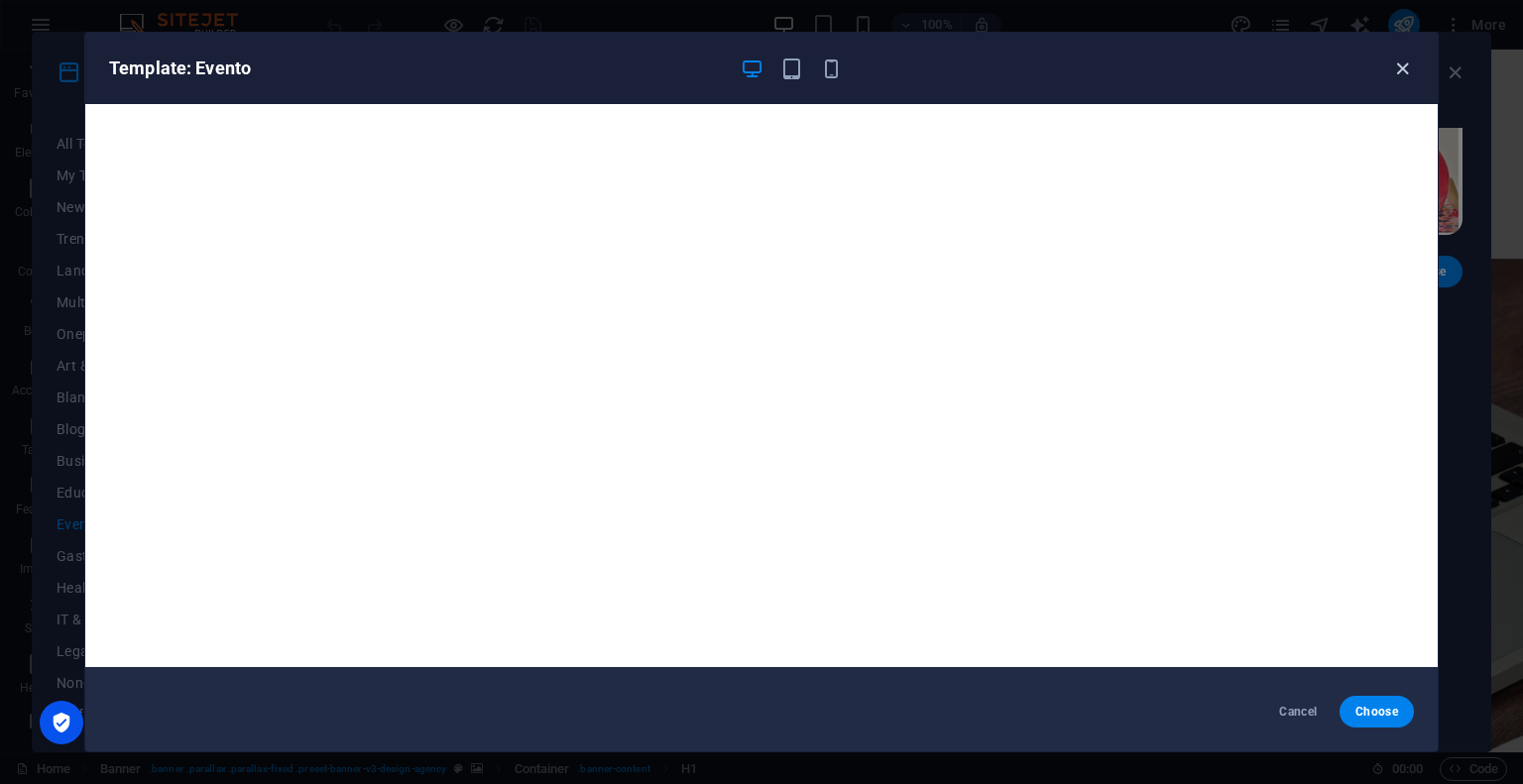 click at bounding box center [1402, 68] 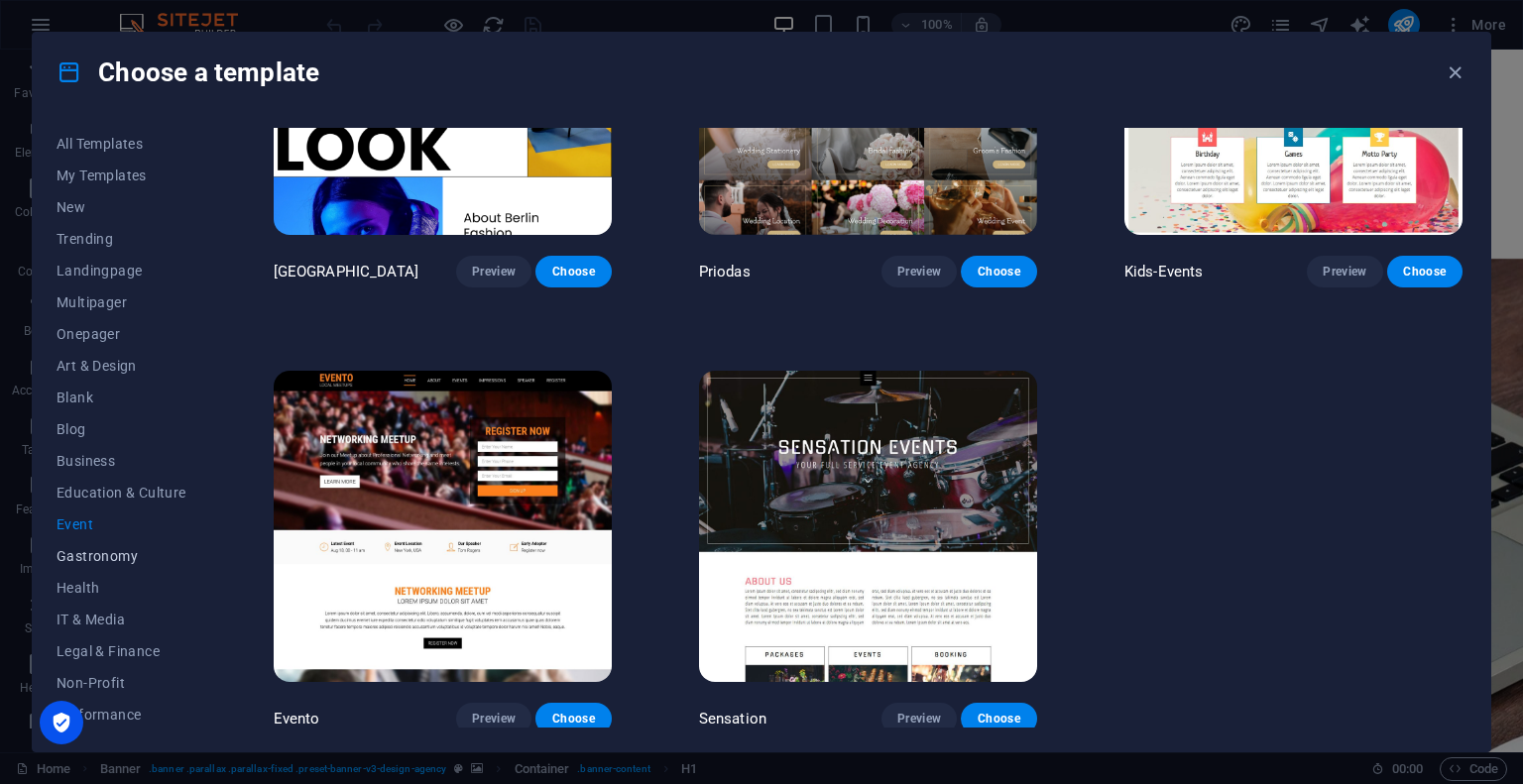 click on "Gastronomy" at bounding box center (121, 556) 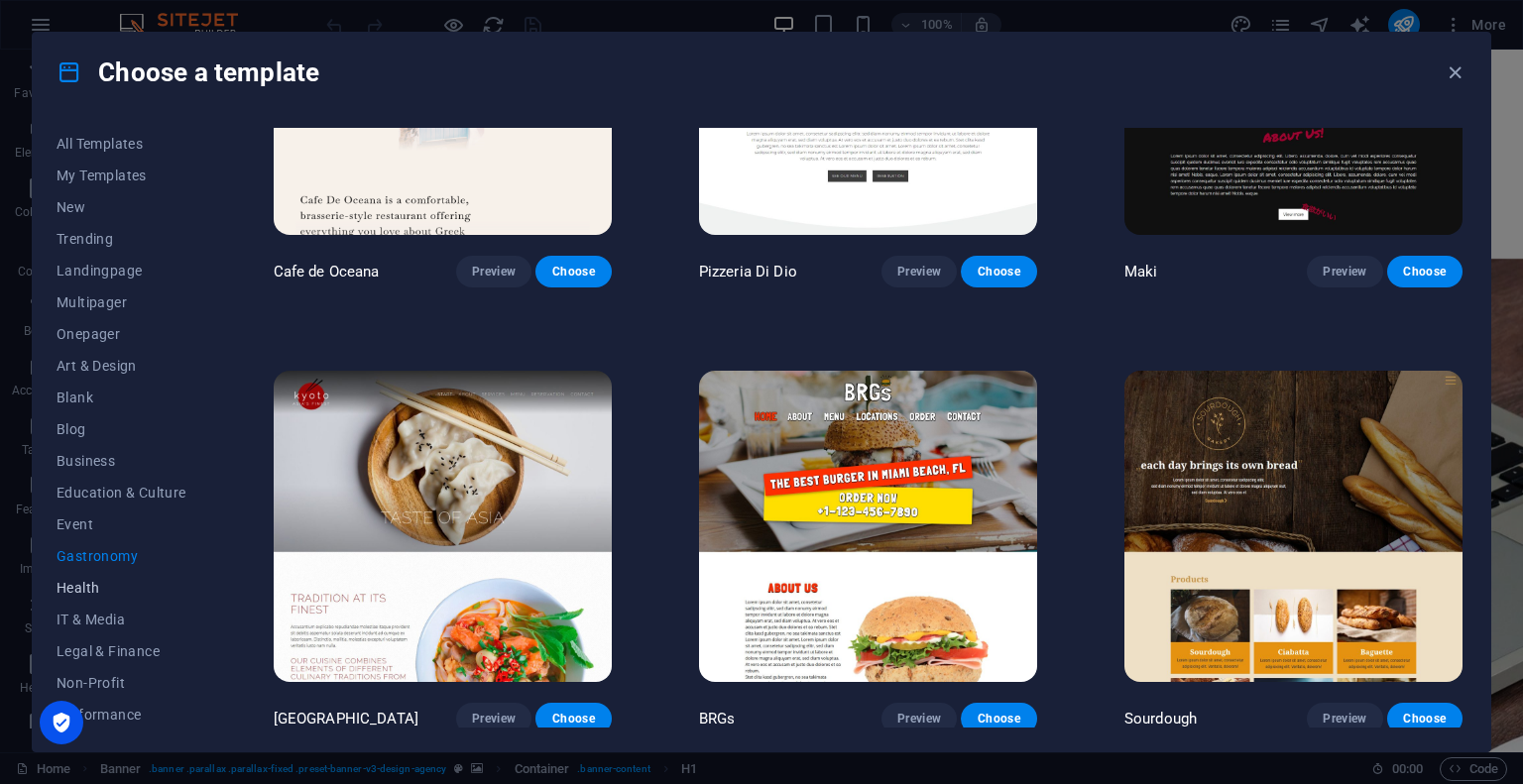 click on "Health" at bounding box center [121, 588] 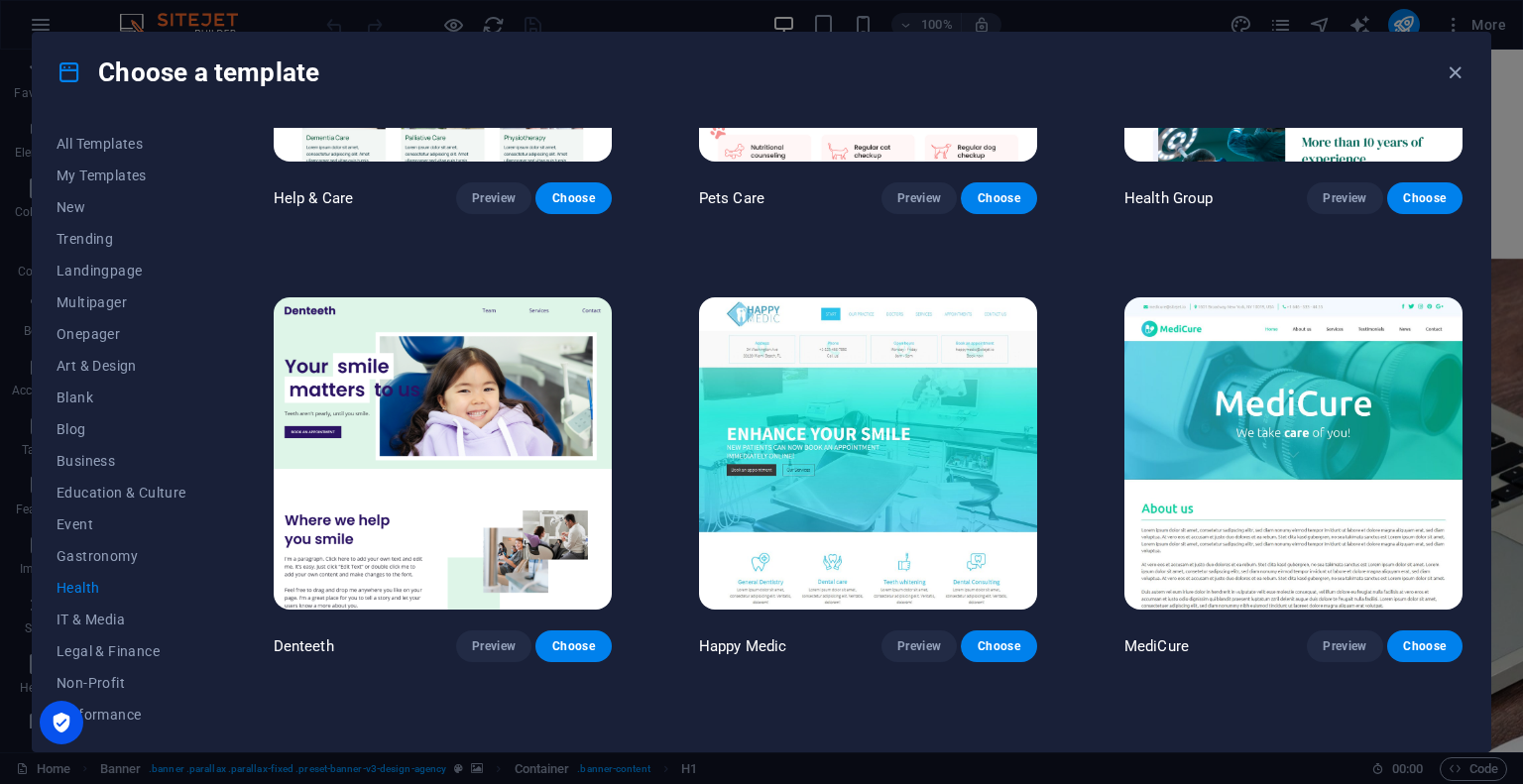 scroll, scrollTop: 0, scrollLeft: 0, axis: both 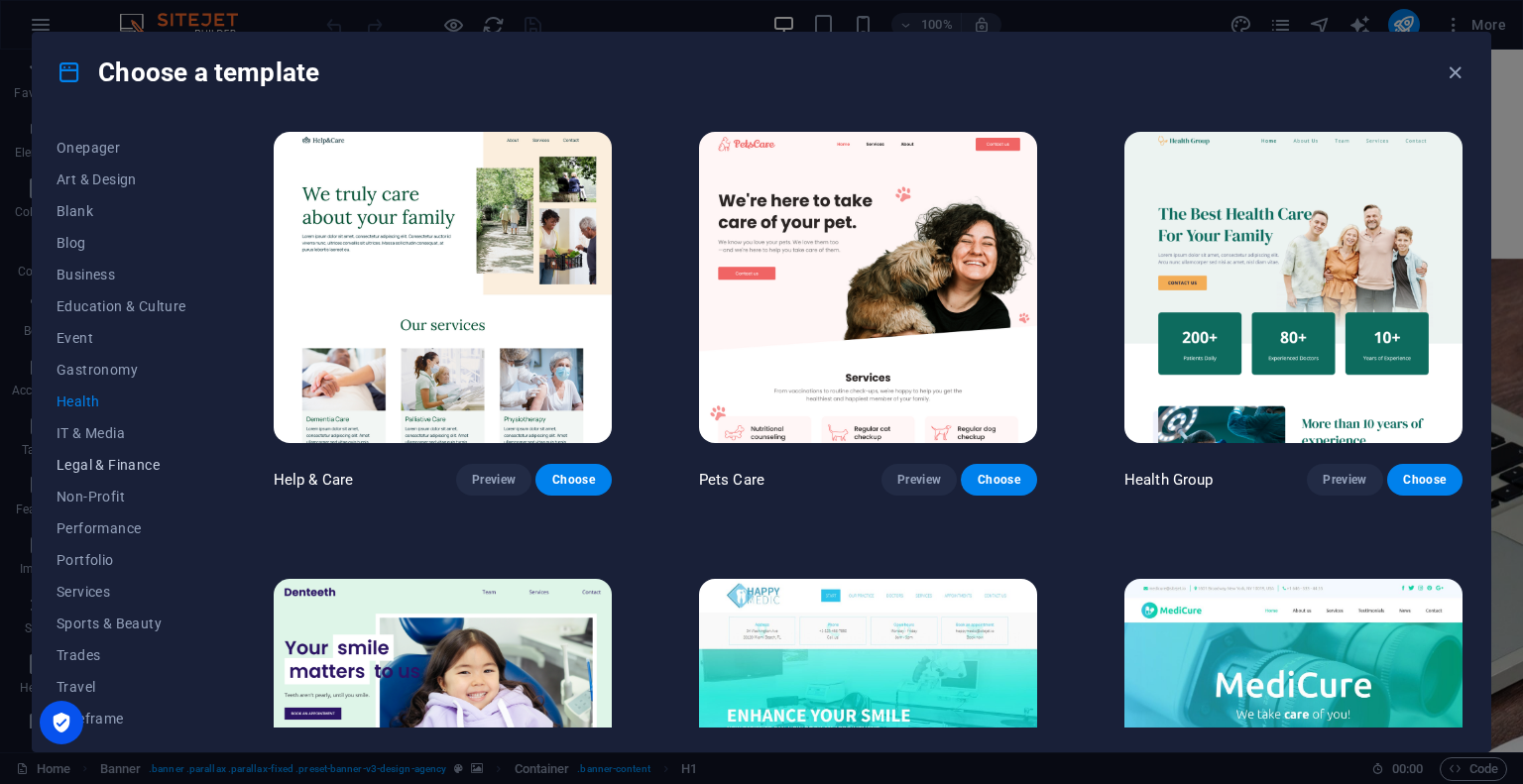 click on "Legal & Finance" at bounding box center [121, 465] 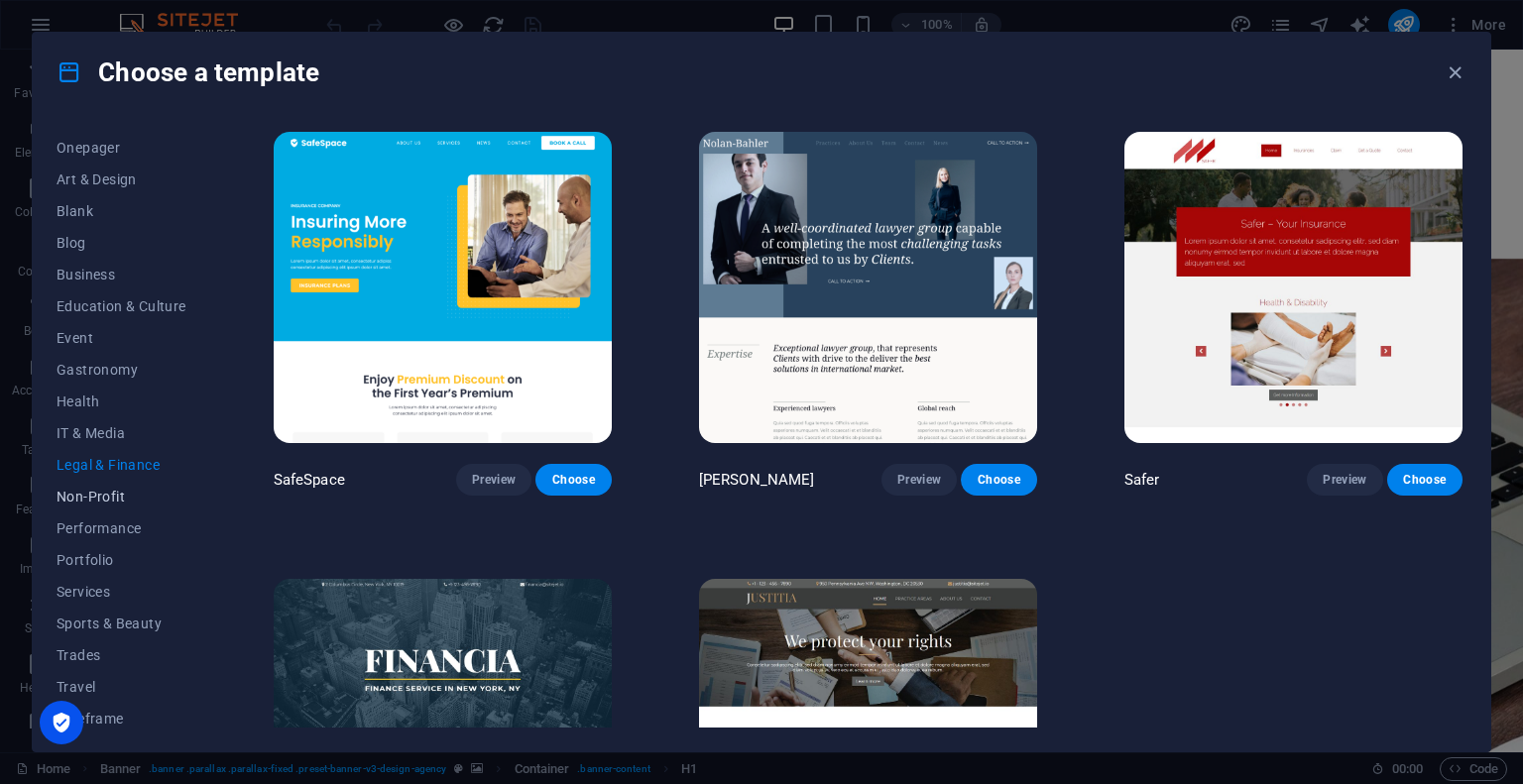 click on "Non-Profit" at bounding box center [121, 497] 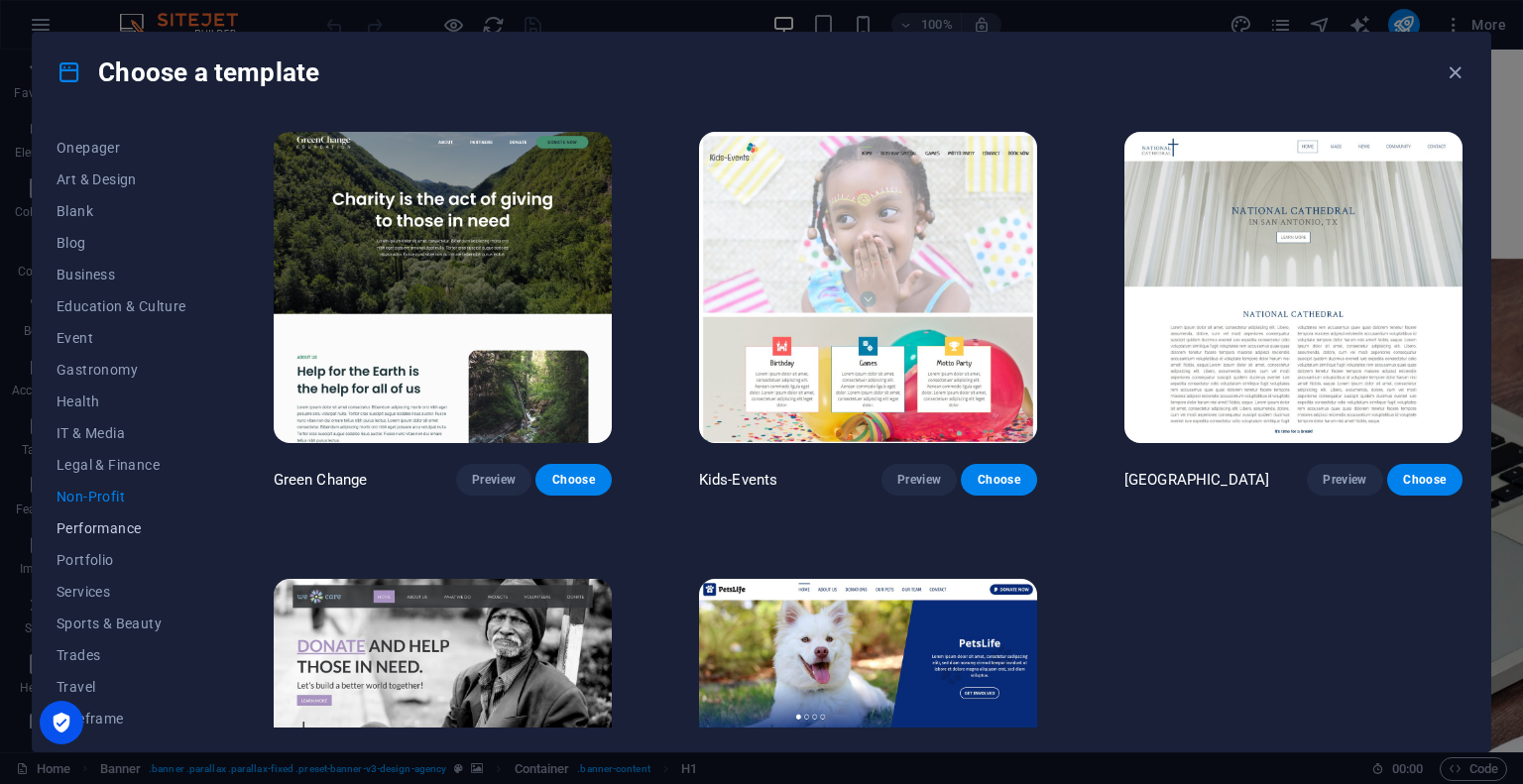 click on "Performance" at bounding box center [121, 528] 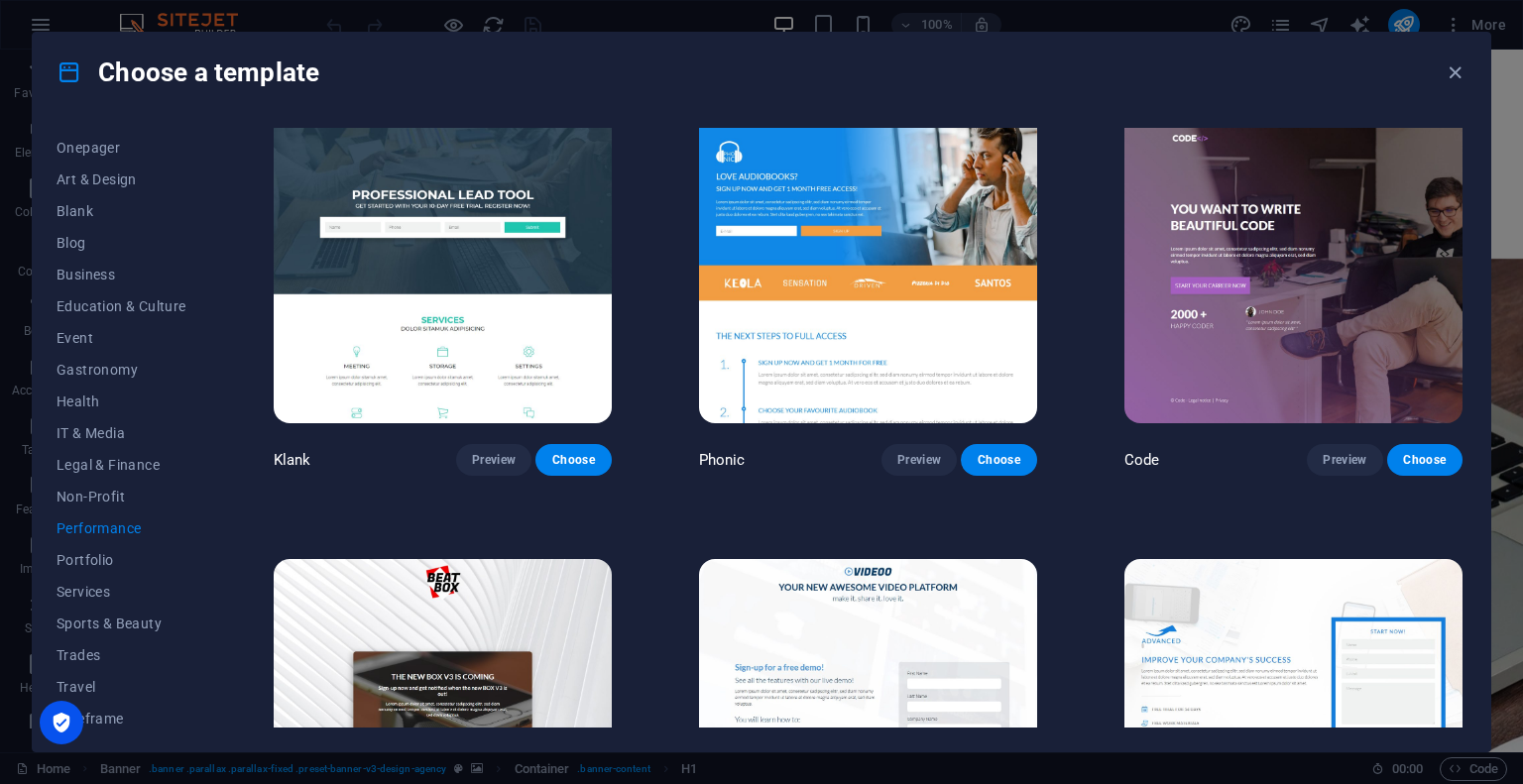 scroll, scrollTop: 20, scrollLeft: 0, axis: vertical 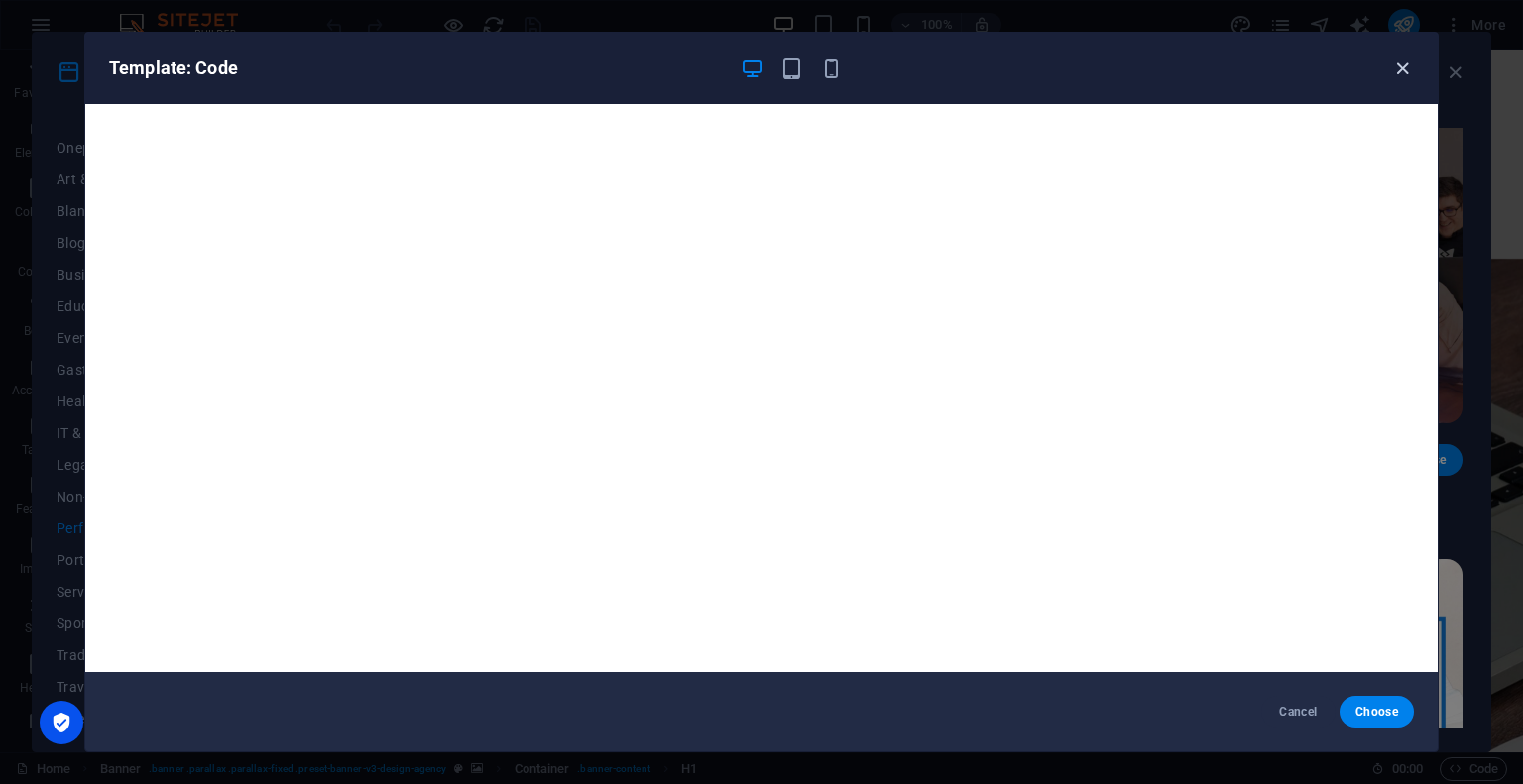 click at bounding box center (1402, 68) 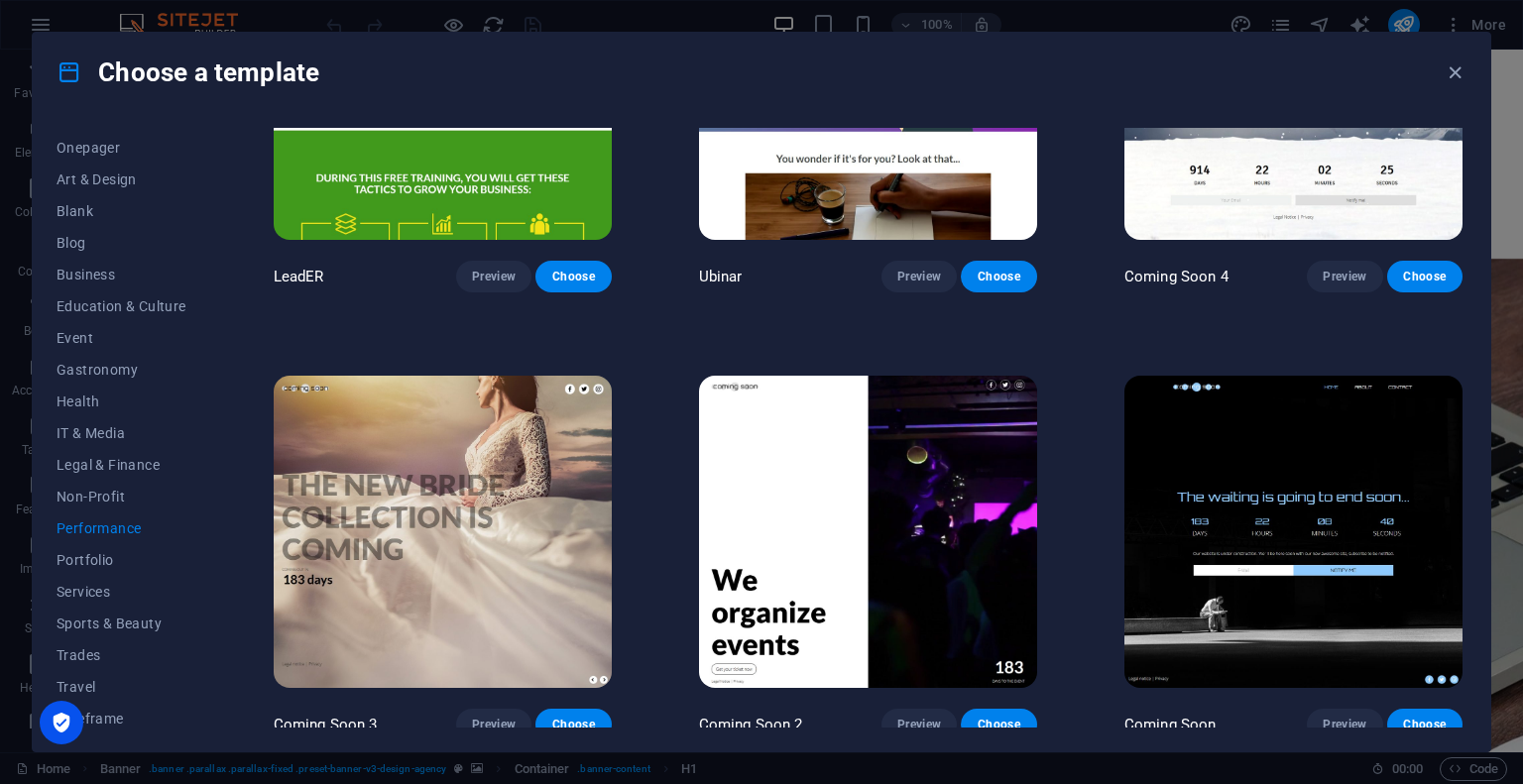 scroll, scrollTop: 1992, scrollLeft: 0, axis: vertical 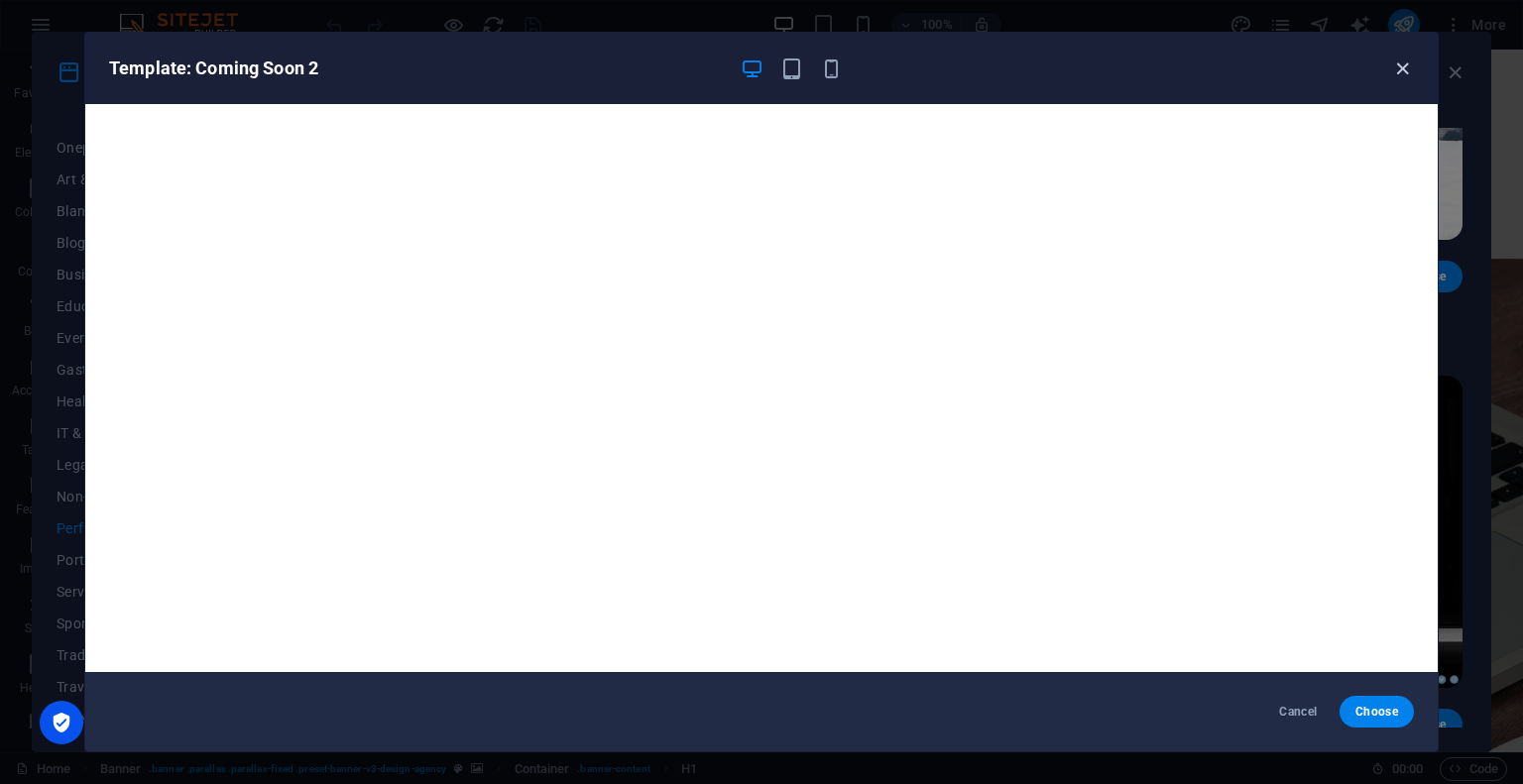 click at bounding box center [1402, 68] 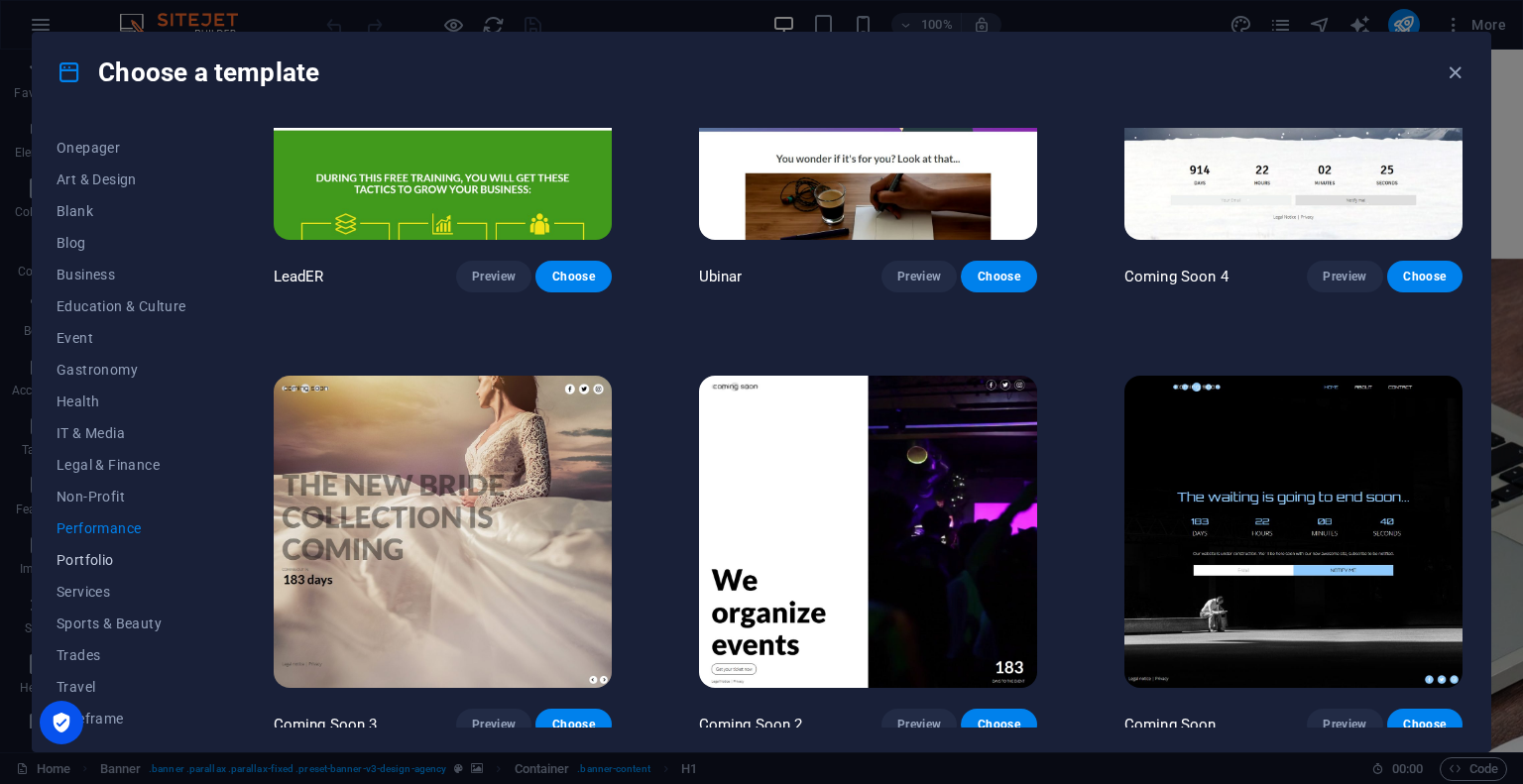 click on "Portfolio" at bounding box center [121, 560] 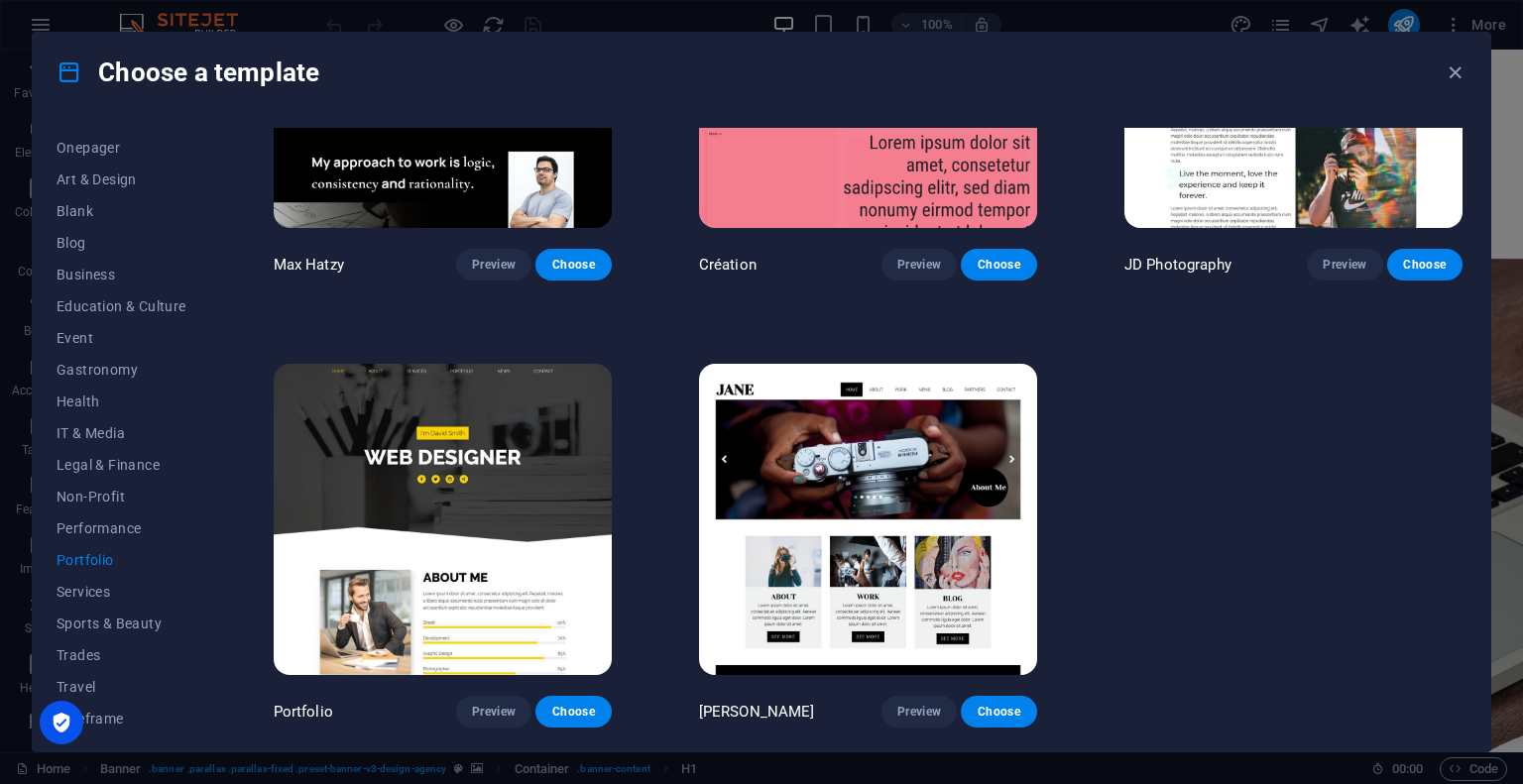 scroll, scrollTop: 0, scrollLeft: 0, axis: both 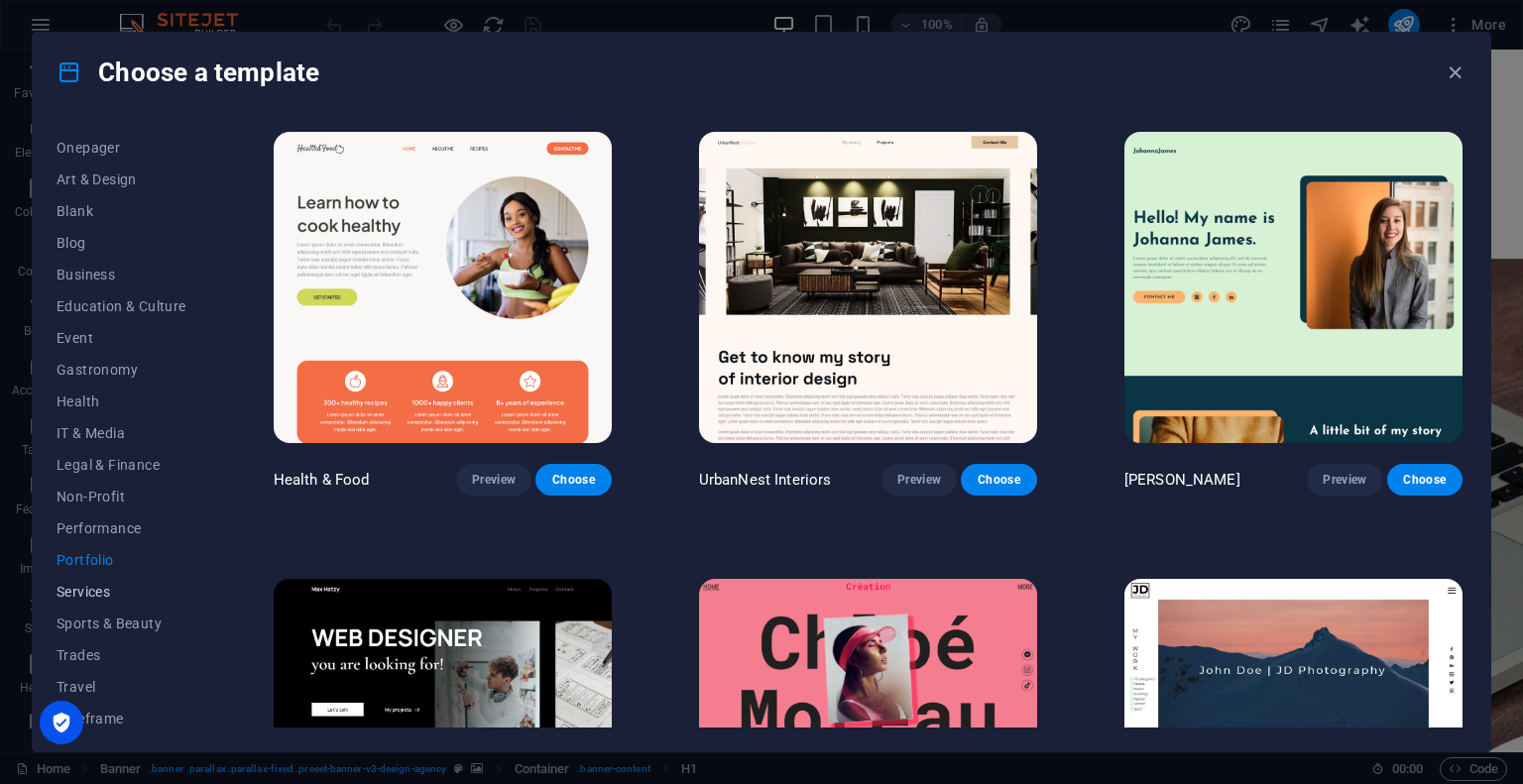 click on "Services" at bounding box center [121, 592] 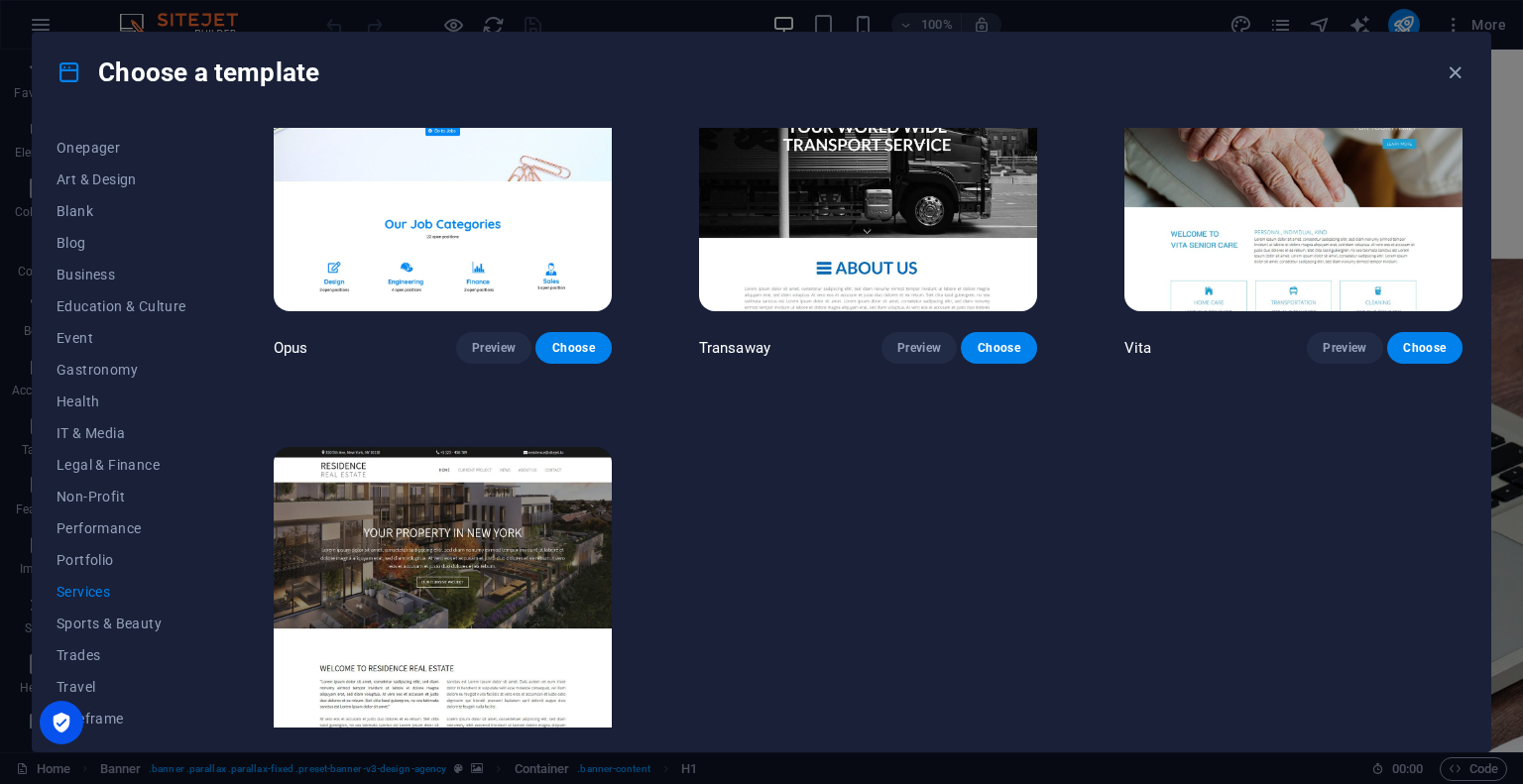 scroll, scrollTop: 2438, scrollLeft: 0, axis: vertical 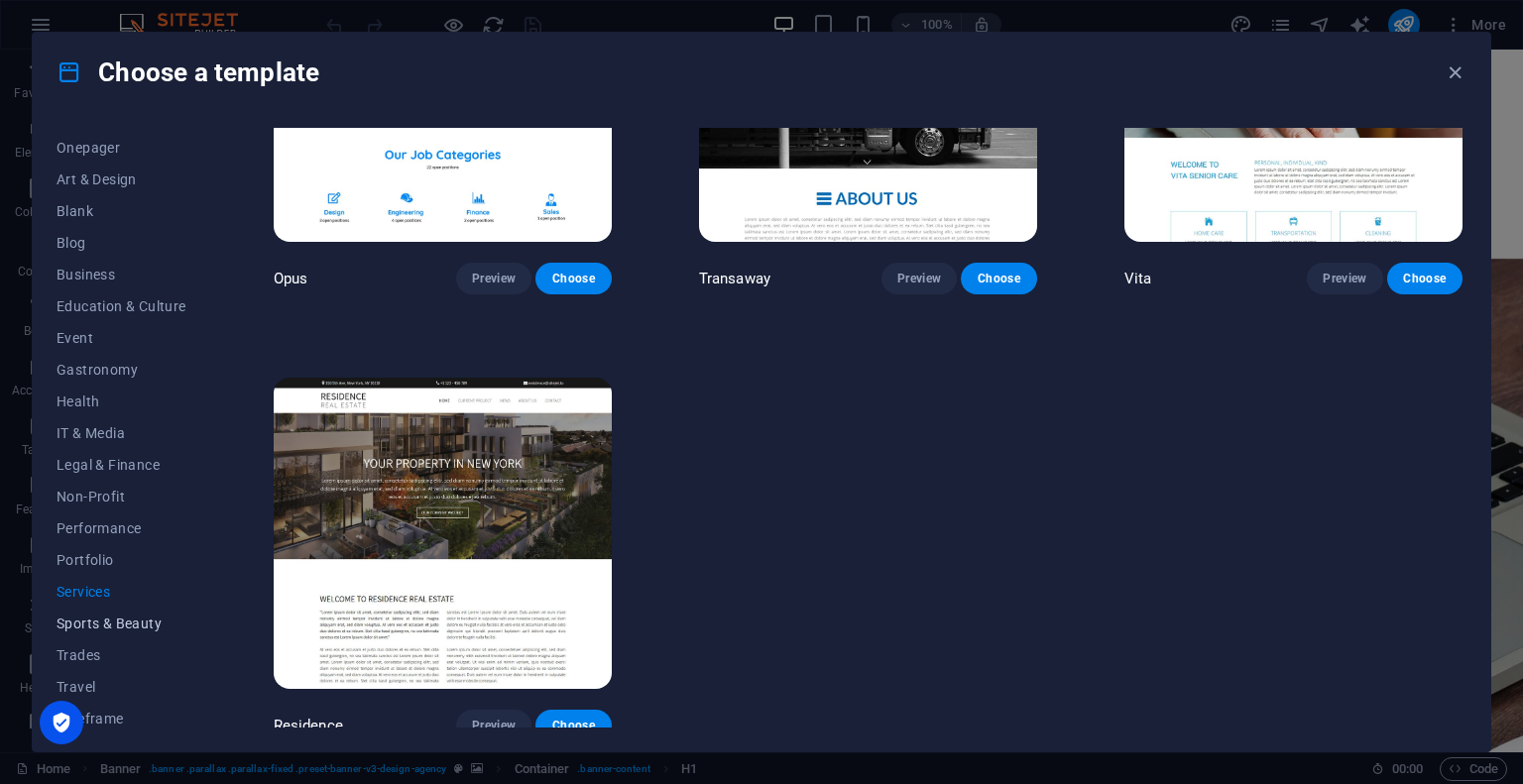 click on "Sports & Beauty" at bounding box center [121, 623] 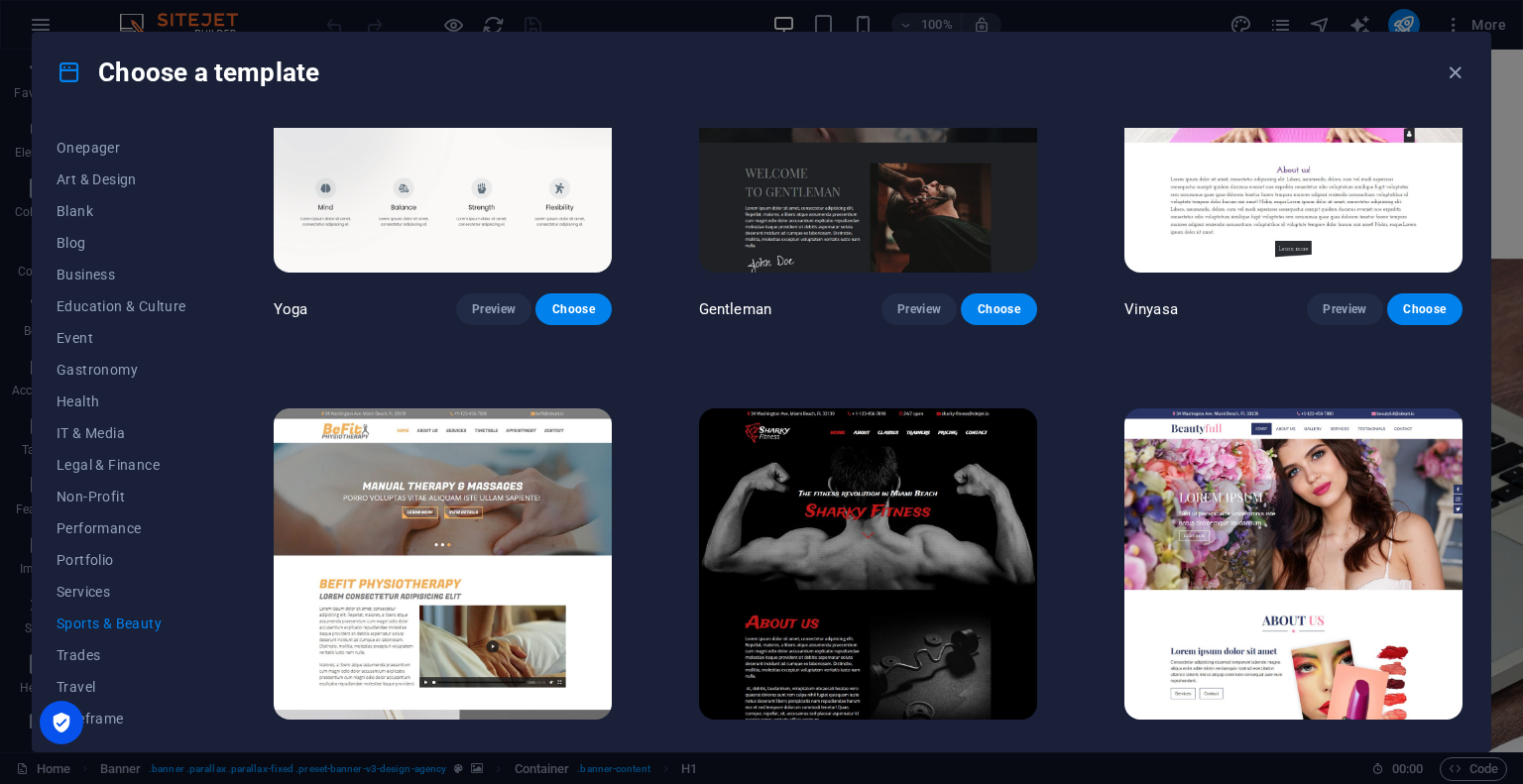 scroll, scrollTop: 1215, scrollLeft: 0, axis: vertical 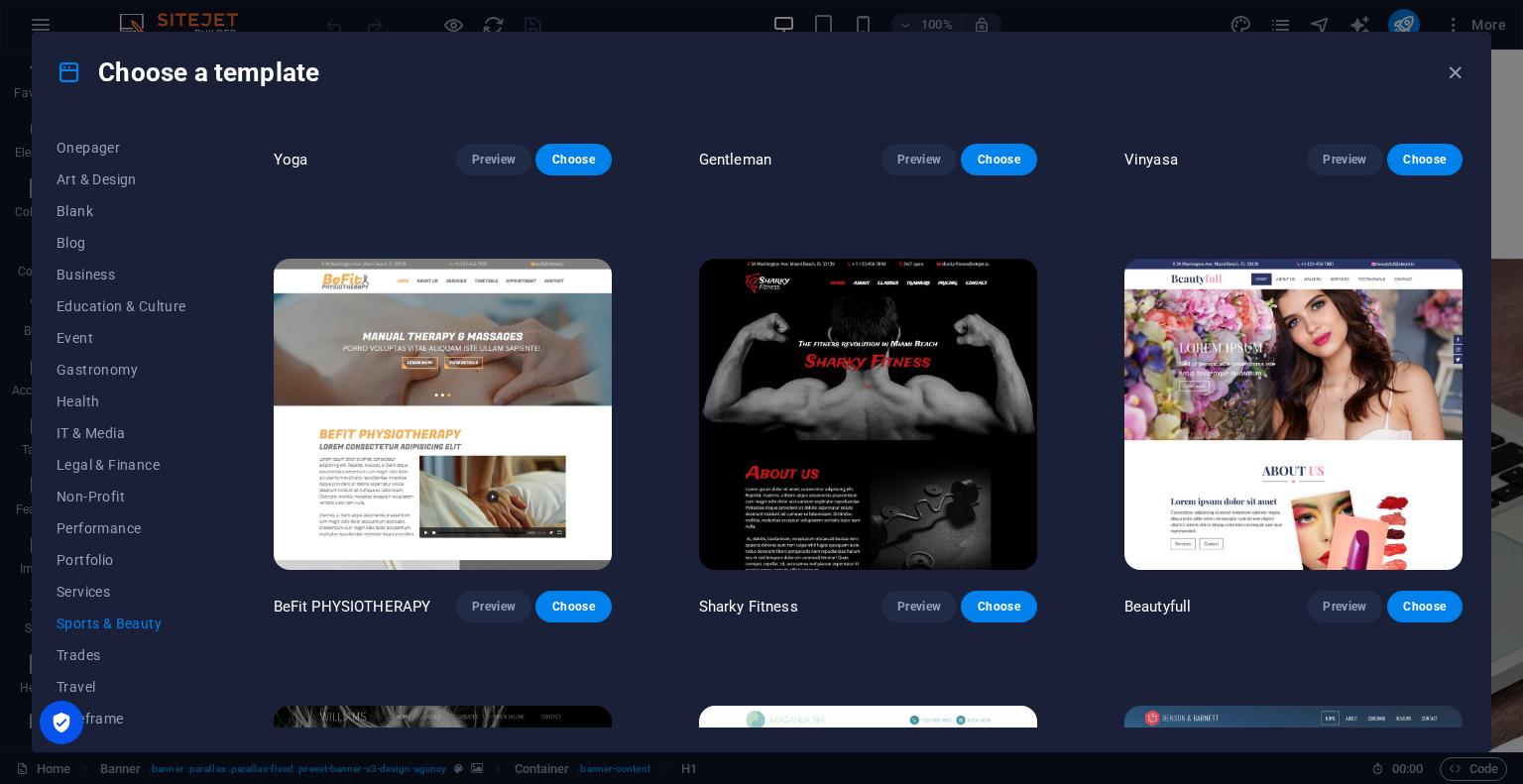 click at bounding box center (1293, 414) 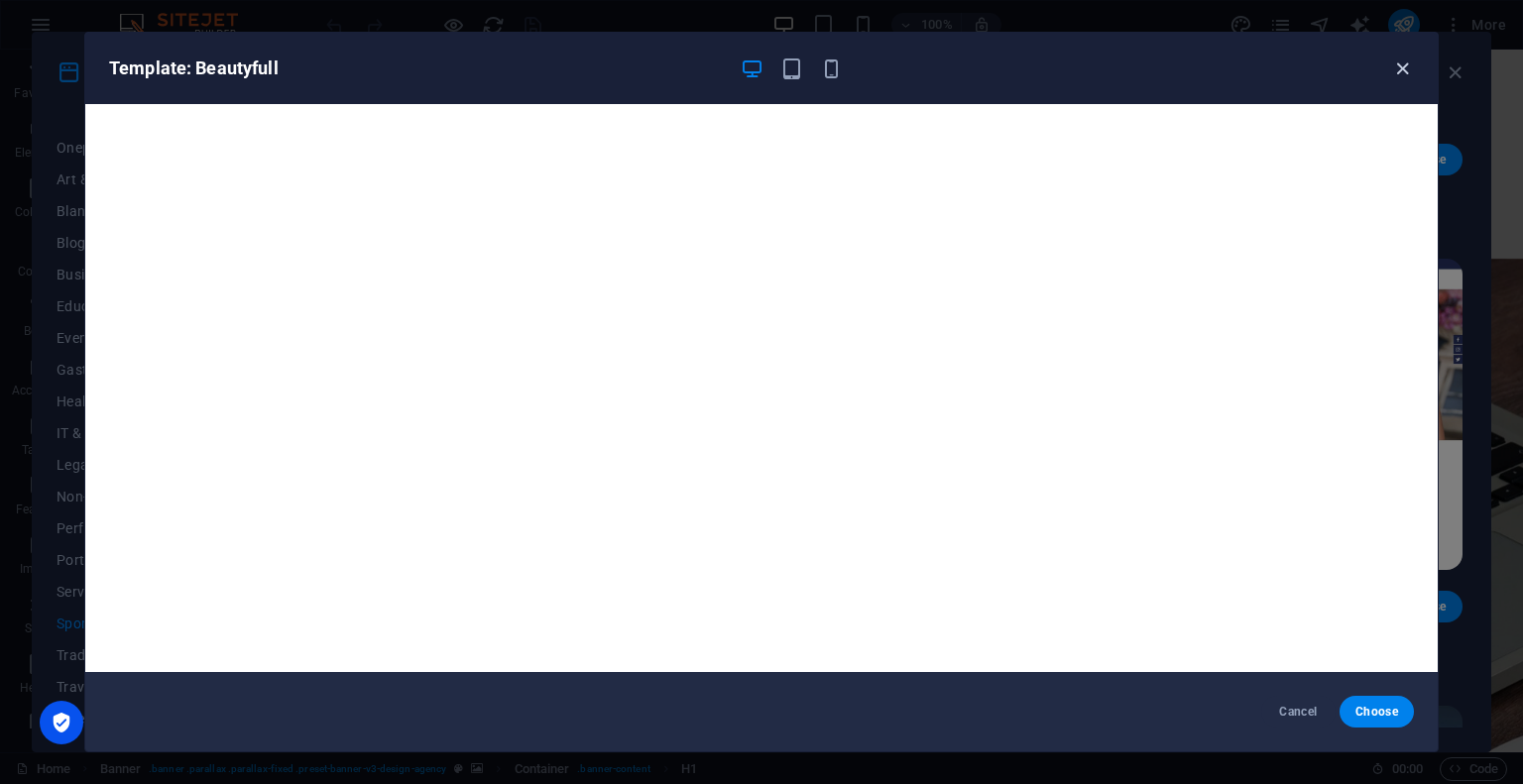 click at bounding box center [1402, 68] 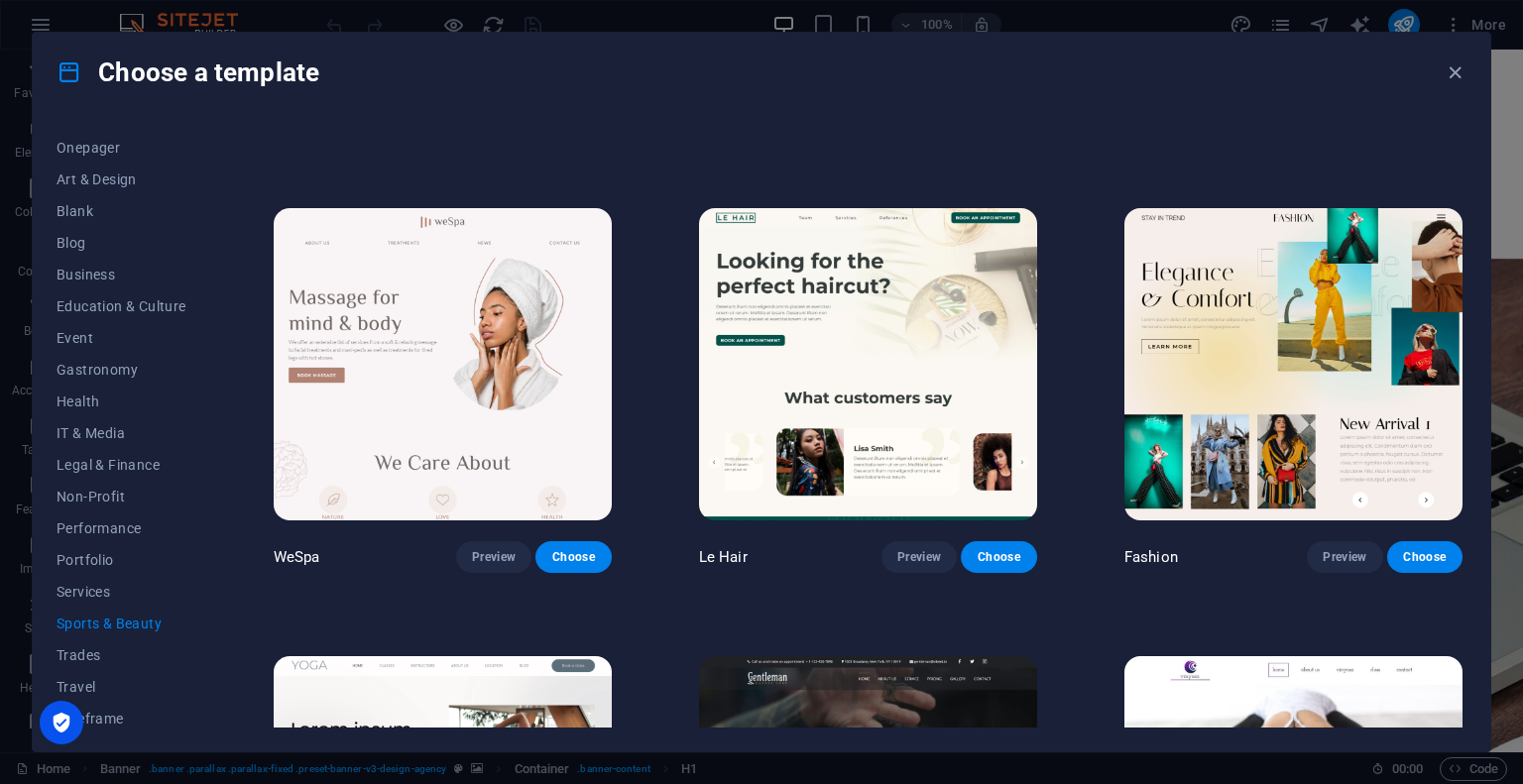 scroll, scrollTop: 353, scrollLeft: 0, axis: vertical 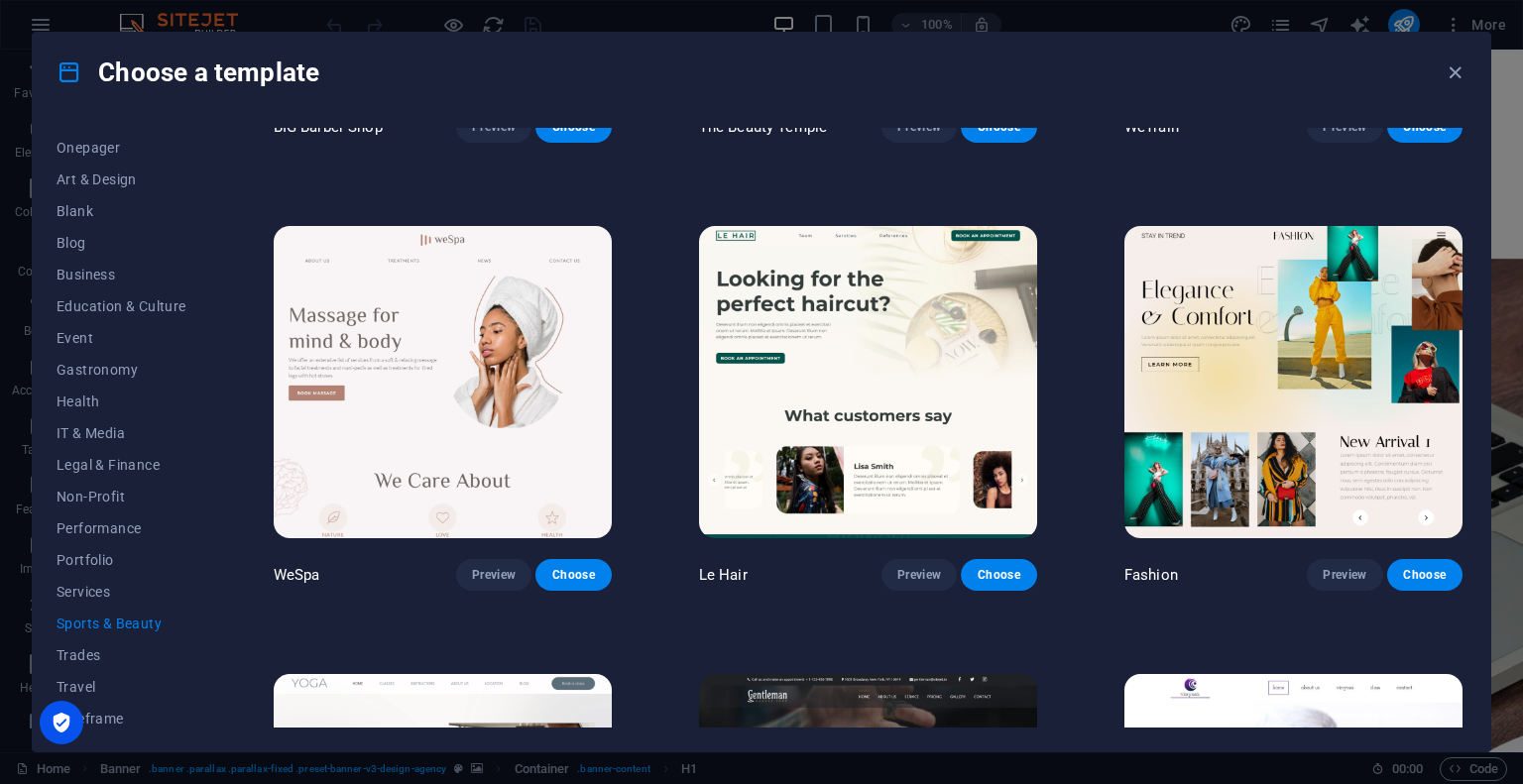 click at bounding box center [442, 382] 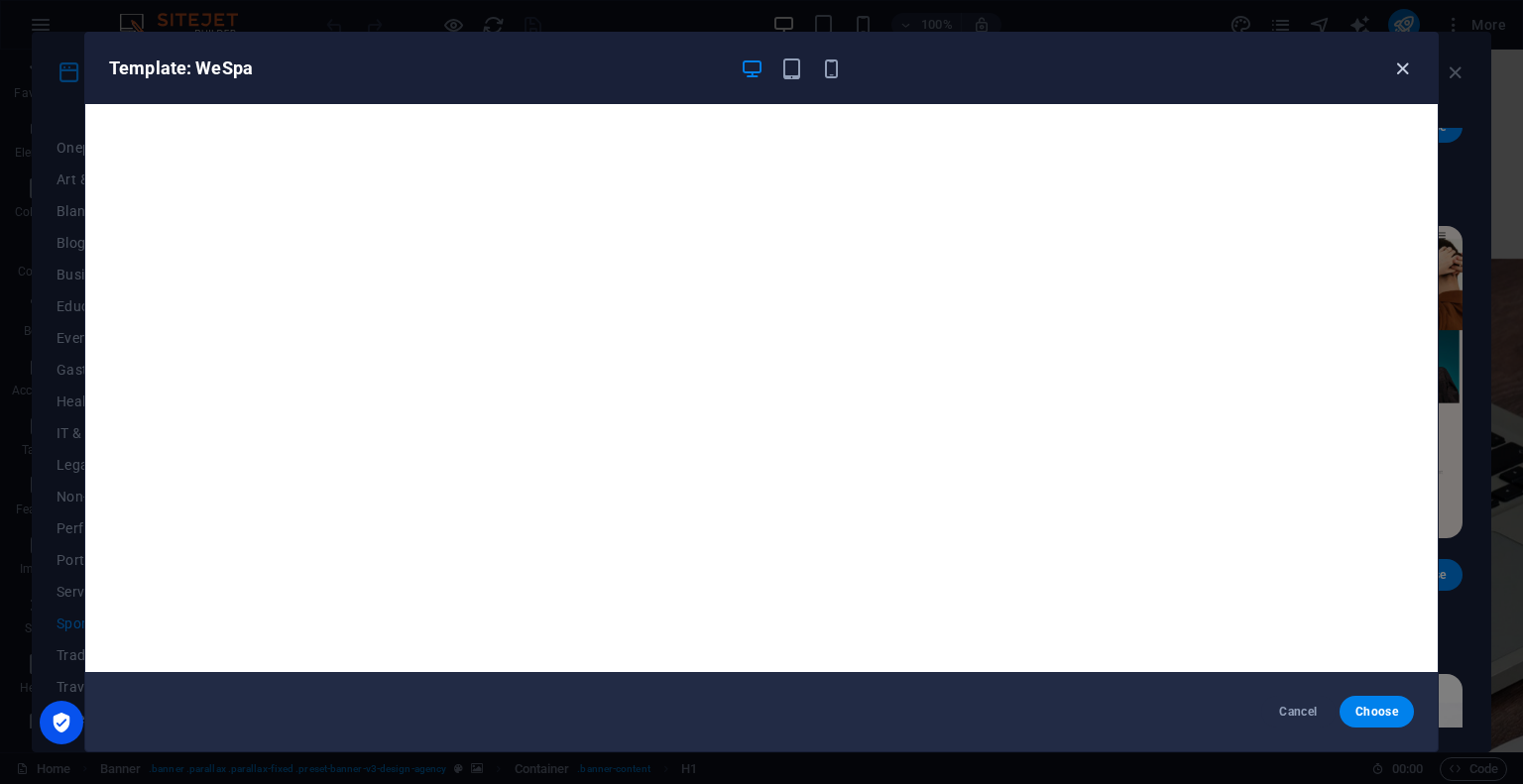 click at bounding box center (1402, 68) 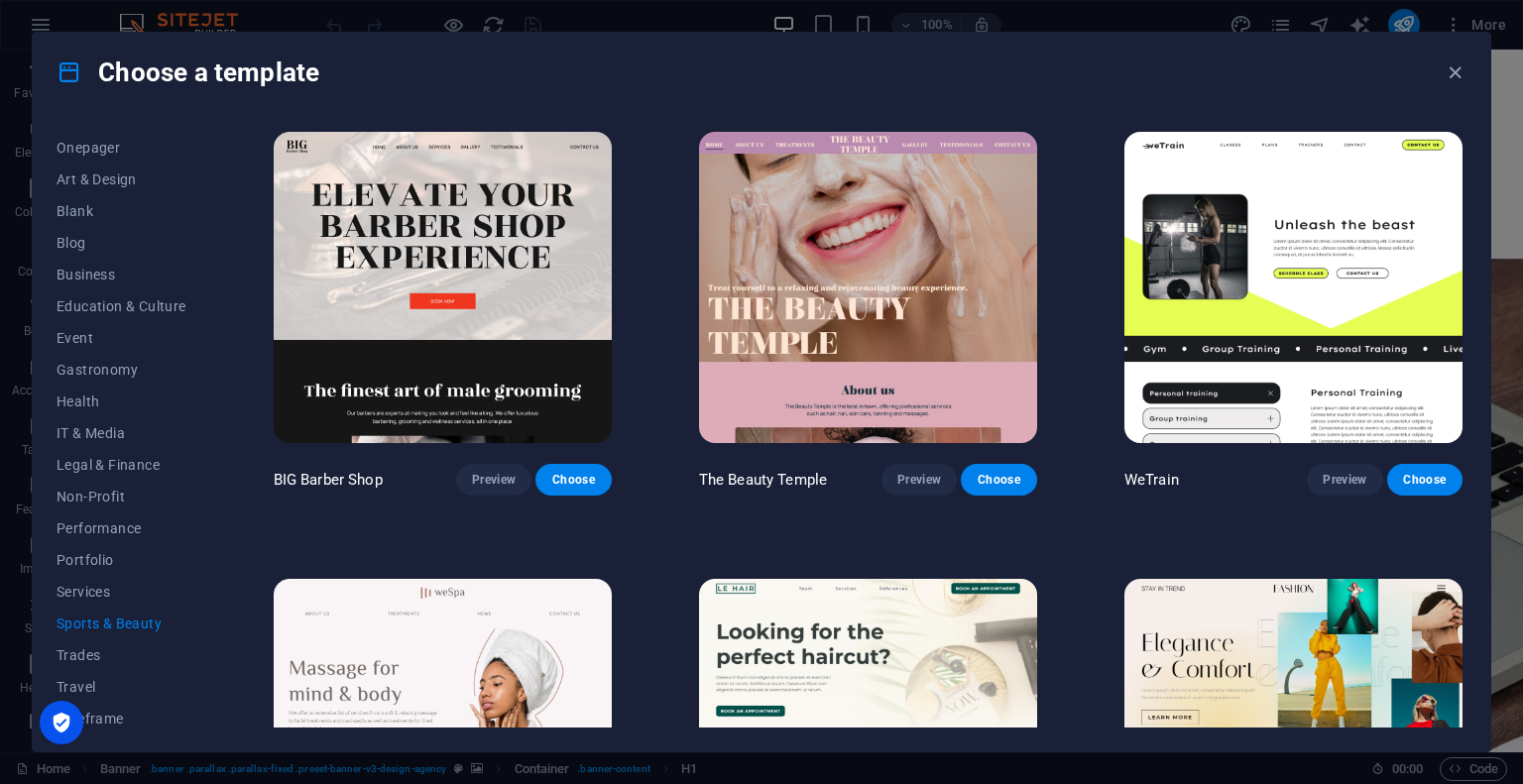scroll, scrollTop: 0, scrollLeft: 0, axis: both 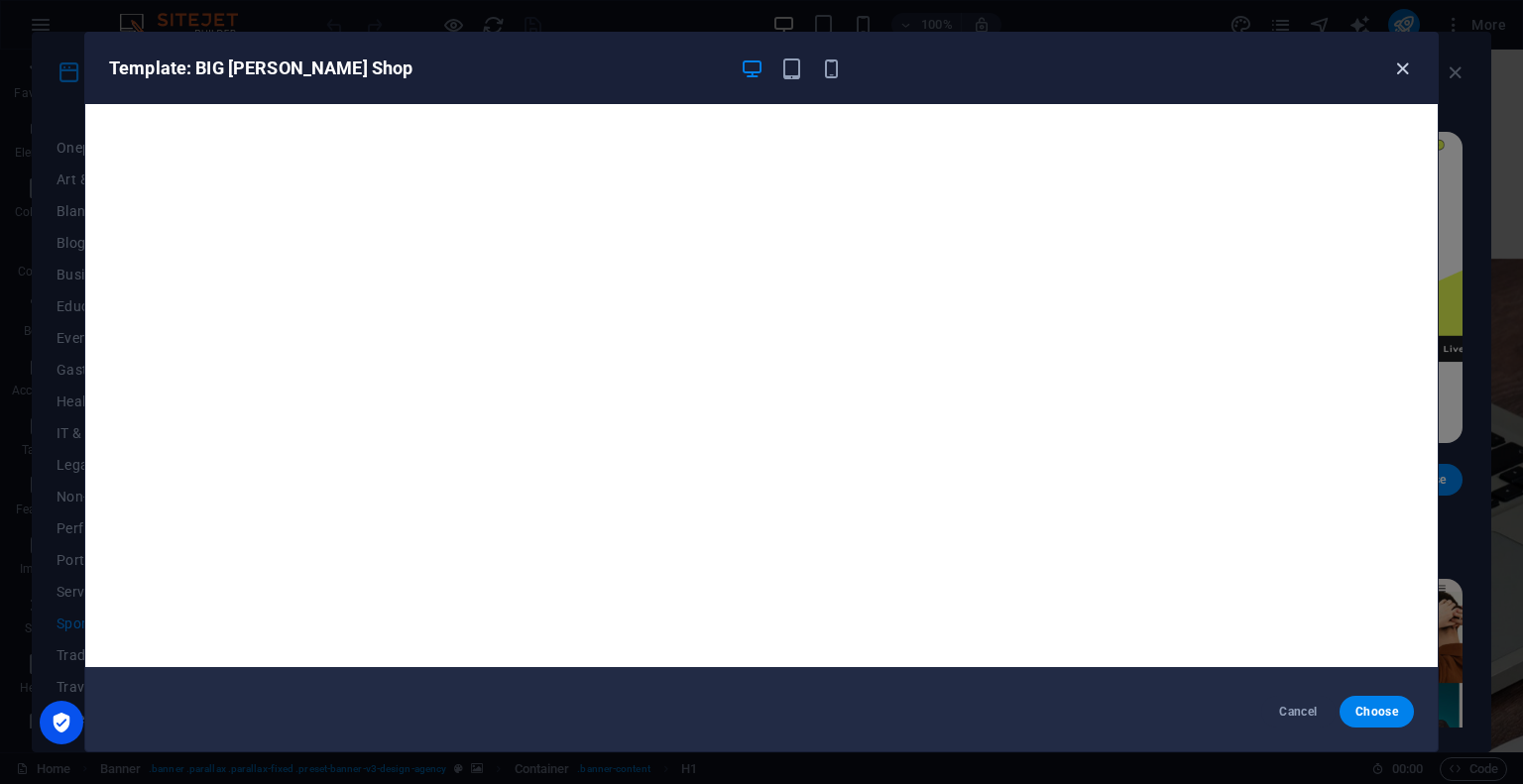 click at bounding box center [1402, 68] 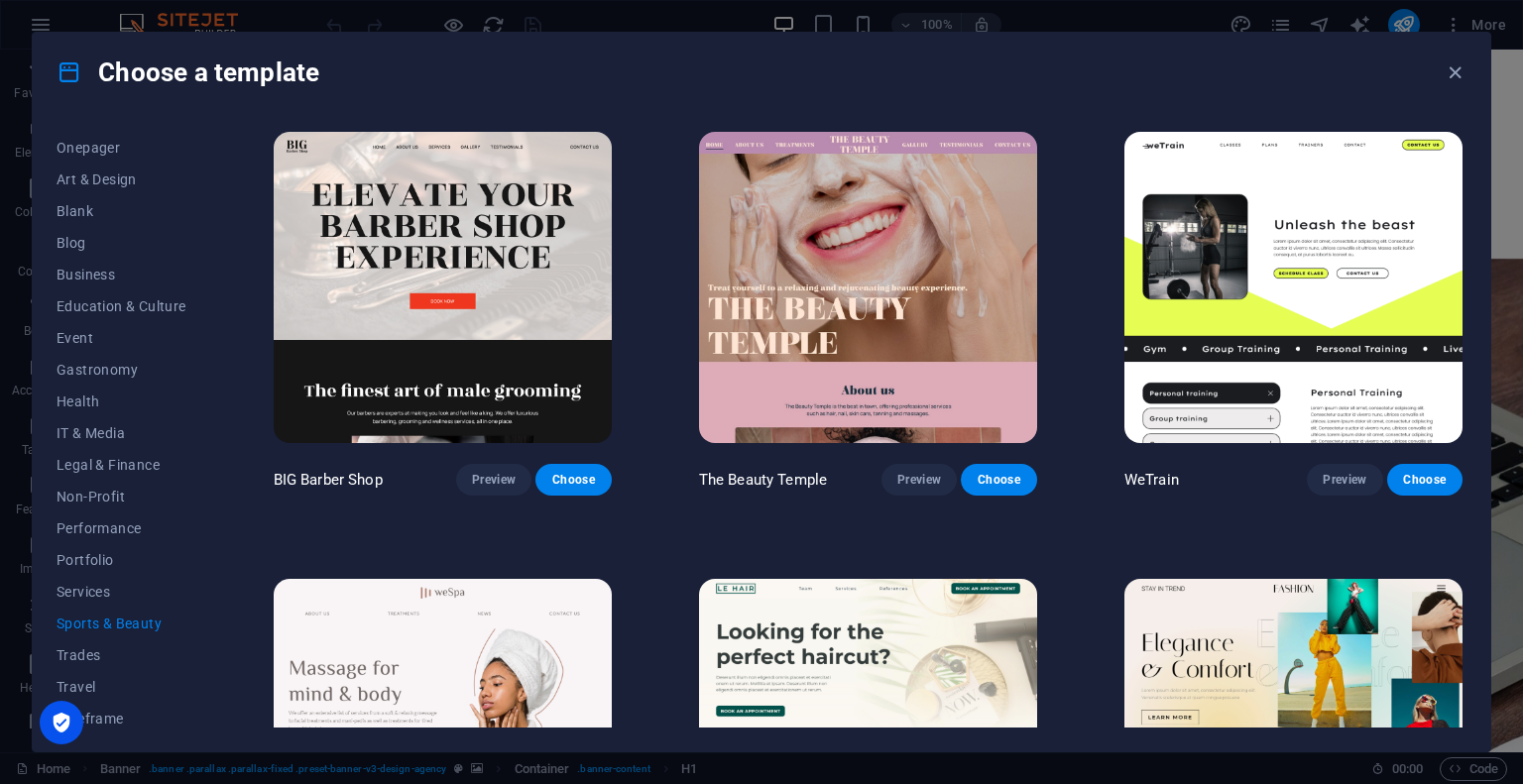 click at bounding box center [868, 287] 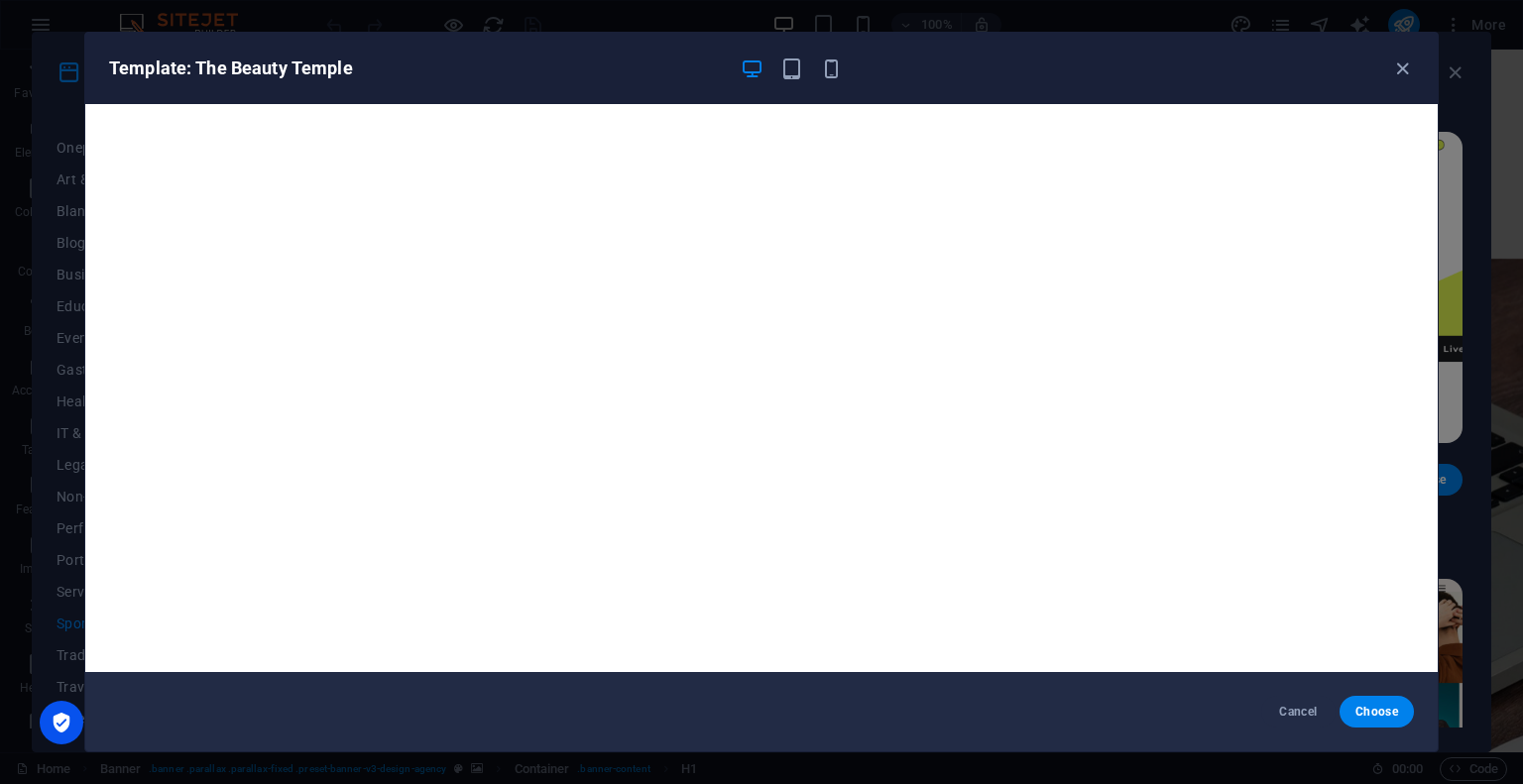 scroll, scrollTop: 5, scrollLeft: 0, axis: vertical 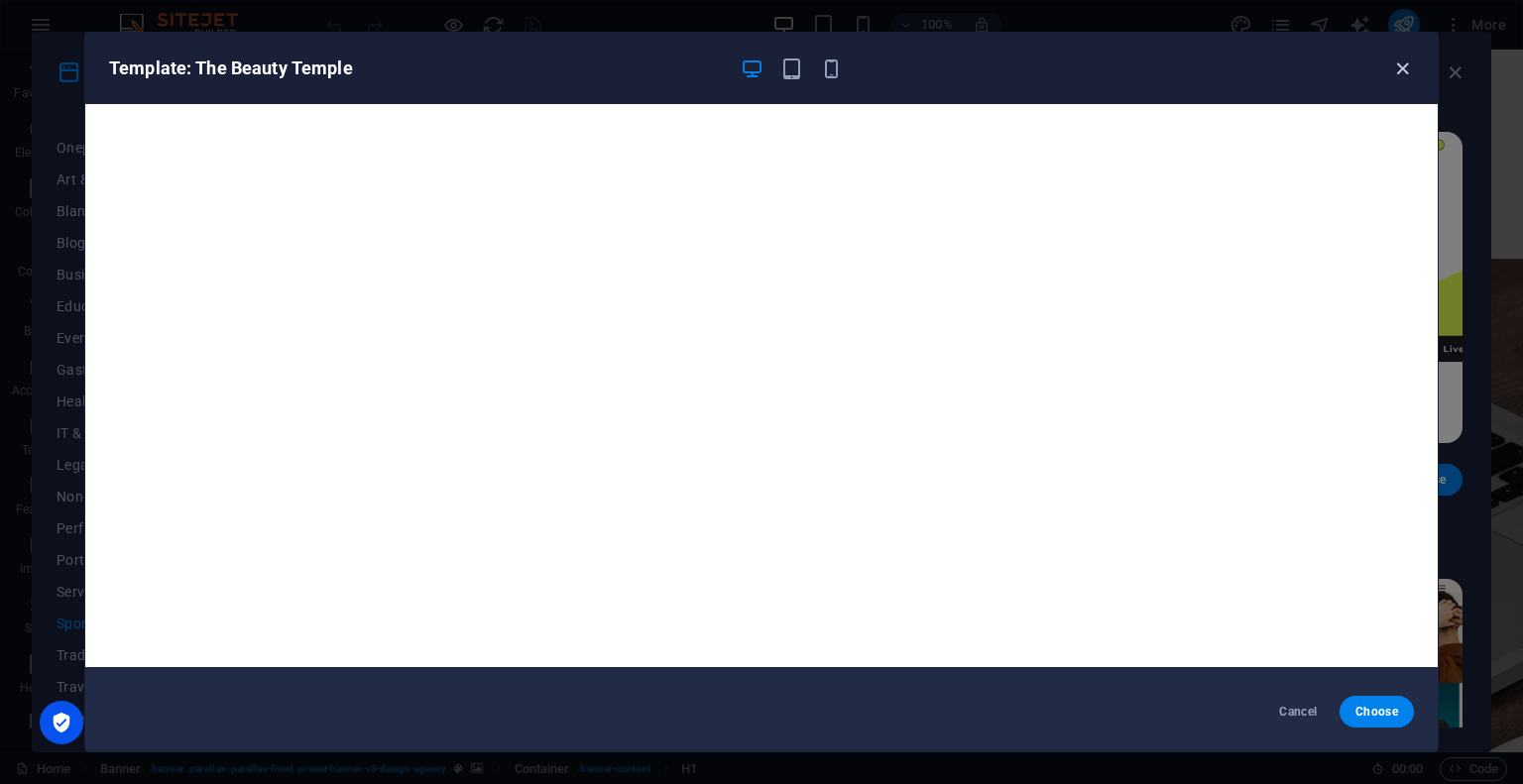 click at bounding box center [1402, 68] 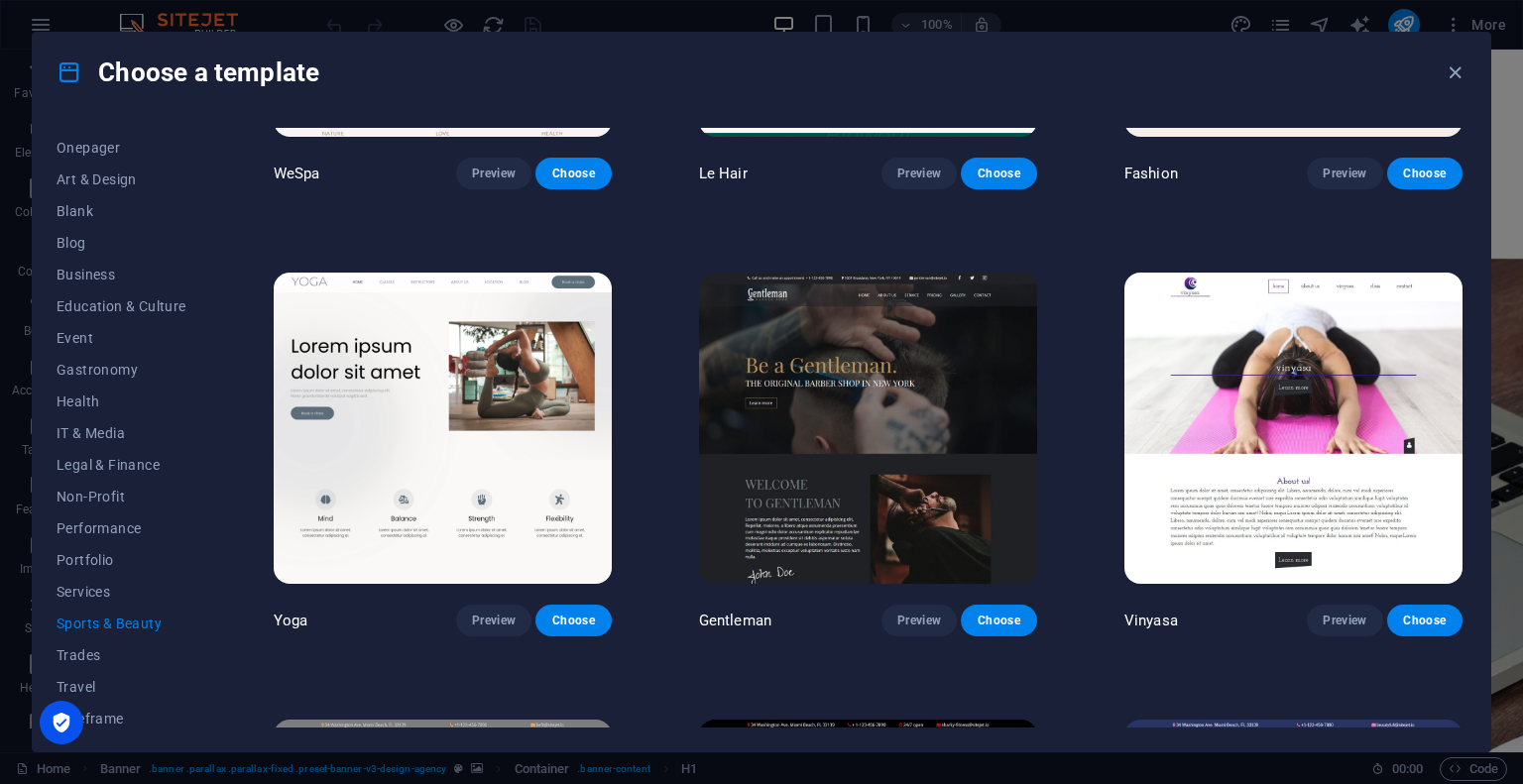 scroll, scrollTop: 584, scrollLeft: 0, axis: vertical 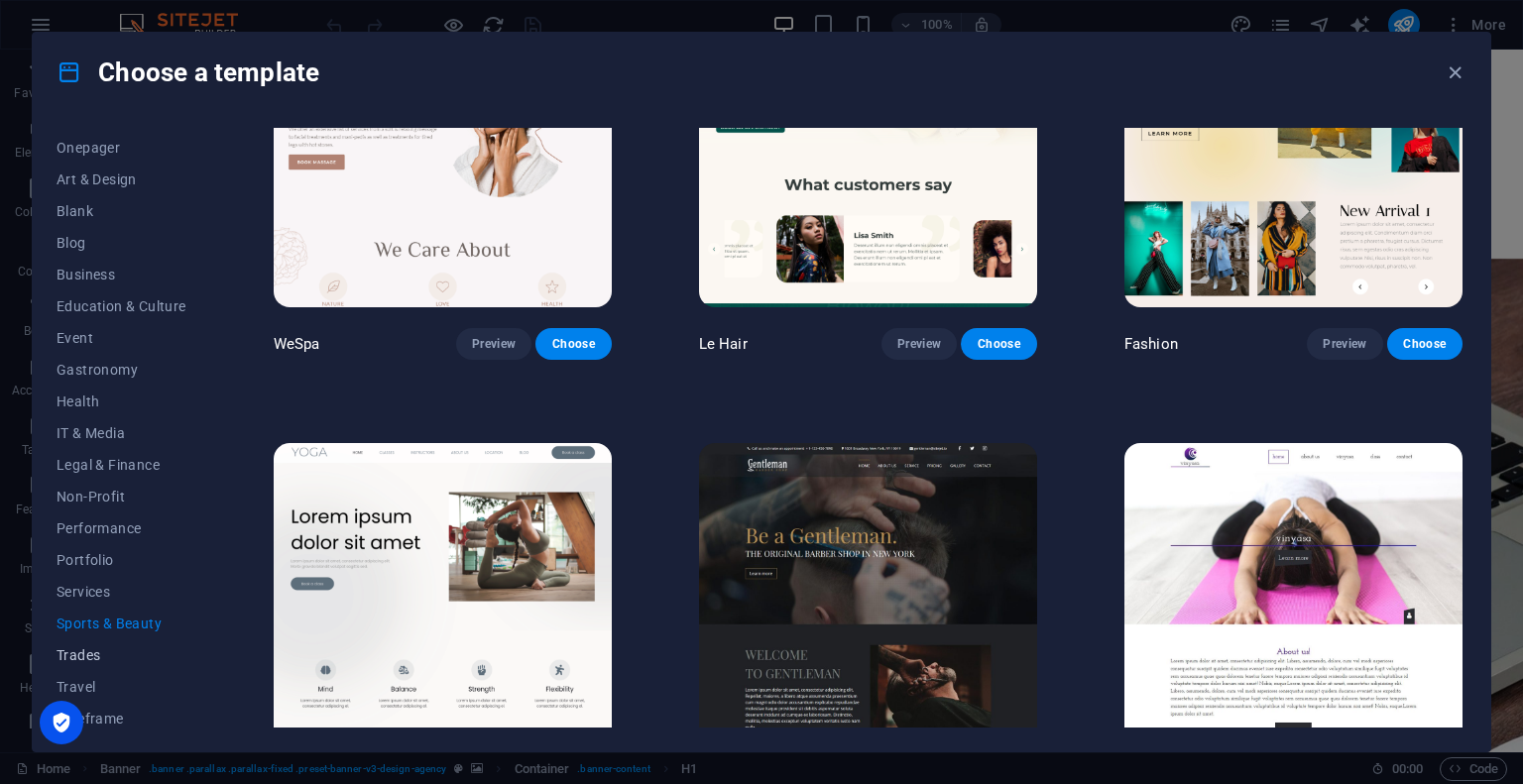 click on "Trades" at bounding box center (121, 655) 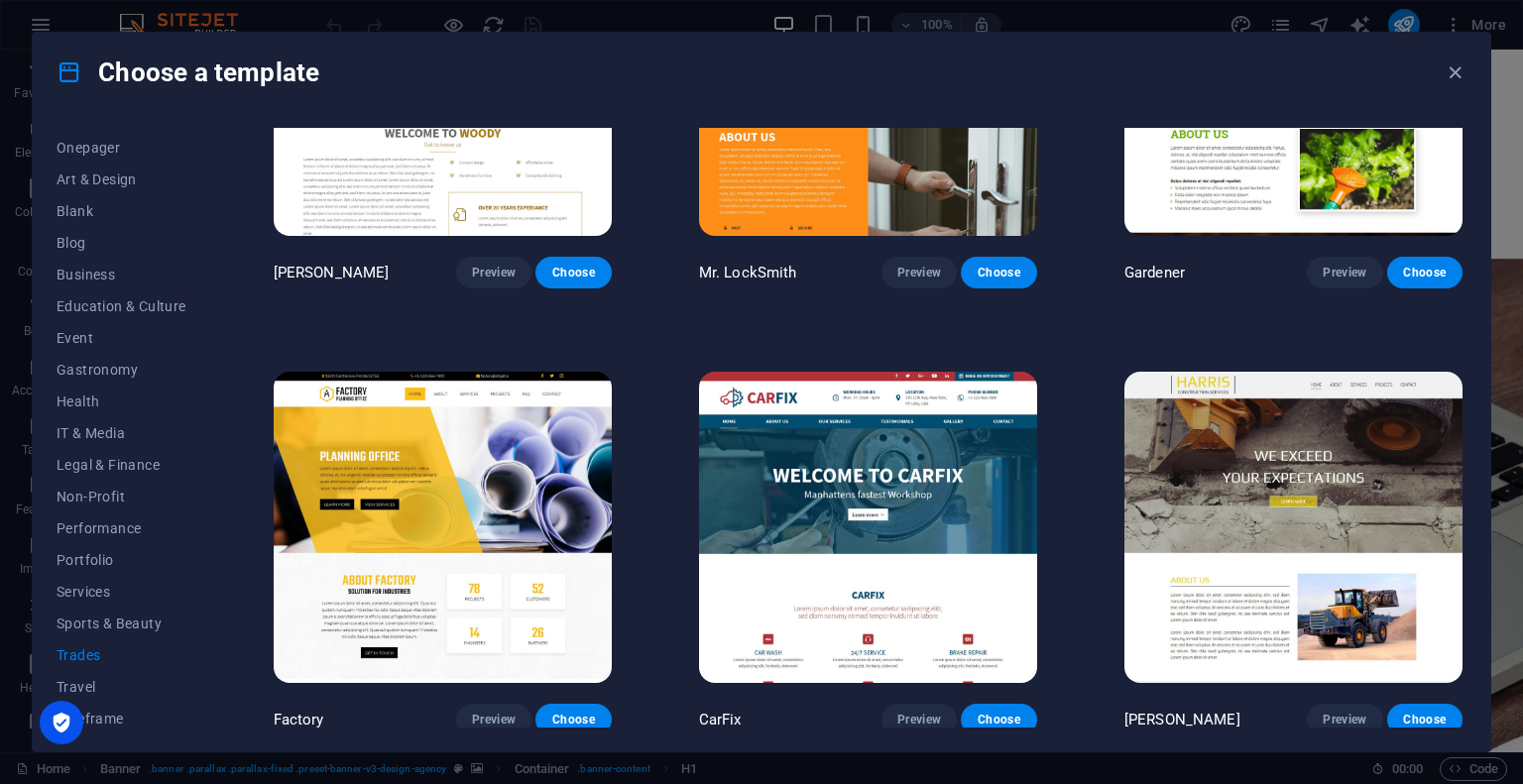 scroll, scrollTop: 656, scrollLeft: 0, axis: vertical 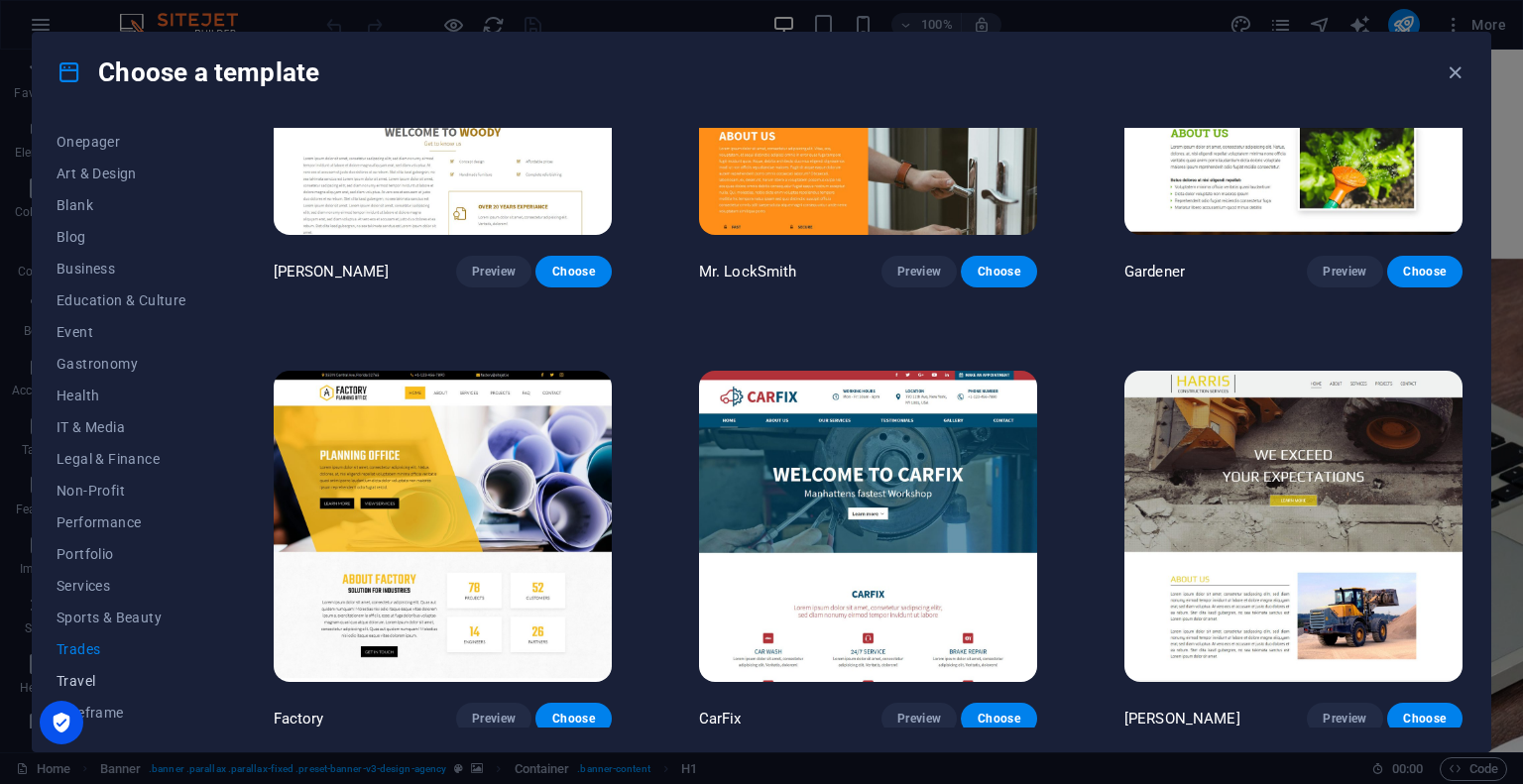 click on "Travel" at bounding box center [121, 681] 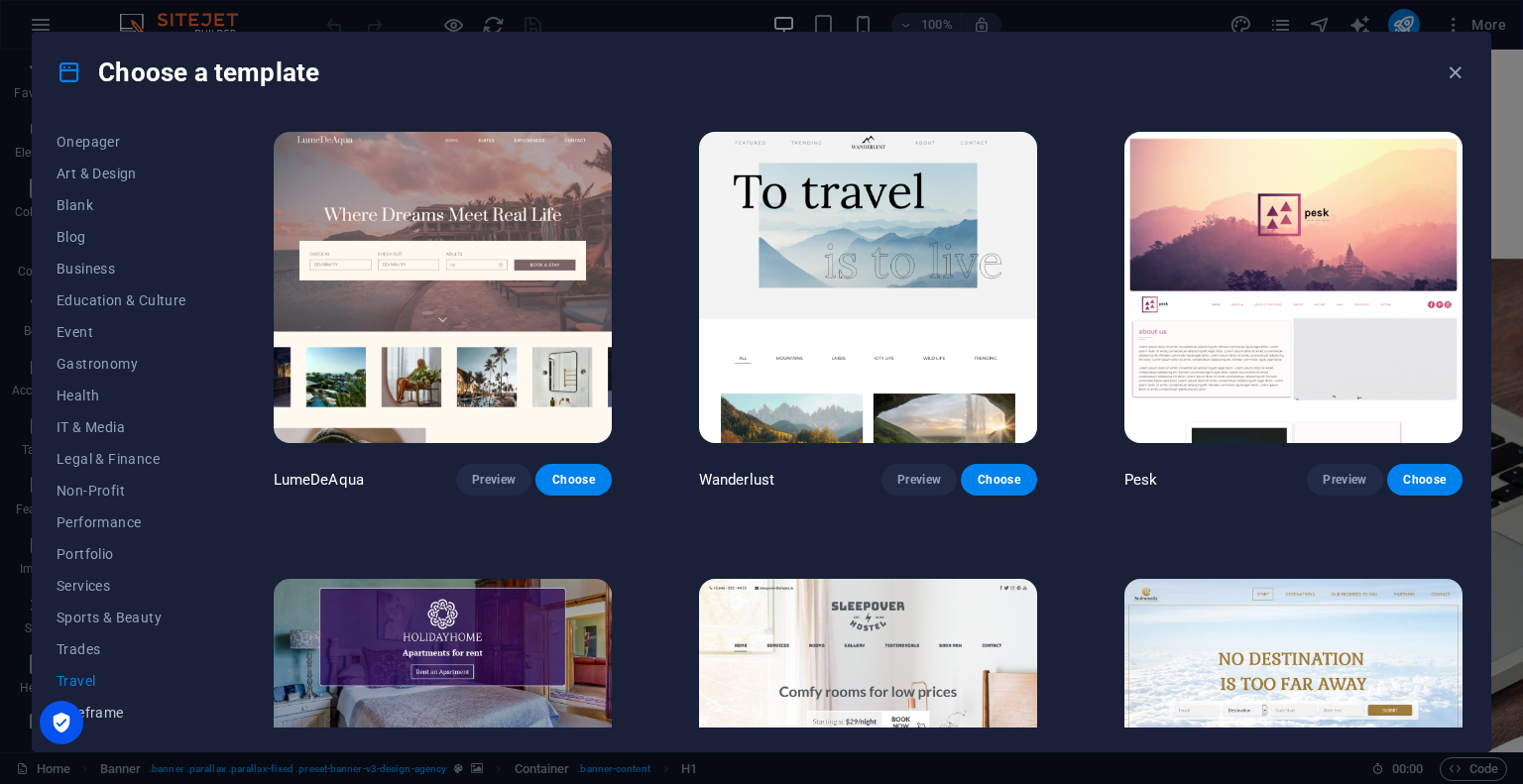 click on "Wireframe" at bounding box center [121, 713] 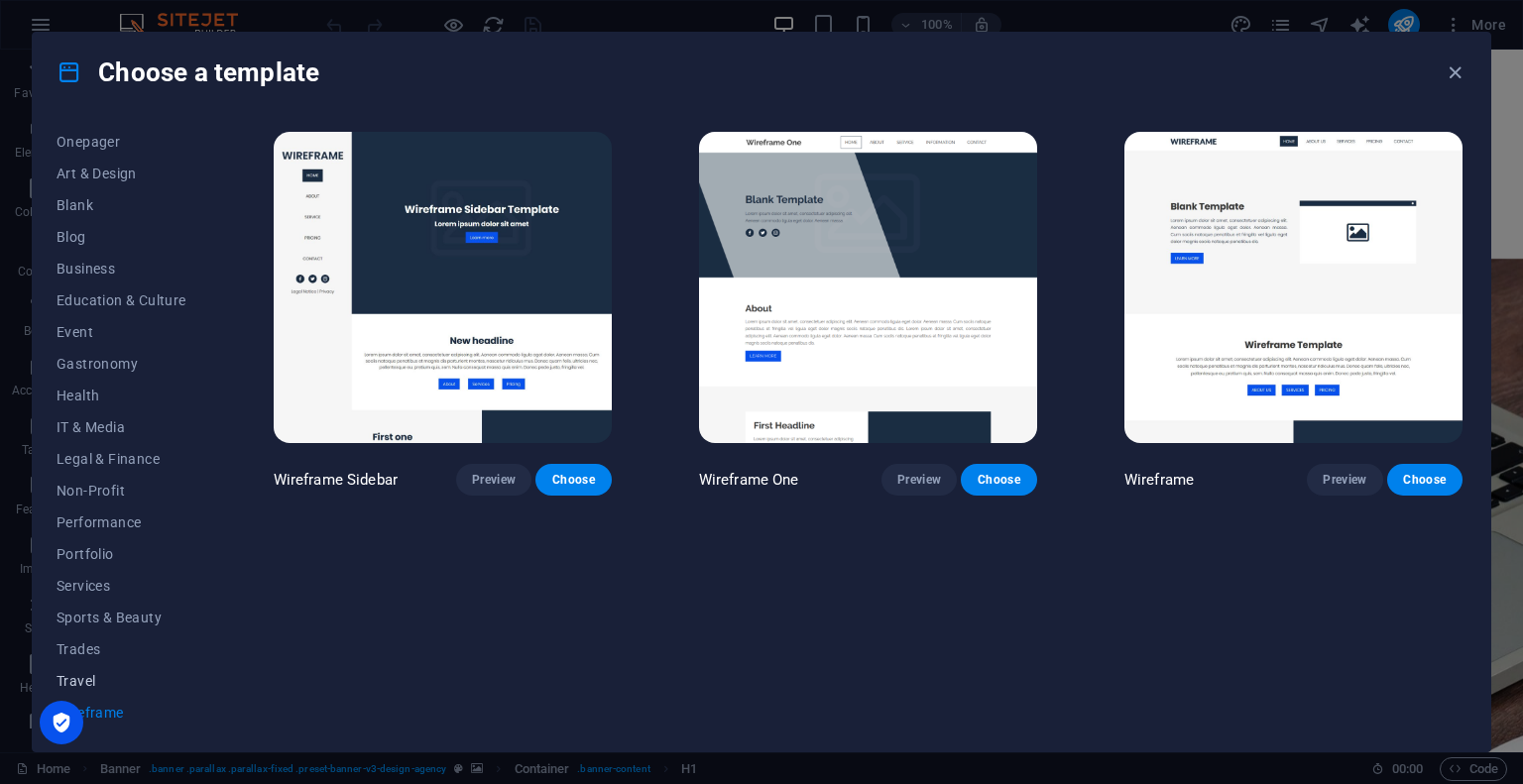 click on "Travel" at bounding box center (121, 681) 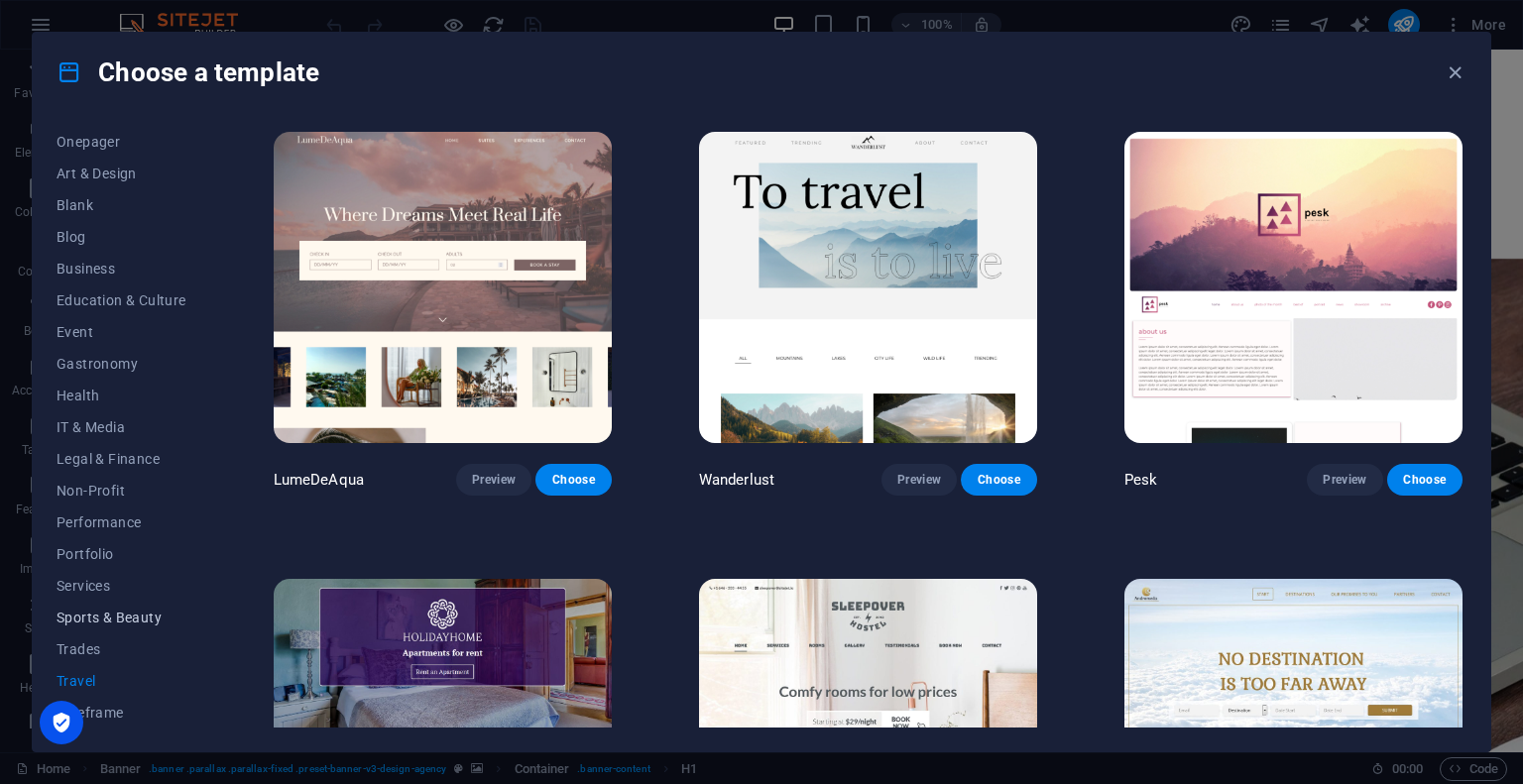 click on "Sports & Beauty" at bounding box center [121, 617] 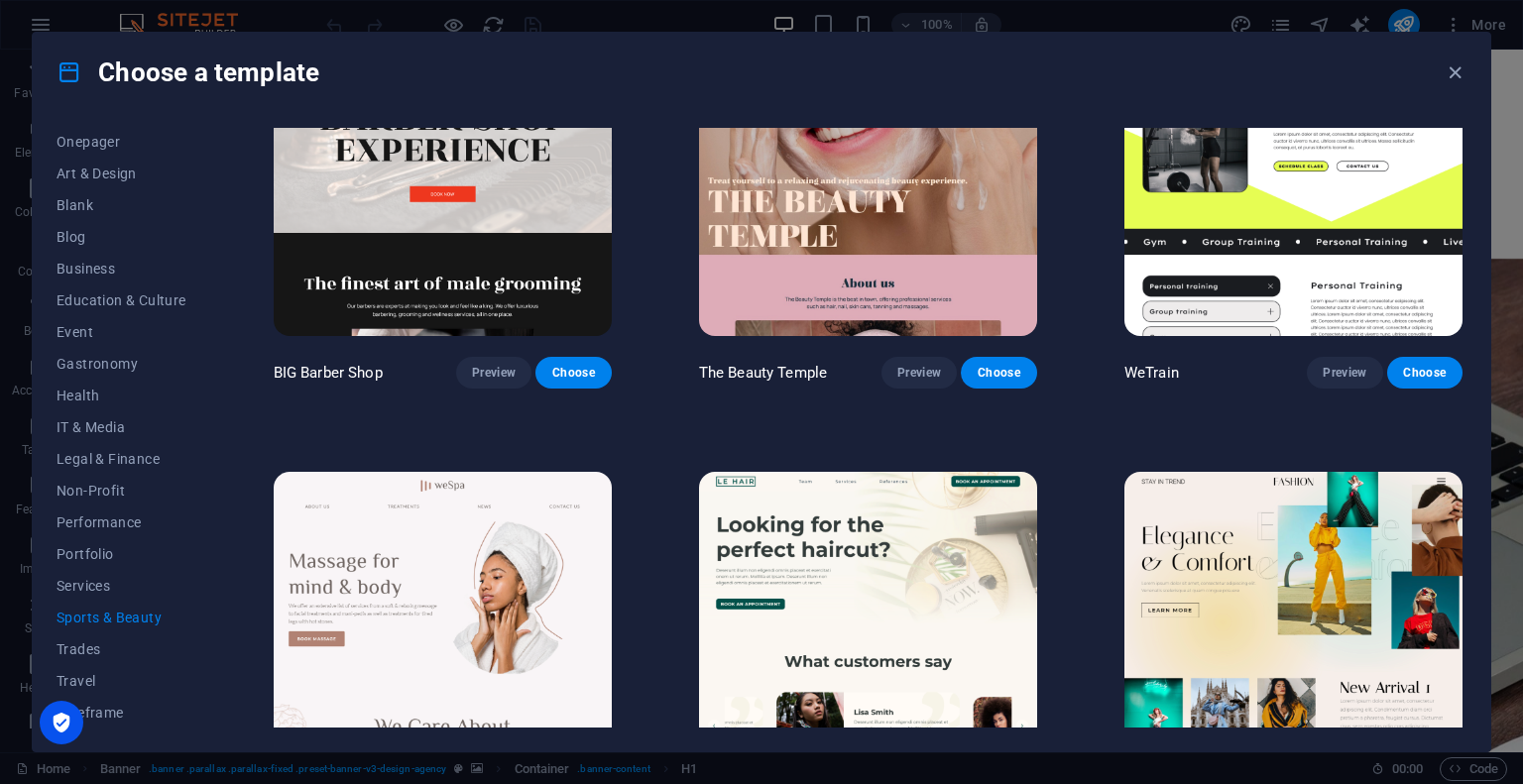 scroll, scrollTop: 0, scrollLeft: 0, axis: both 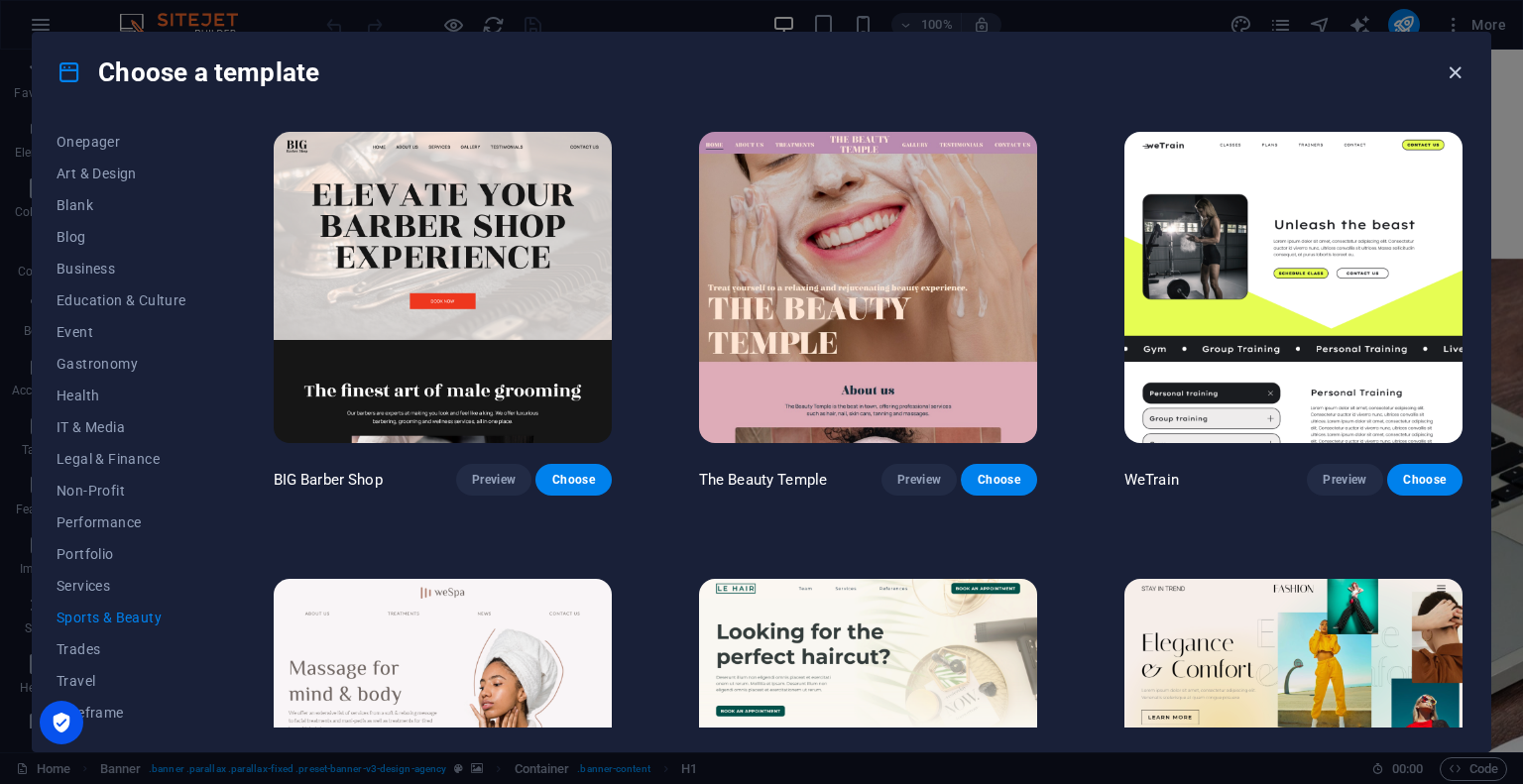 click at bounding box center (1455, 72) 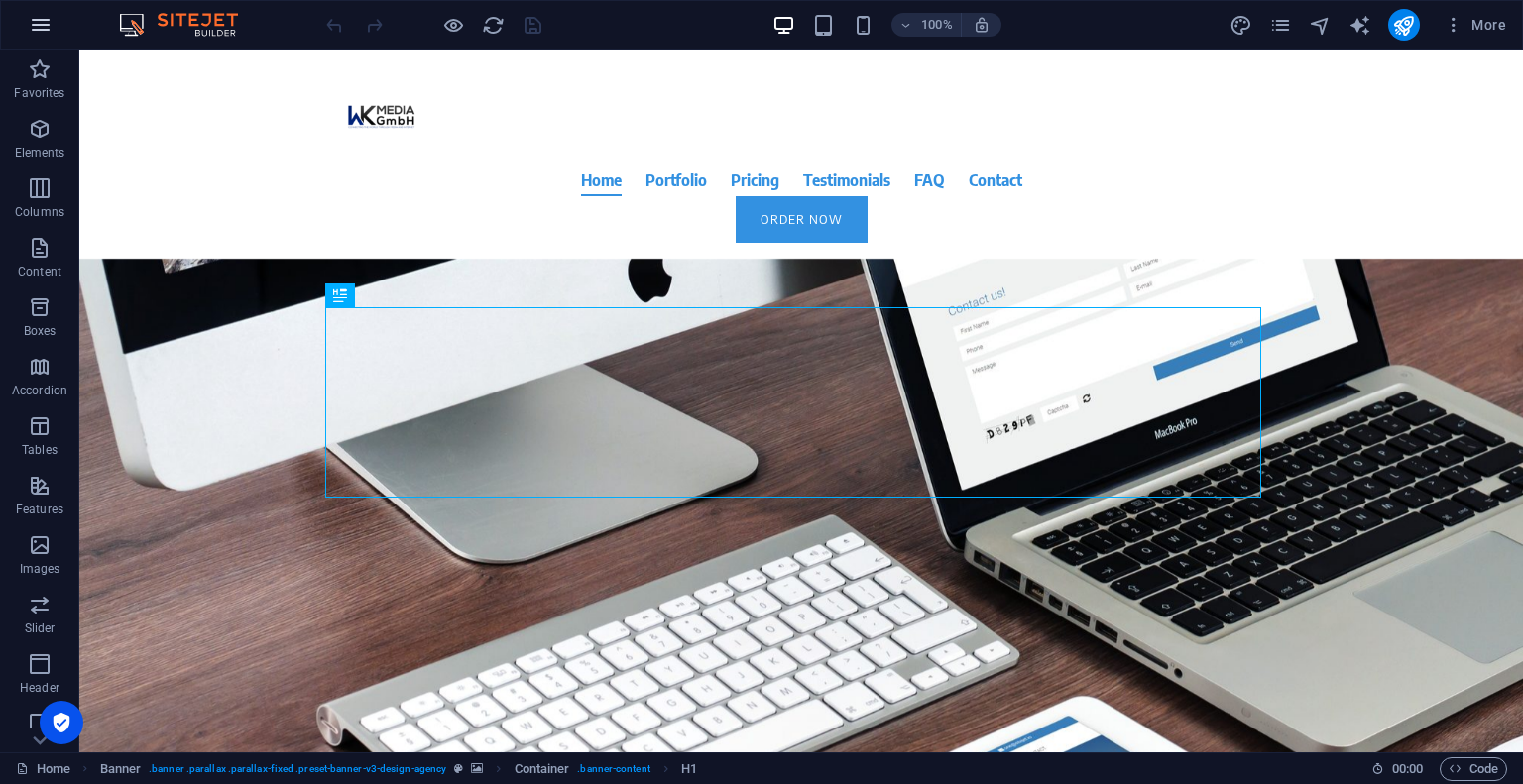 click at bounding box center [41, 25] 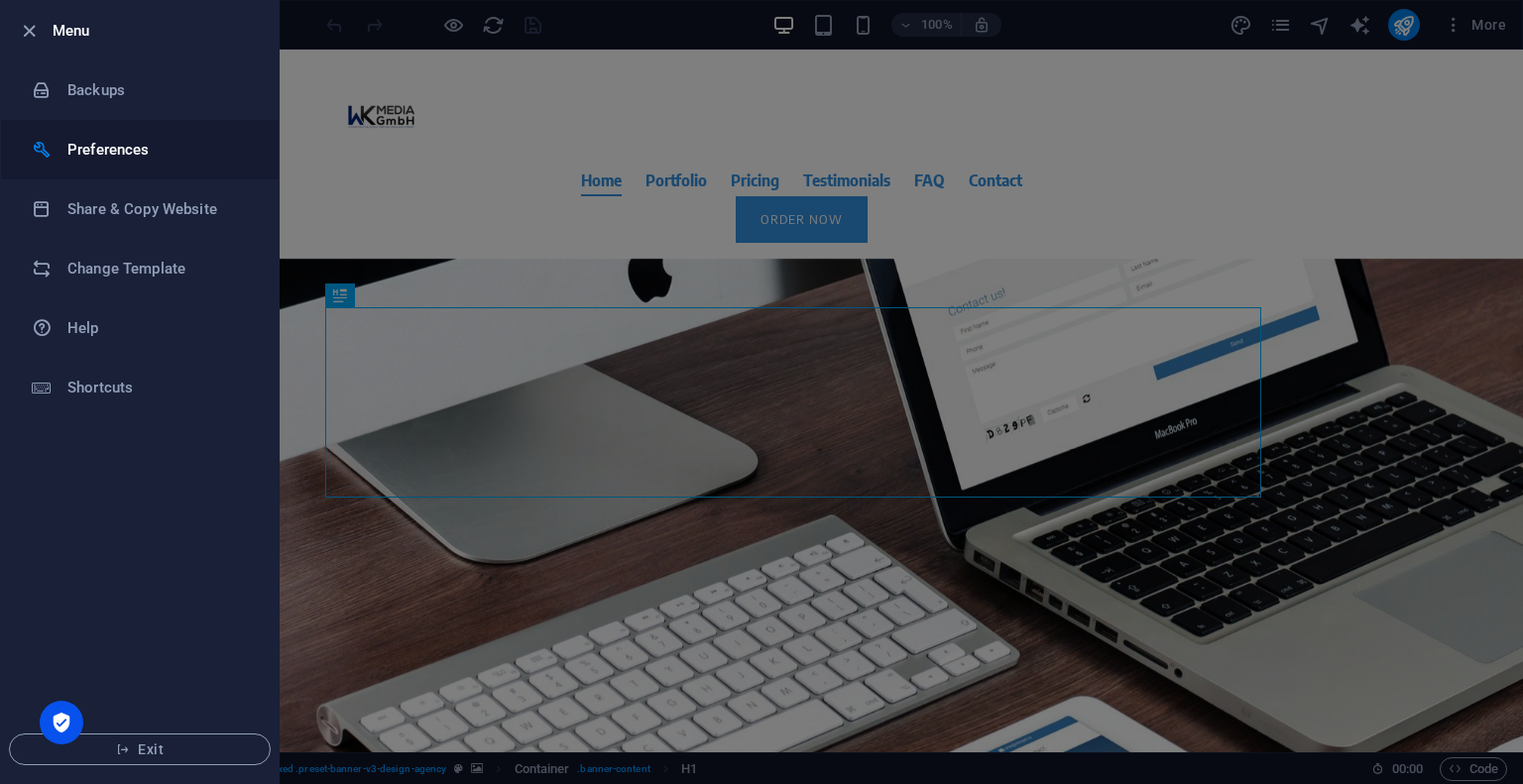 click on "Preferences" at bounding box center [159, 150] 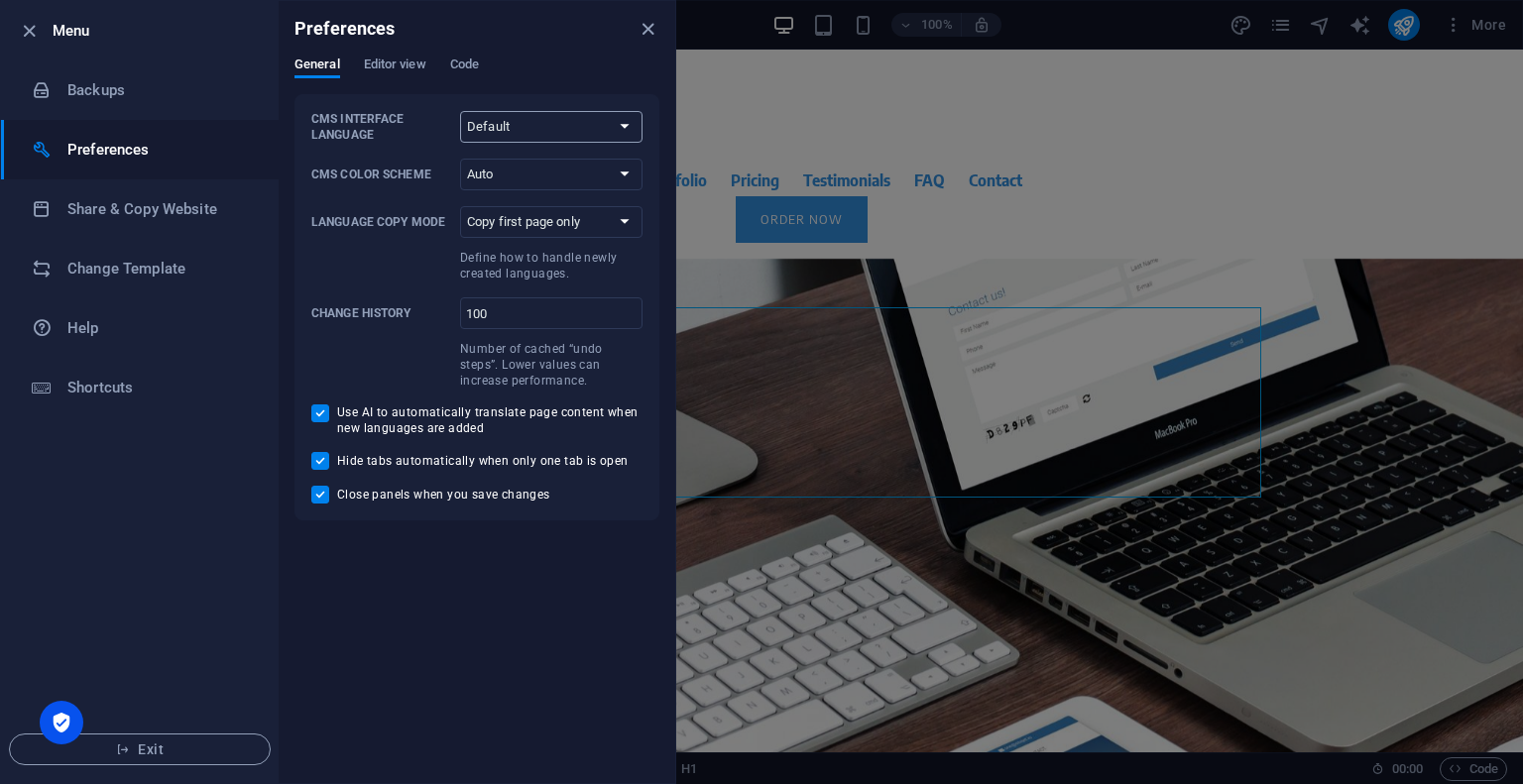 click on "Default Deutsch English Español Français Magyar Italiano Nederlands Polski Português русский язык Svenska Türkçe 日本語" at bounding box center [551, 127] 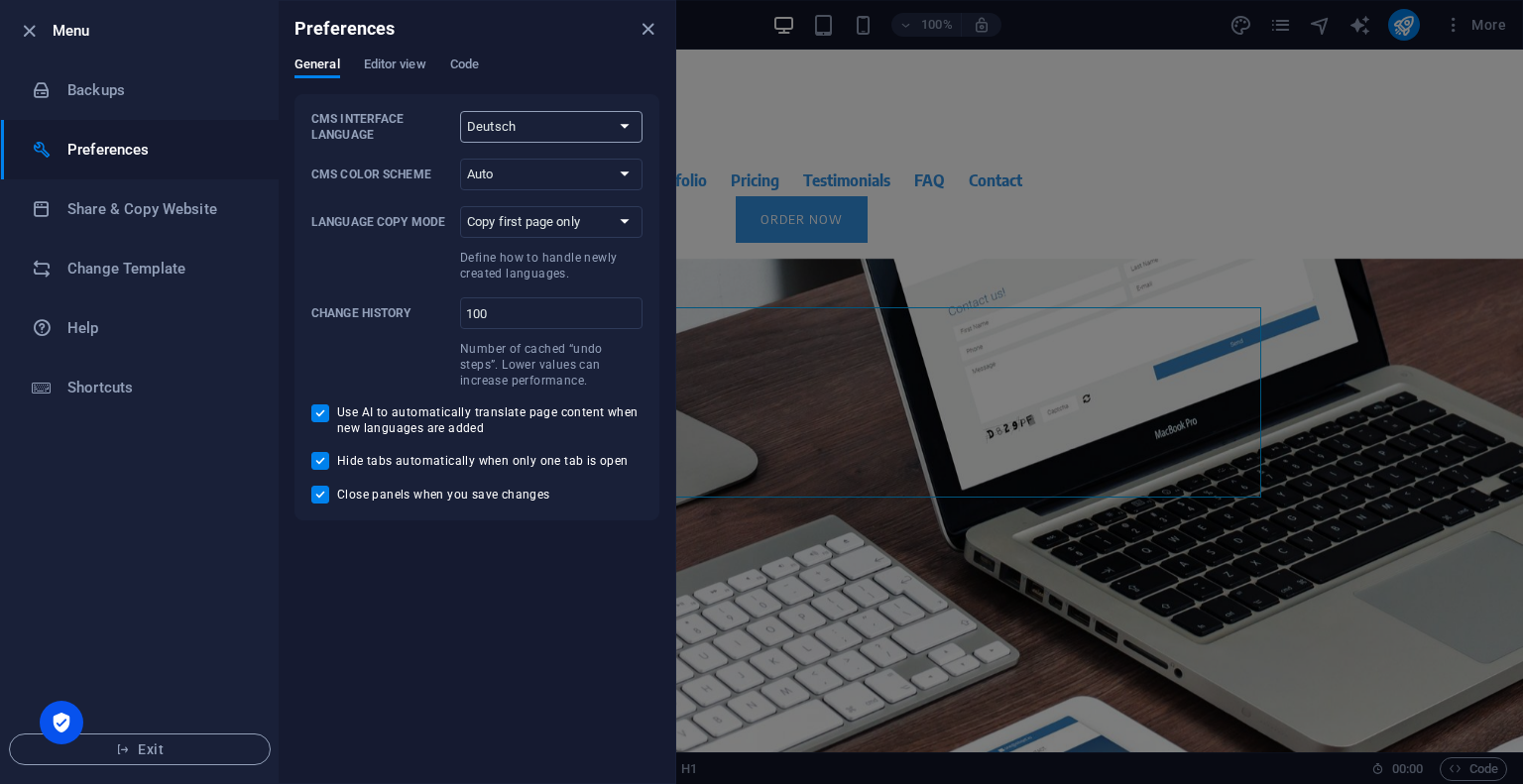 click on "Default Deutsch English Español Français Magyar Italiano Nederlands Polski Português русский язык Svenska Türkçe 日本語" at bounding box center (551, 127) 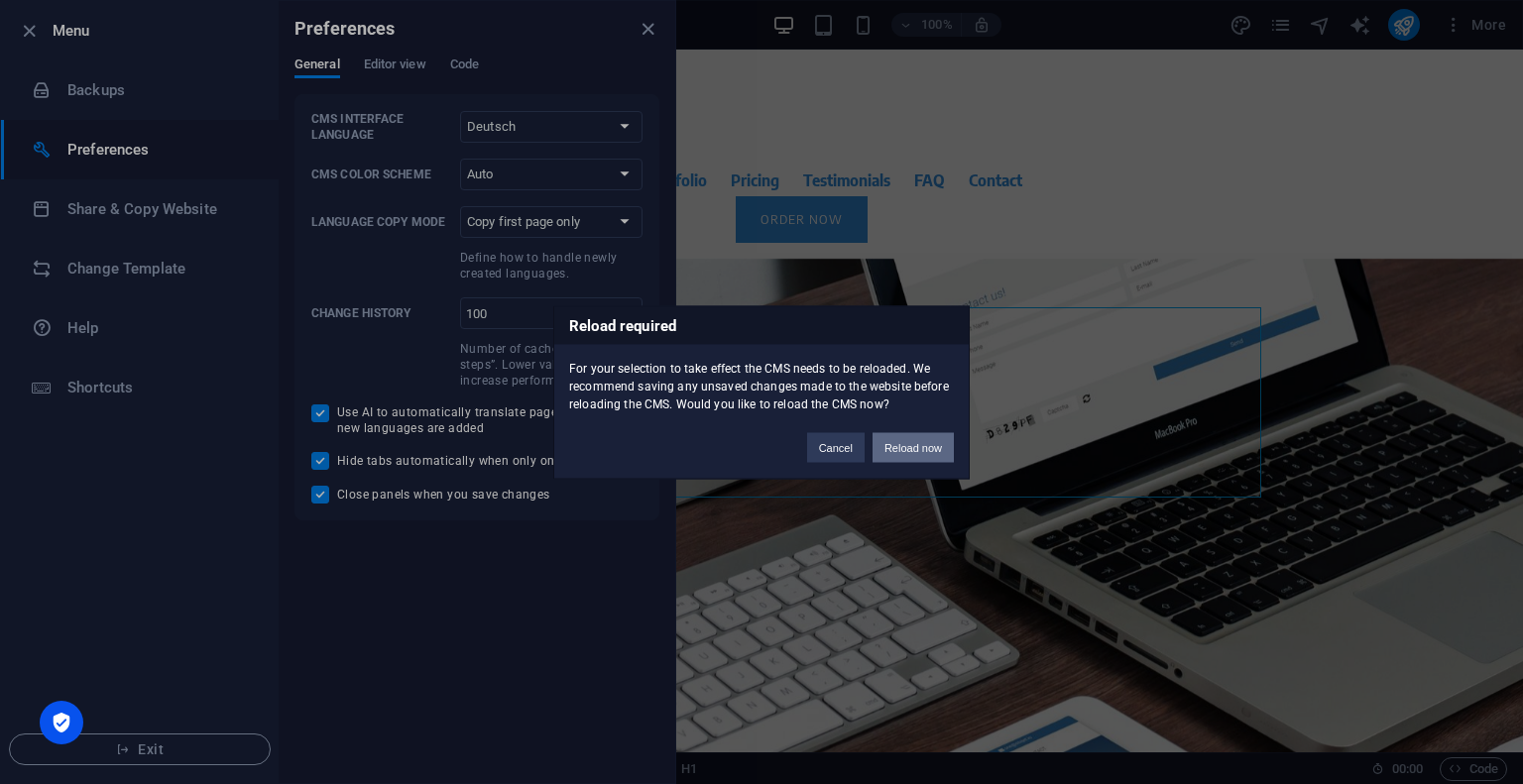 click on "Reload now" at bounding box center [913, 447] 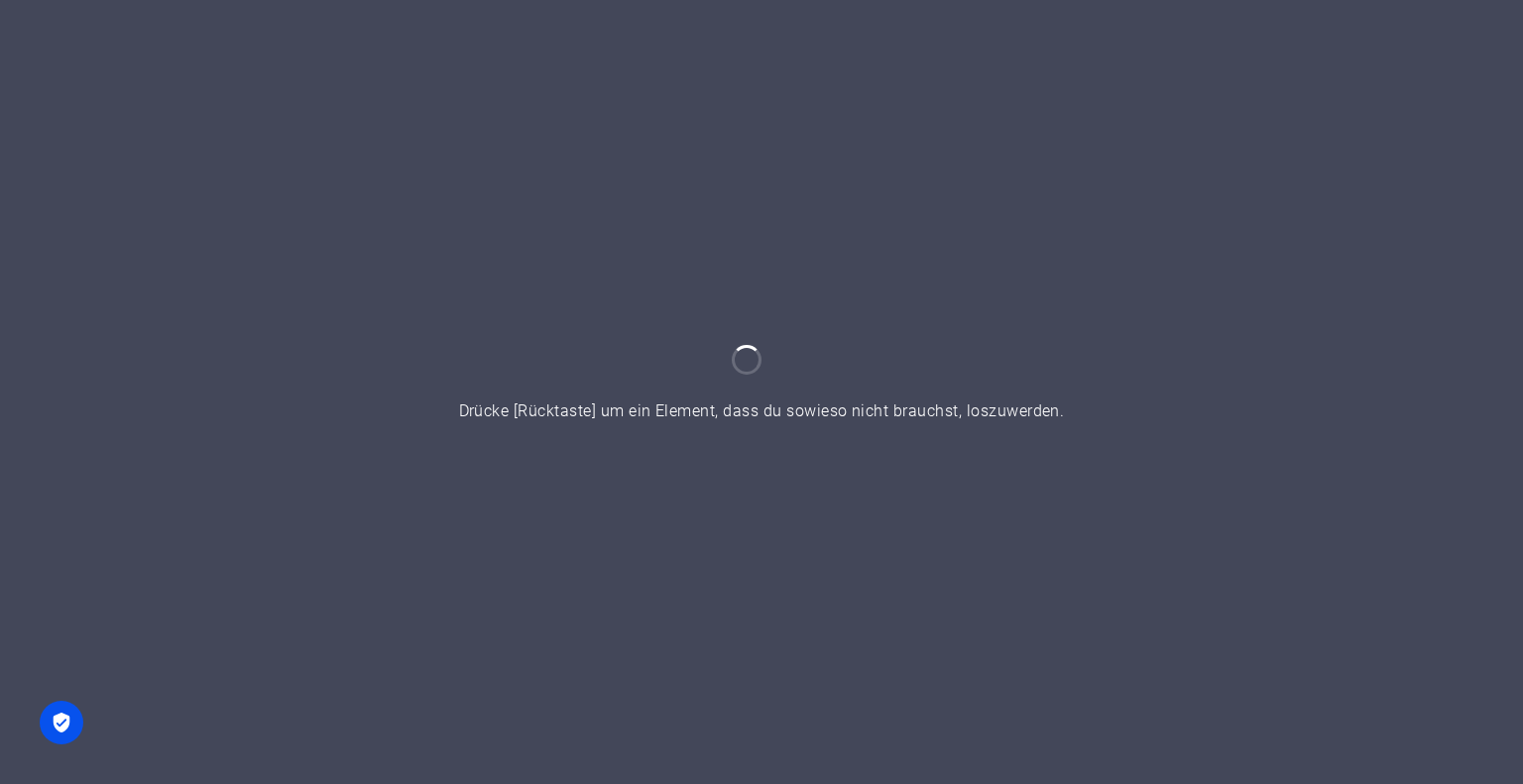 scroll, scrollTop: 0, scrollLeft: 0, axis: both 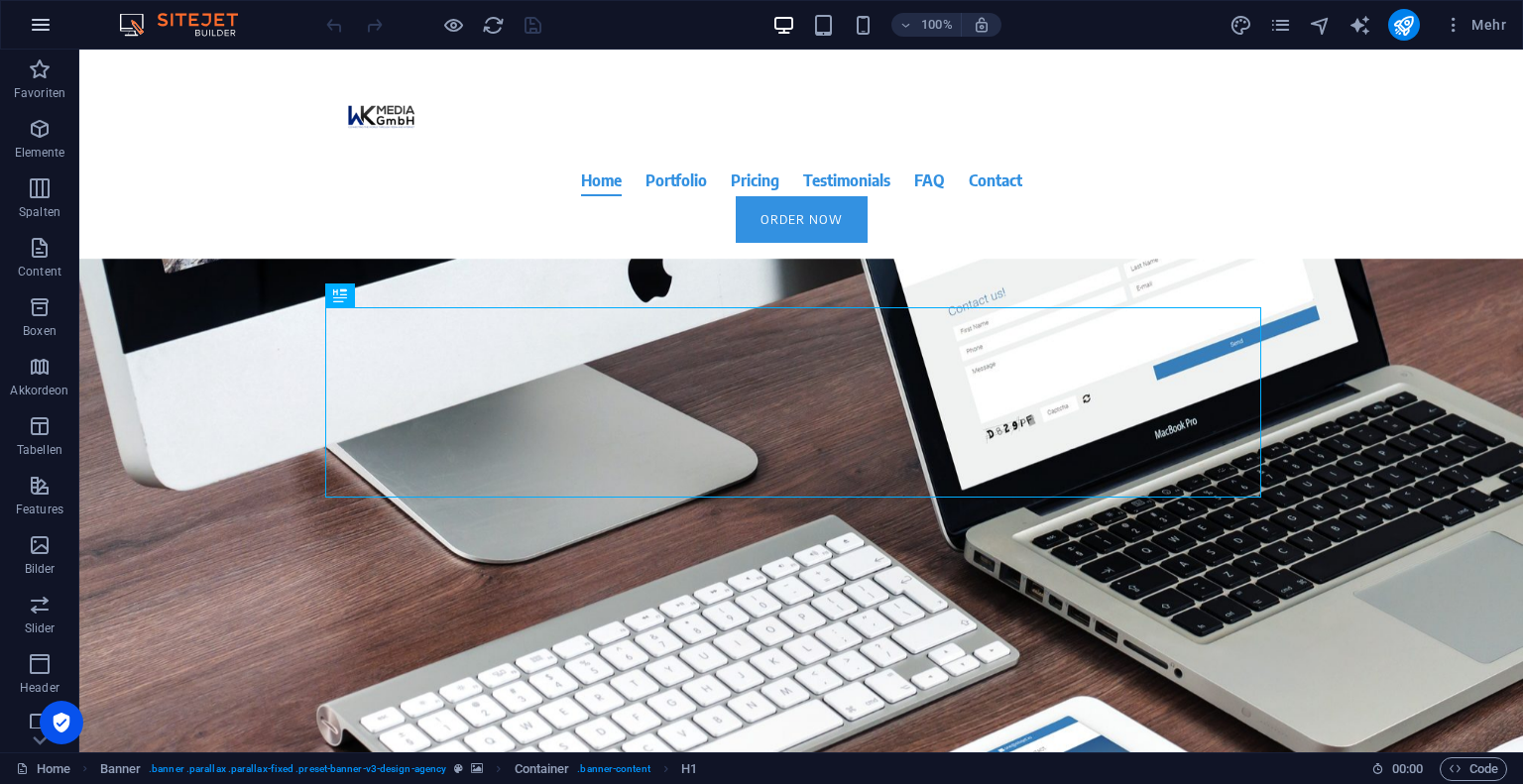 click at bounding box center (41, 25) 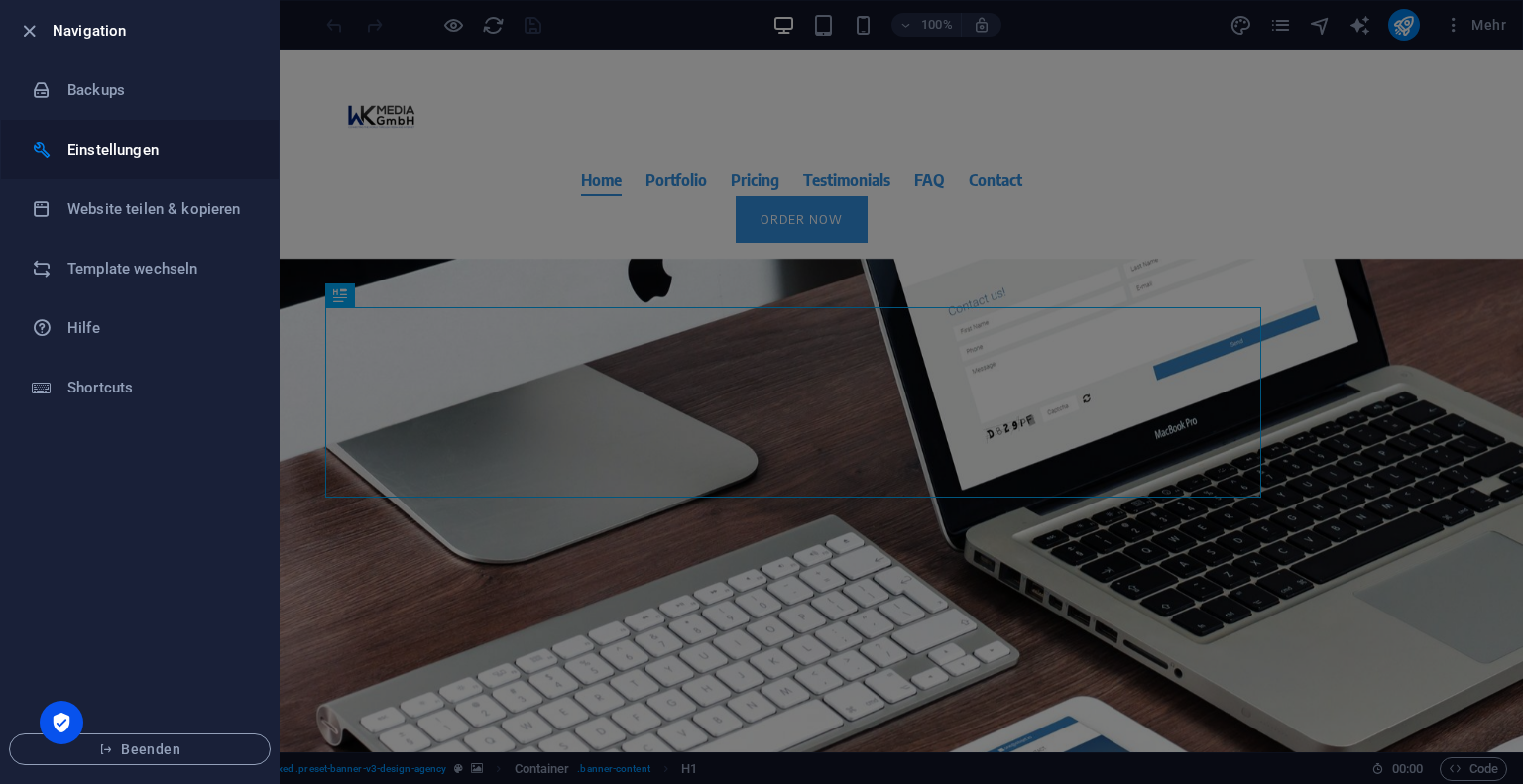 click on "Einstellungen" at bounding box center [159, 150] 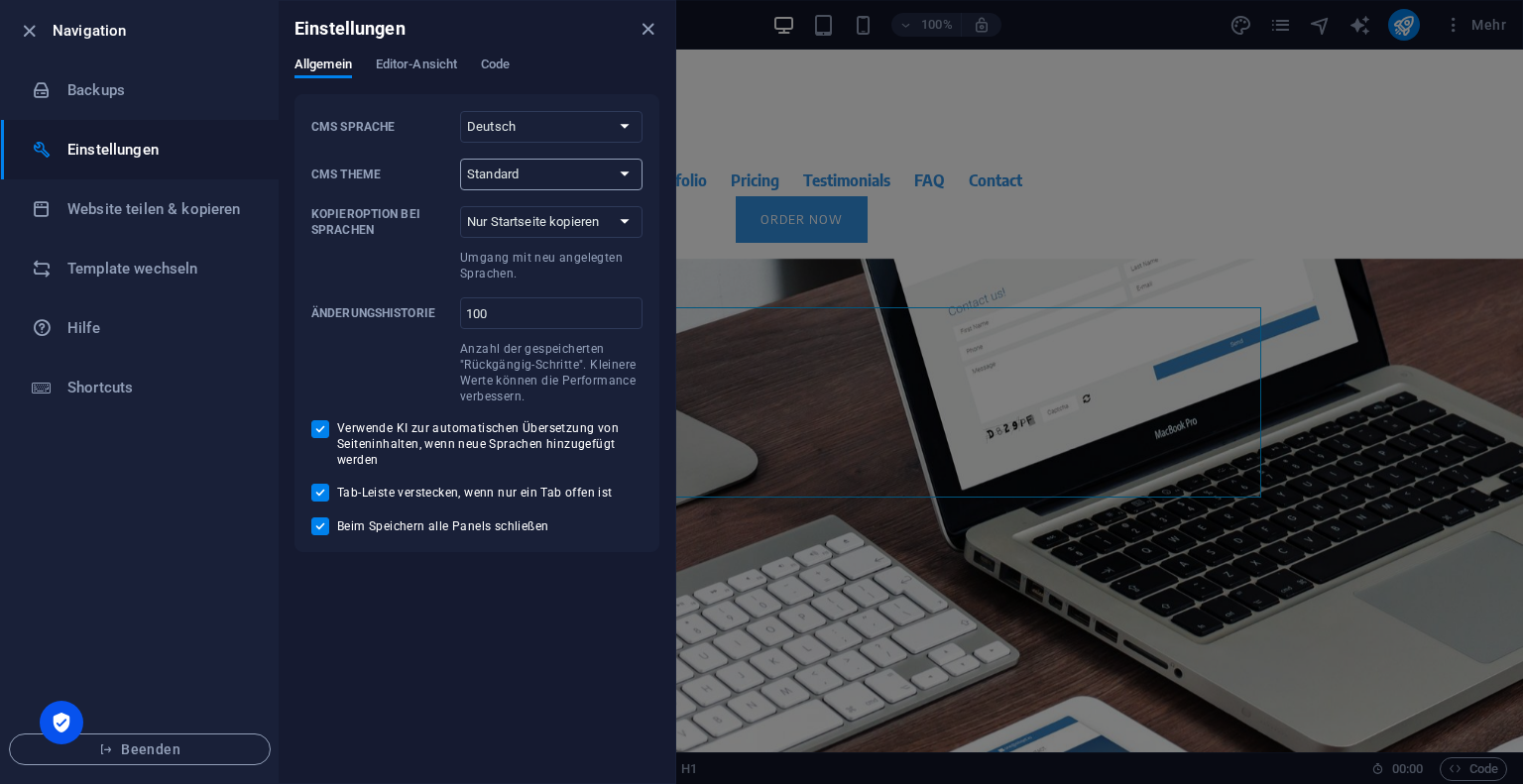 click on "Standard Dark Light" at bounding box center (551, 174) 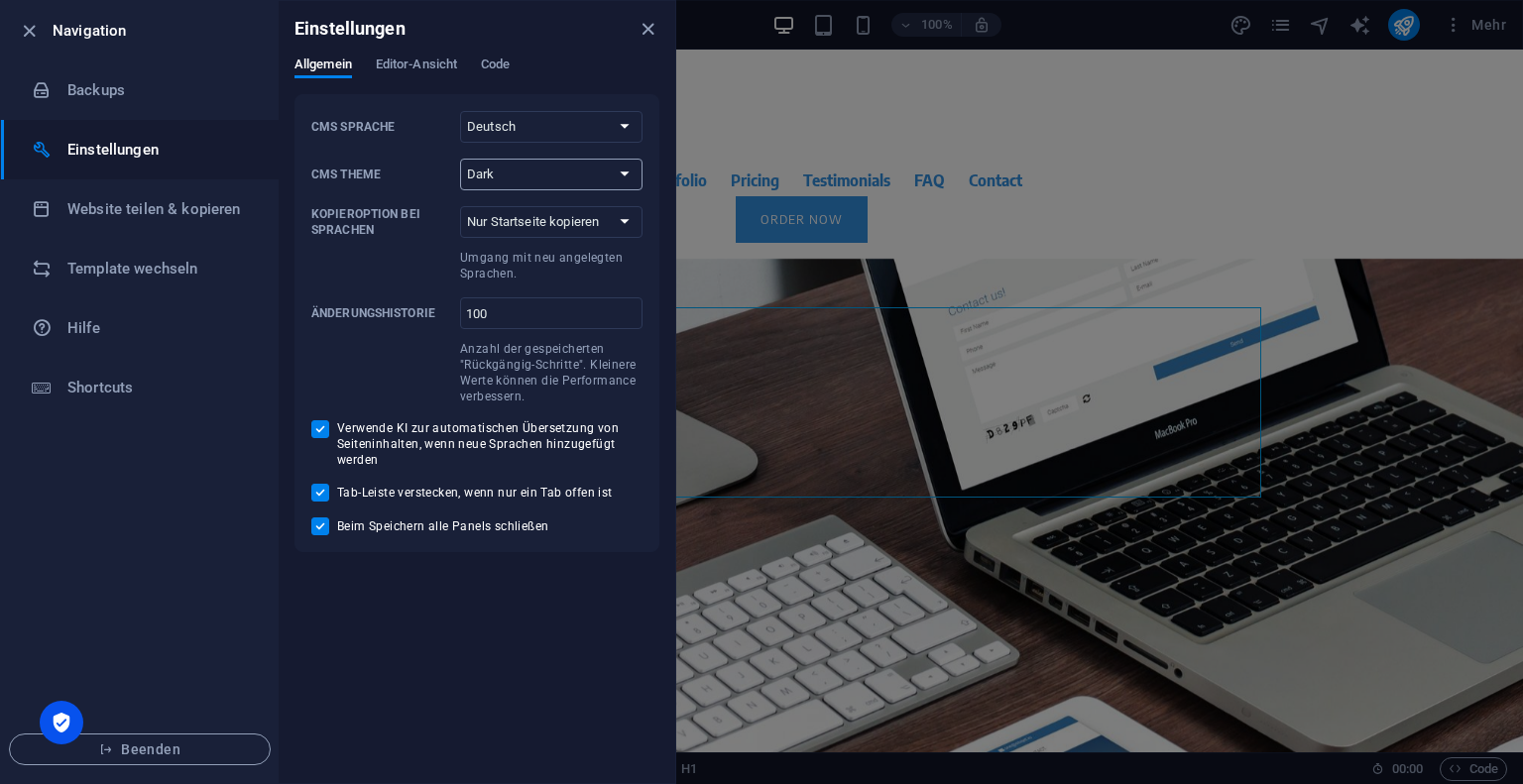 click on "Standard Dark Light" at bounding box center (551, 174) 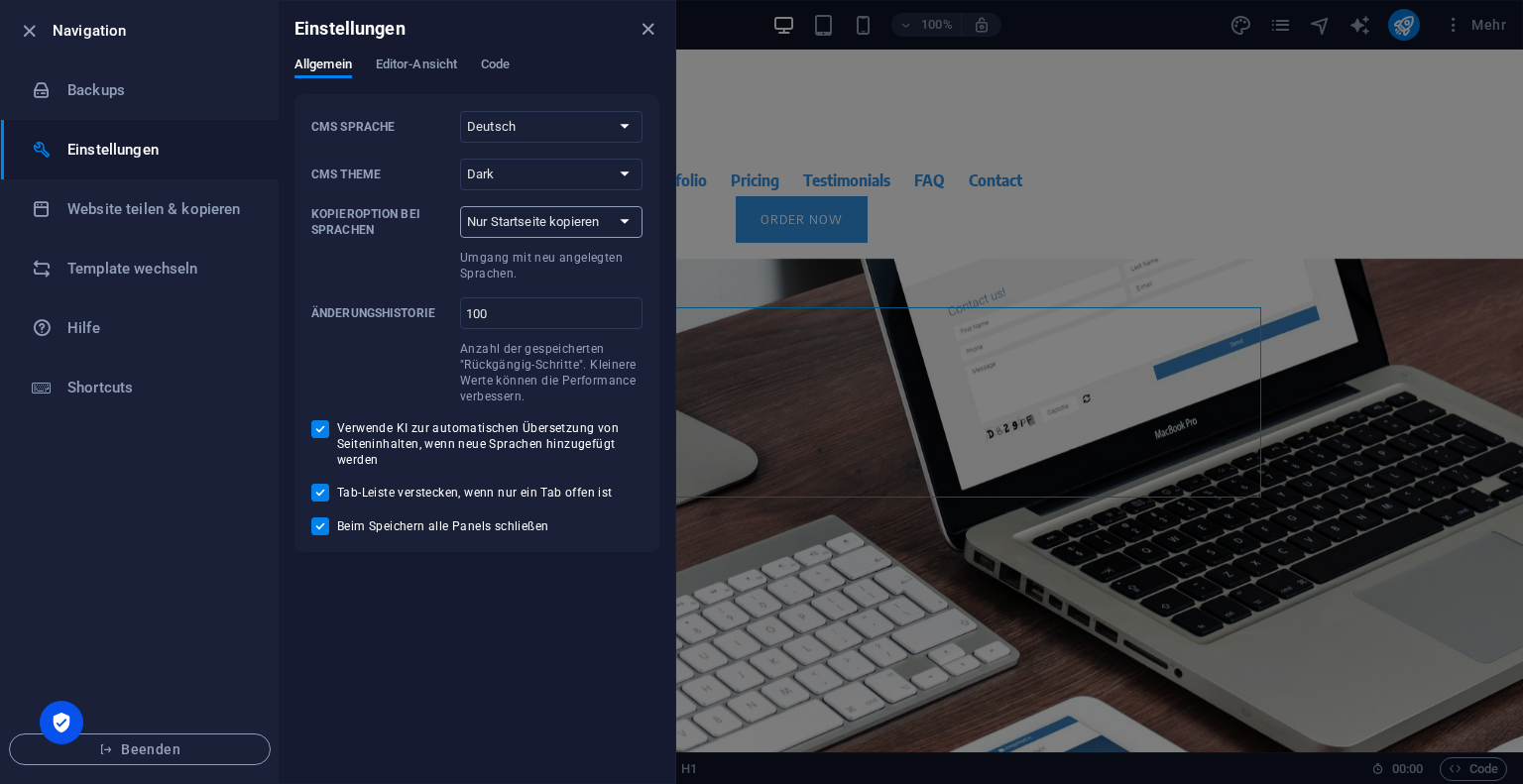 click on "Nur Startseite kopieren Alle Unterseiten kopieren" at bounding box center [551, 222] 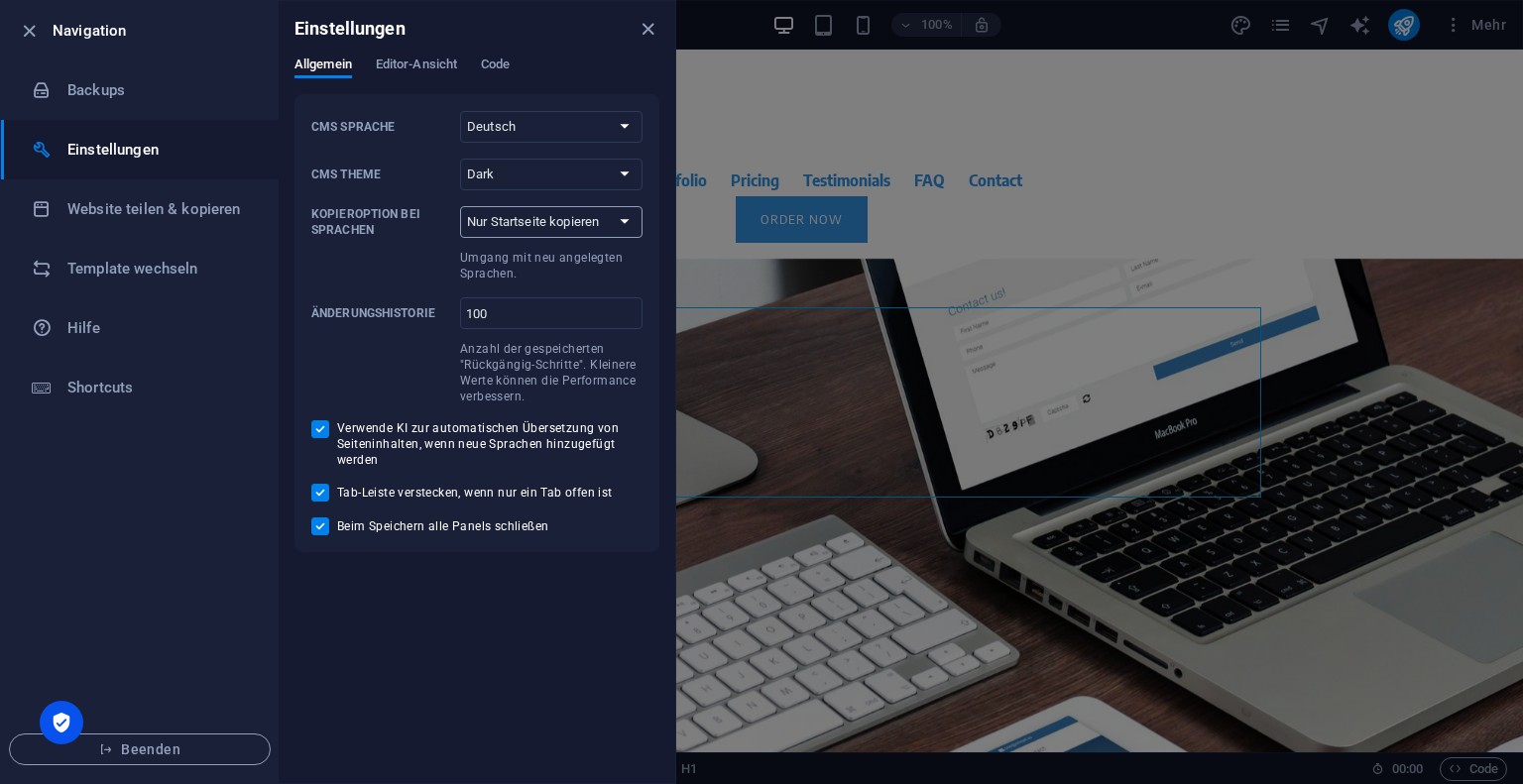 select on "all" 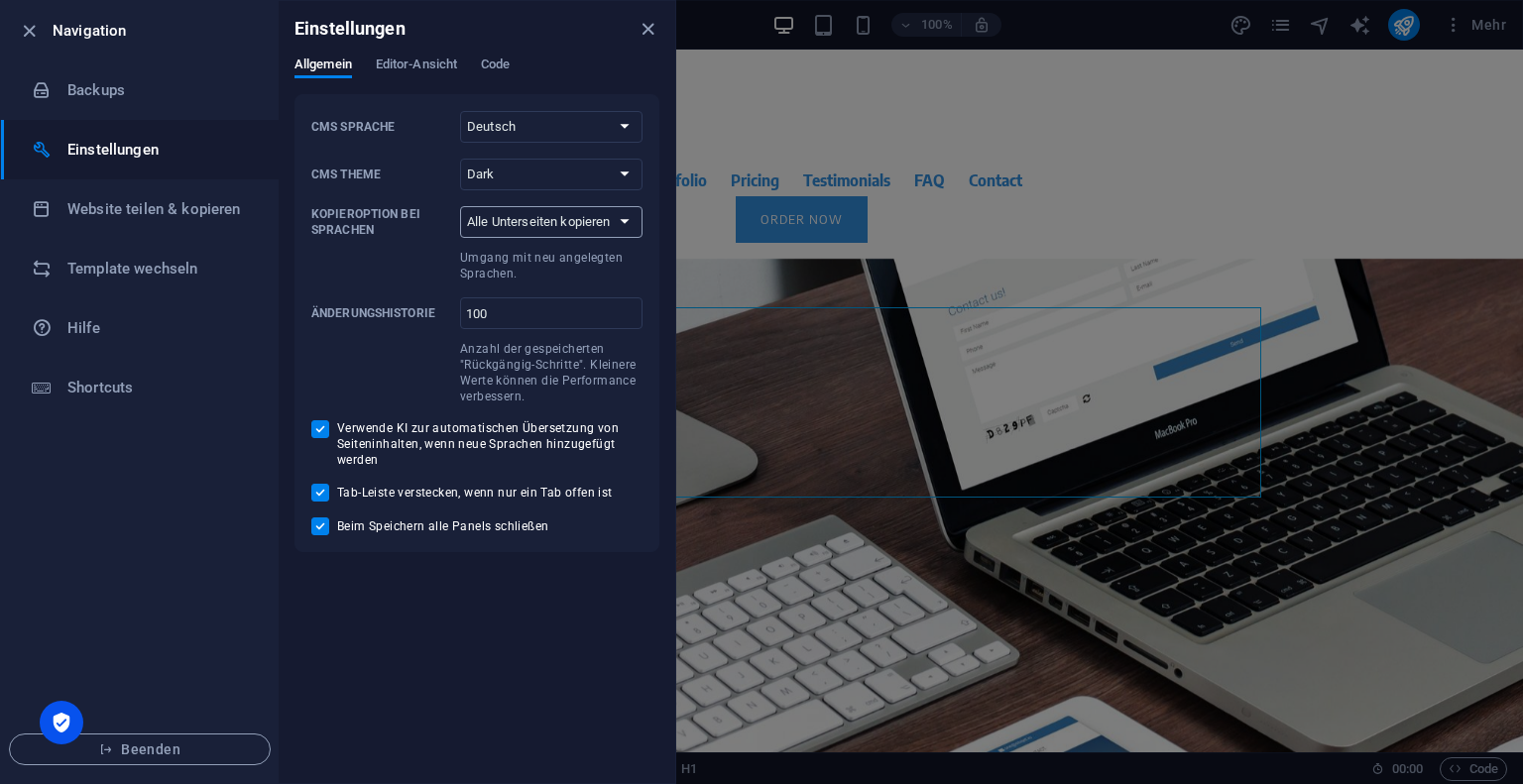 click on "Nur Startseite kopieren Alle Unterseiten kopieren" at bounding box center (551, 222) 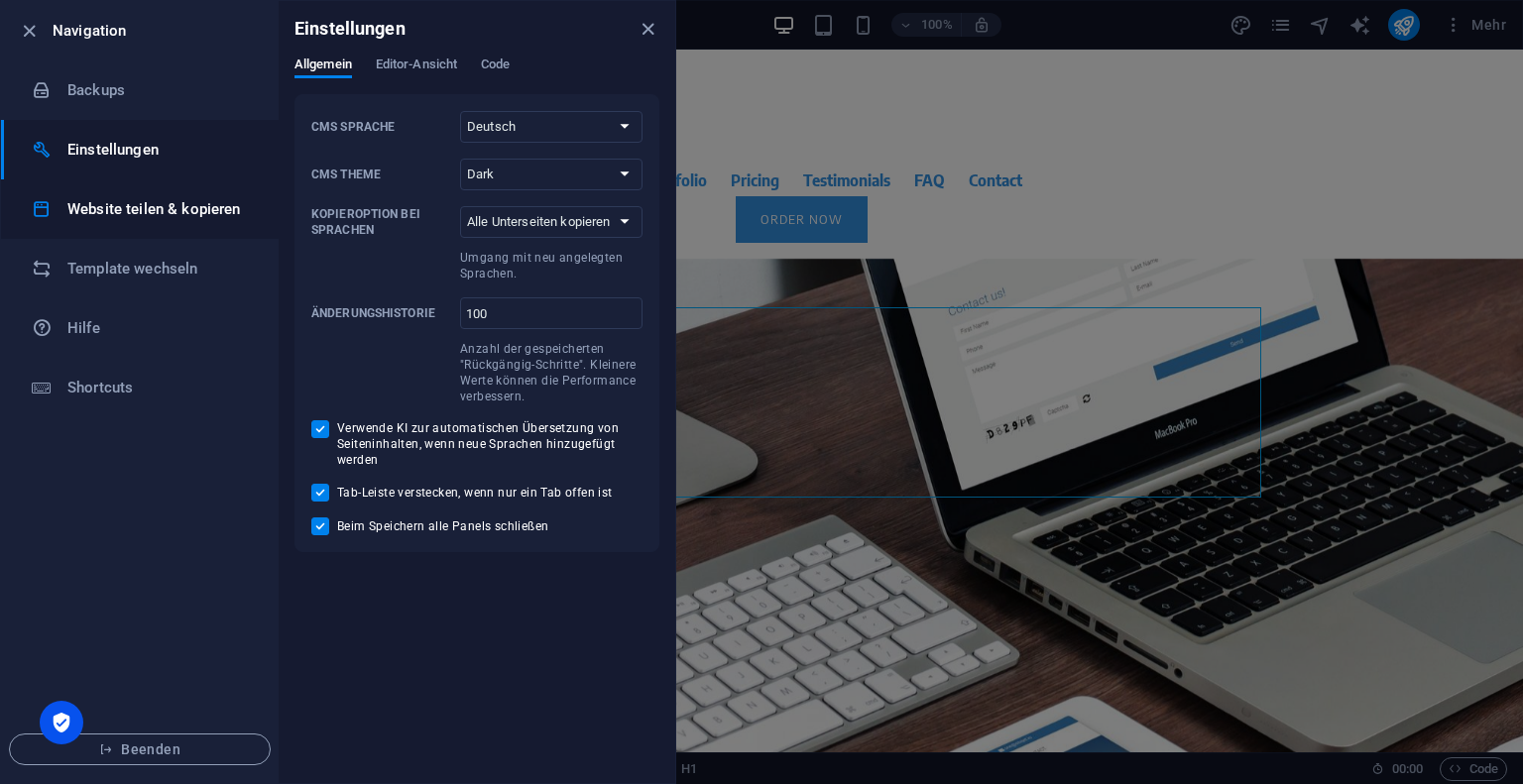 click on "Website teilen & kopieren" at bounding box center (159, 209) 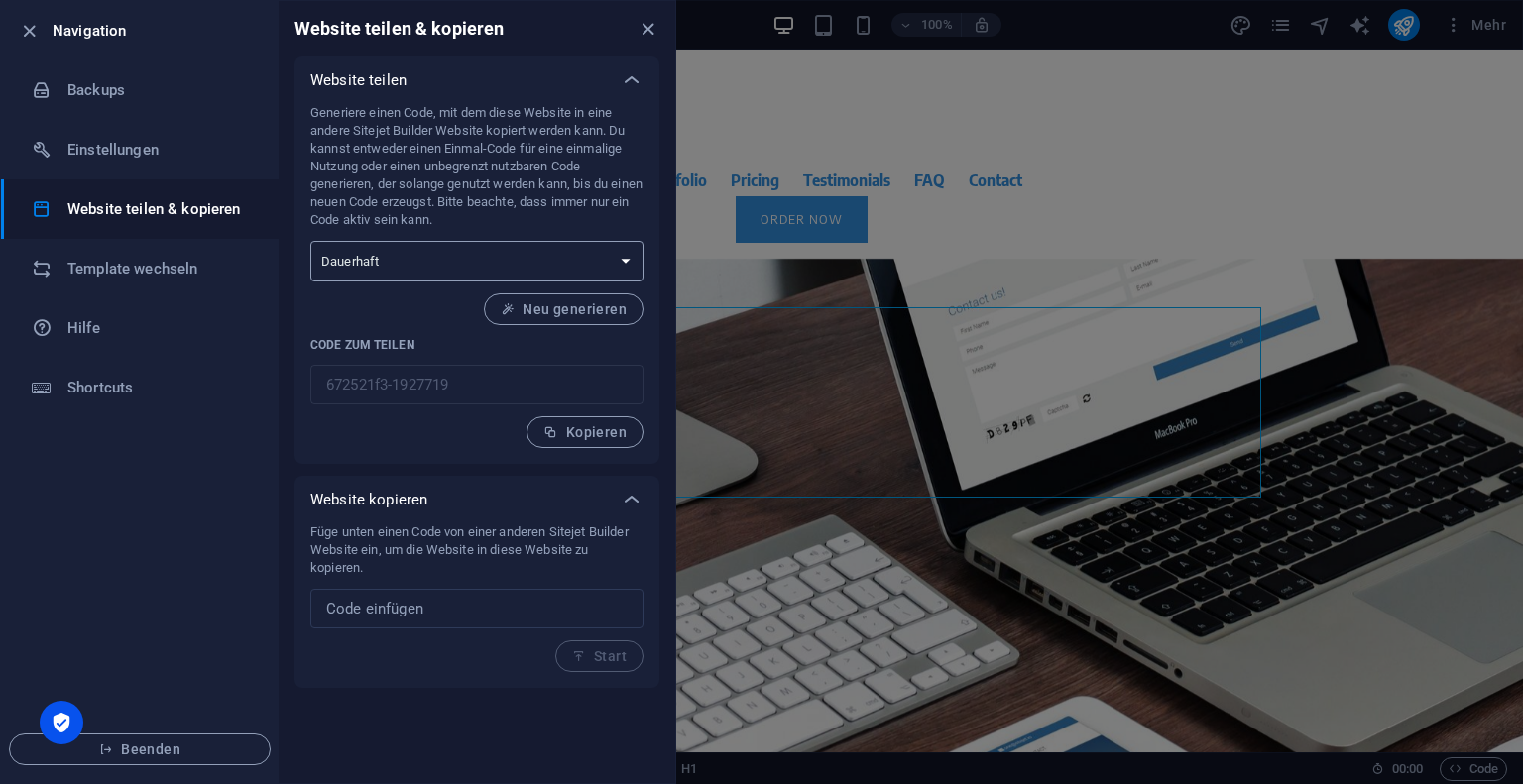 click on "Einmalig Dauerhaft" at bounding box center (477, 261) 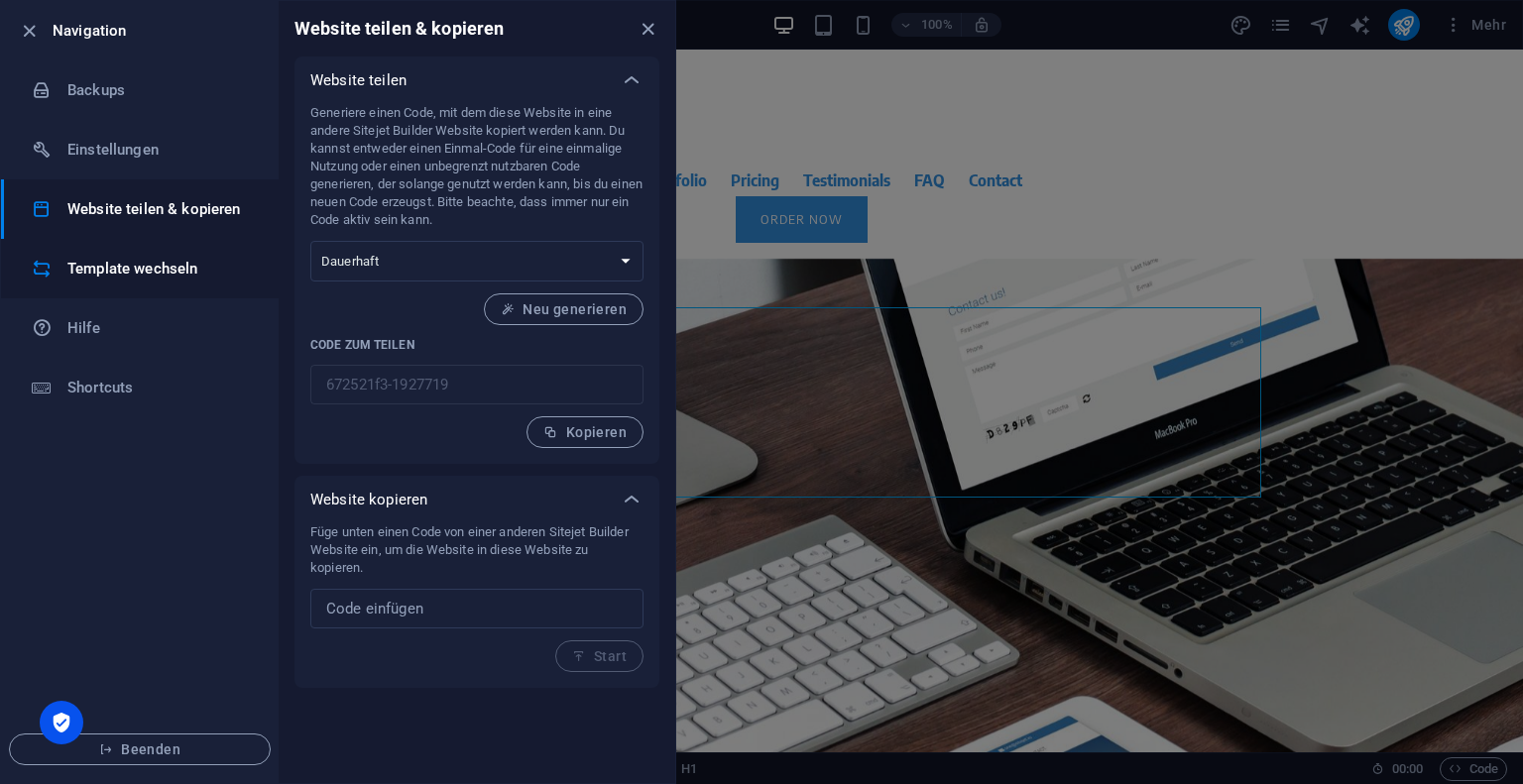 click on "Template wechseln" at bounding box center (159, 269) 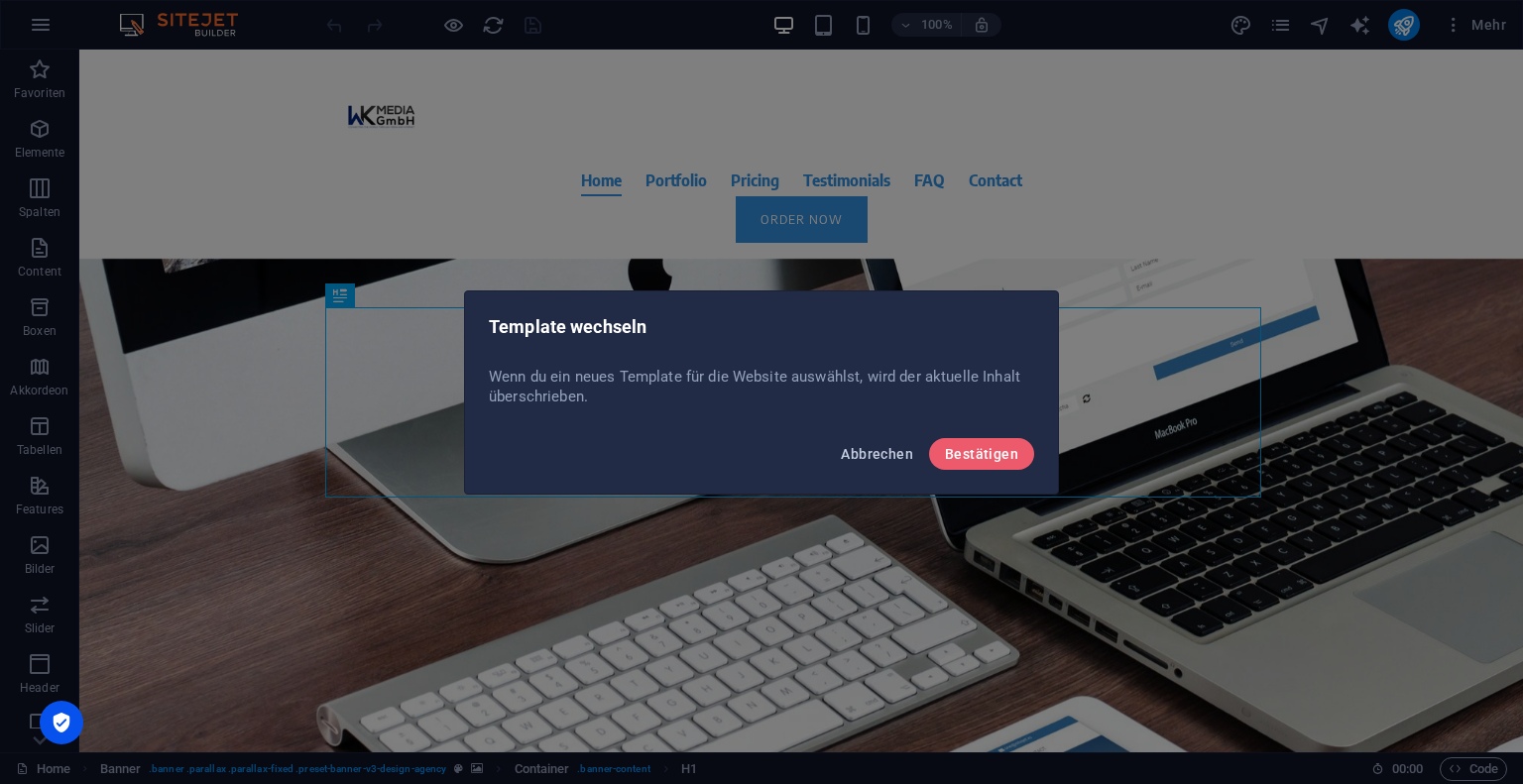 click on "Abbrechen" at bounding box center (877, 454) 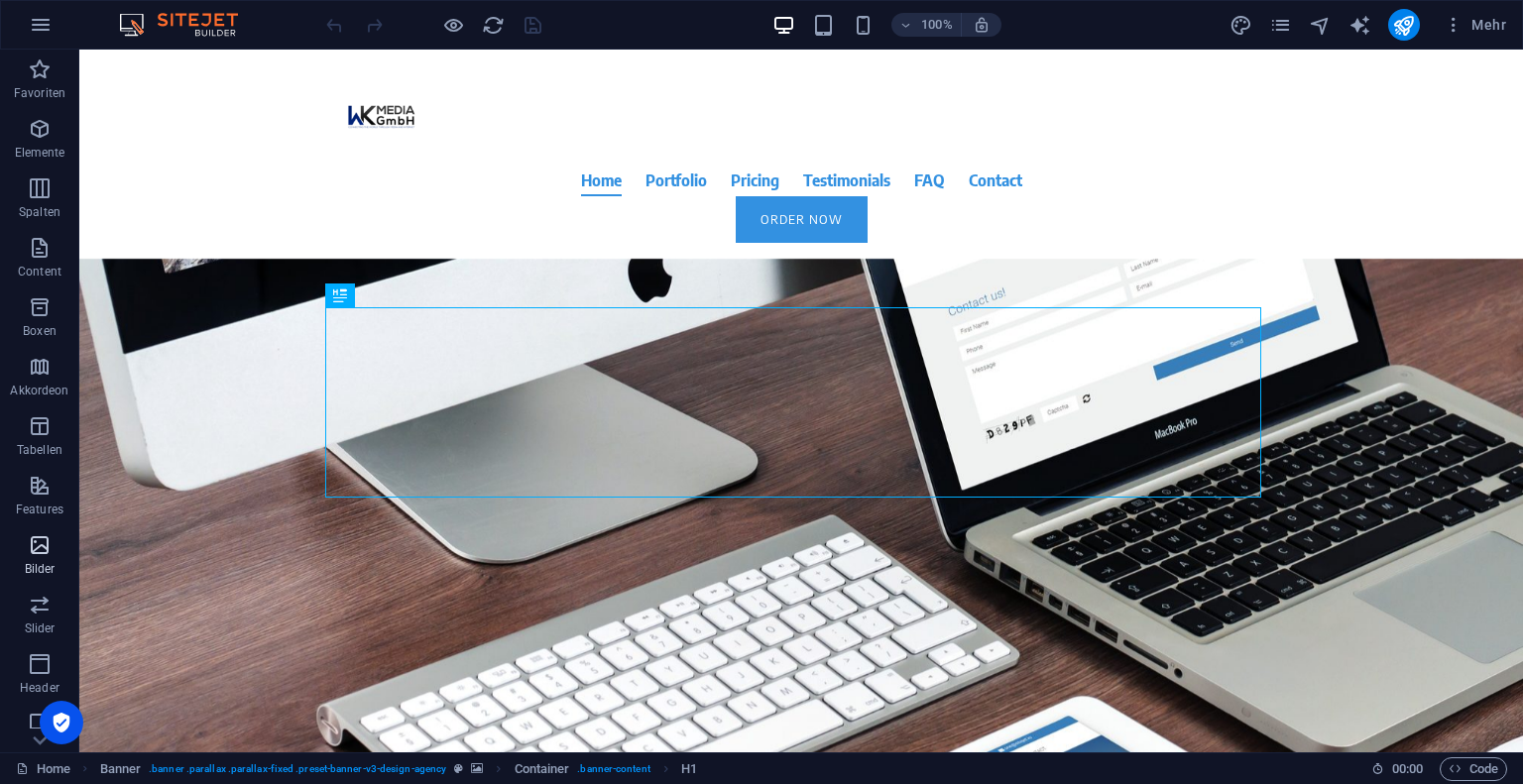 click on "Bilder" at bounding box center [40, 557] 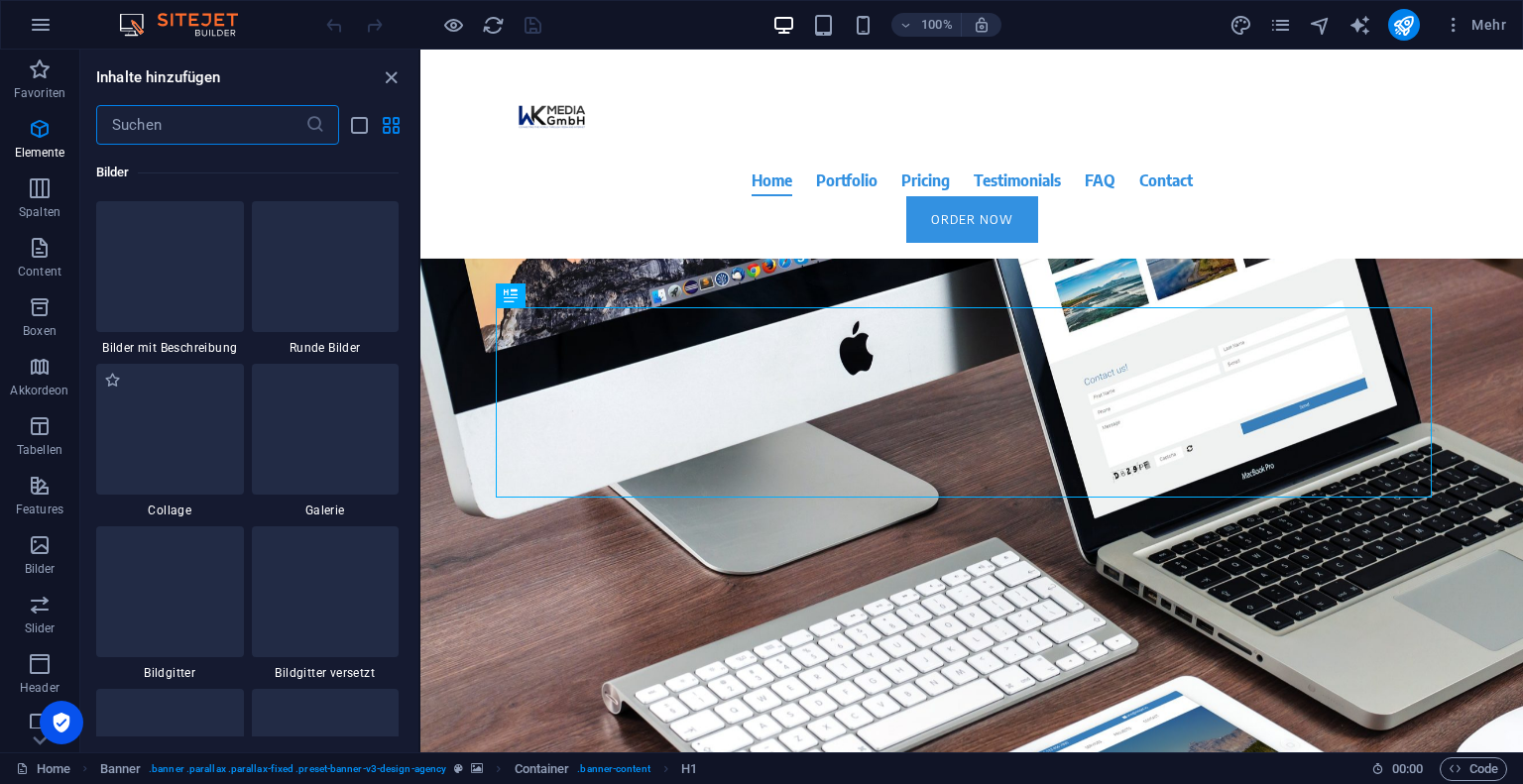 scroll, scrollTop: 9888, scrollLeft: 0, axis: vertical 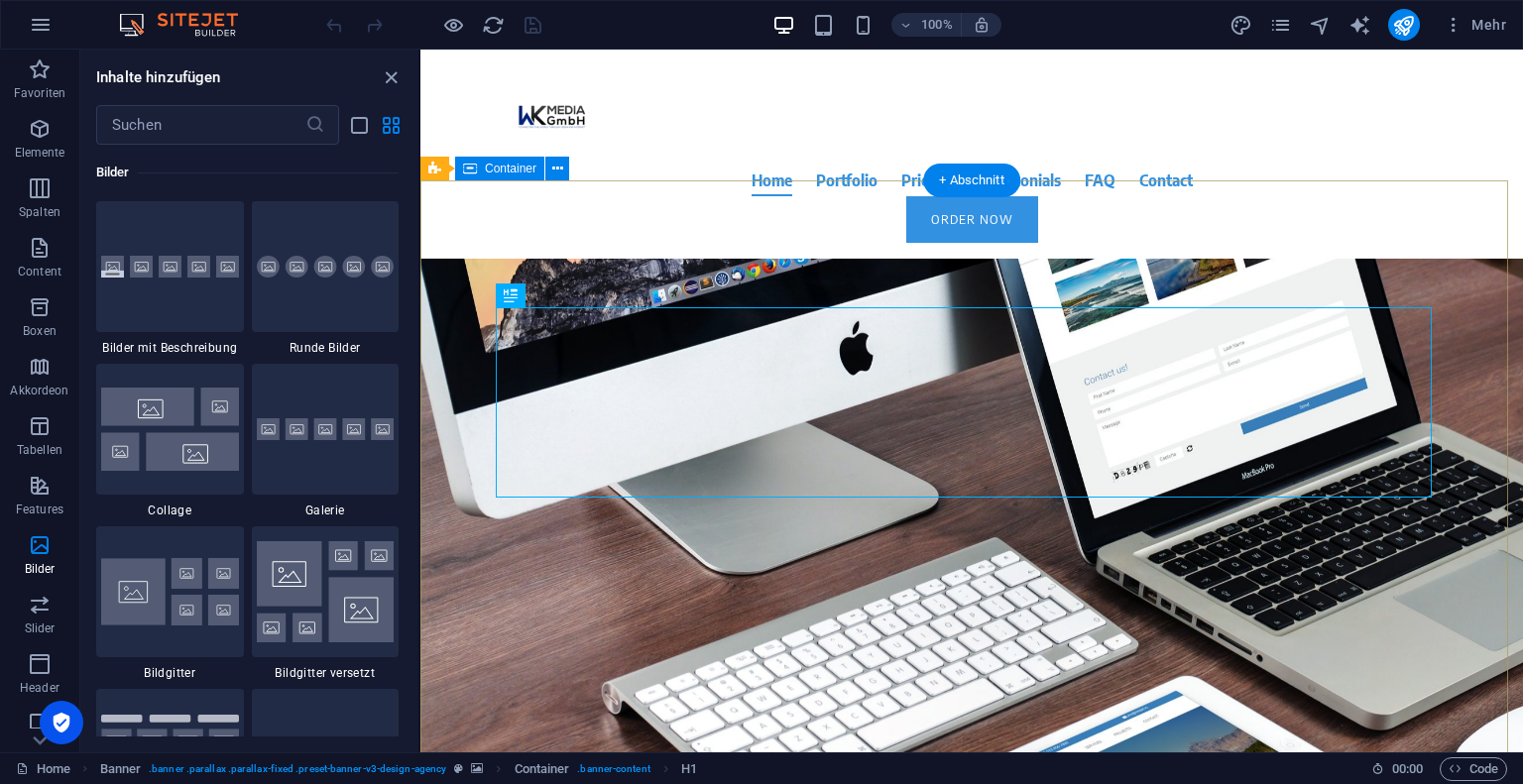 click on "About time we create your professional website. Focus on your core business. We take care of your online presence. With modern websites that present you and your company at their best. Learn more" at bounding box center [972, 595] 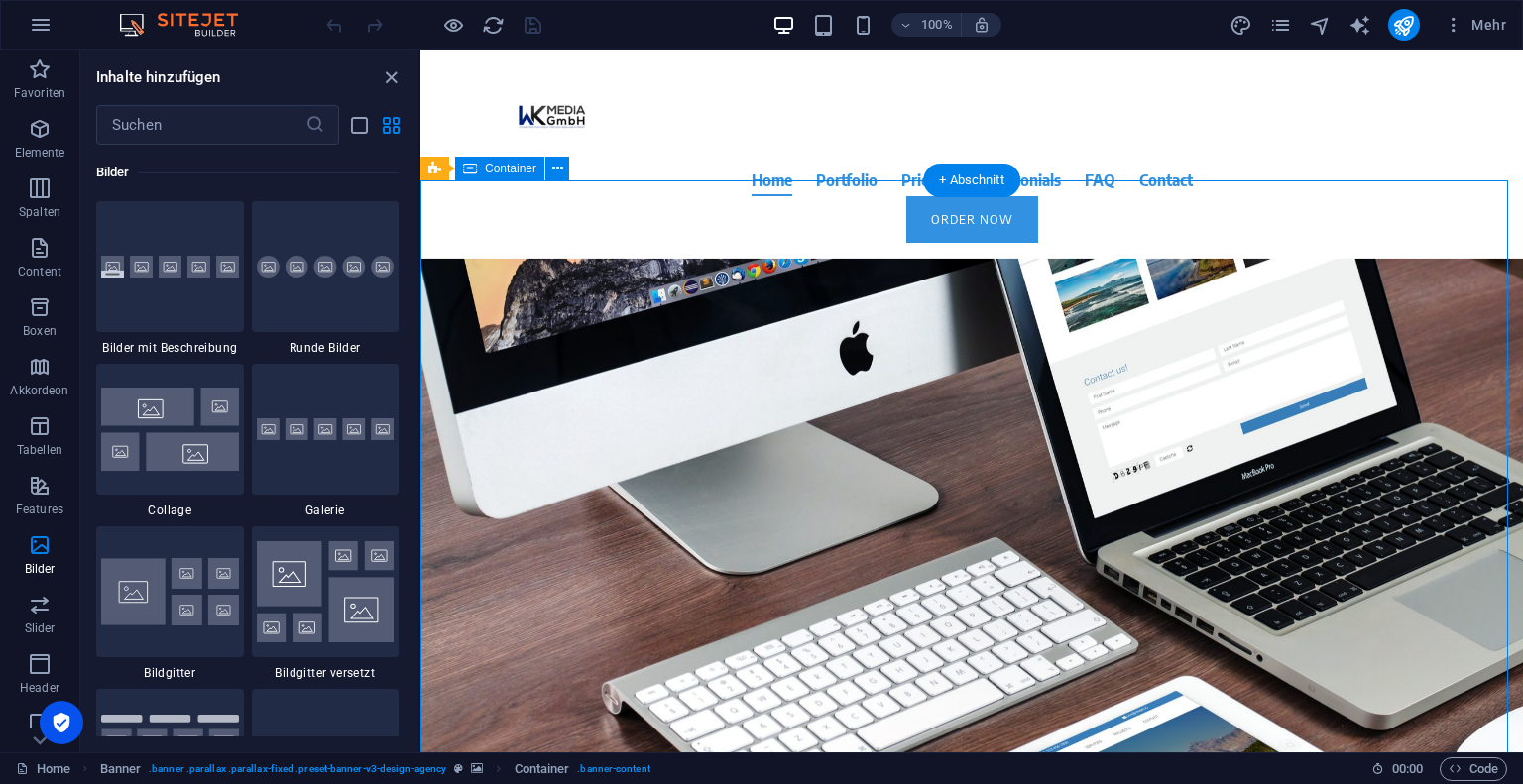 click on "About time we create your professional website. Focus on your core business. We take care of your online presence. With modern websites that present you and your company at their best. Learn more" at bounding box center (972, 595) 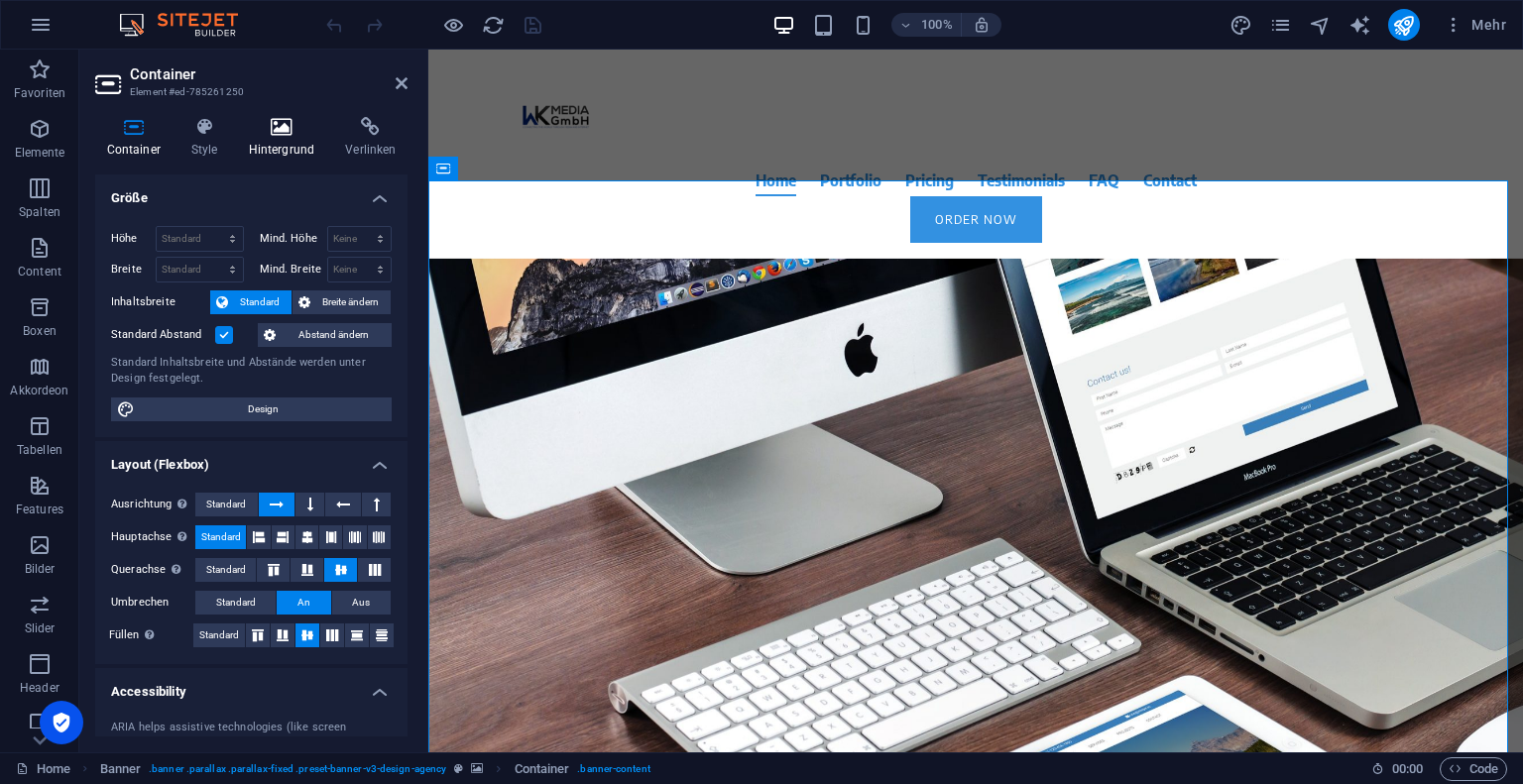click on "Hintergrund" at bounding box center [286, 138] 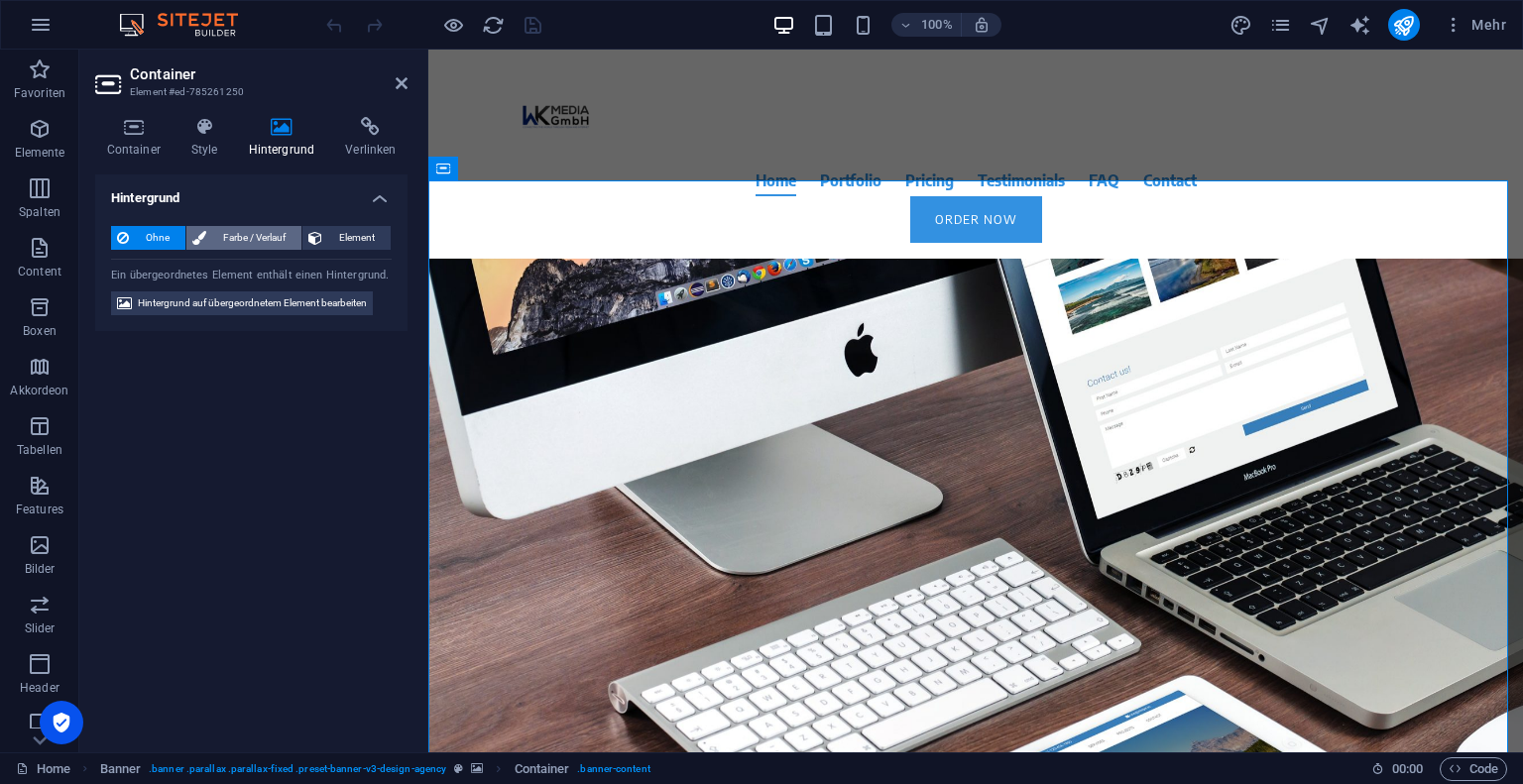 click on "Farbe / Verlauf" at bounding box center [254, 238] 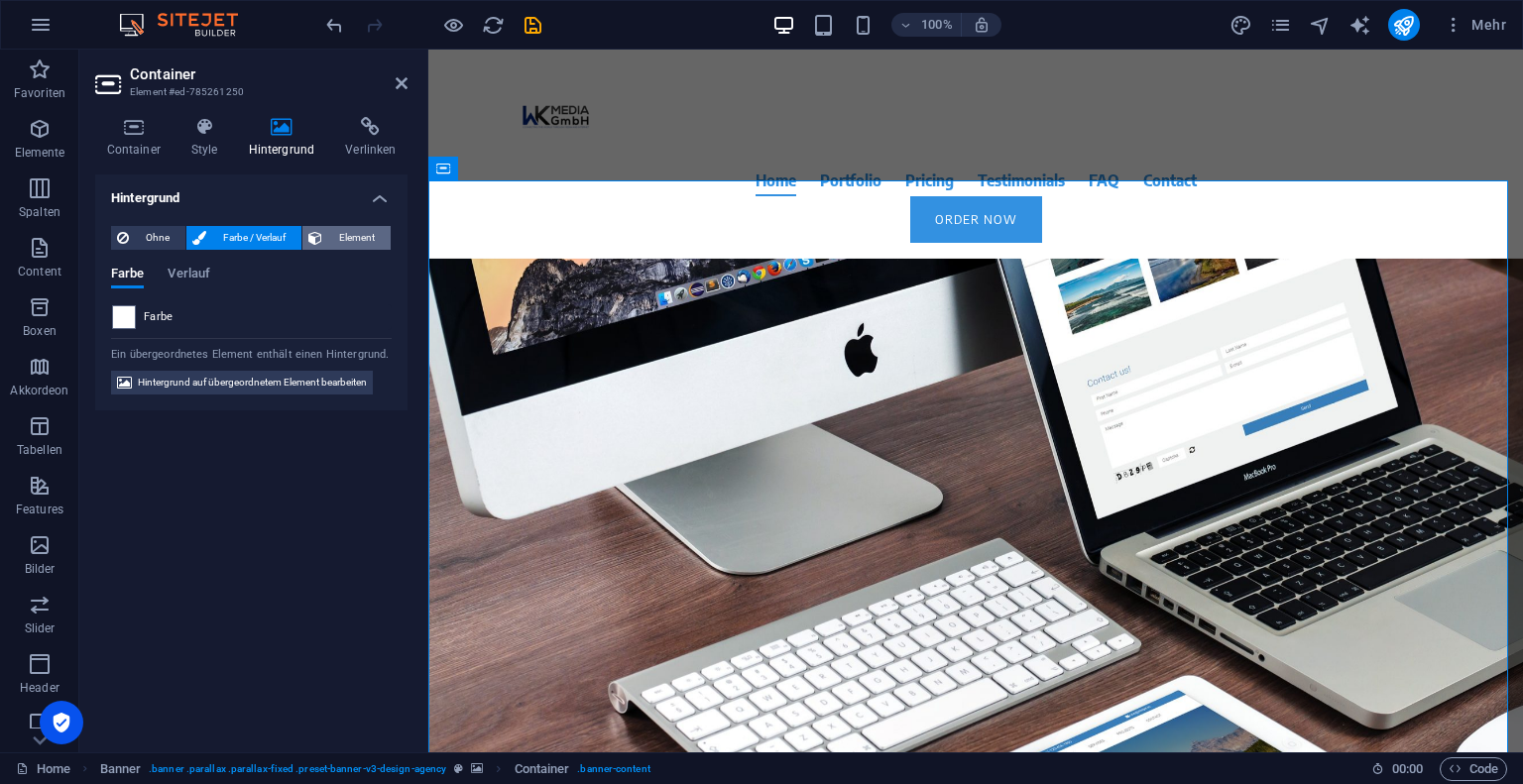 click on "Element" at bounding box center (356, 238) 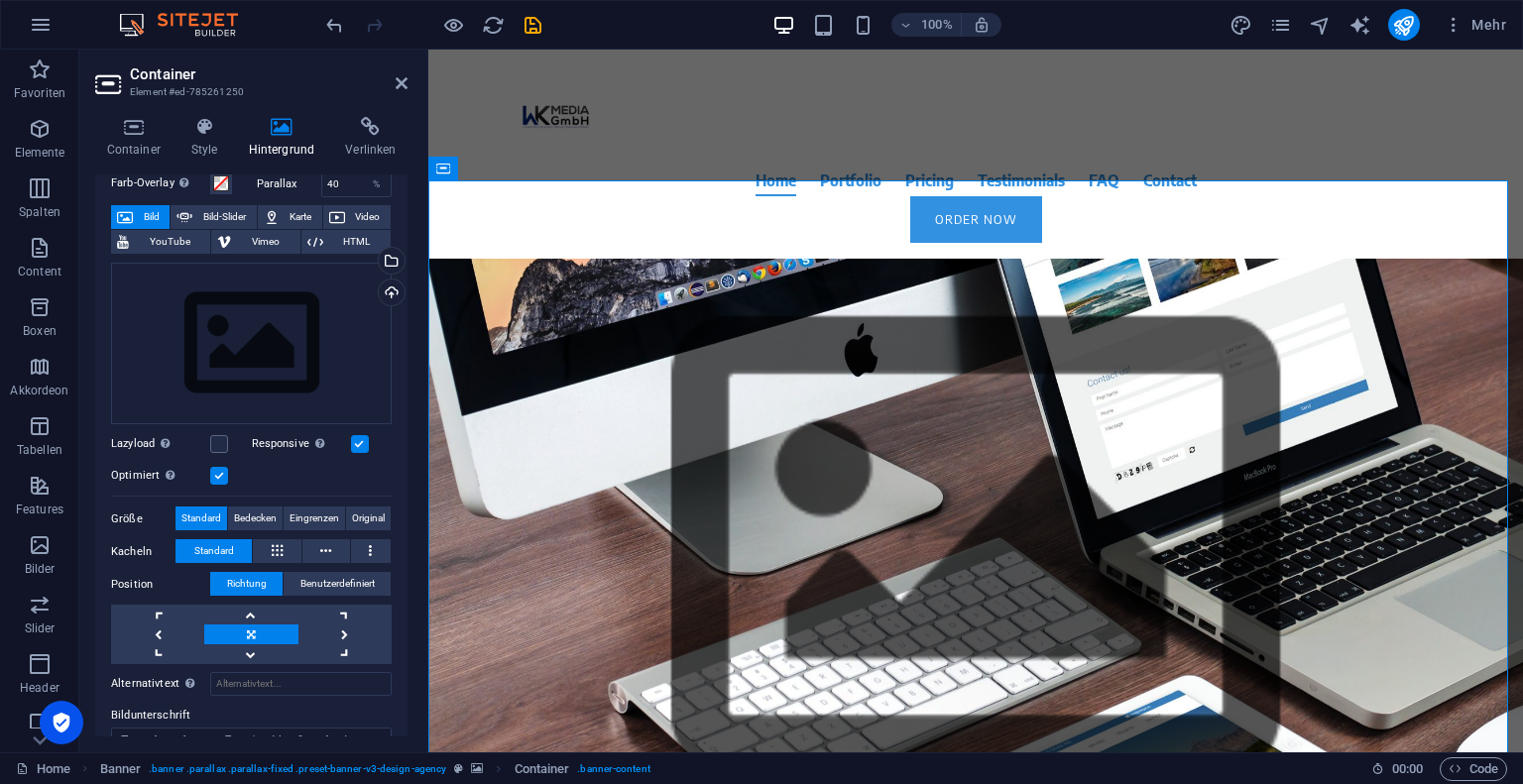 scroll, scrollTop: 0, scrollLeft: 0, axis: both 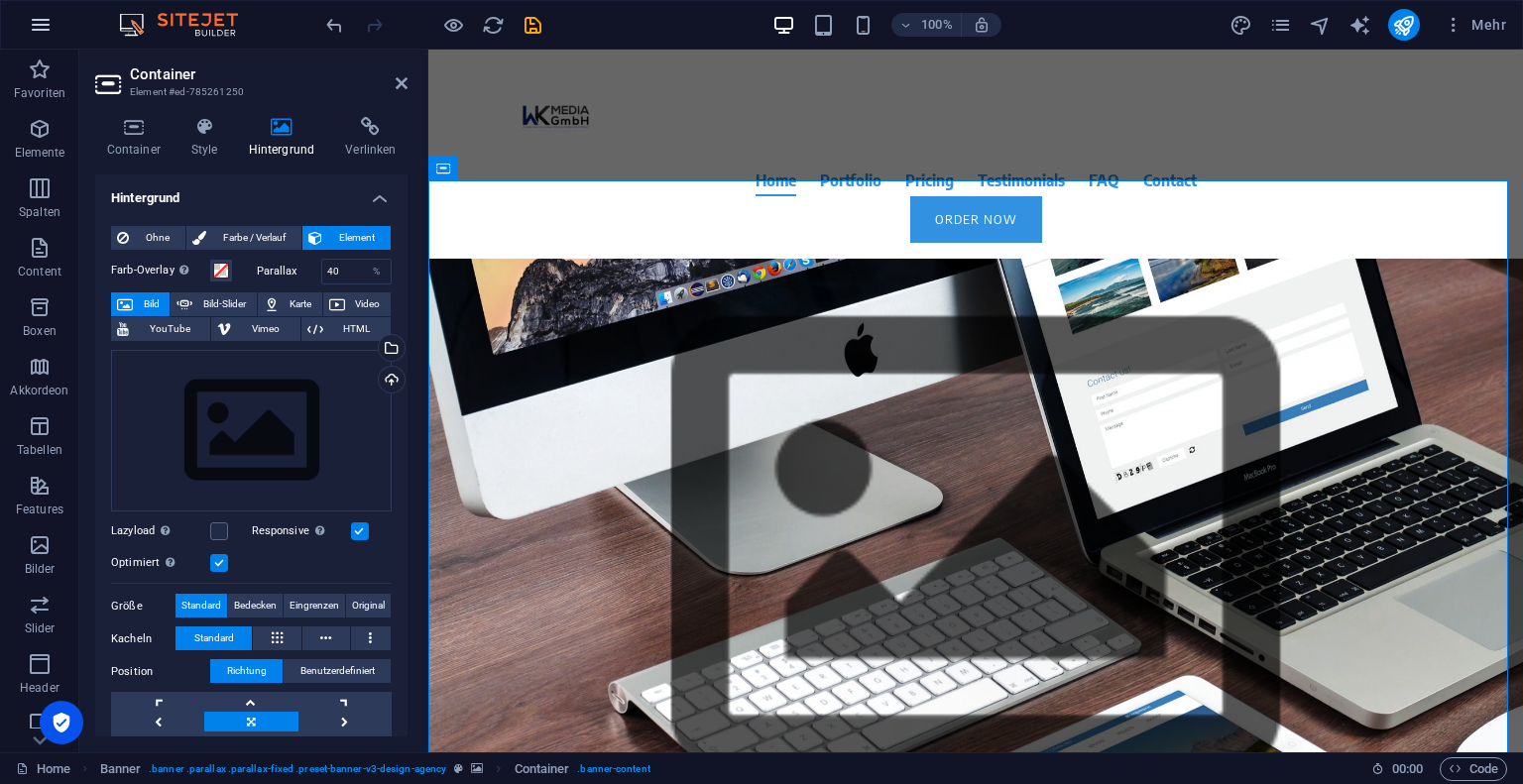 click at bounding box center (41, 25) 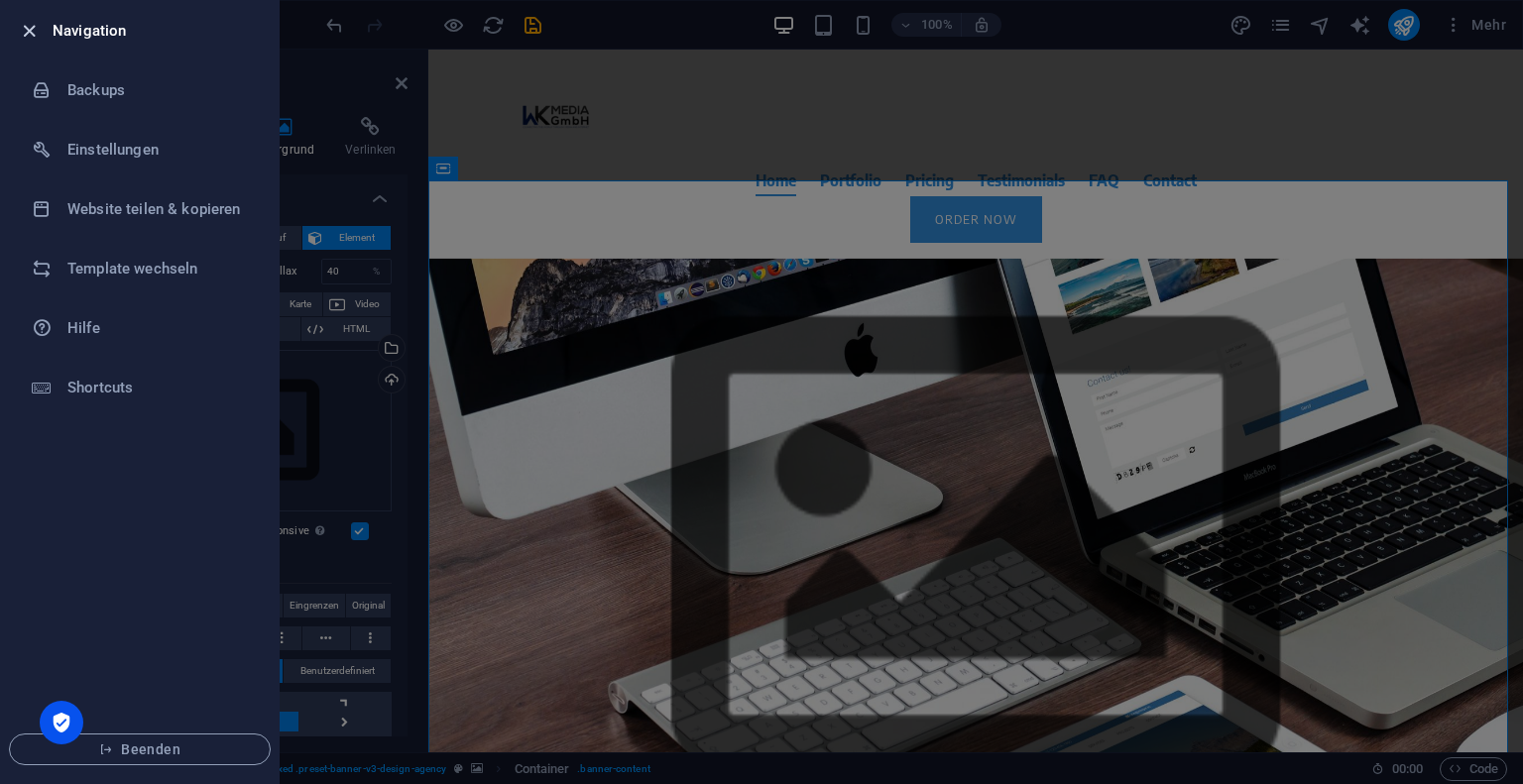 click at bounding box center [29, 31] 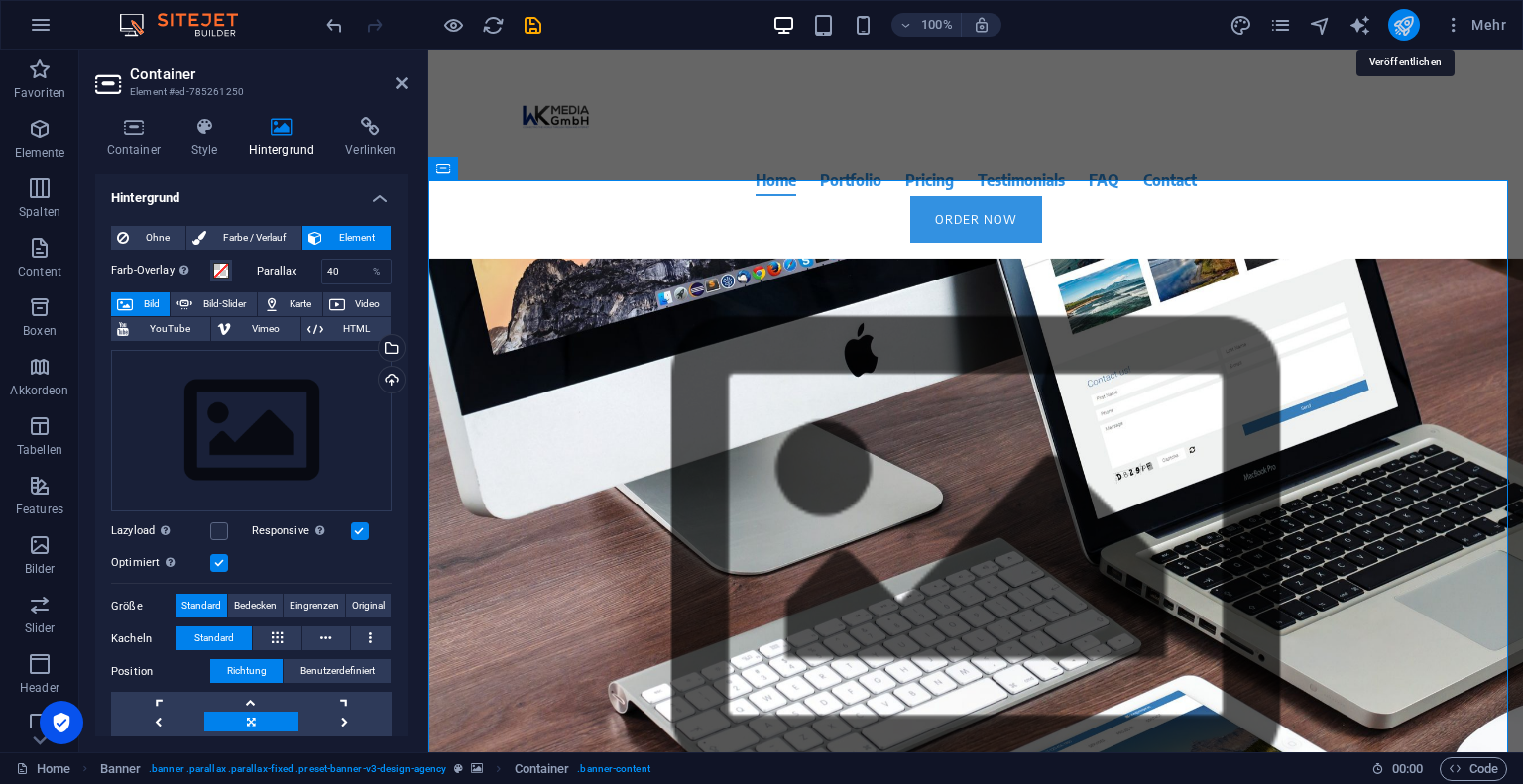 click at bounding box center (1403, 25) 